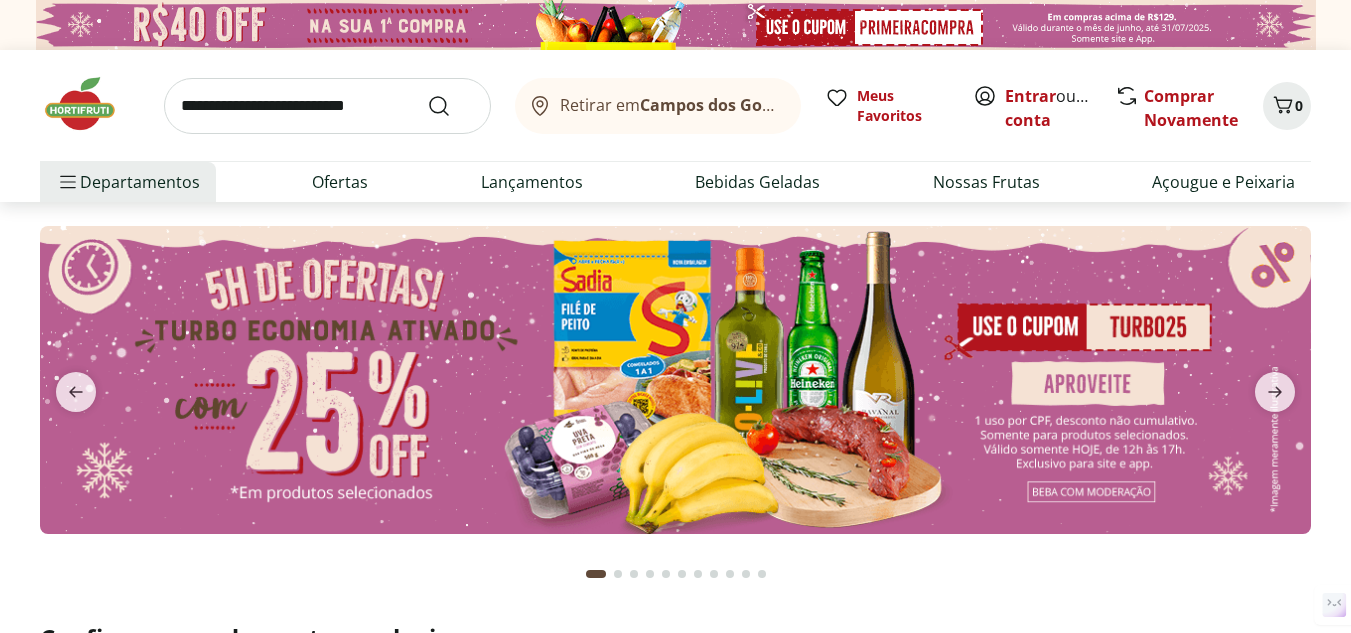 scroll, scrollTop: 0, scrollLeft: 0, axis: both 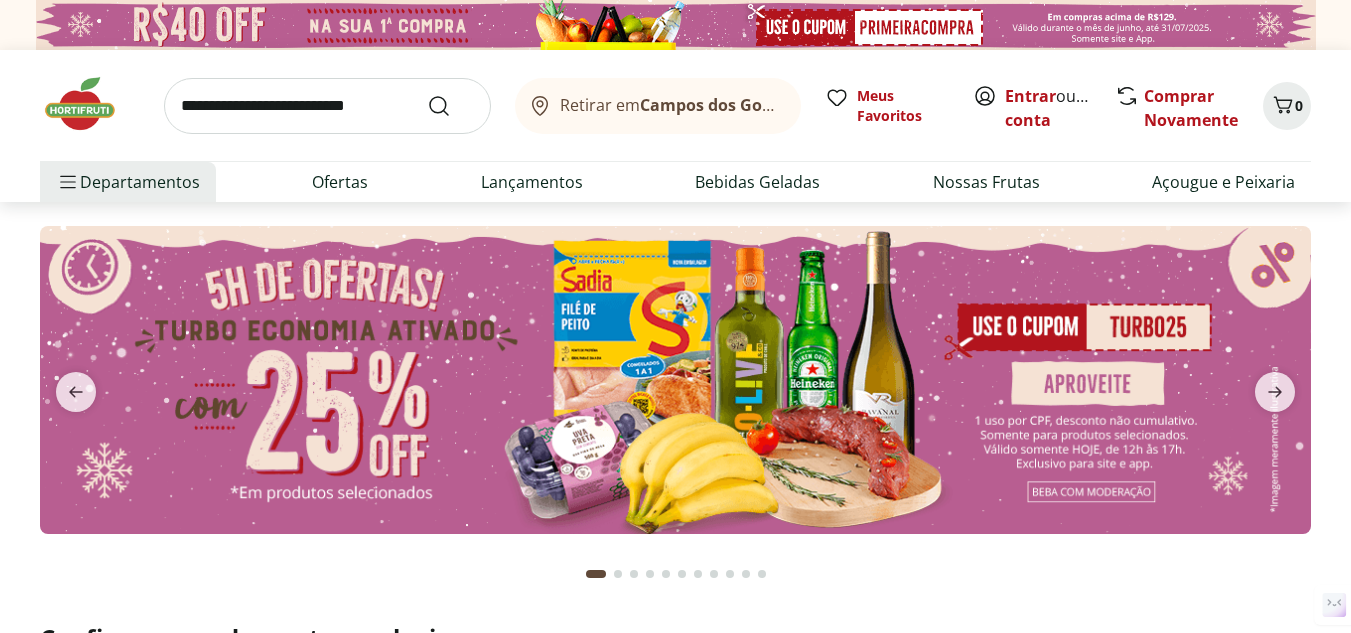 click at bounding box center (675, 380) 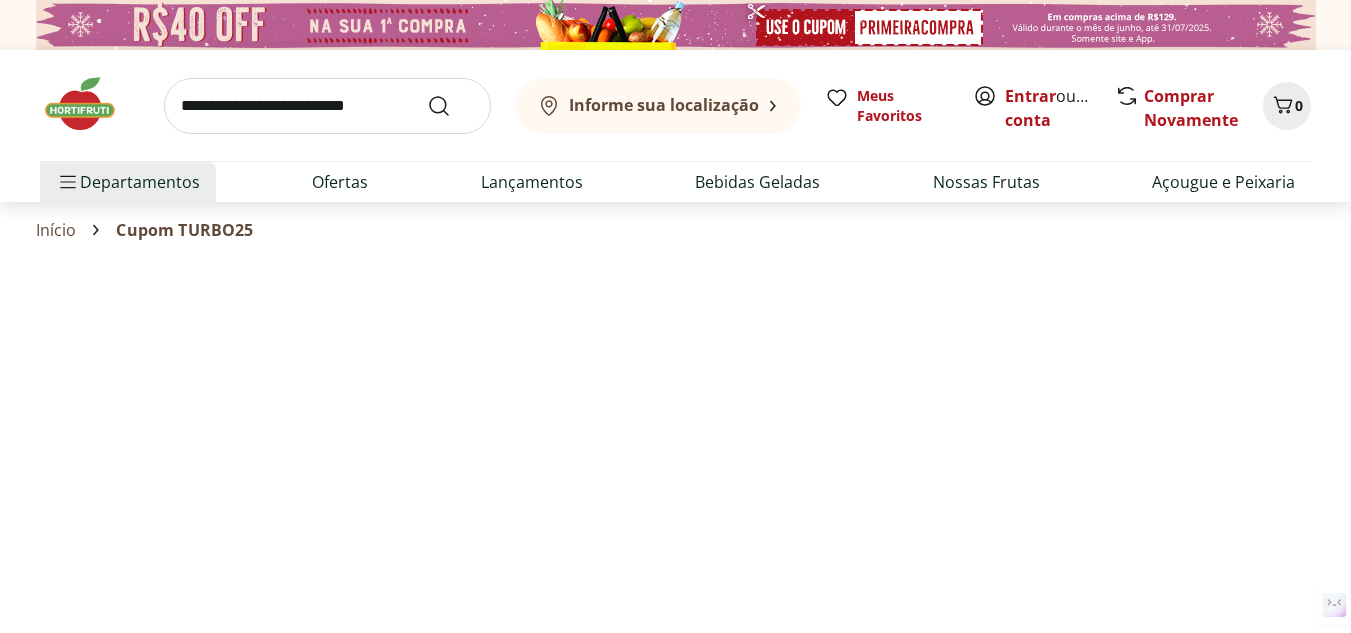 select on "**********" 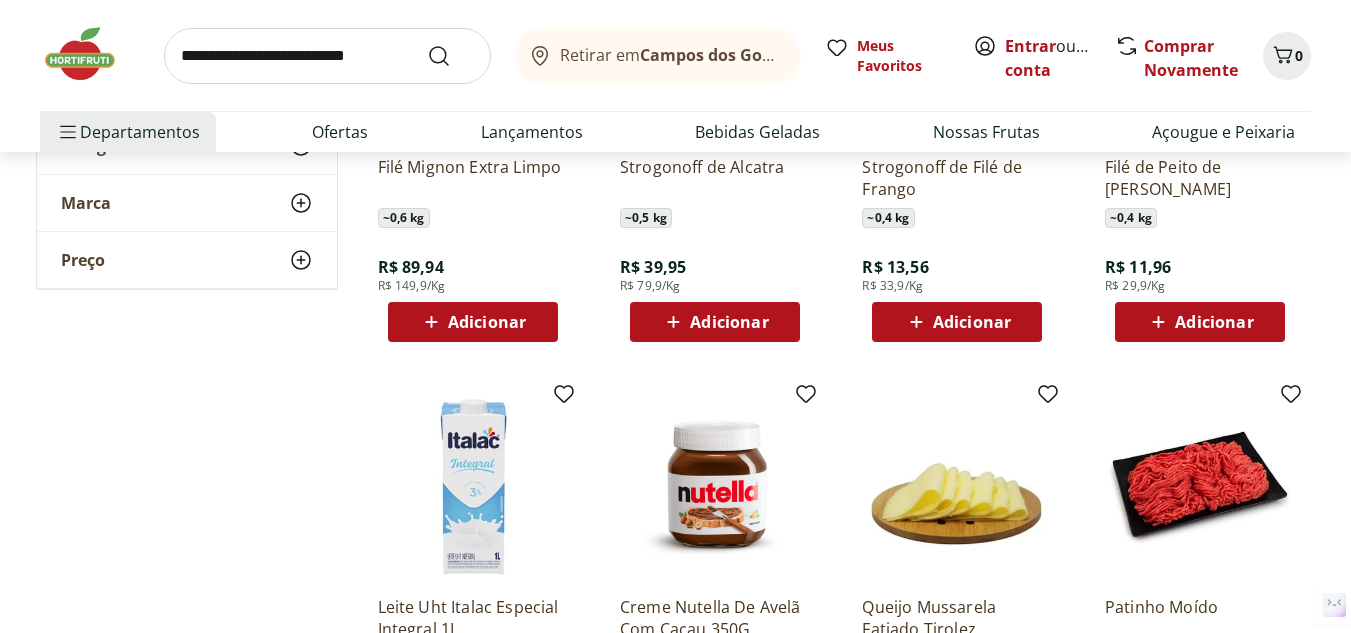 scroll, scrollTop: 200, scrollLeft: 0, axis: vertical 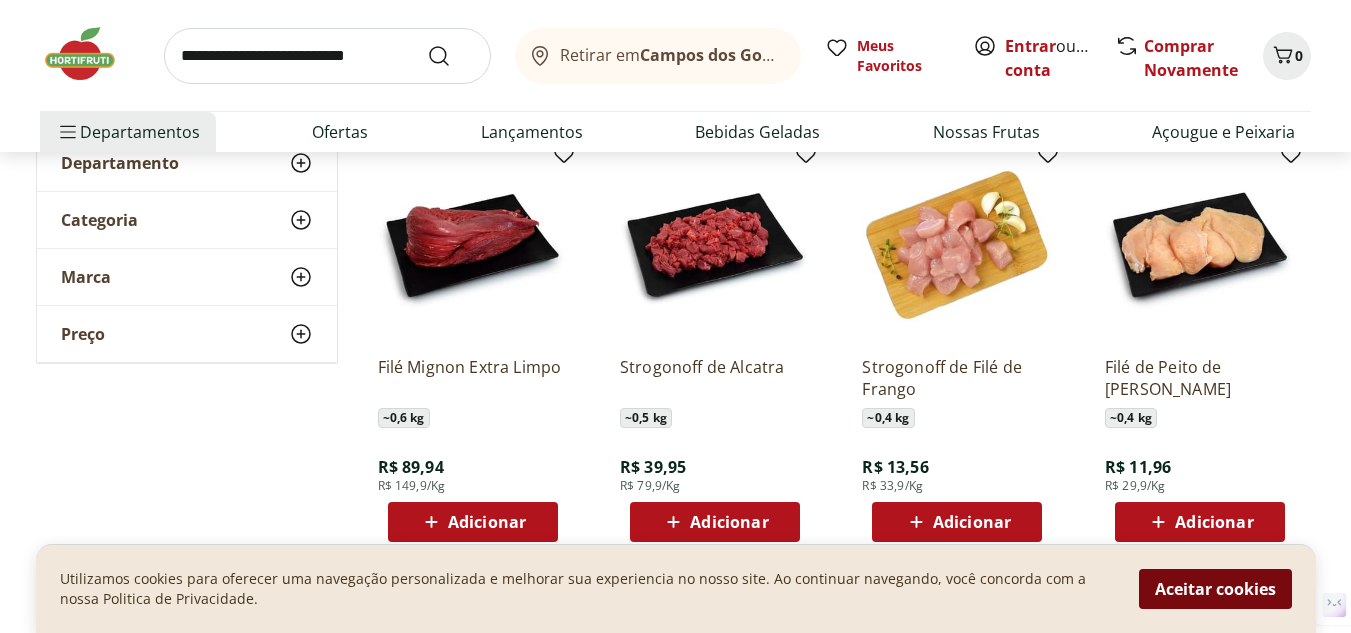 click on "Aceitar cookies" at bounding box center [1215, 589] 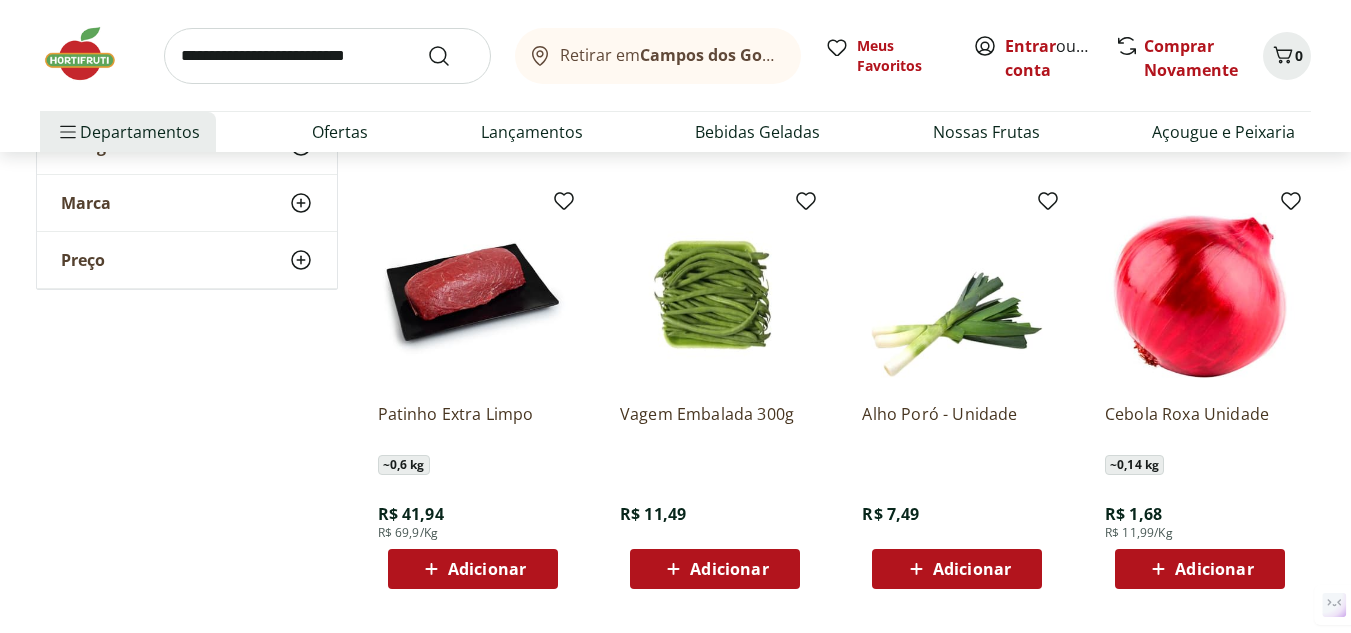 scroll, scrollTop: 1100, scrollLeft: 0, axis: vertical 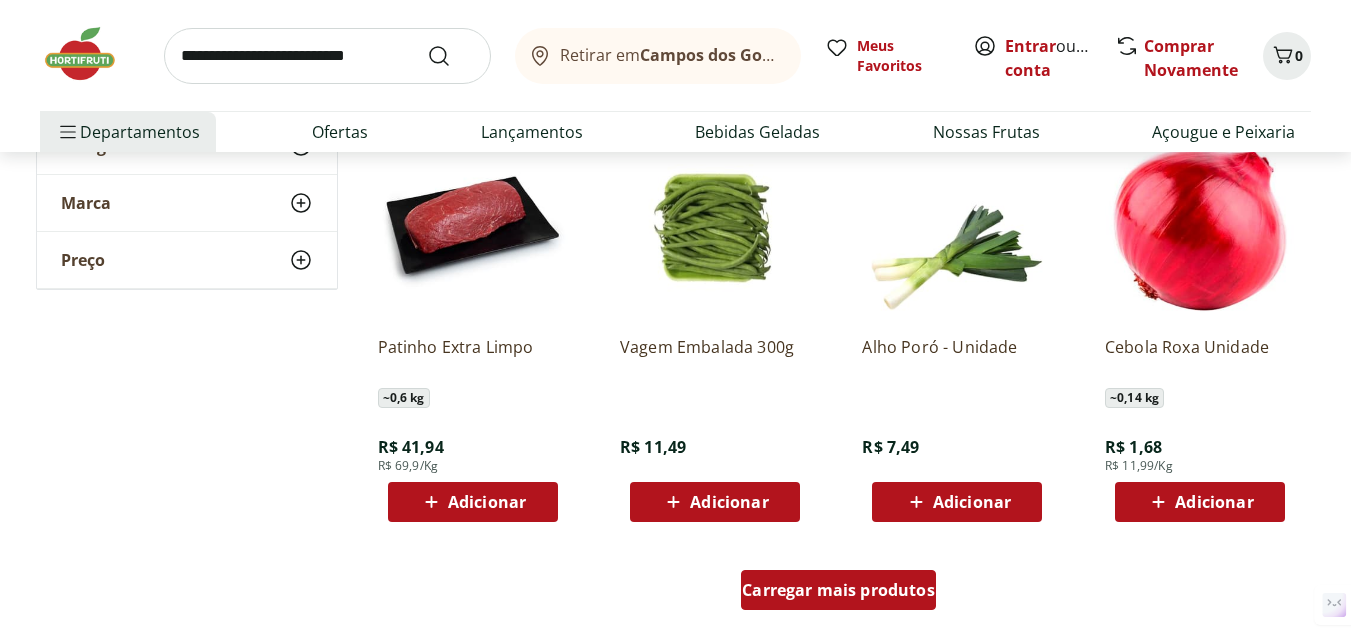 click on "Carregar mais produtos" at bounding box center (838, 590) 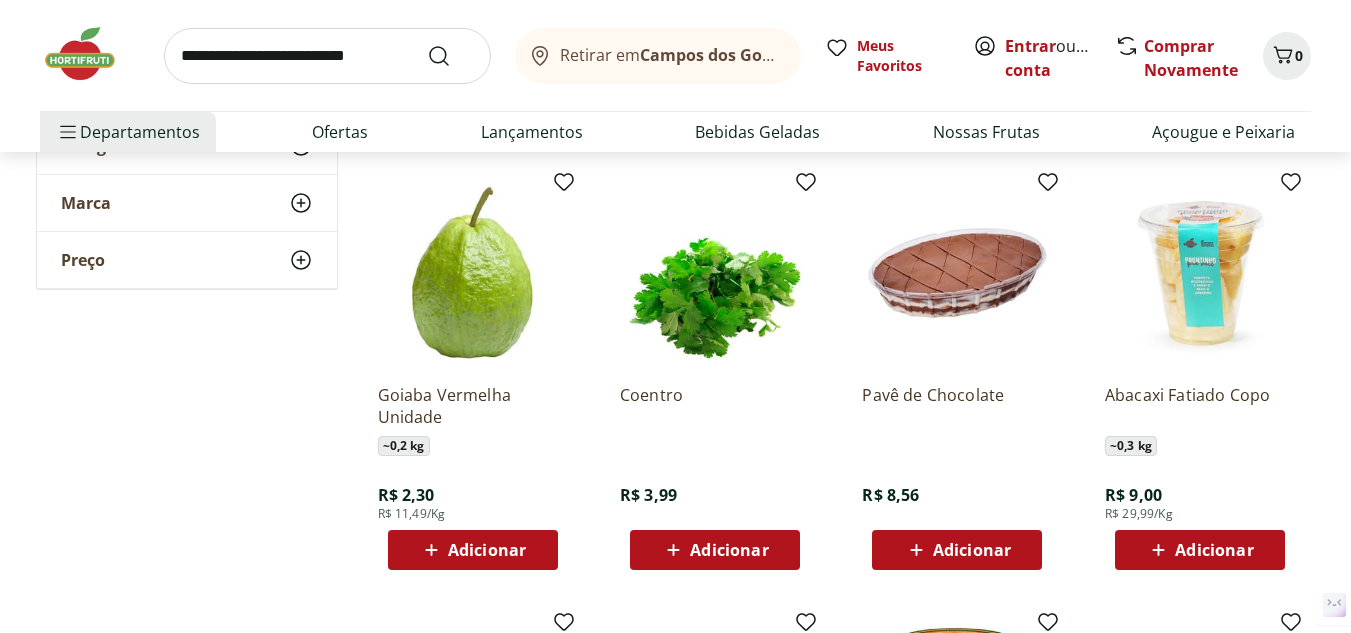 scroll, scrollTop: 1900, scrollLeft: 0, axis: vertical 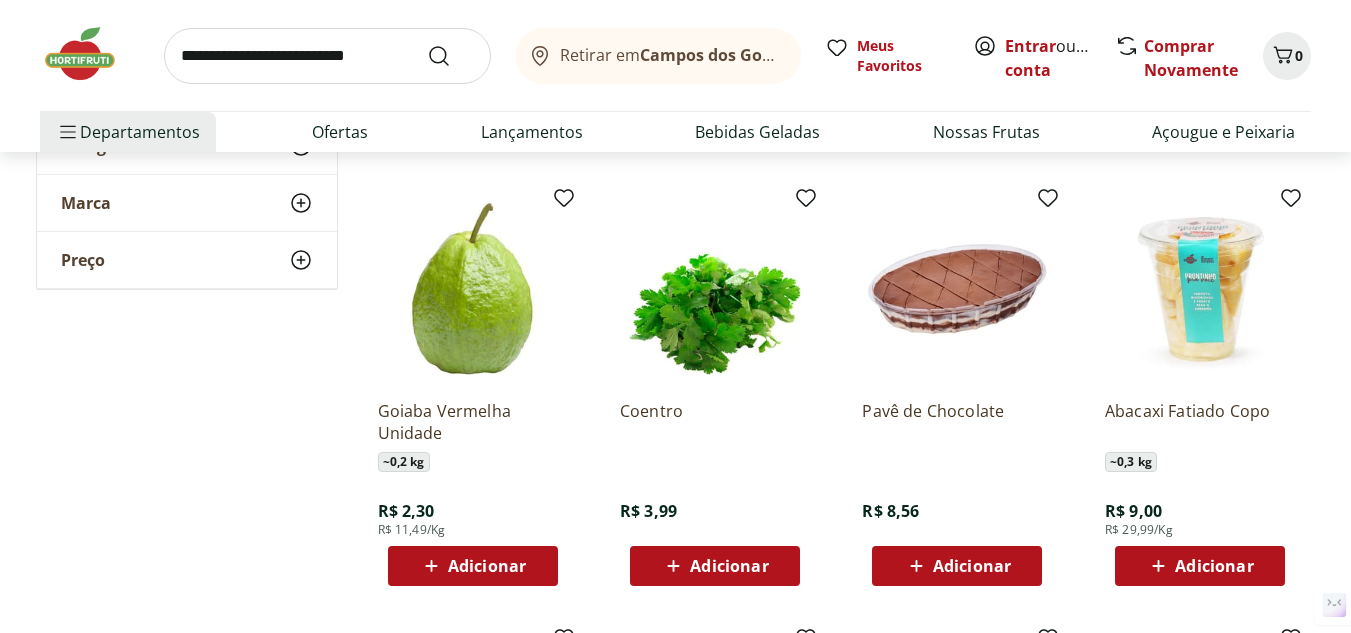 click on "Adicionar" at bounding box center [972, 566] 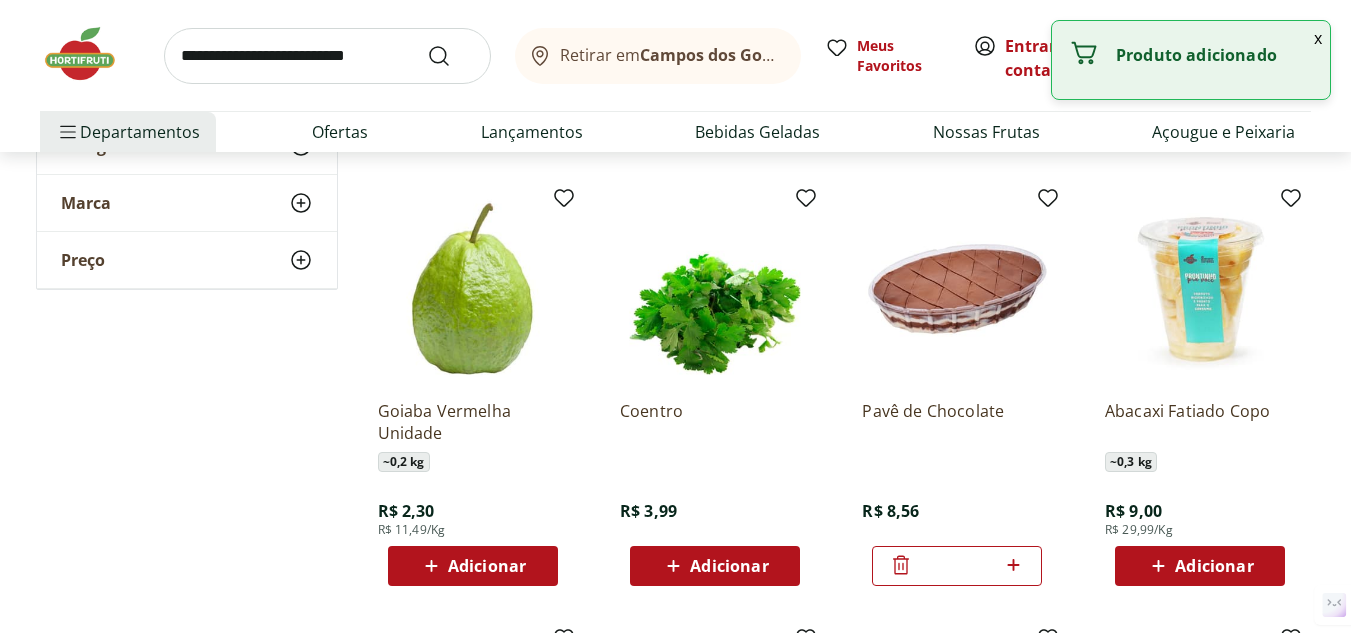 click 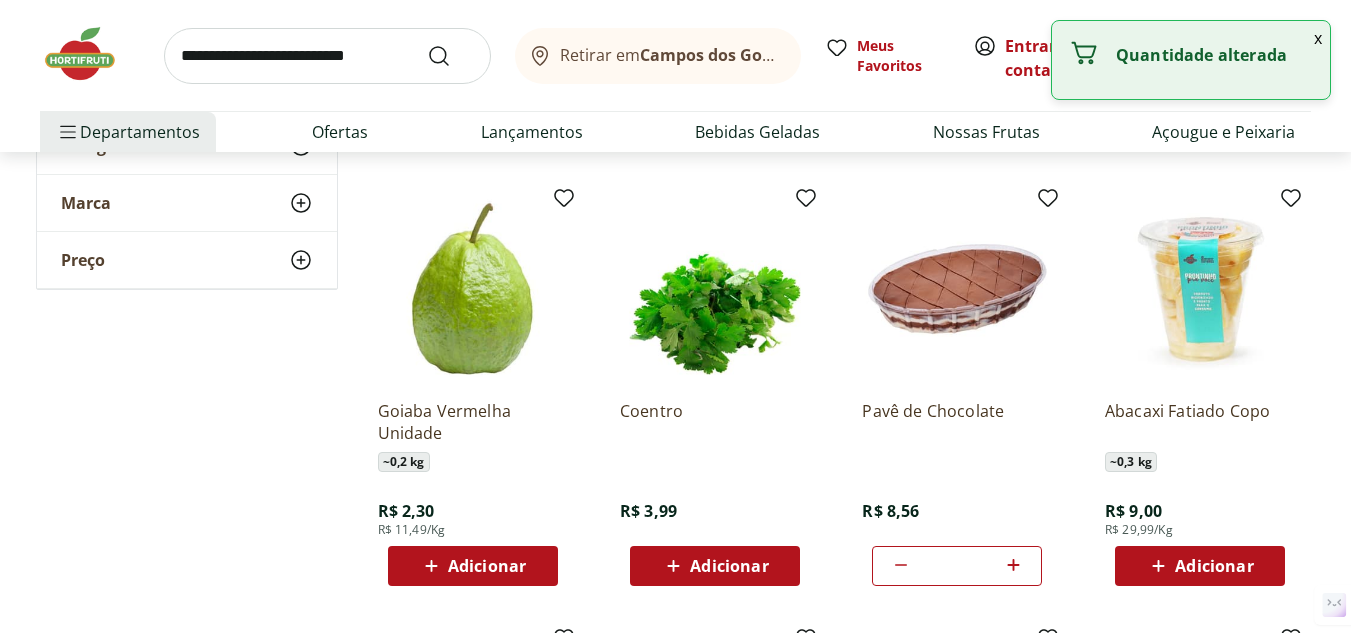 click at bounding box center [957, 289] 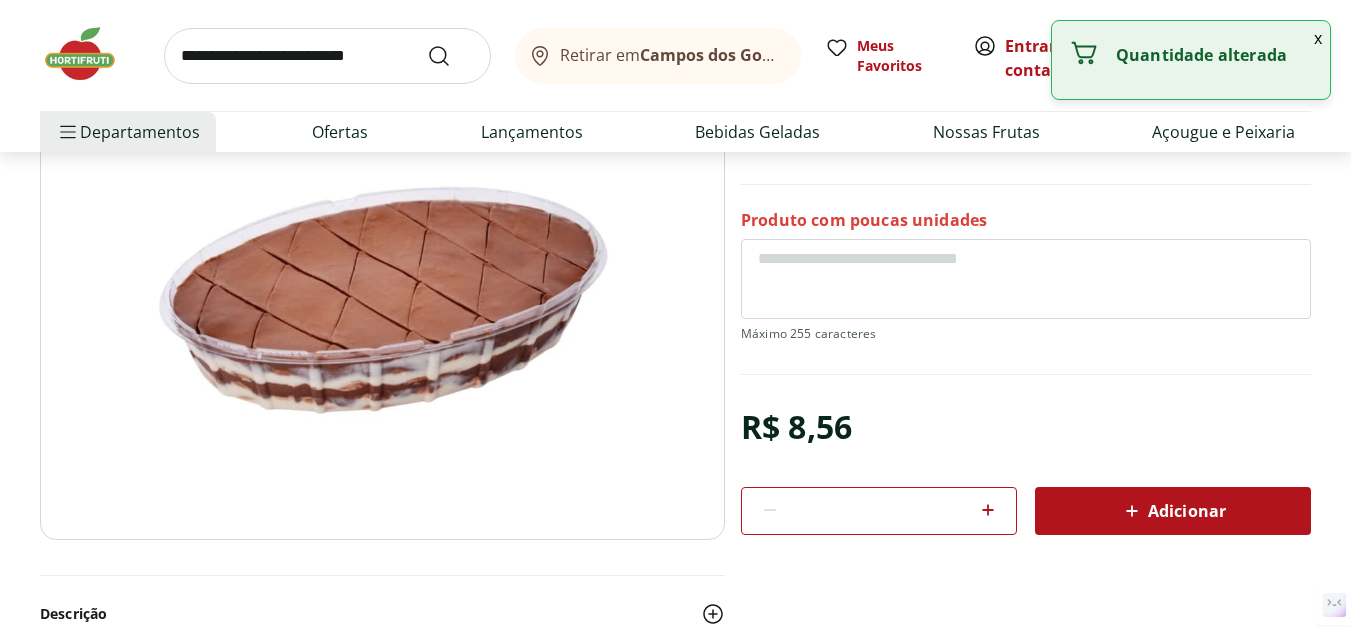 scroll, scrollTop: 200, scrollLeft: 0, axis: vertical 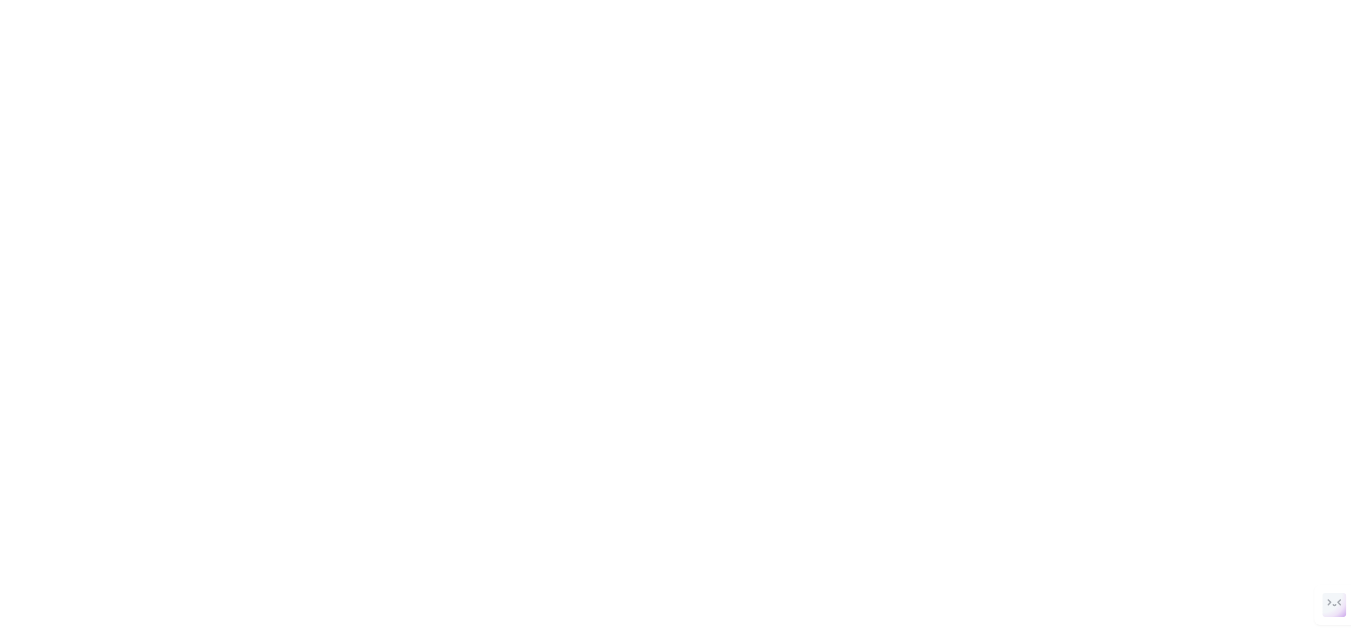 select on "**********" 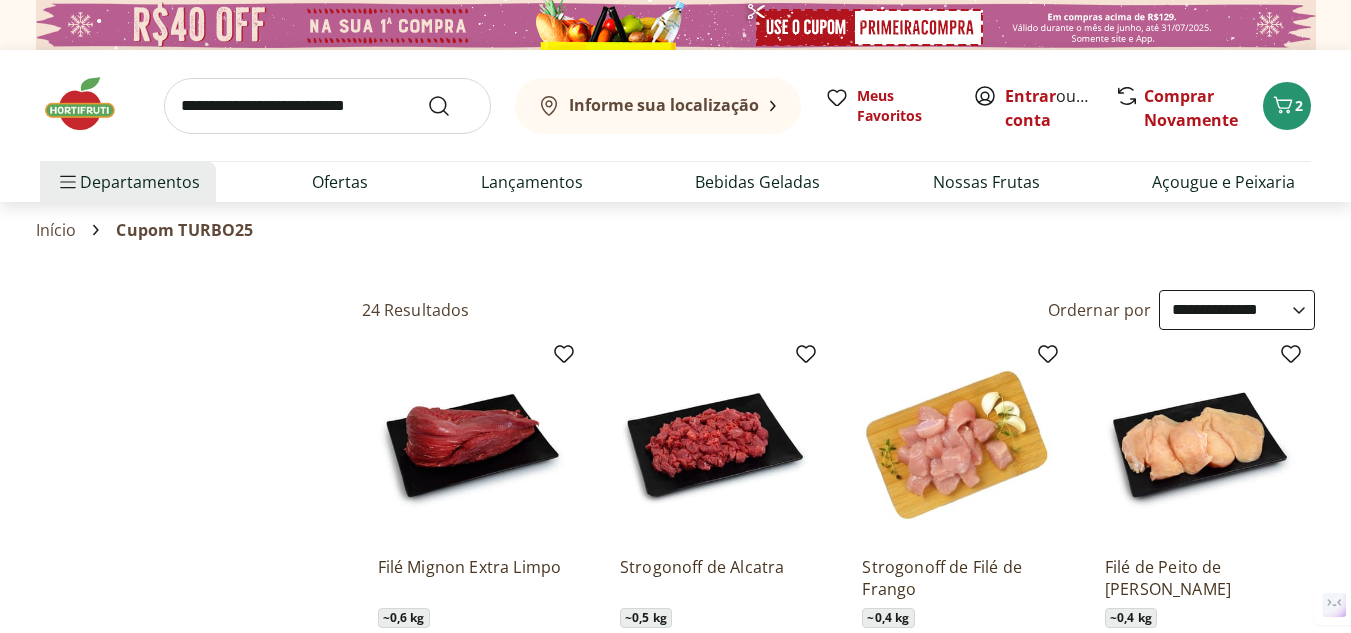 type on "*" 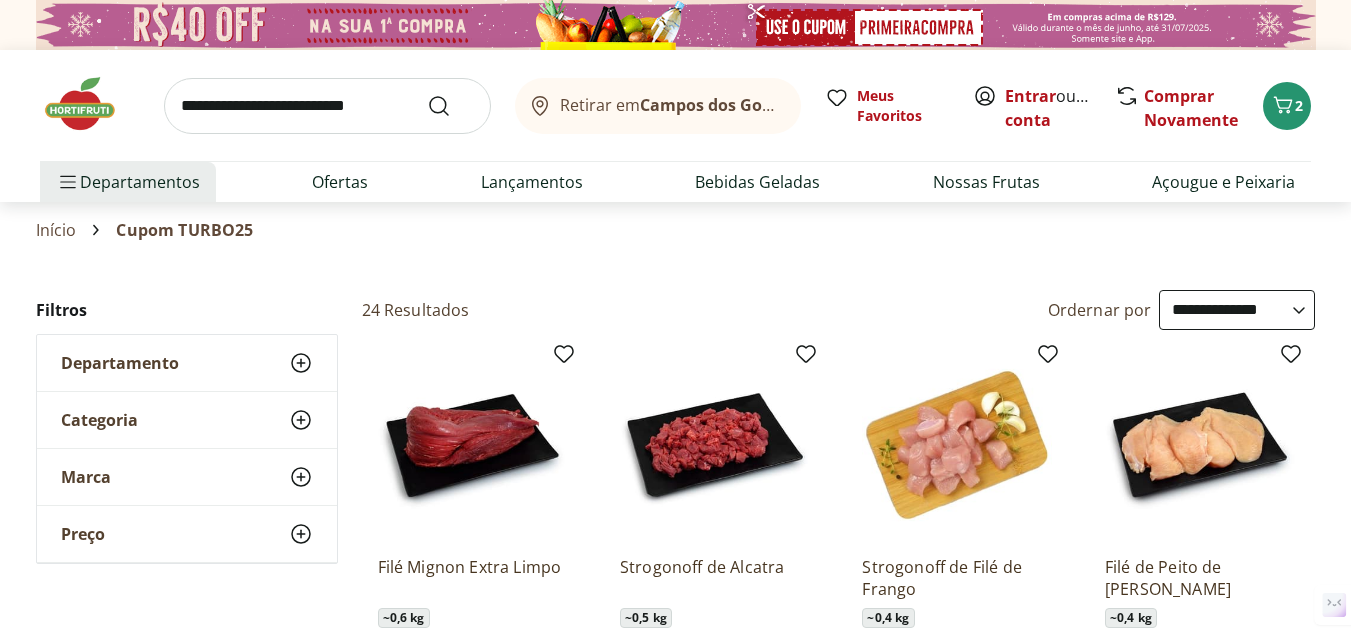scroll, scrollTop: 200, scrollLeft: 0, axis: vertical 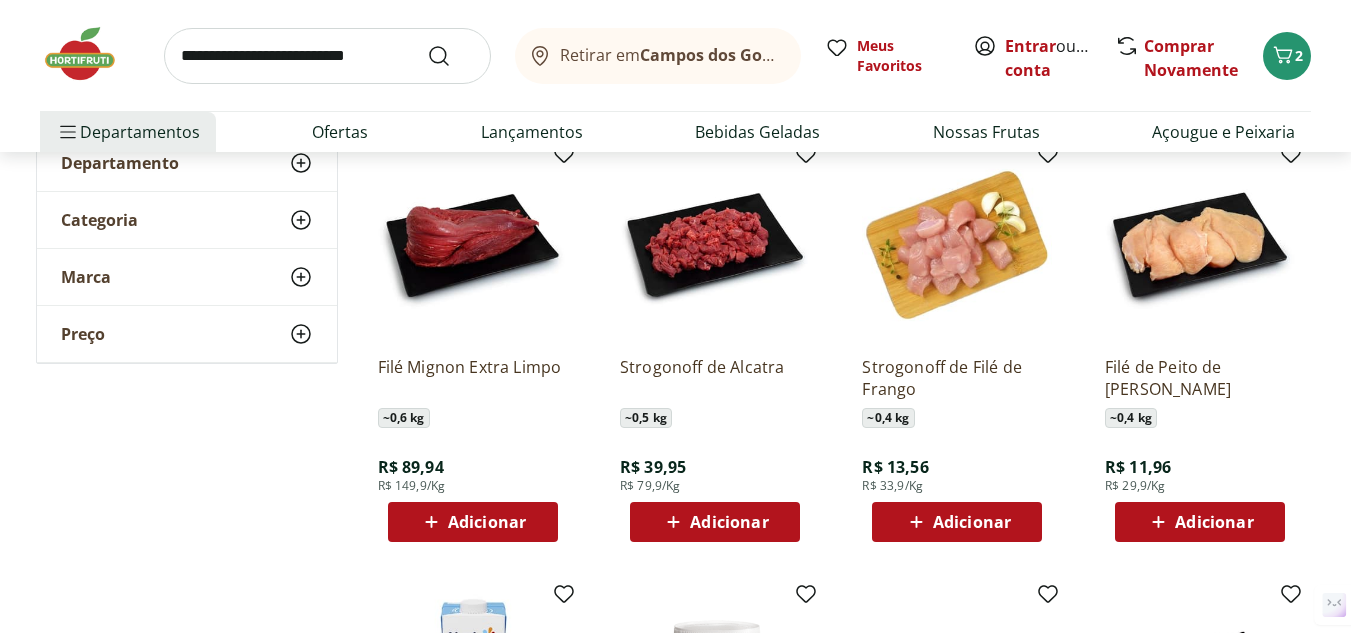 click on "Adicionar" at bounding box center (1214, 522) 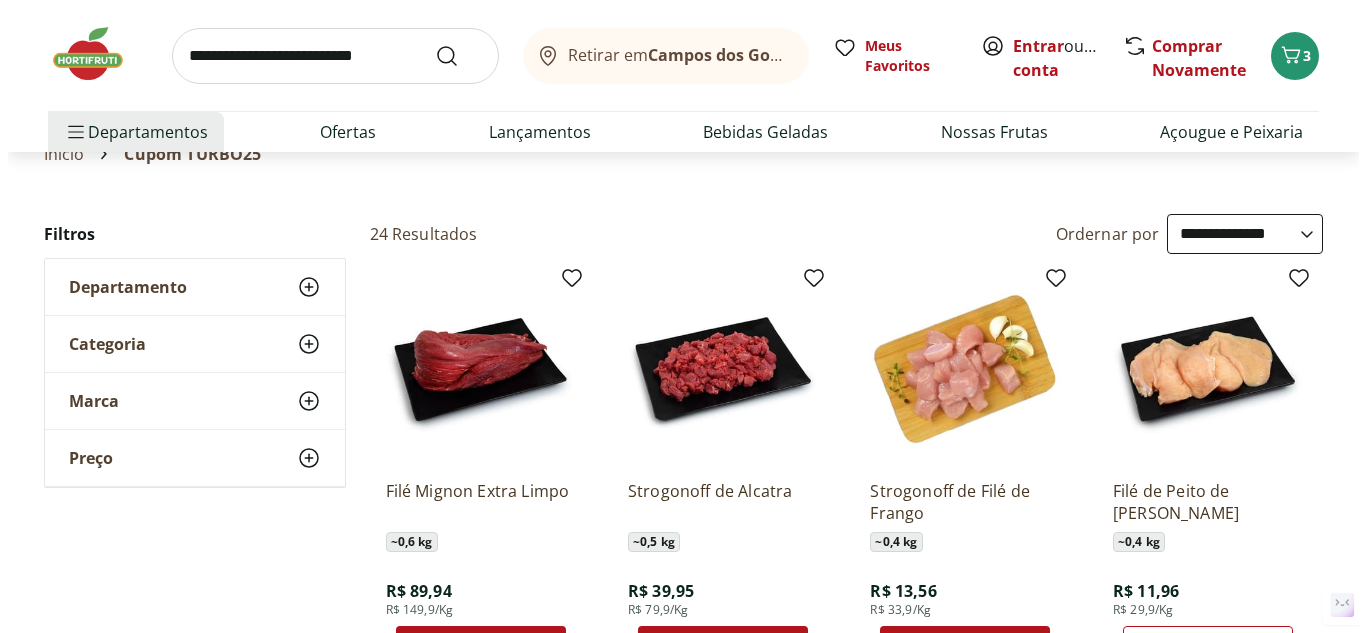 scroll, scrollTop: 0, scrollLeft: 0, axis: both 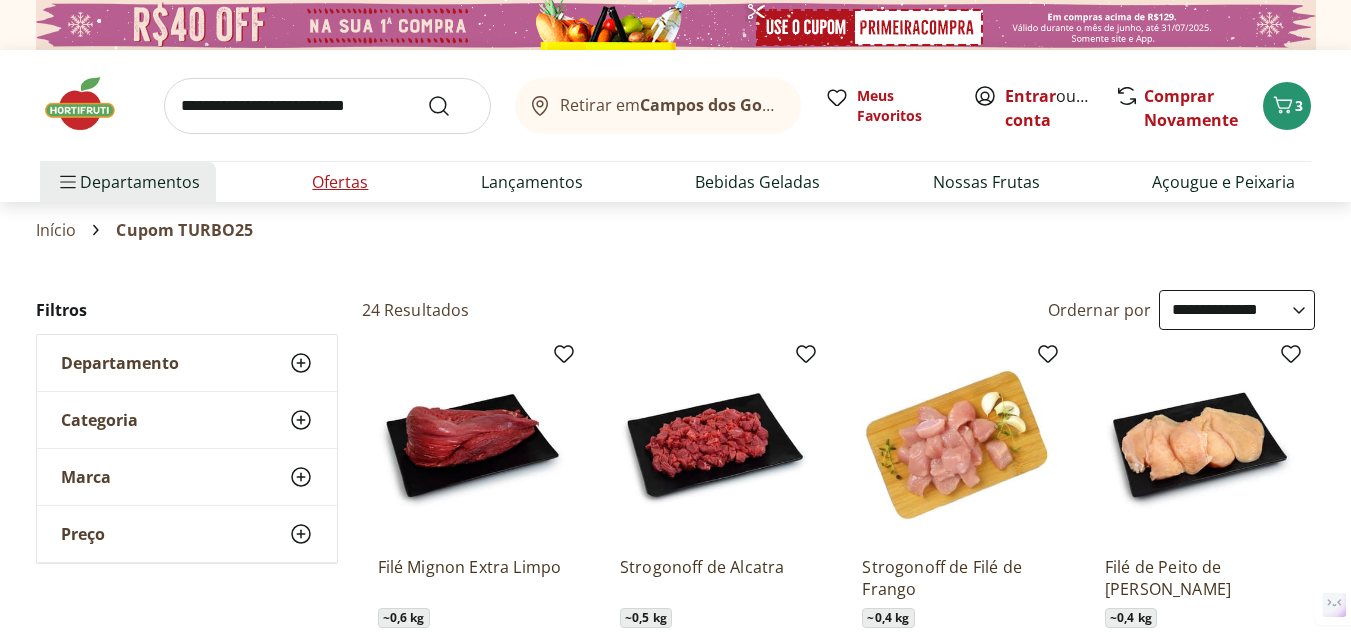 click on "Ofertas" at bounding box center (340, 182) 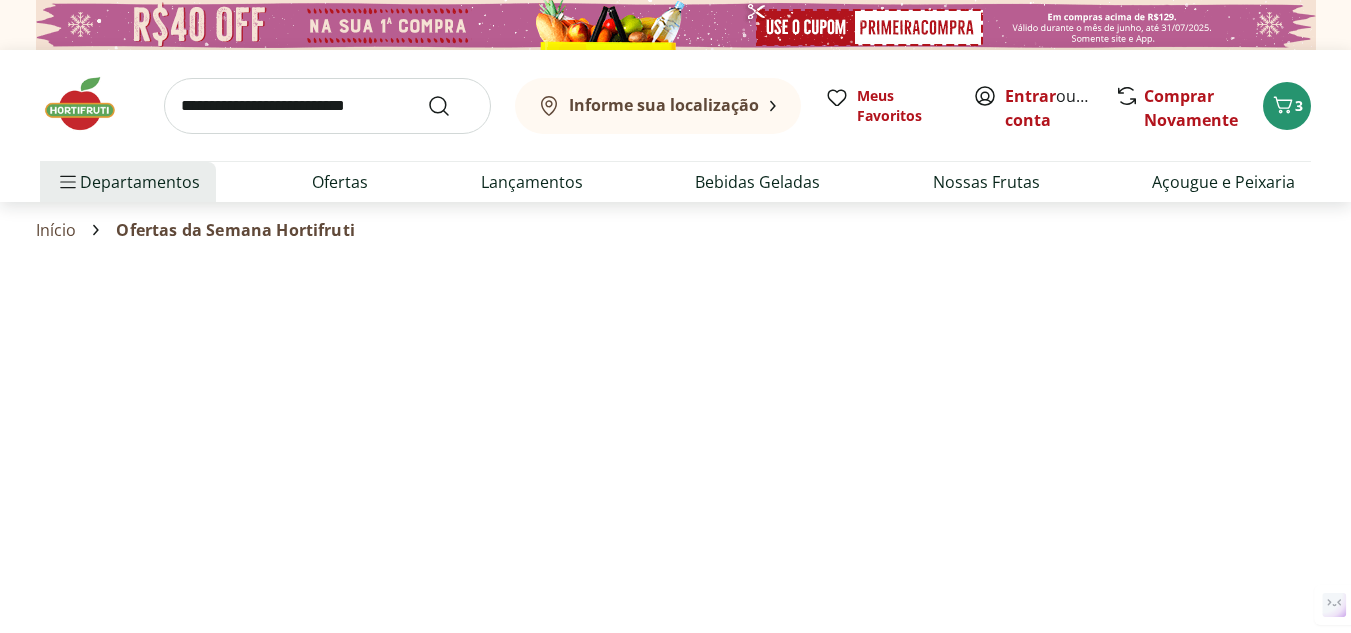 select on "**********" 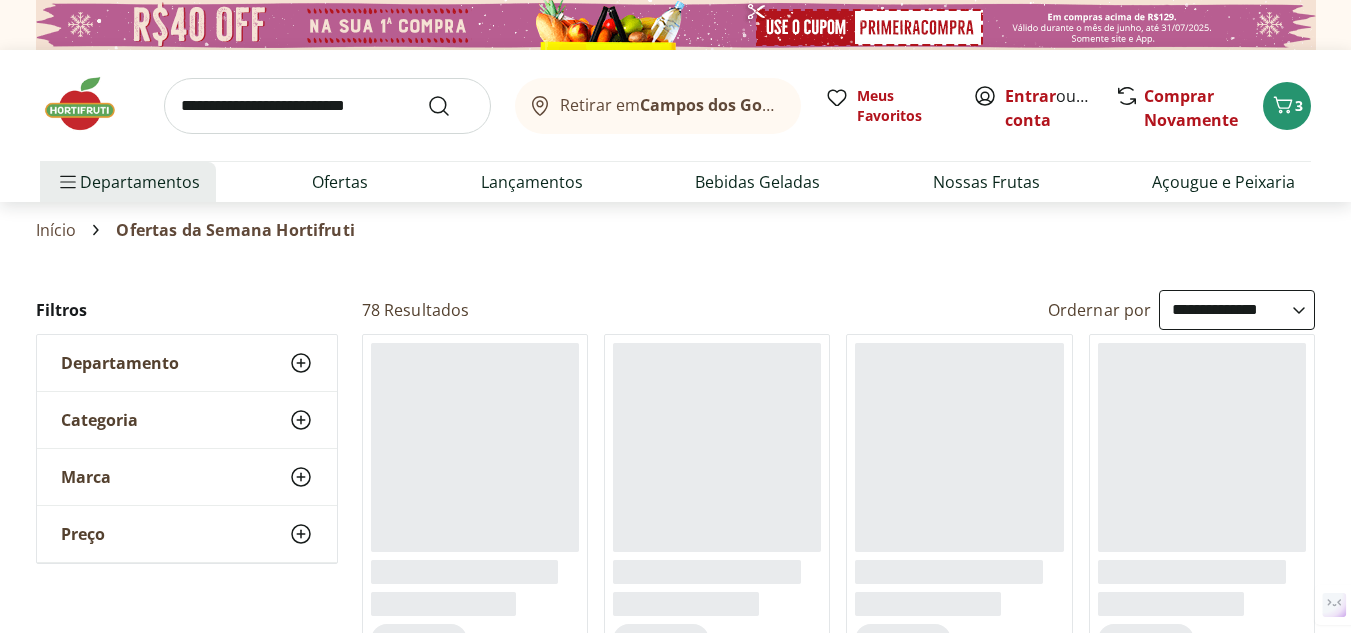 click at bounding box center (90, 104) 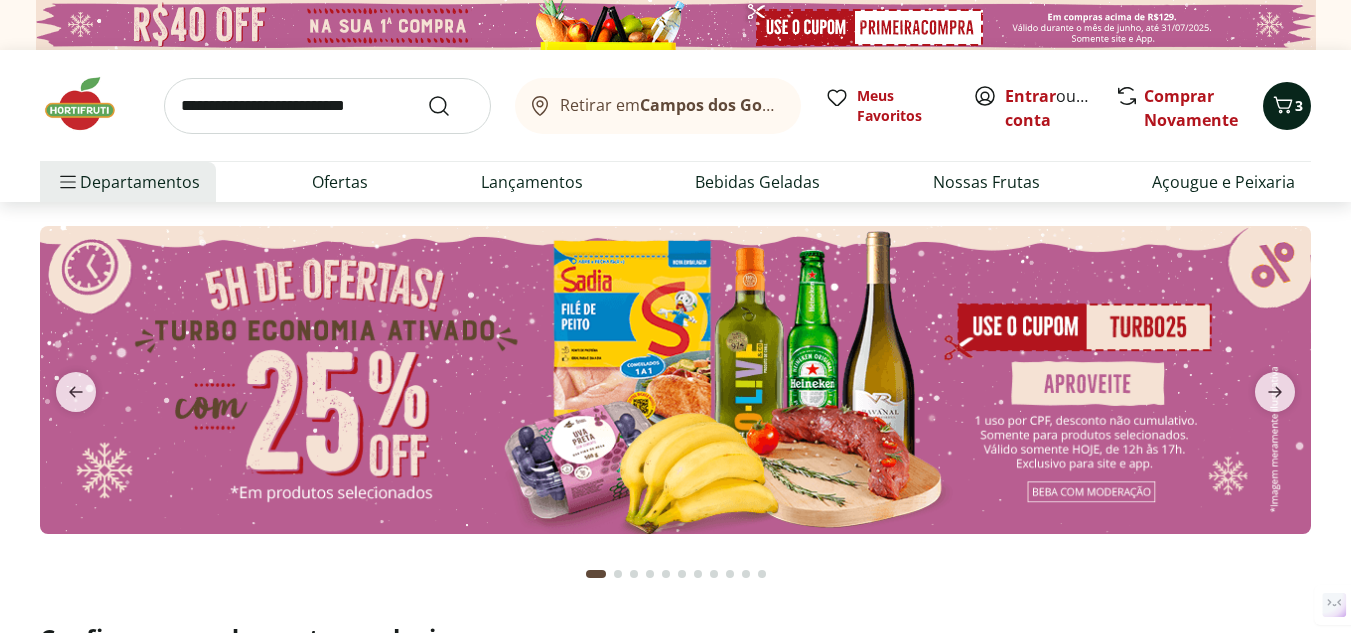 click 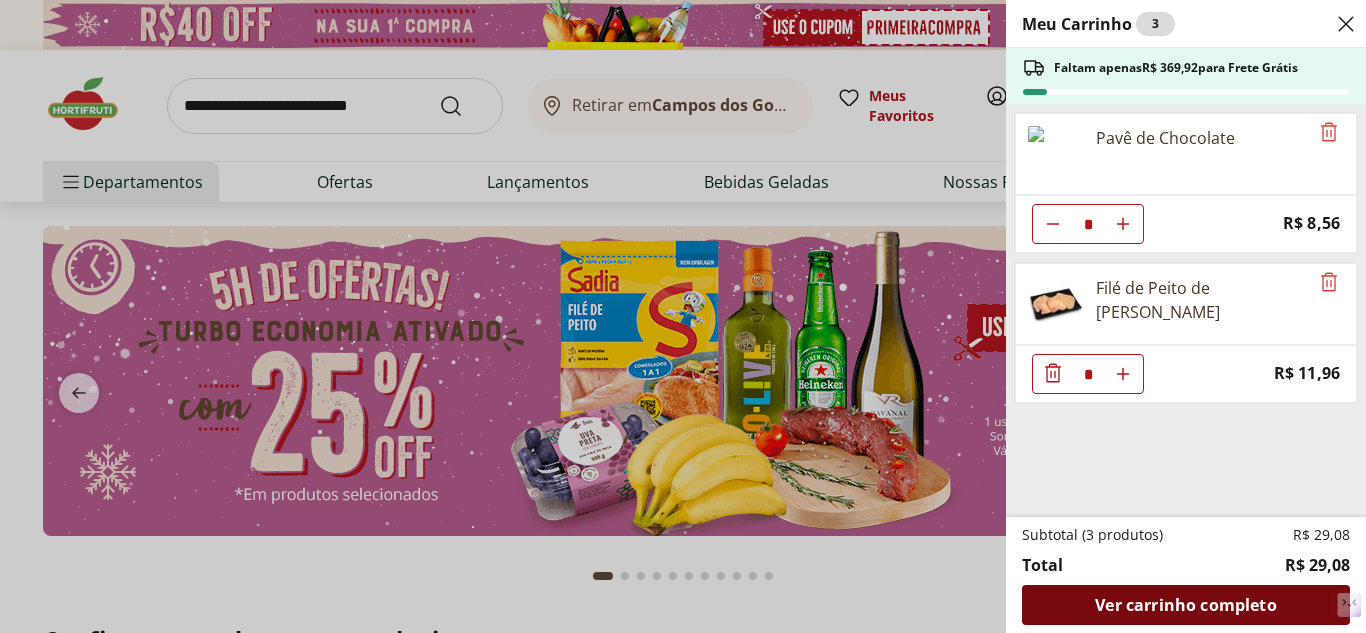 click on "Ver carrinho completo" at bounding box center [1185, 605] 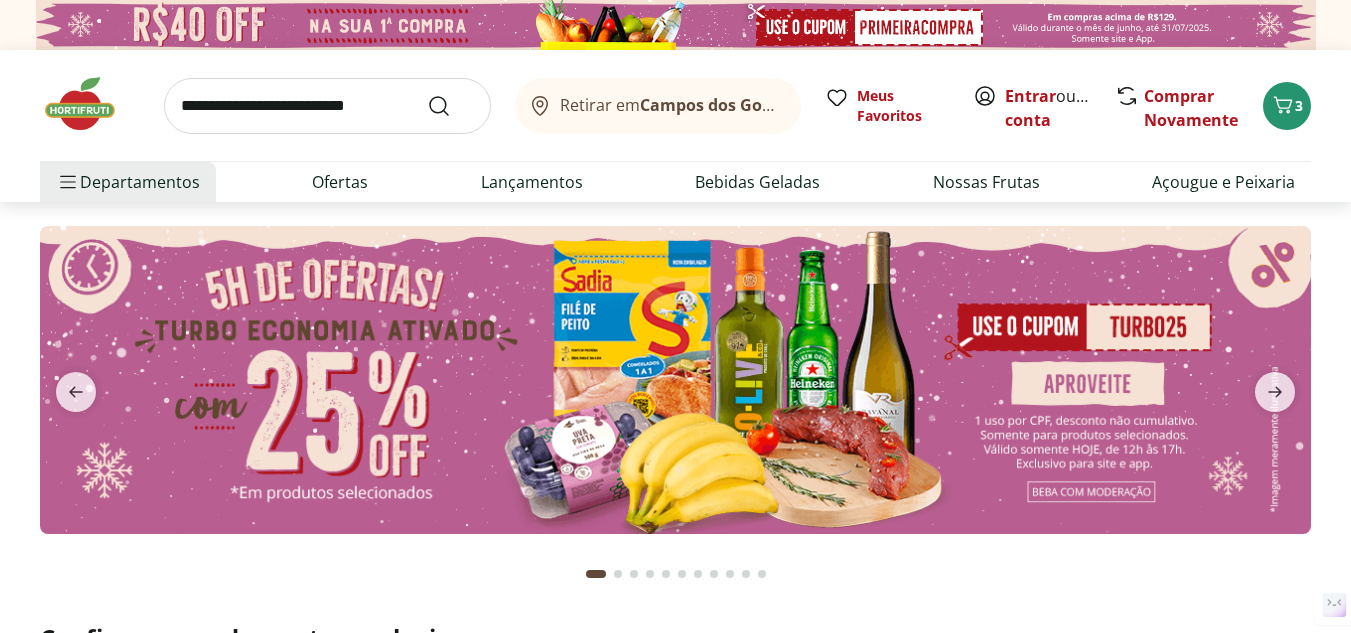 scroll, scrollTop: 0, scrollLeft: 0, axis: both 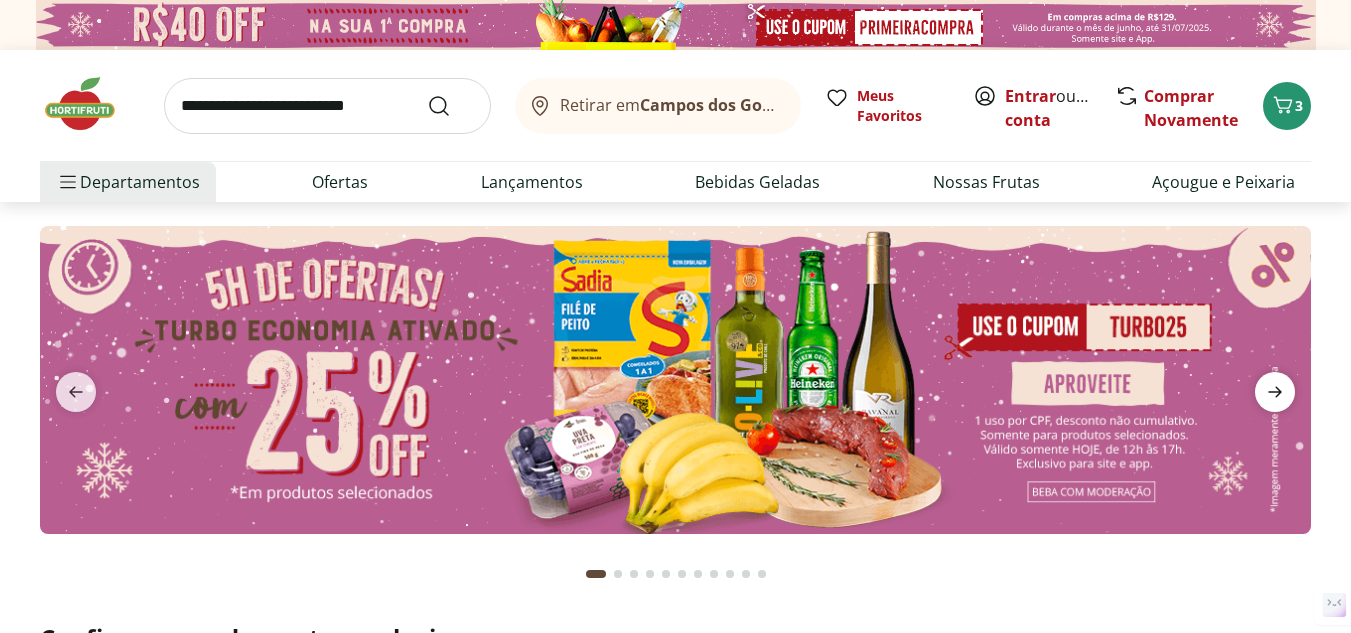 click 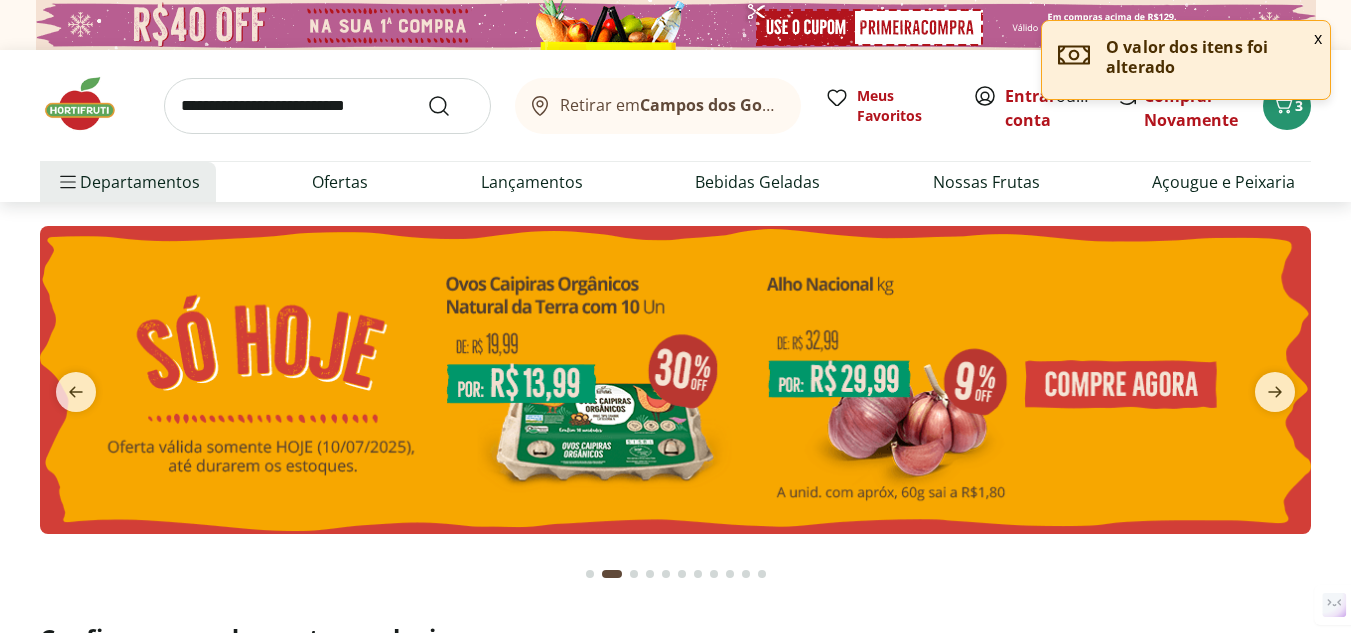 click at bounding box center [675, 380] 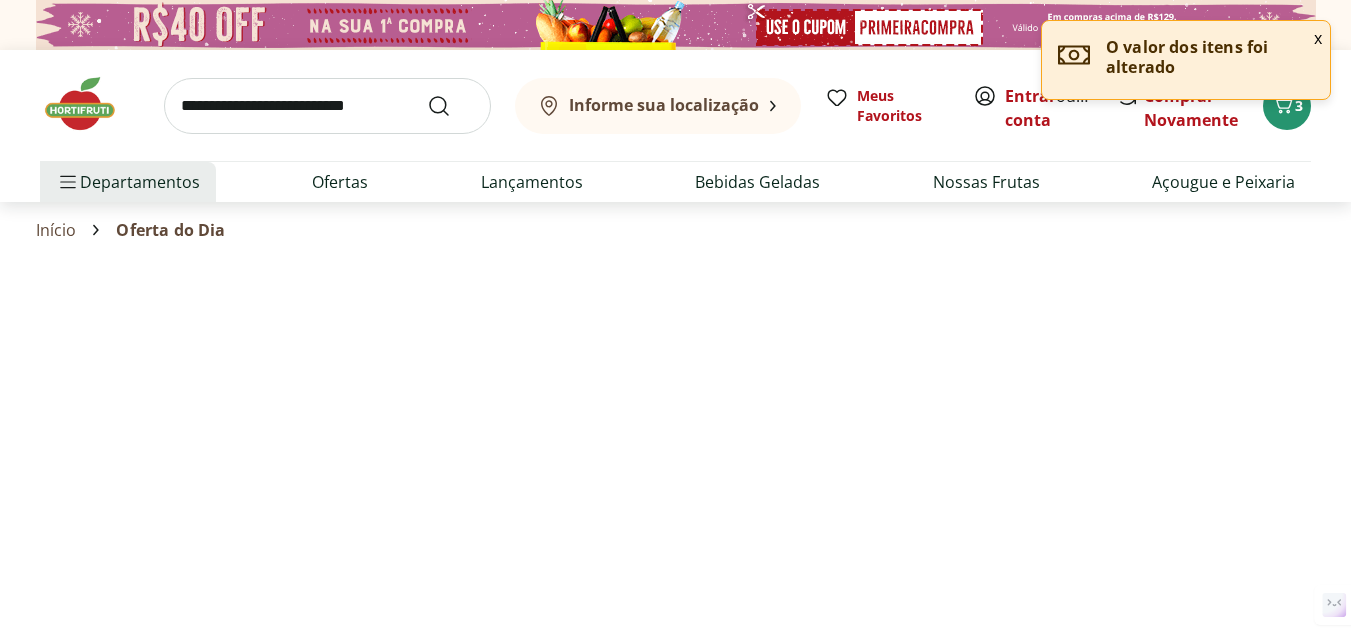 select on "**********" 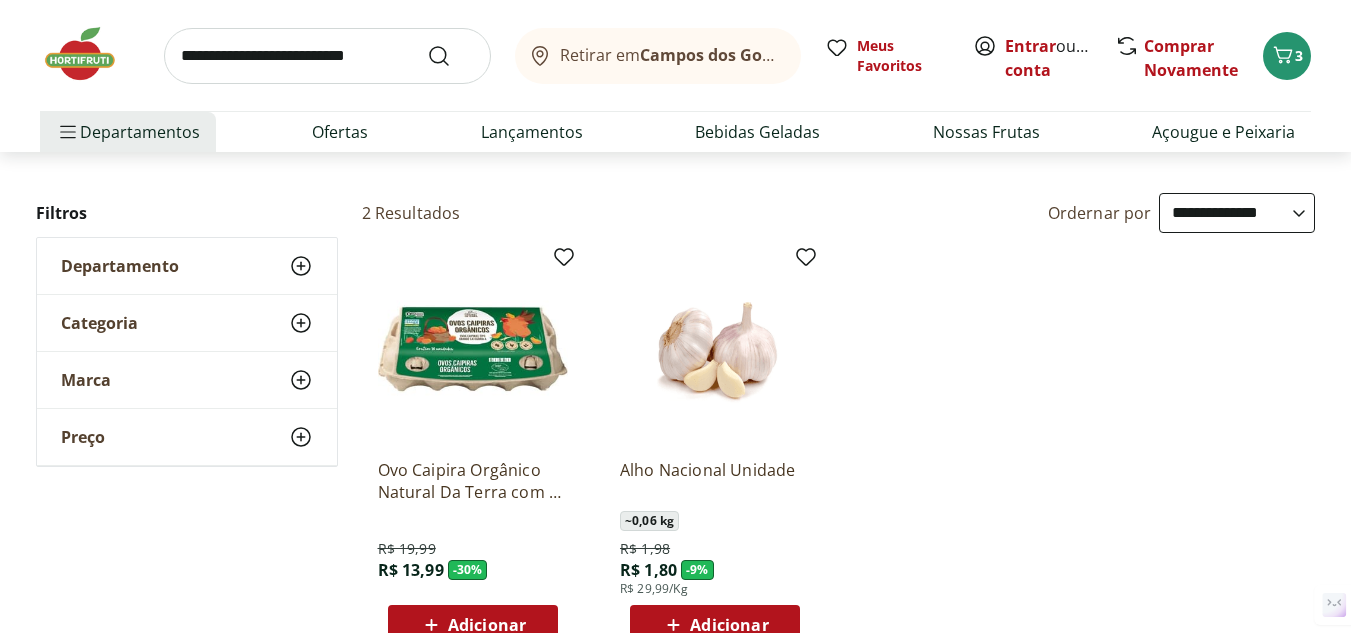 scroll, scrollTop: 0, scrollLeft: 0, axis: both 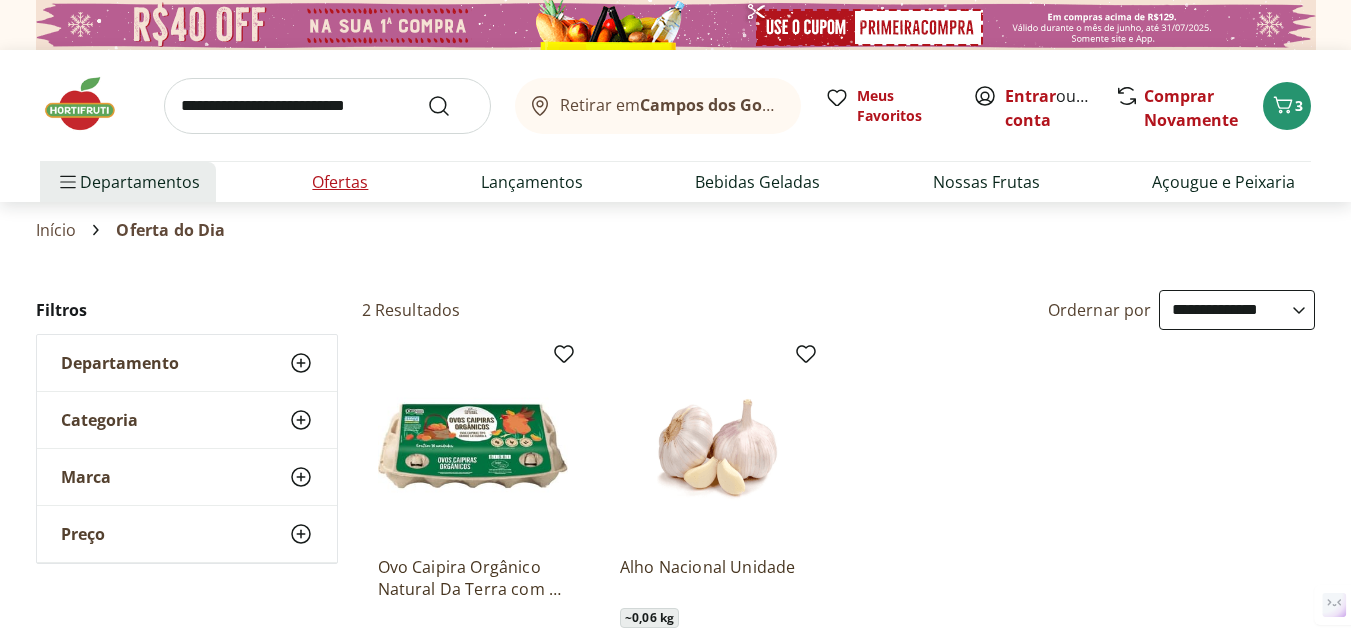 click on "Ofertas" at bounding box center [340, 182] 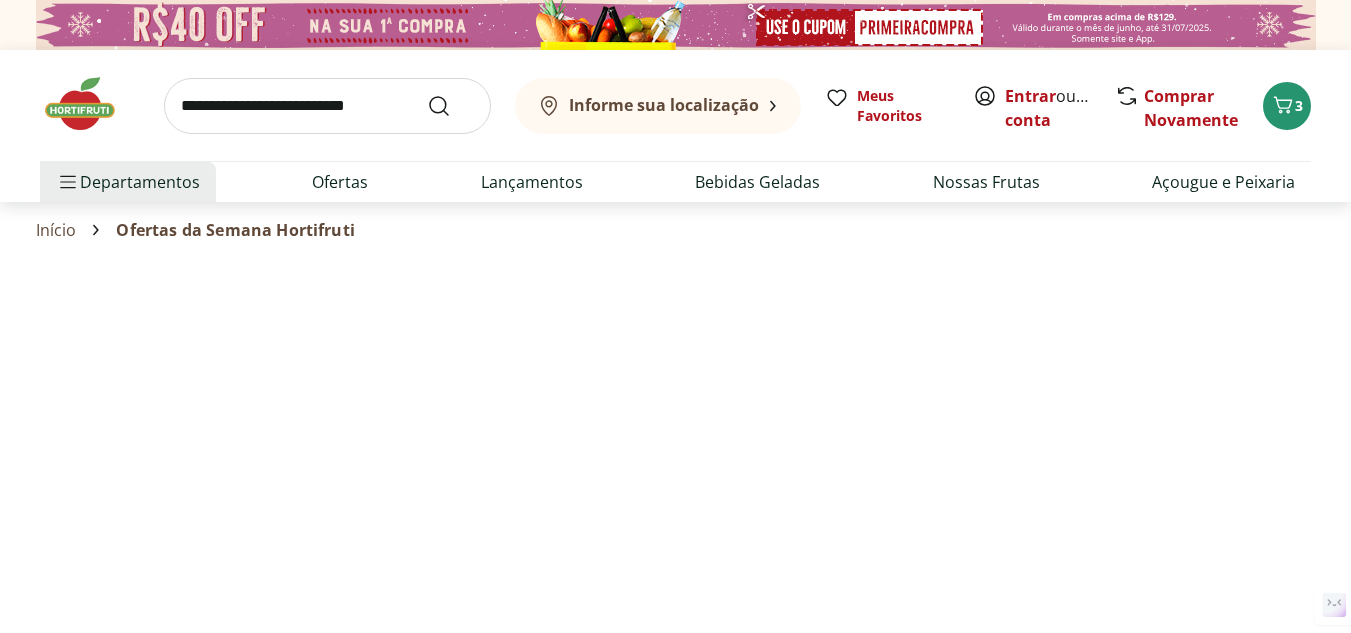 select on "**********" 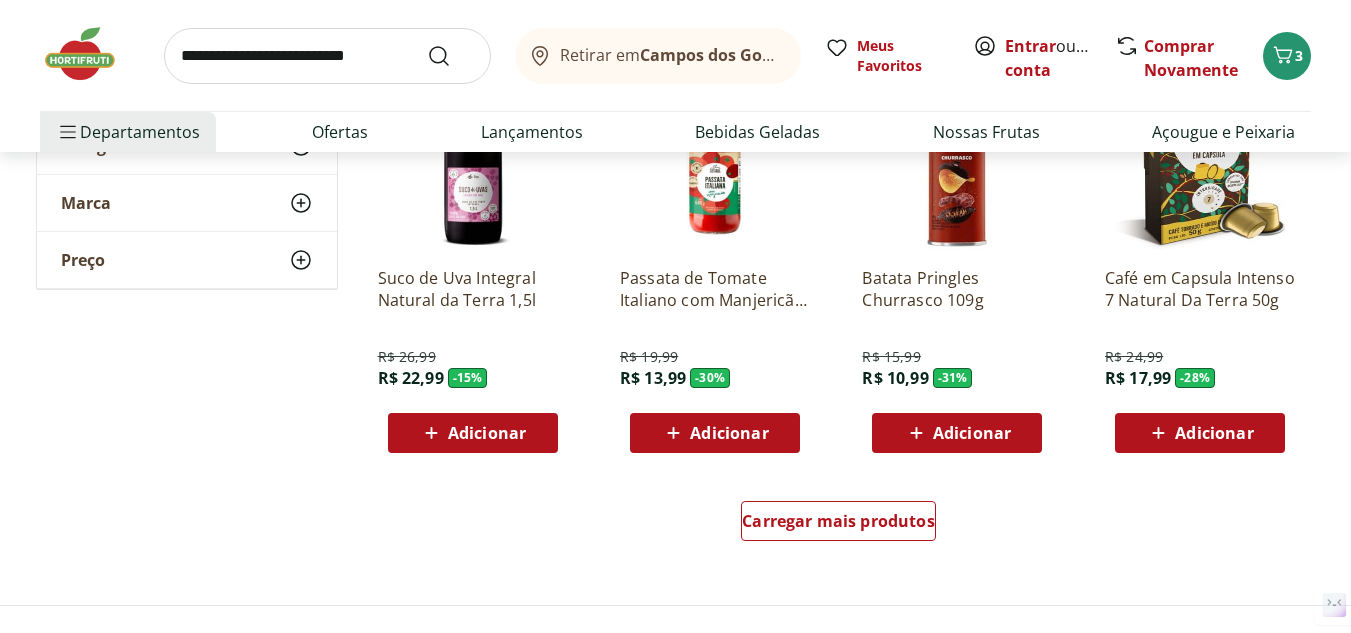 scroll, scrollTop: 1200, scrollLeft: 0, axis: vertical 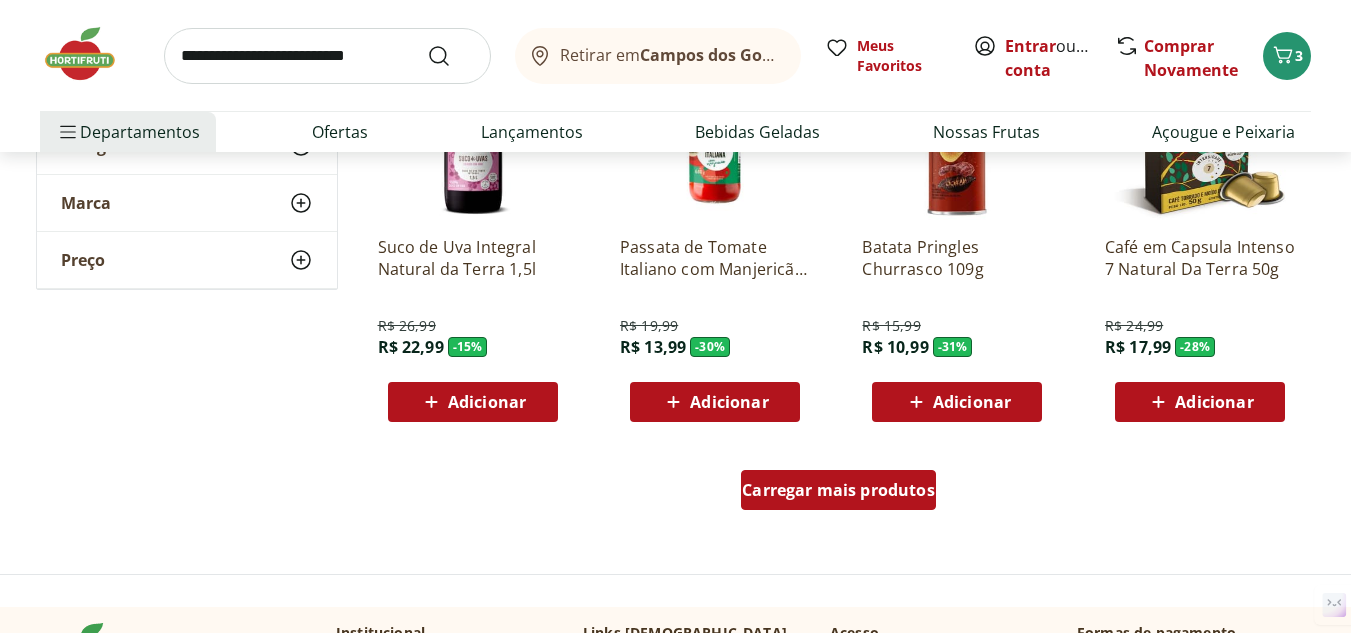 click on "Carregar mais produtos" at bounding box center [838, 490] 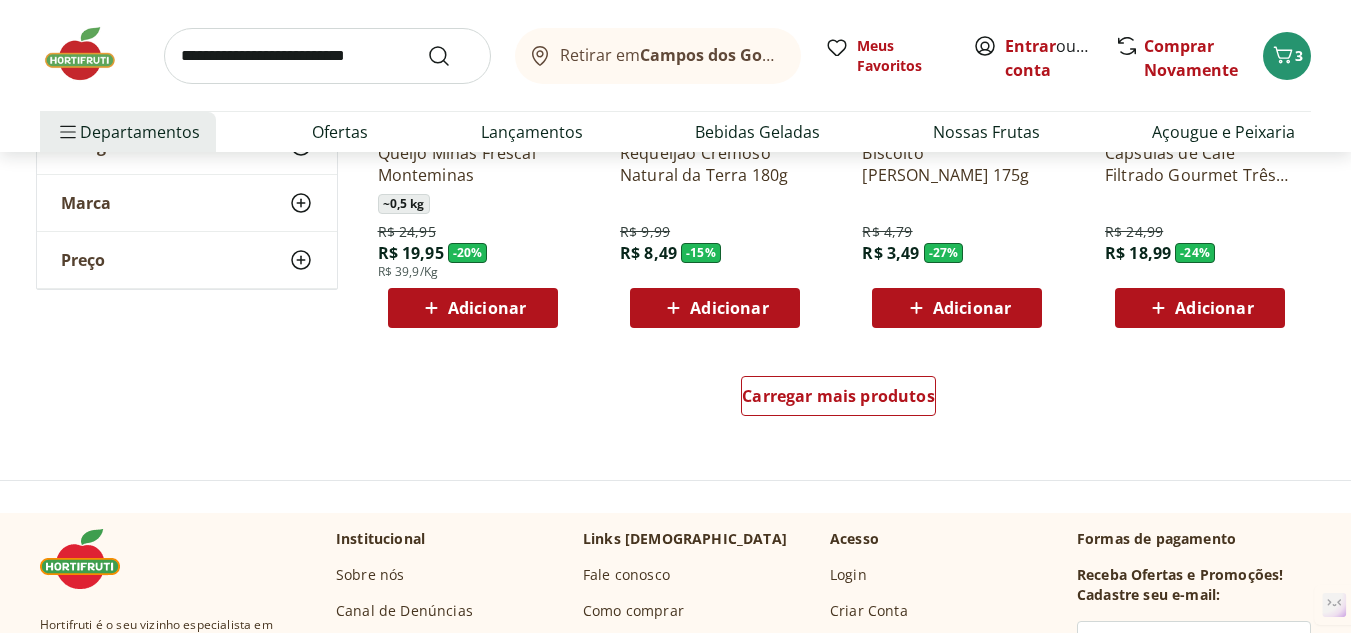 scroll, scrollTop: 2600, scrollLeft: 0, axis: vertical 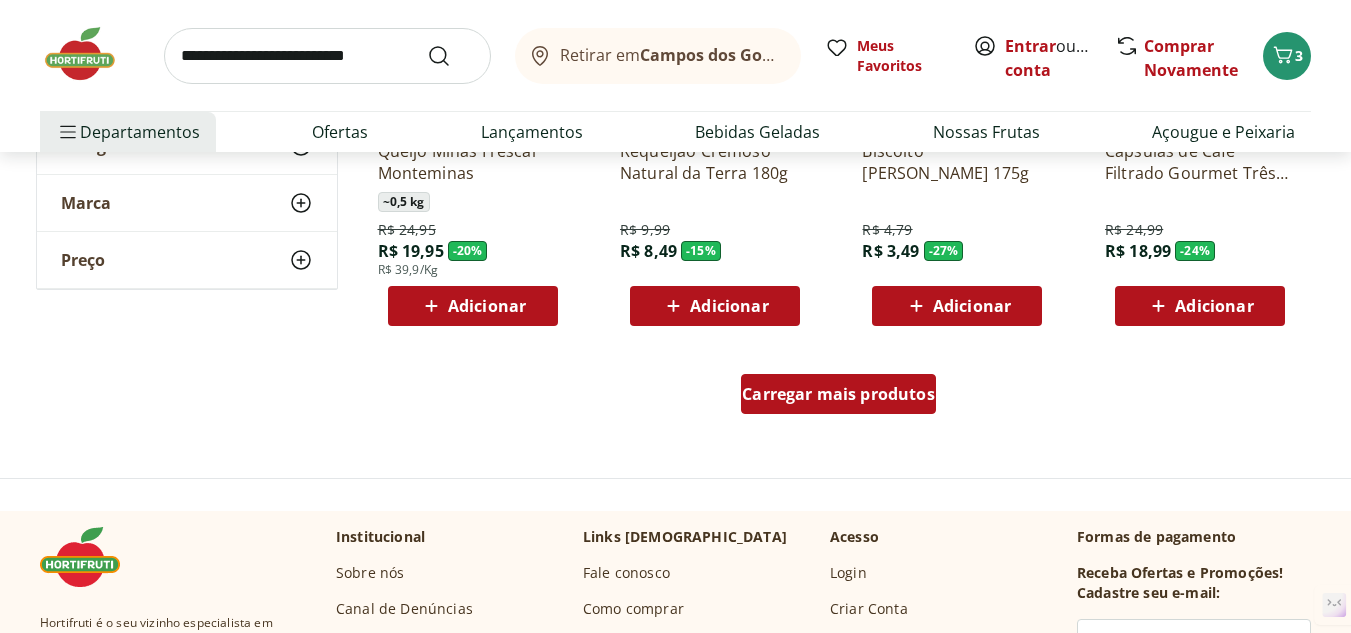 click on "Carregar mais produtos" at bounding box center (838, 394) 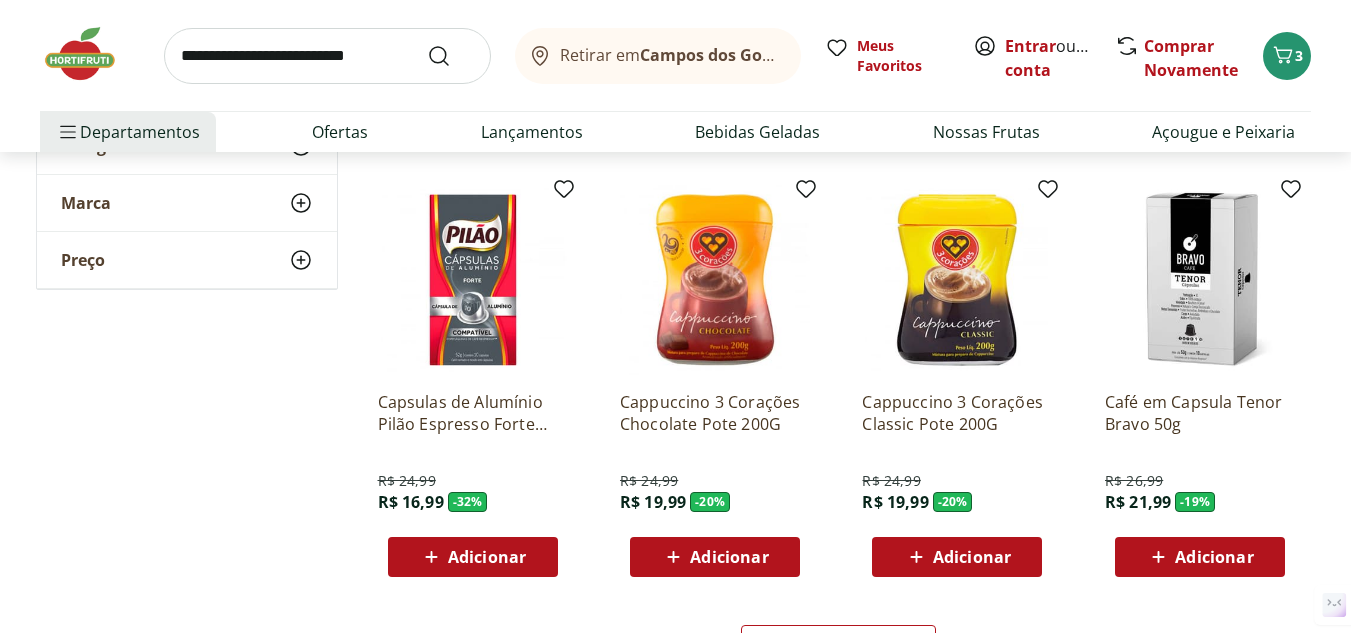 scroll, scrollTop: 3700, scrollLeft: 0, axis: vertical 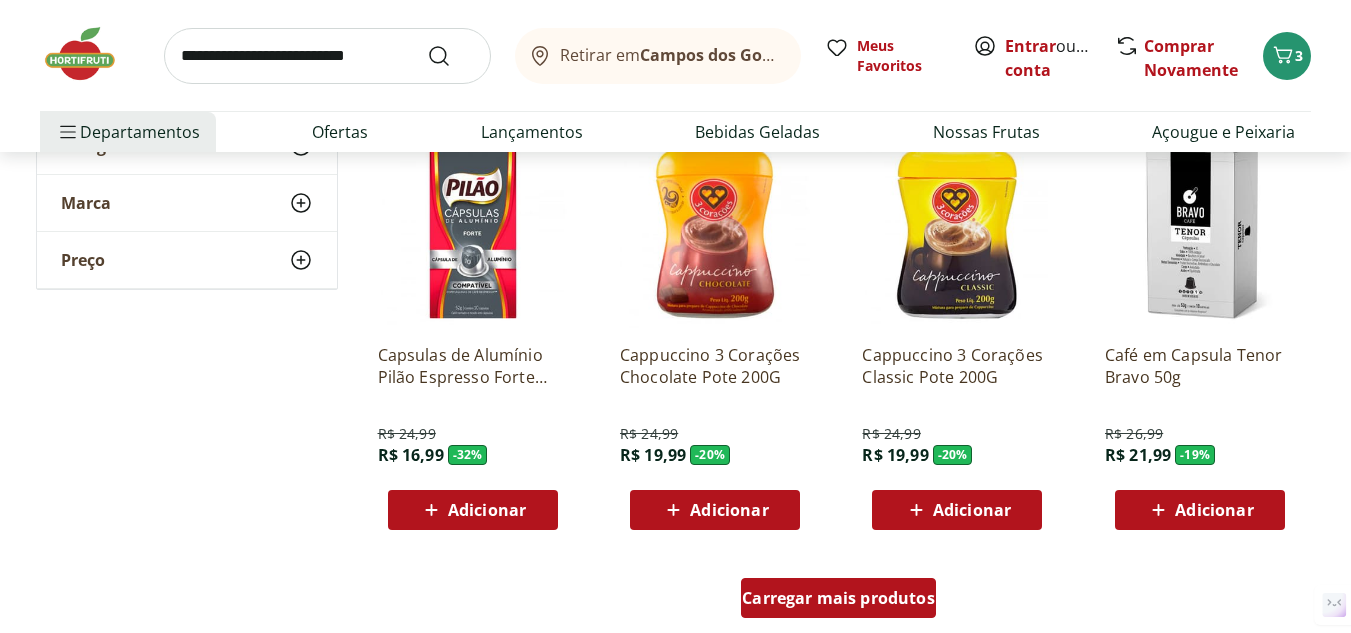 click on "Carregar mais produtos" at bounding box center [838, 598] 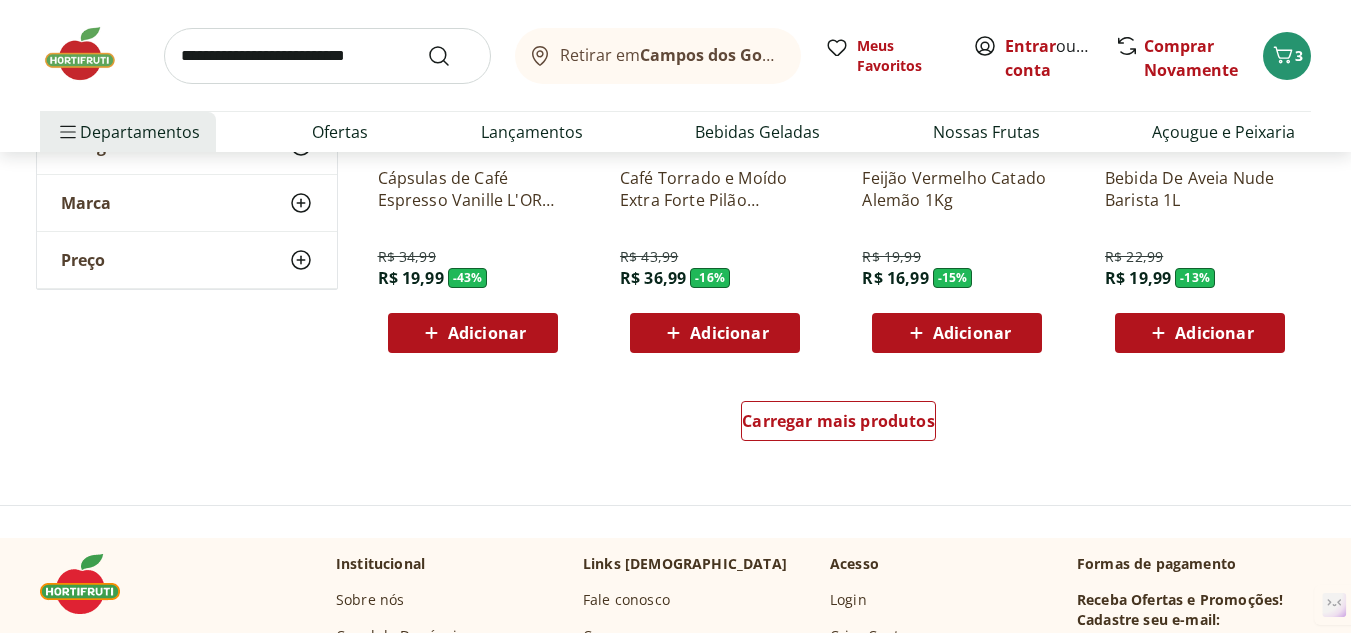 scroll, scrollTop: 5200, scrollLeft: 0, axis: vertical 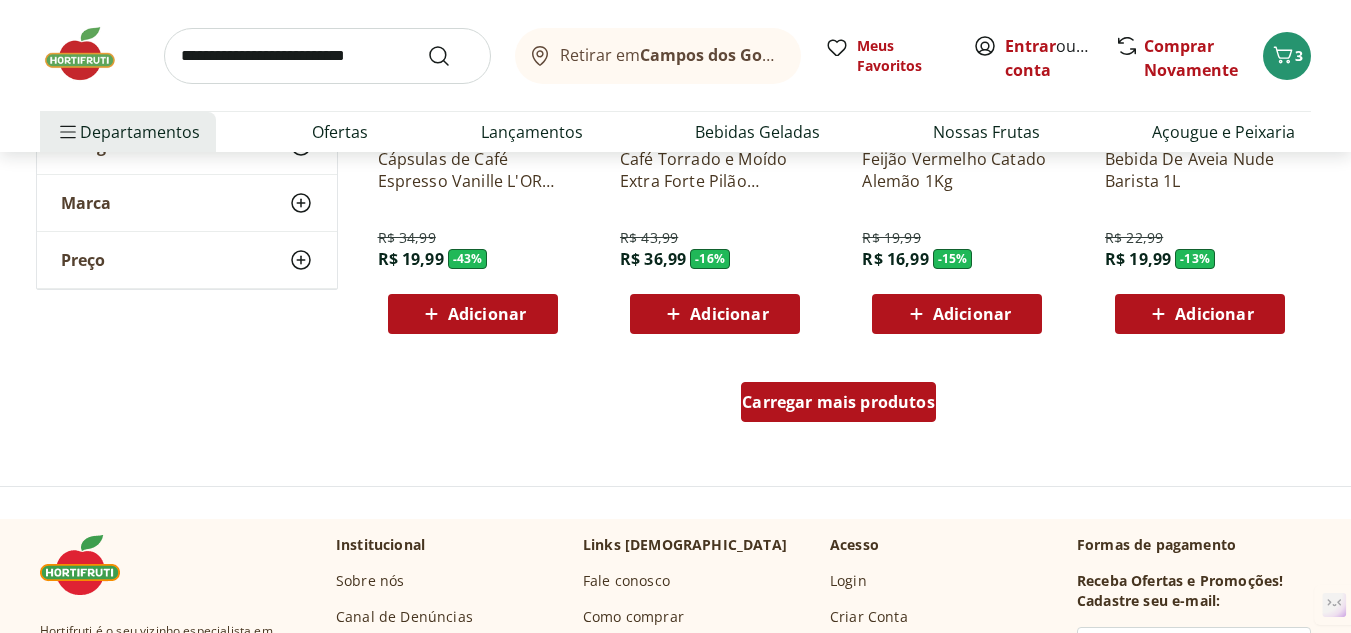 click on "Carregar mais produtos" at bounding box center (838, 402) 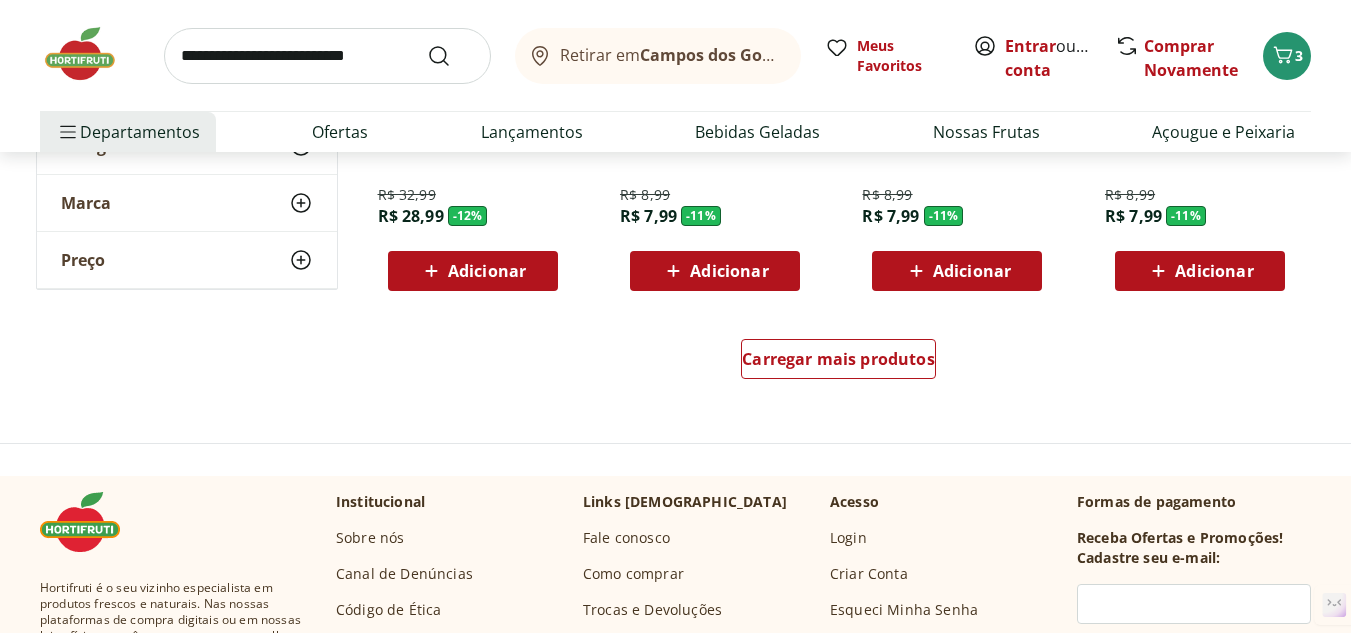 scroll, scrollTop: 6500, scrollLeft: 0, axis: vertical 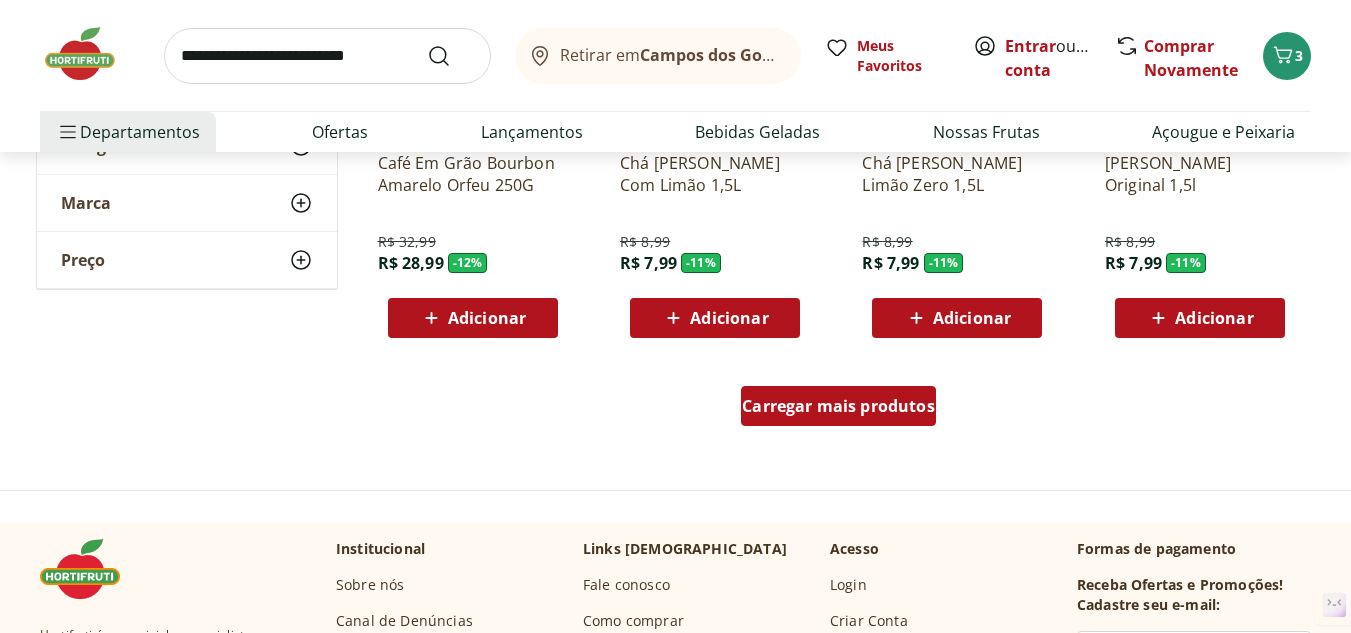click on "Carregar mais produtos" at bounding box center [838, 406] 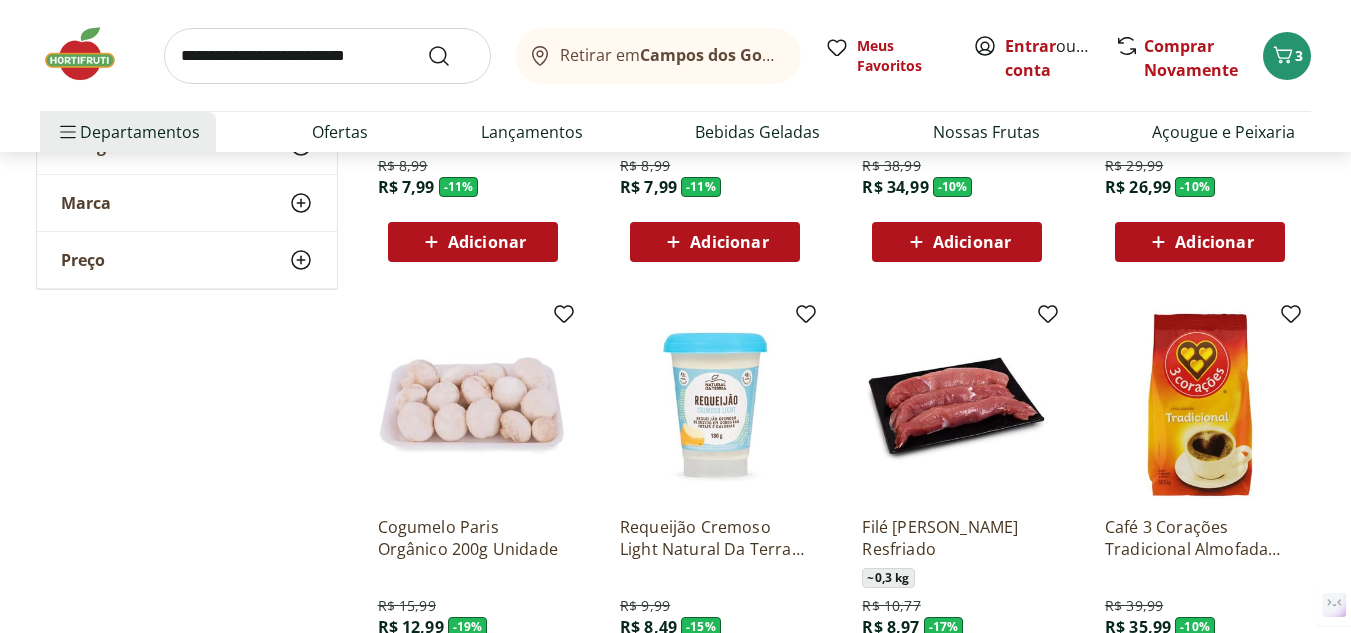 scroll, scrollTop: 7100, scrollLeft: 0, axis: vertical 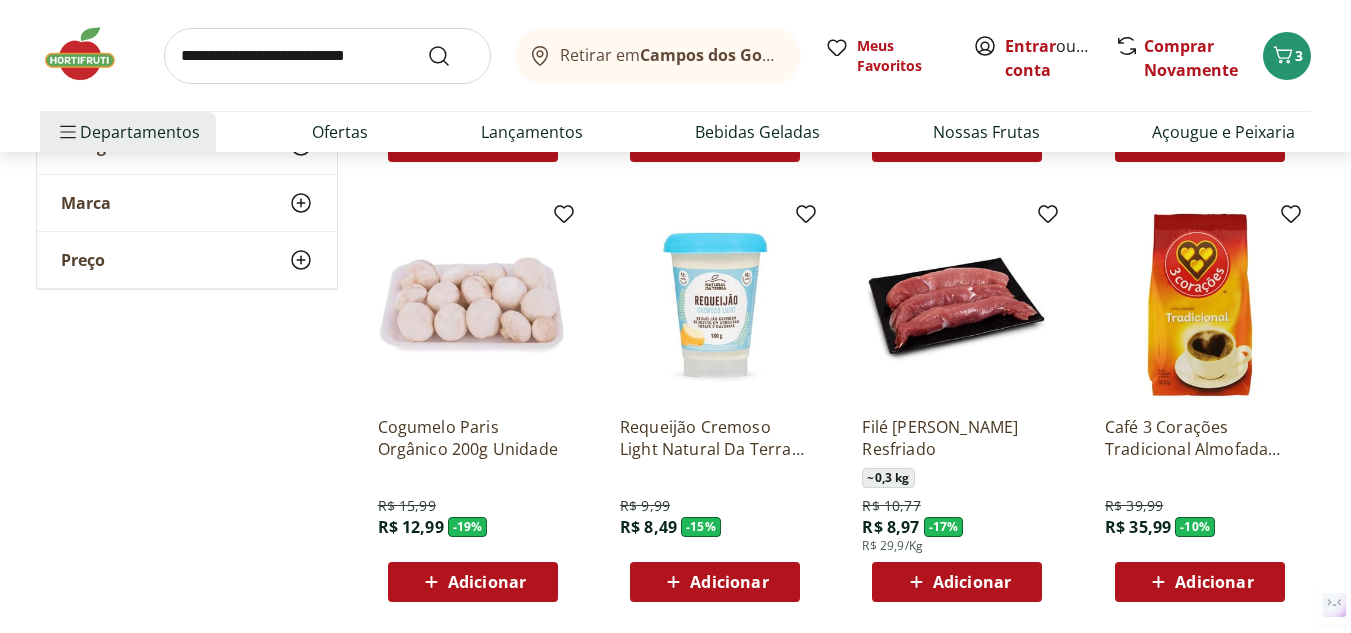 click at bounding box center (1200, 305) 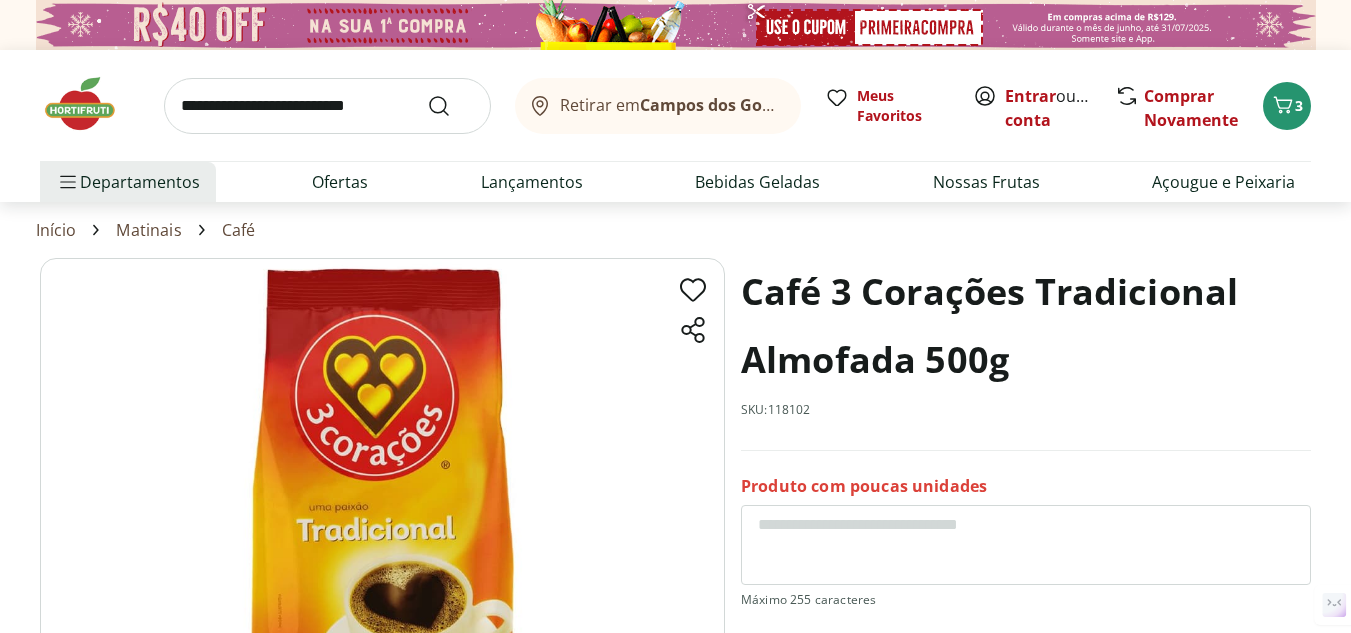 scroll, scrollTop: 200, scrollLeft: 0, axis: vertical 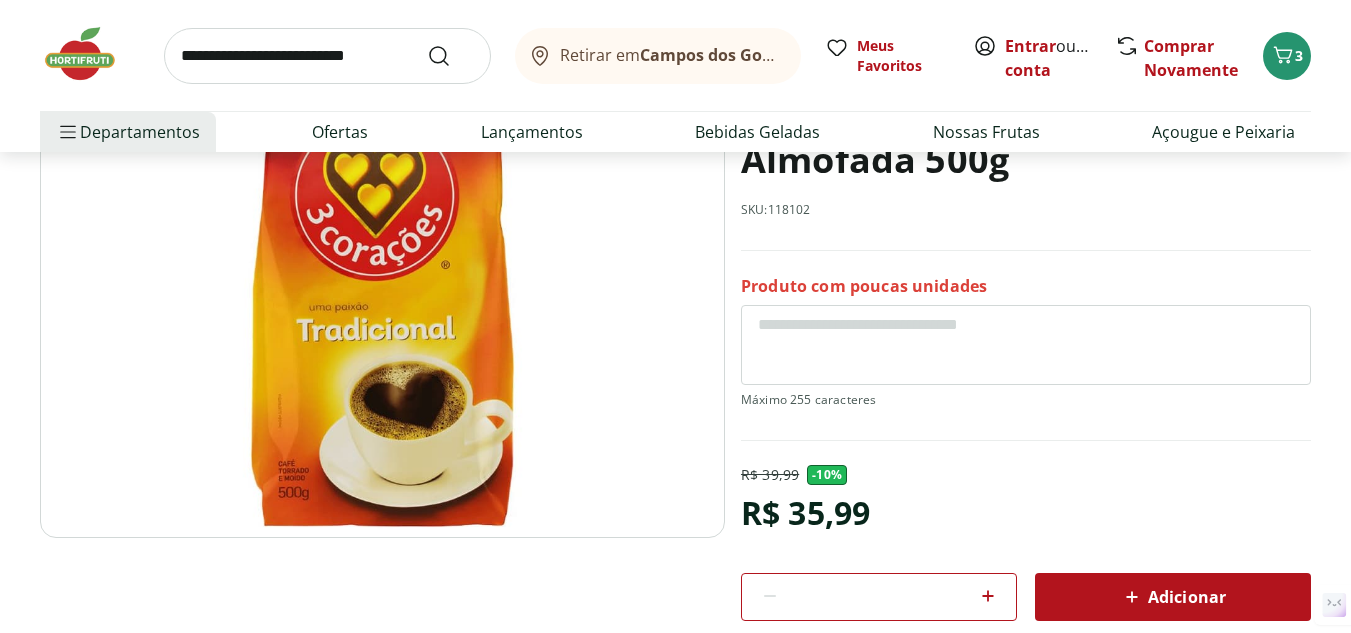 click on "Adicionar" at bounding box center [1173, 597] 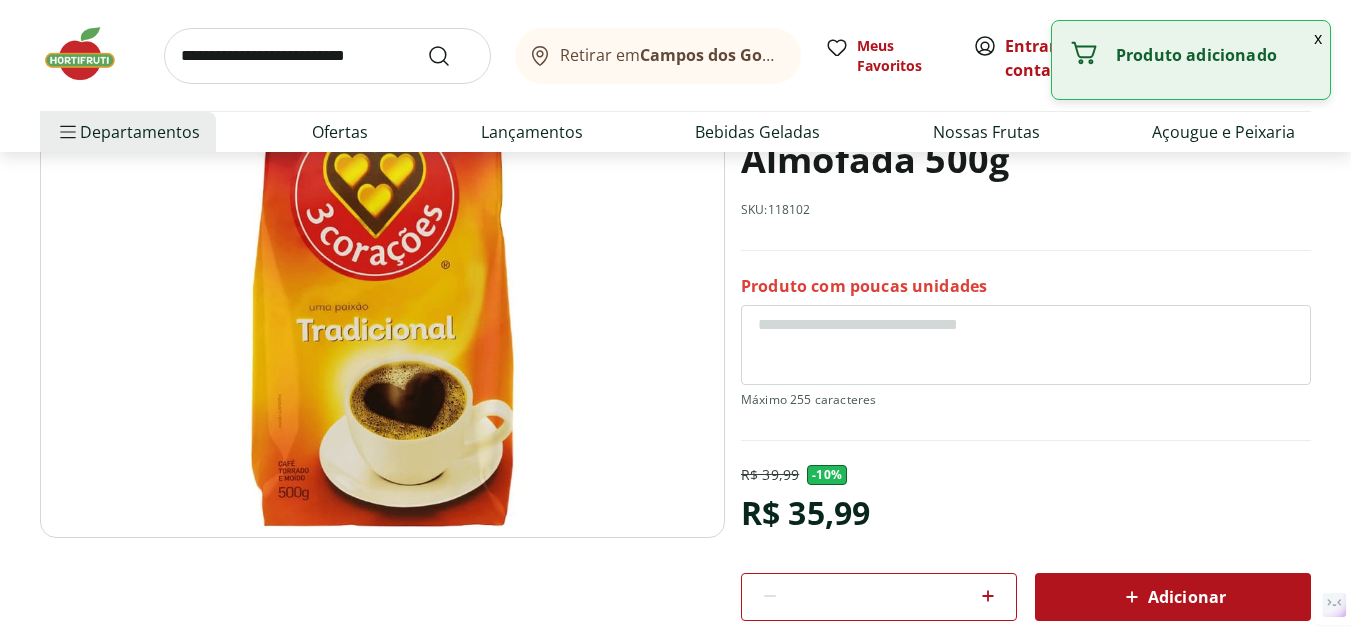 scroll, scrollTop: 0, scrollLeft: 0, axis: both 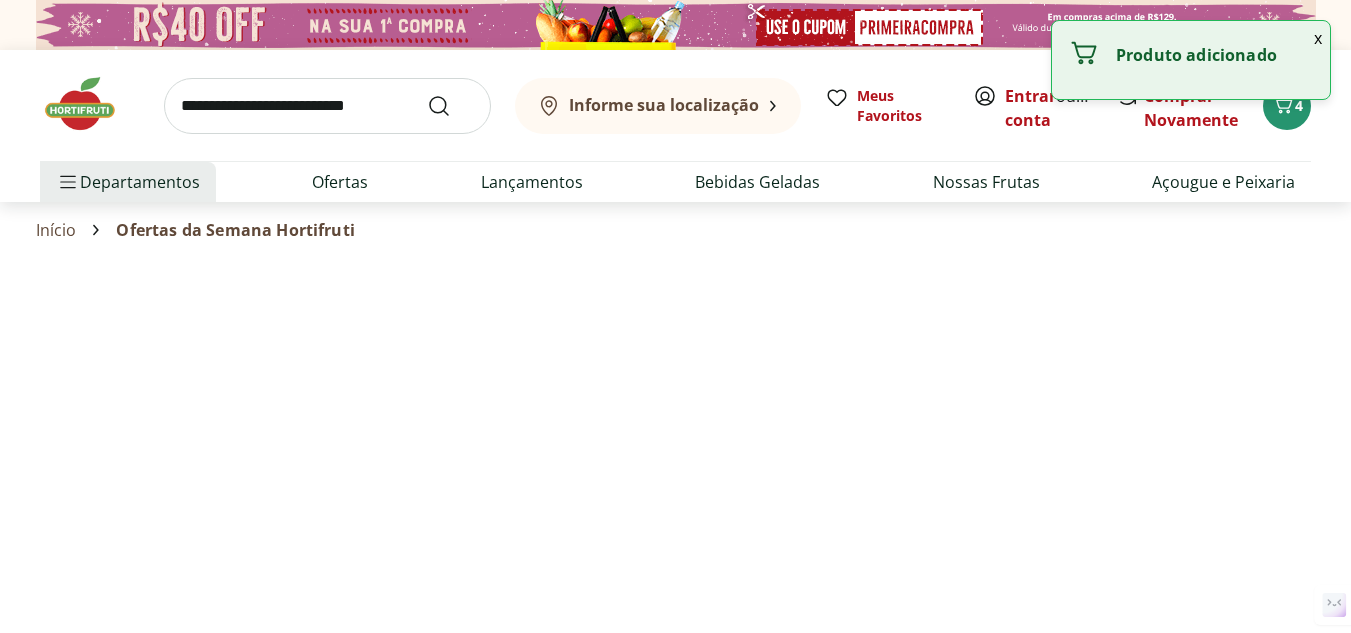select on "**********" 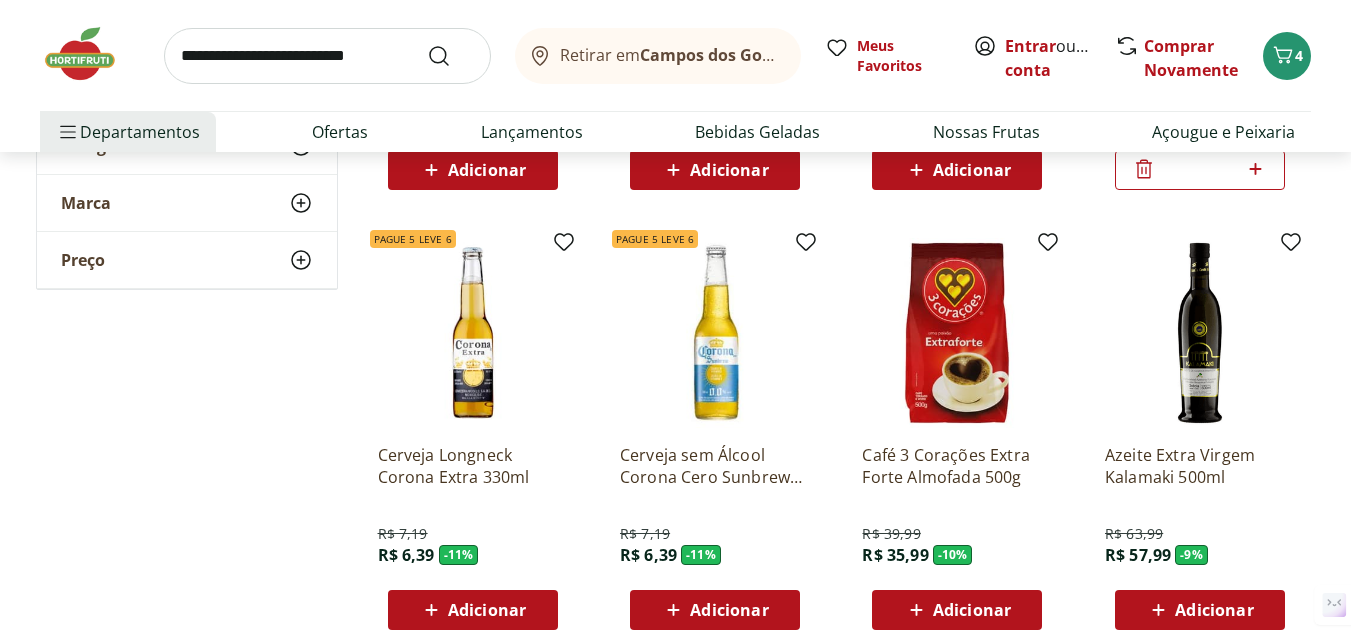scroll, scrollTop: 7700, scrollLeft: 0, axis: vertical 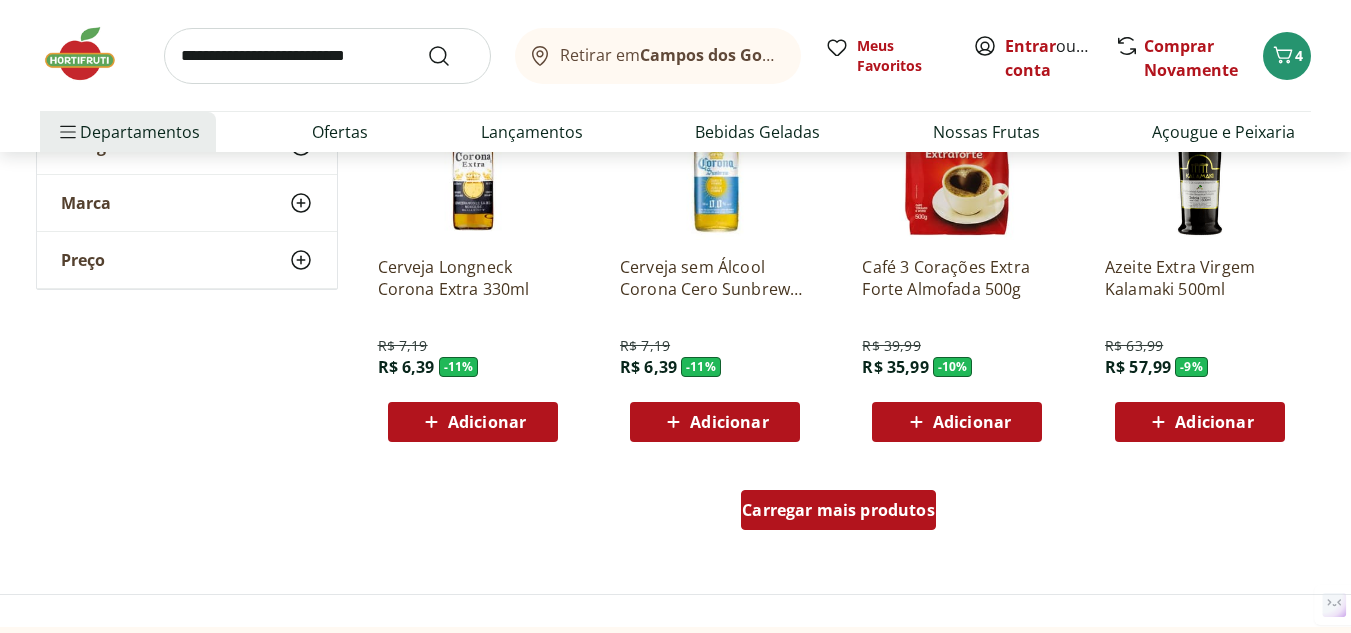 click on "Carregar mais produtos" at bounding box center (838, 510) 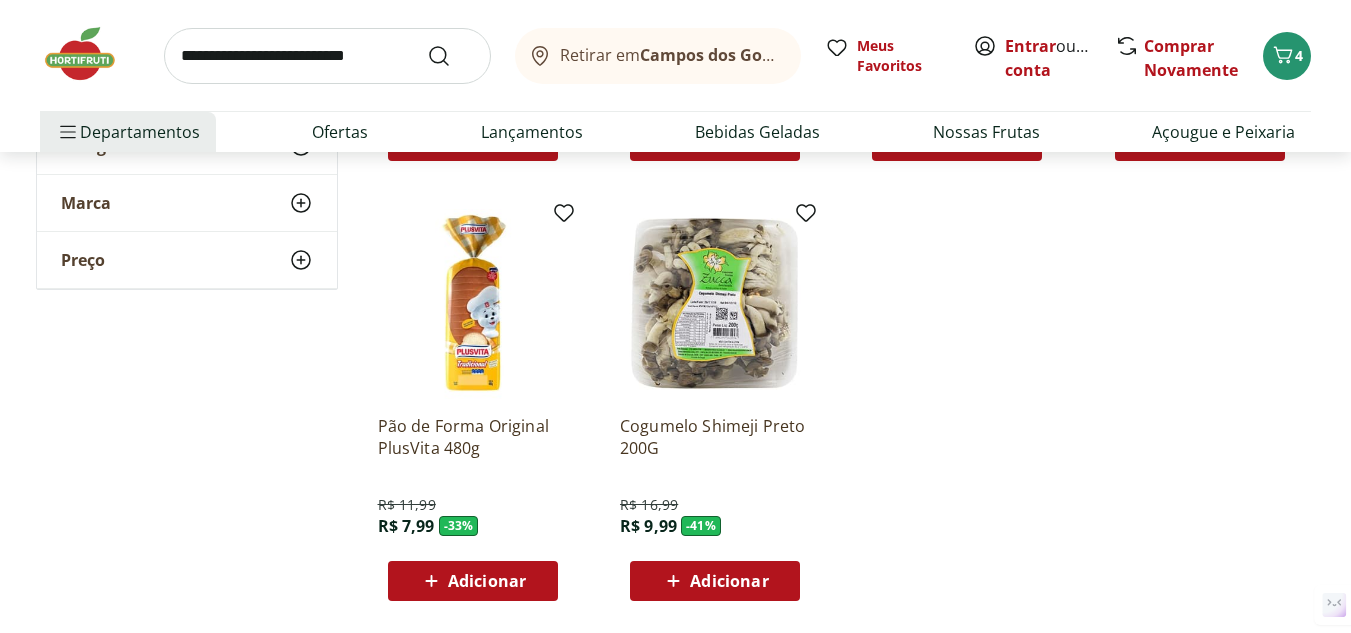 scroll, scrollTop: 8500, scrollLeft: 0, axis: vertical 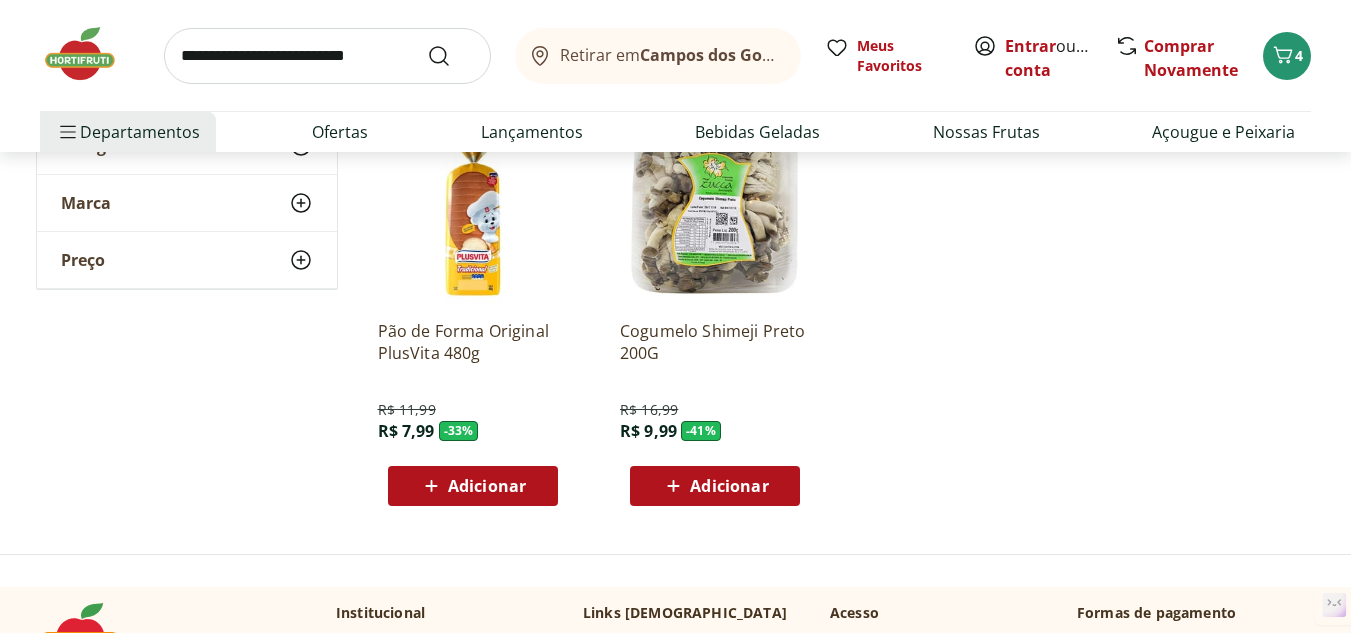 click on "Adicionar" at bounding box center [487, 486] 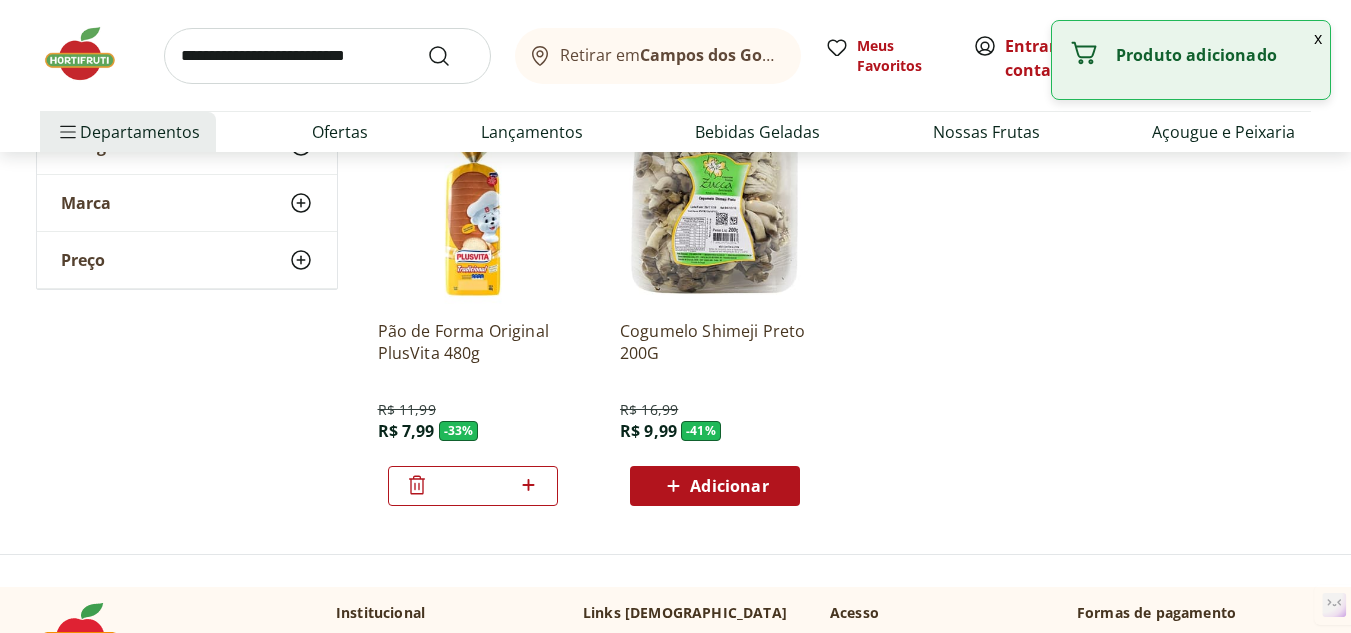 click 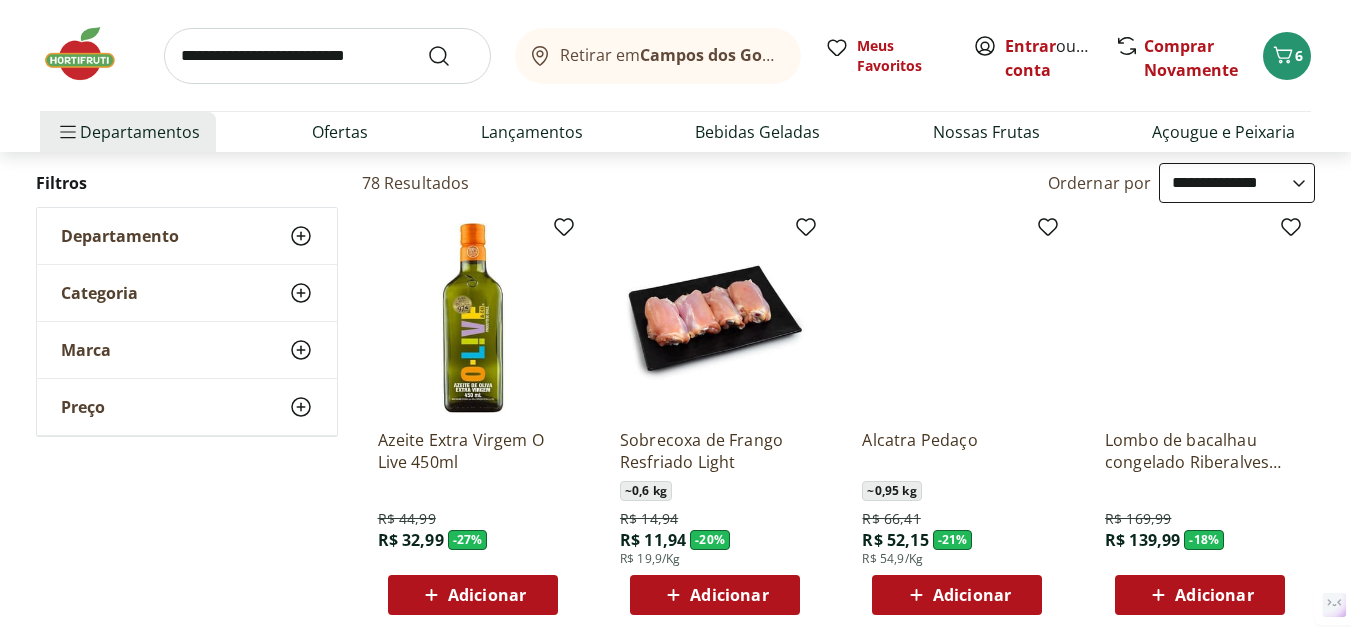 scroll, scrollTop: 0, scrollLeft: 0, axis: both 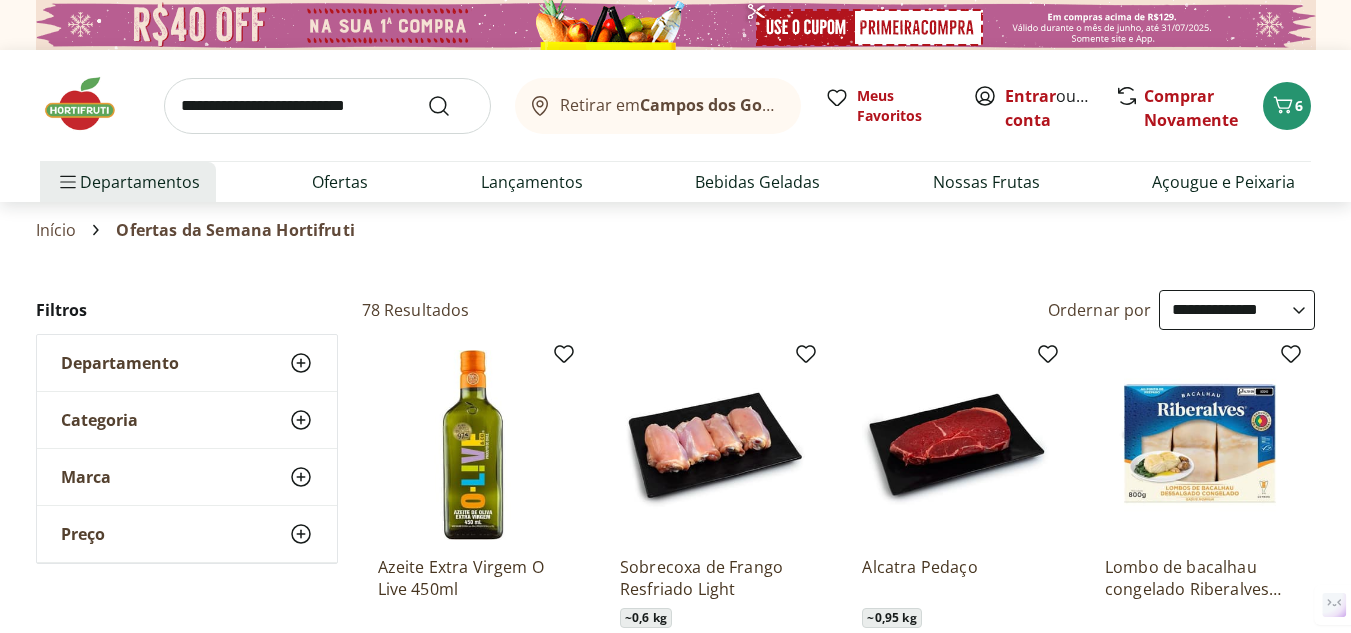 click at bounding box center (90, 104) 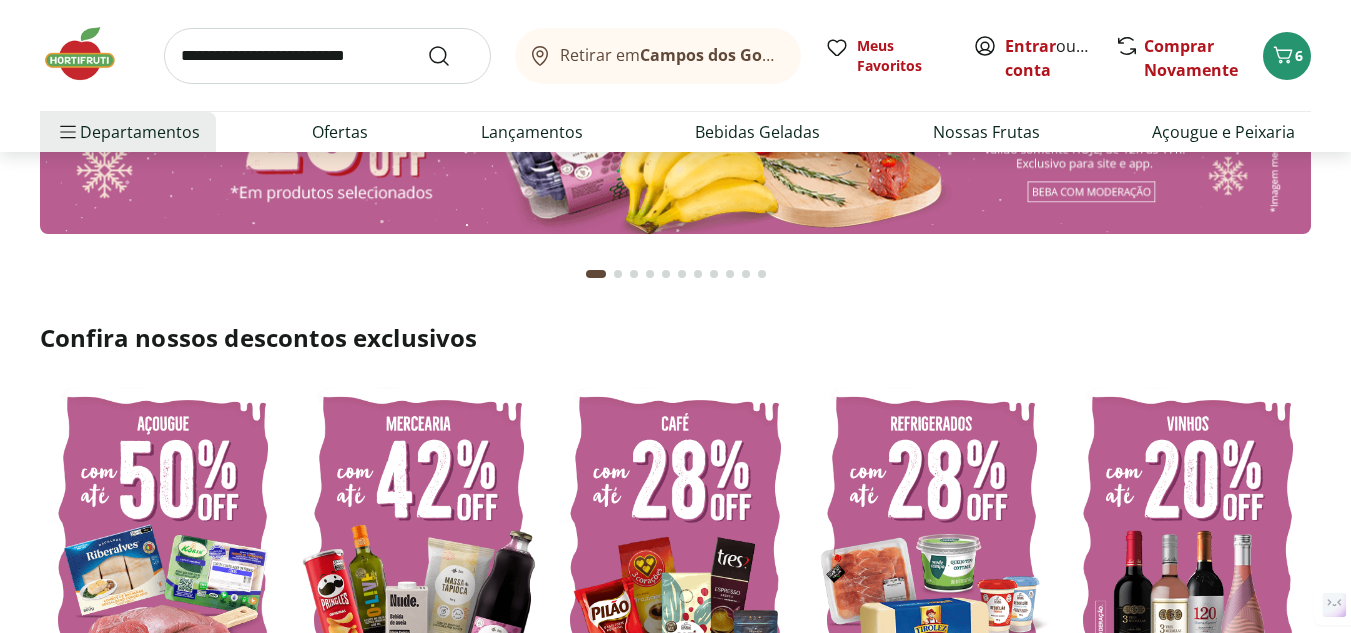 scroll, scrollTop: 500, scrollLeft: 0, axis: vertical 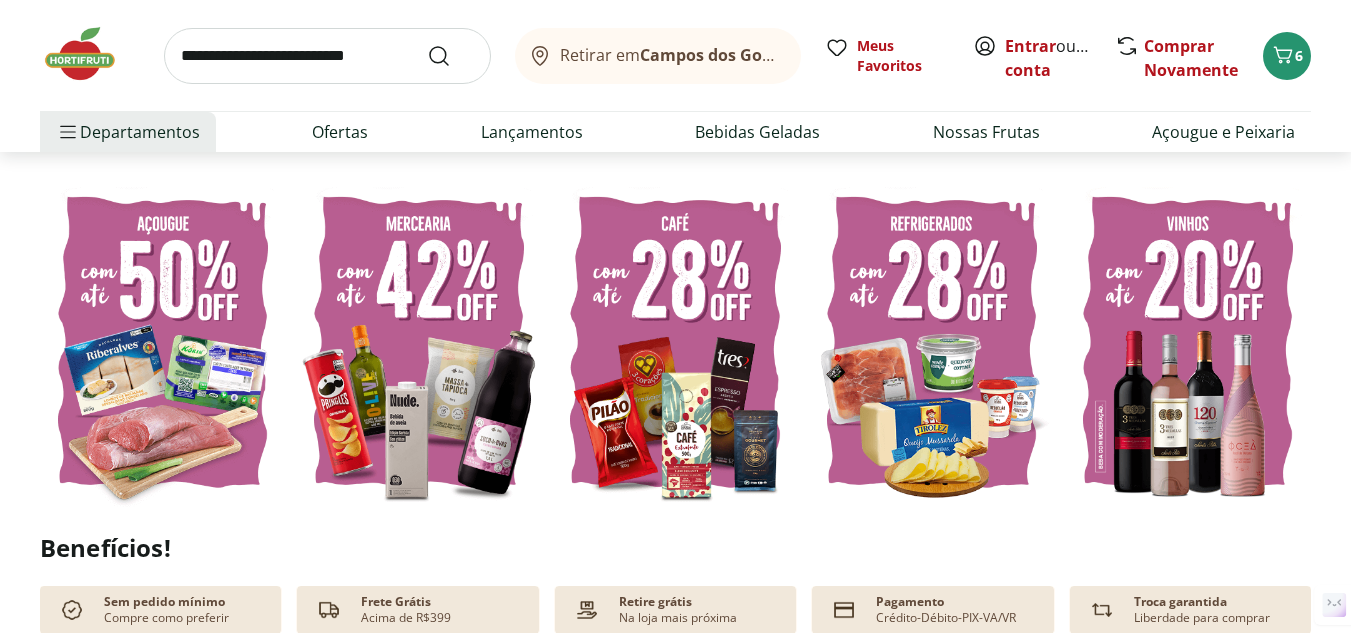 click at bounding box center [932, 342] 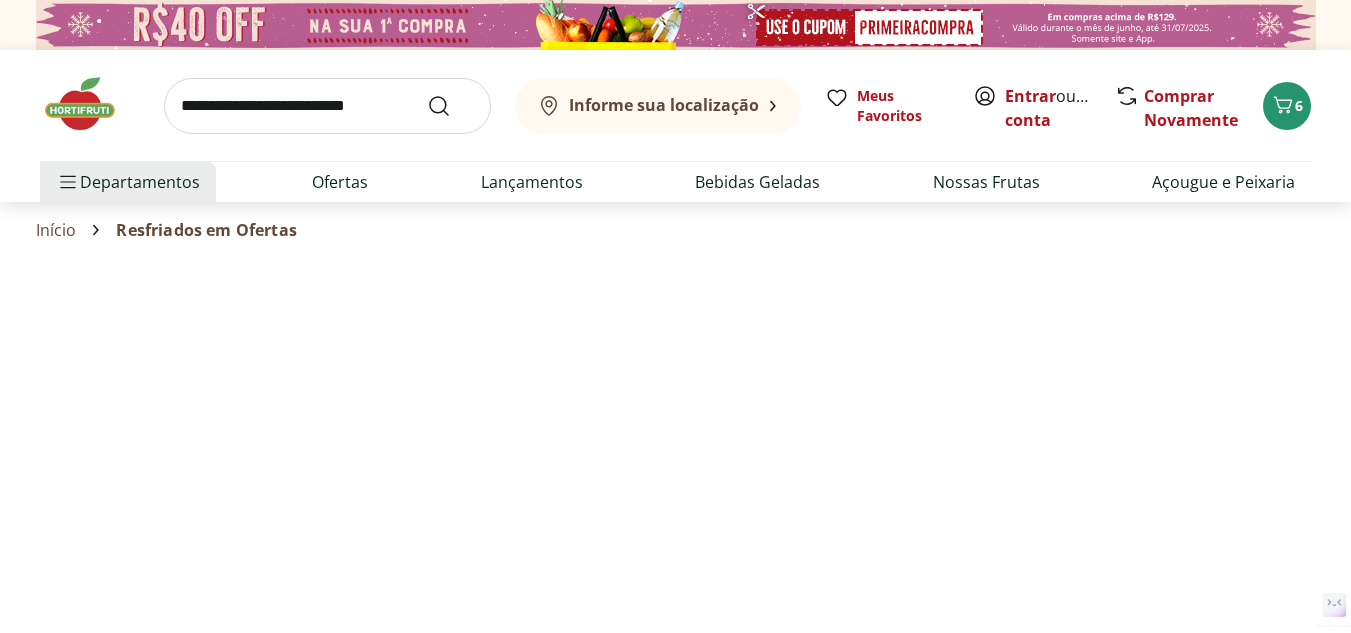 select on "**********" 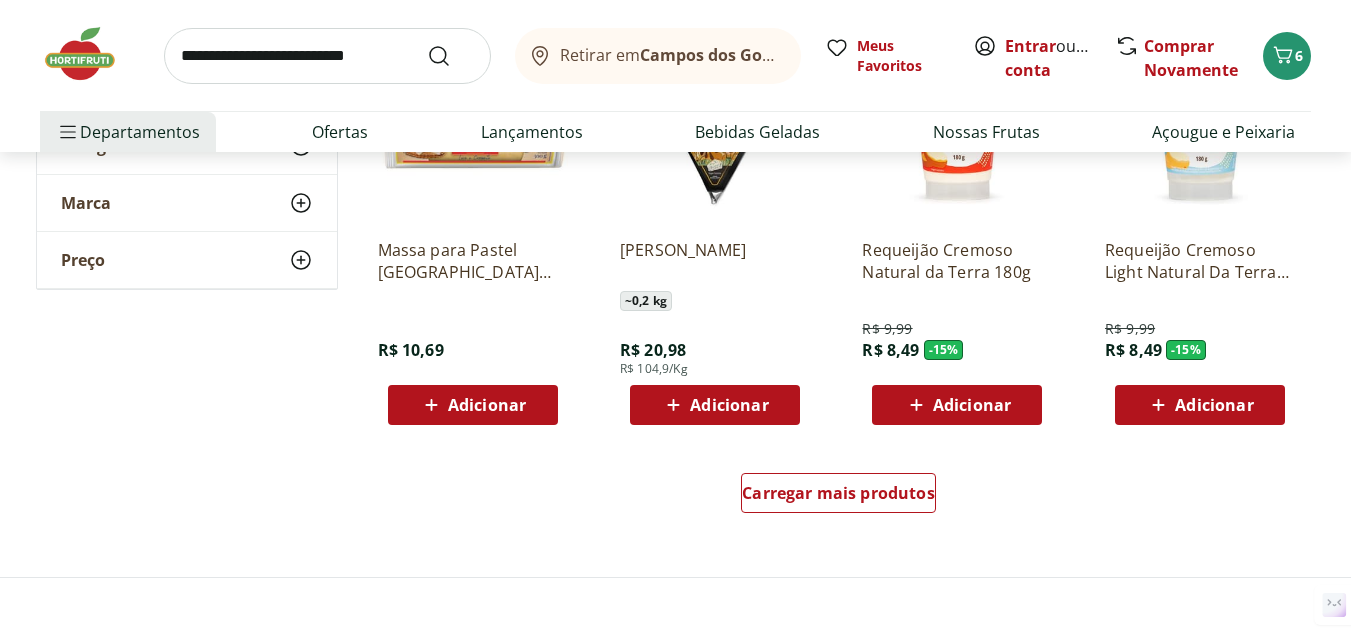 scroll, scrollTop: 1200, scrollLeft: 0, axis: vertical 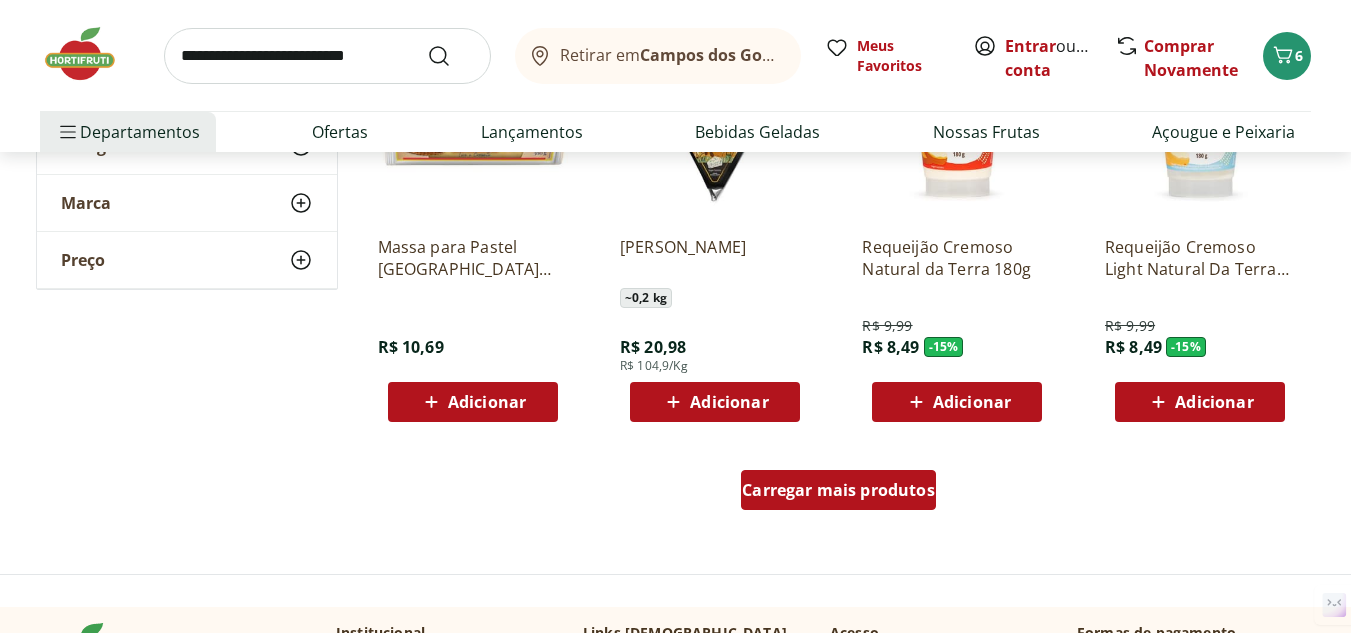 click on "Carregar mais produtos" at bounding box center (838, 490) 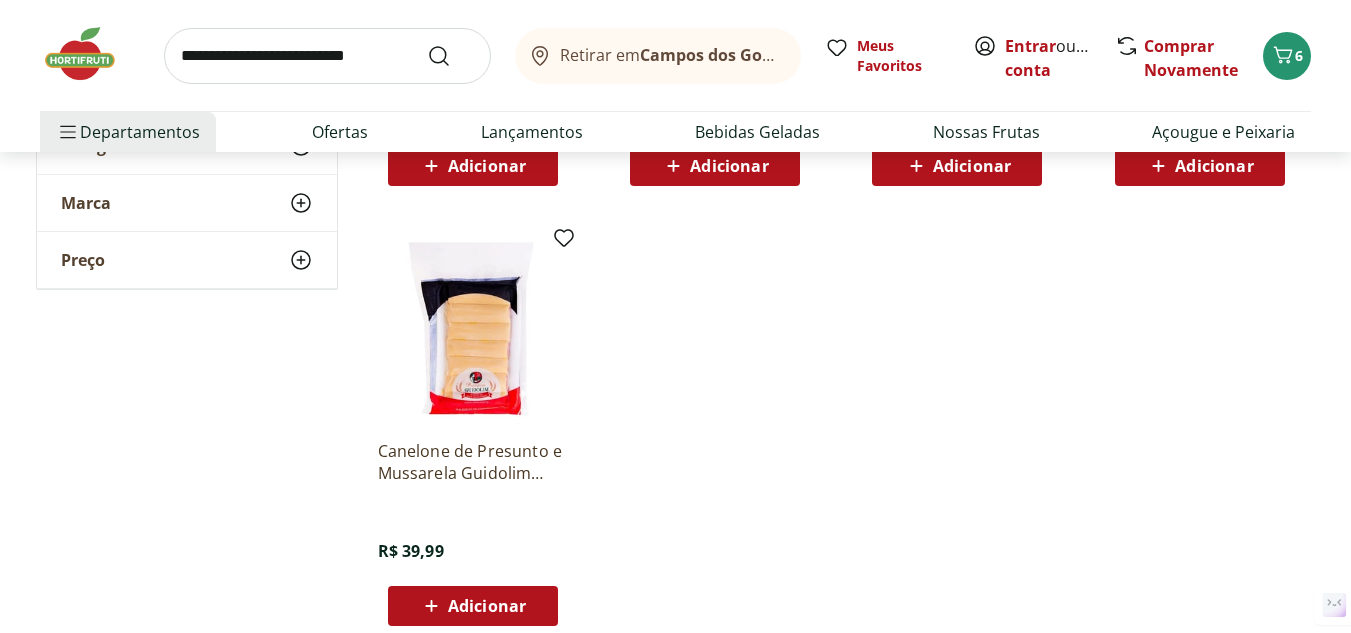 scroll, scrollTop: 2400, scrollLeft: 0, axis: vertical 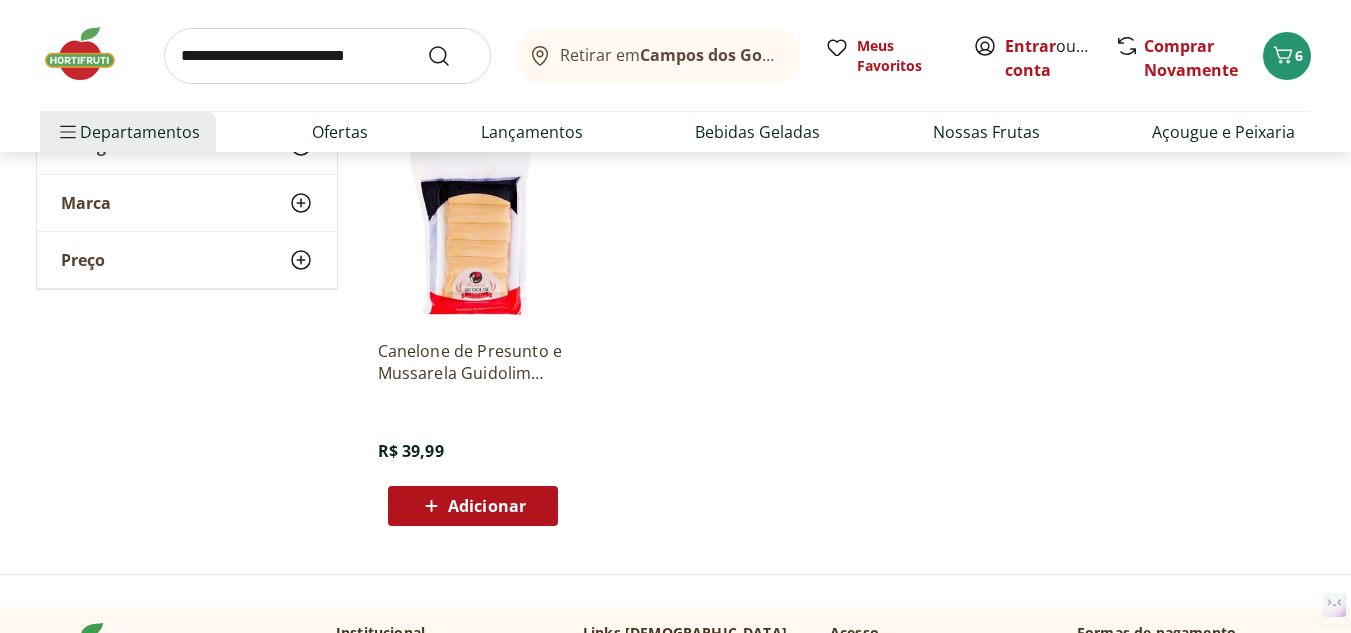 click on "Adicionar" at bounding box center (487, 506) 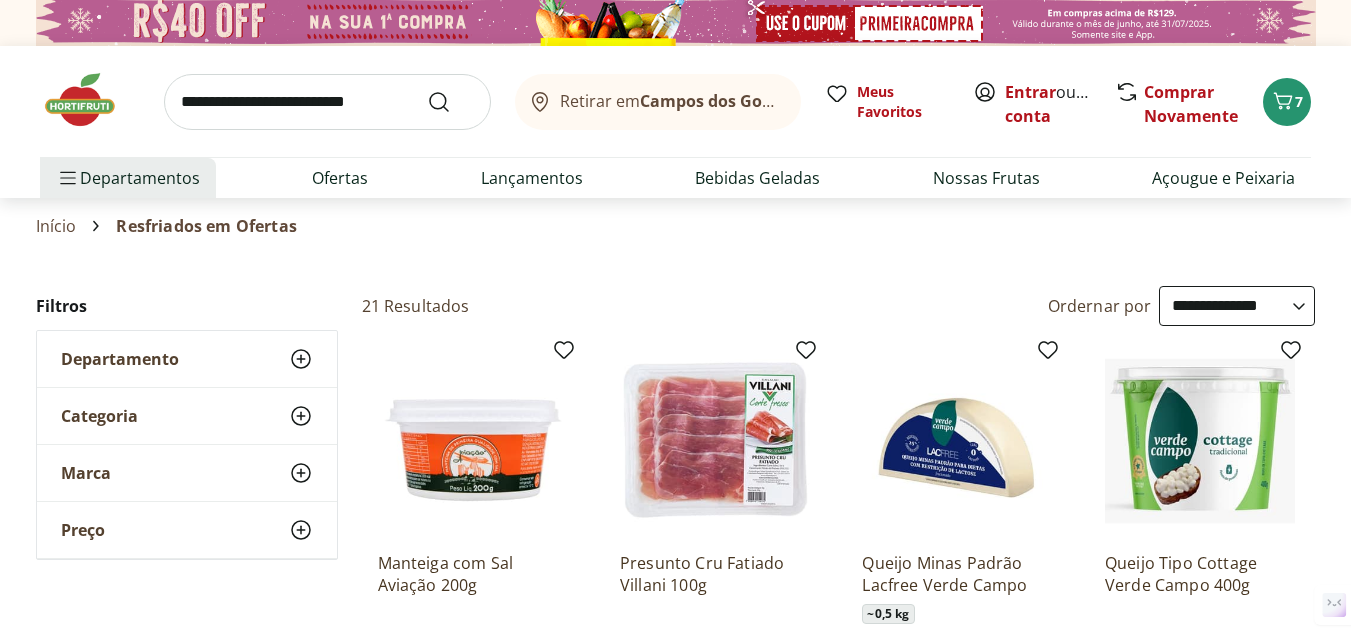 scroll, scrollTop: 0, scrollLeft: 0, axis: both 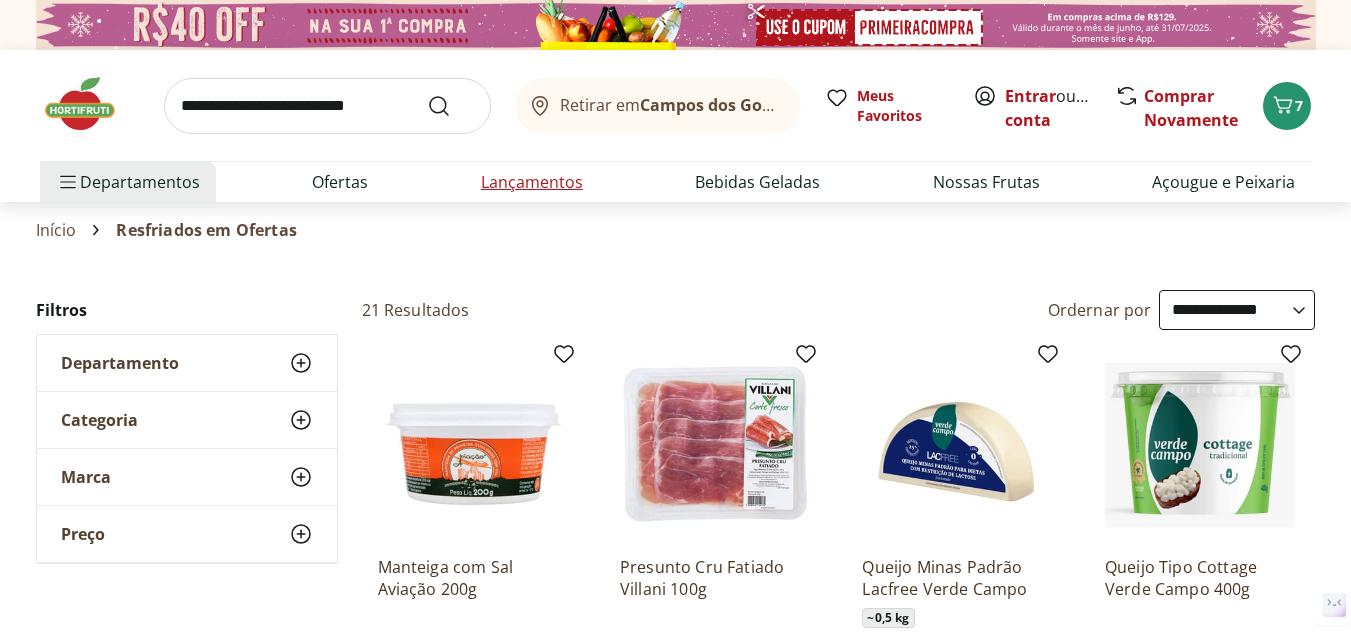 click on "Lançamentos" at bounding box center [532, 182] 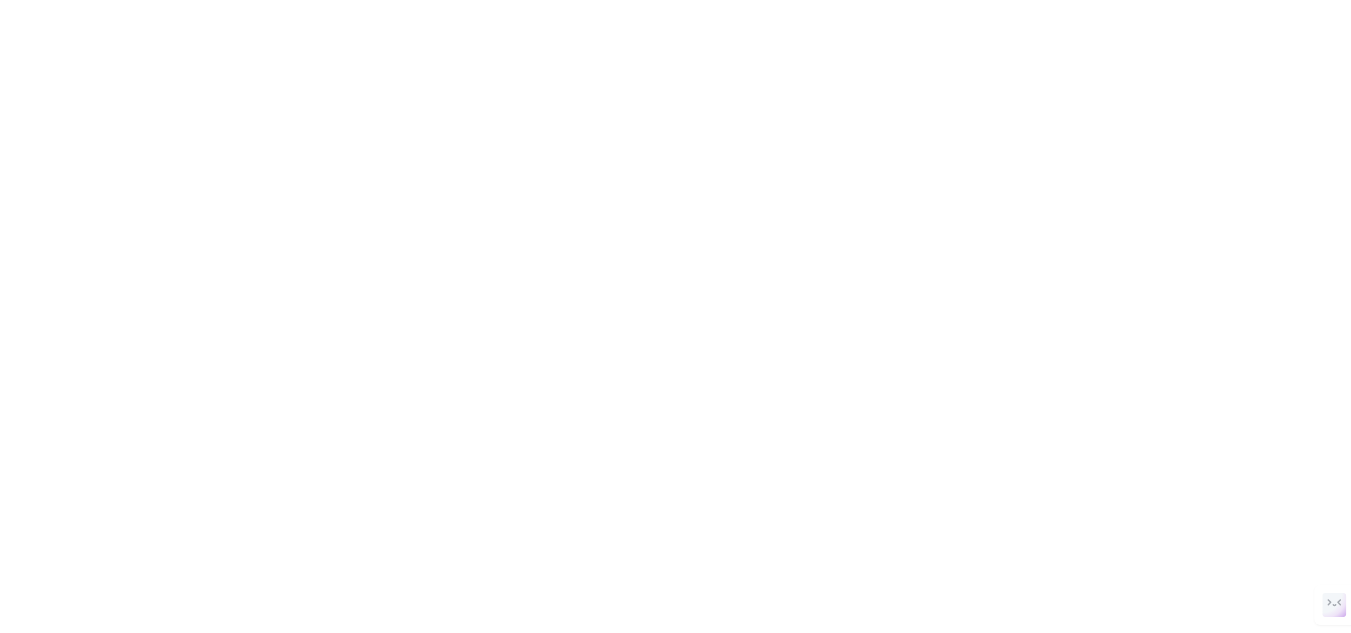 select on "**********" 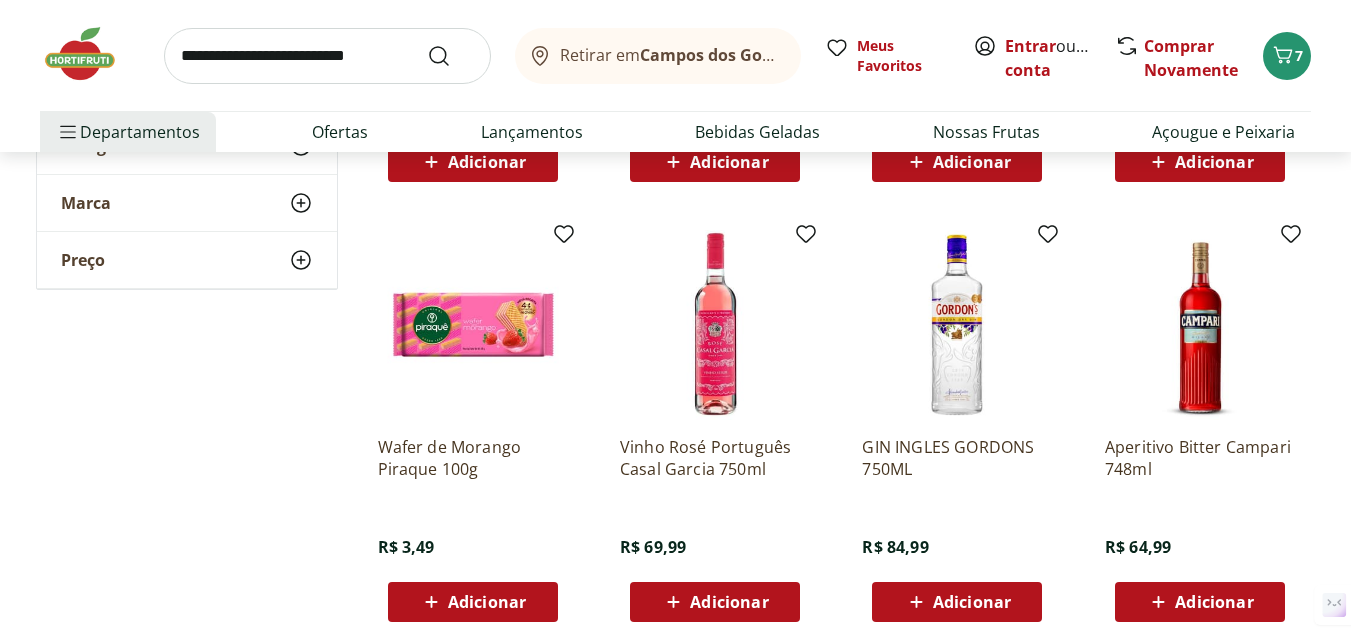 scroll, scrollTop: 1100, scrollLeft: 0, axis: vertical 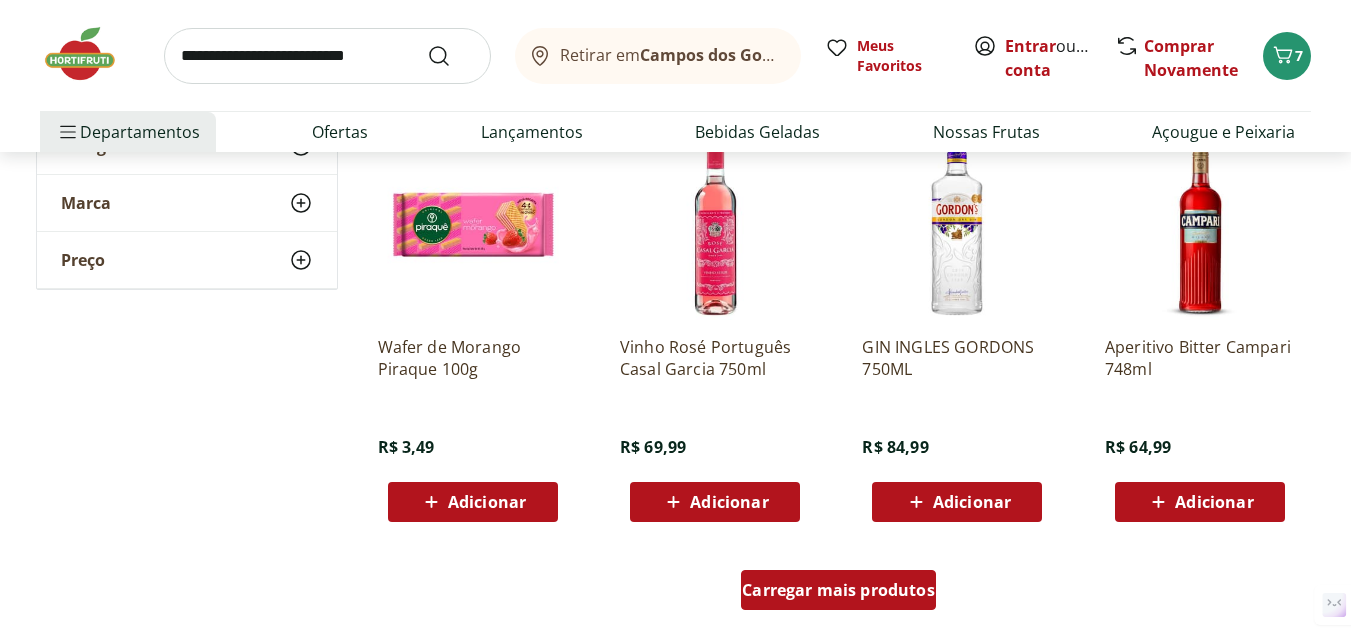 click on "Carregar mais produtos" at bounding box center (838, 590) 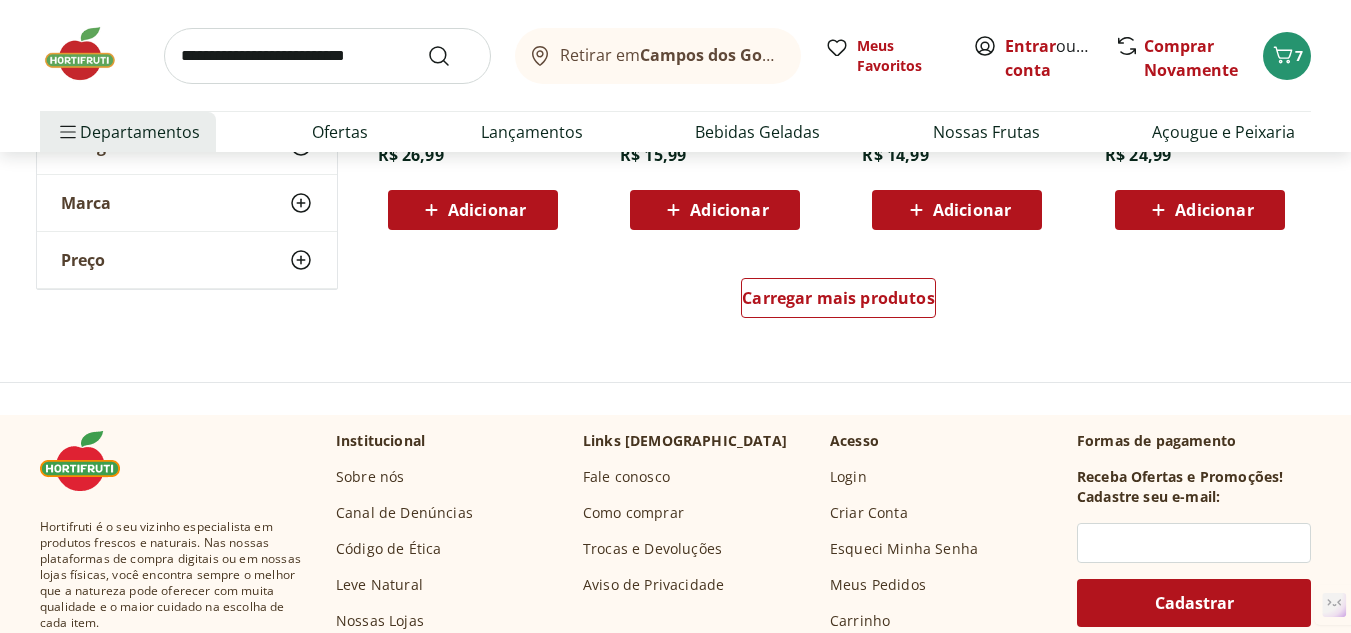 scroll, scrollTop: 2700, scrollLeft: 0, axis: vertical 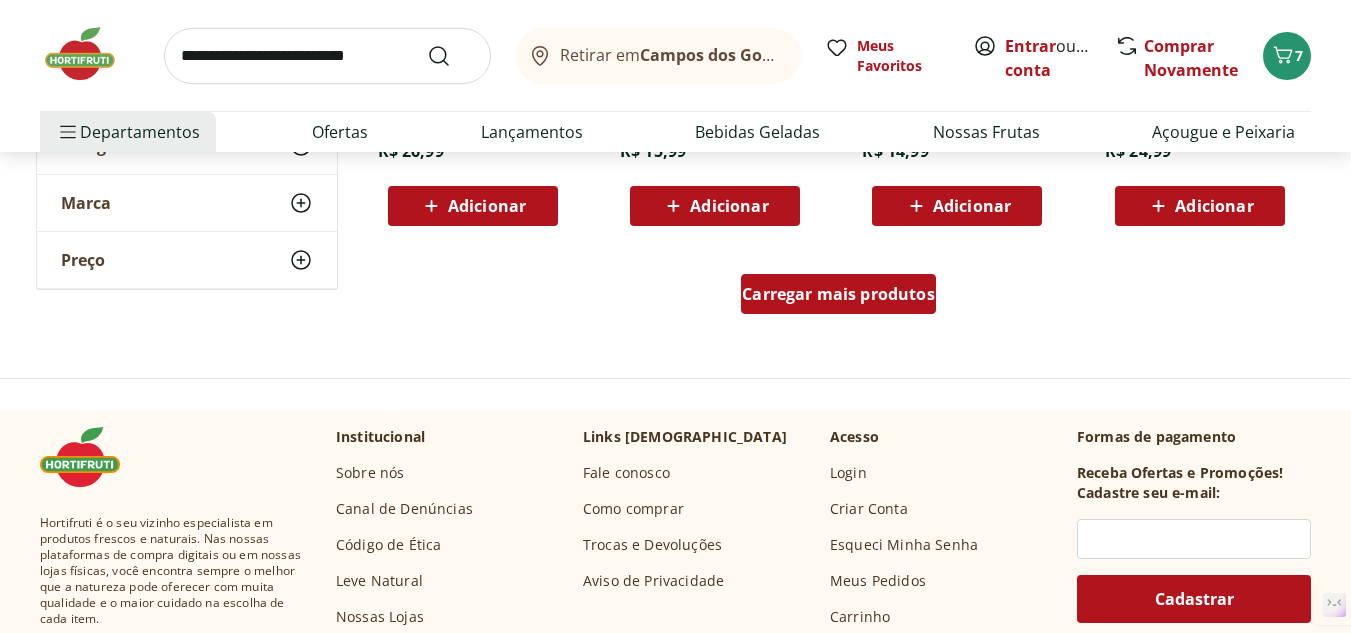 click on "Carregar mais produtos" at bounding box center (838, 294) 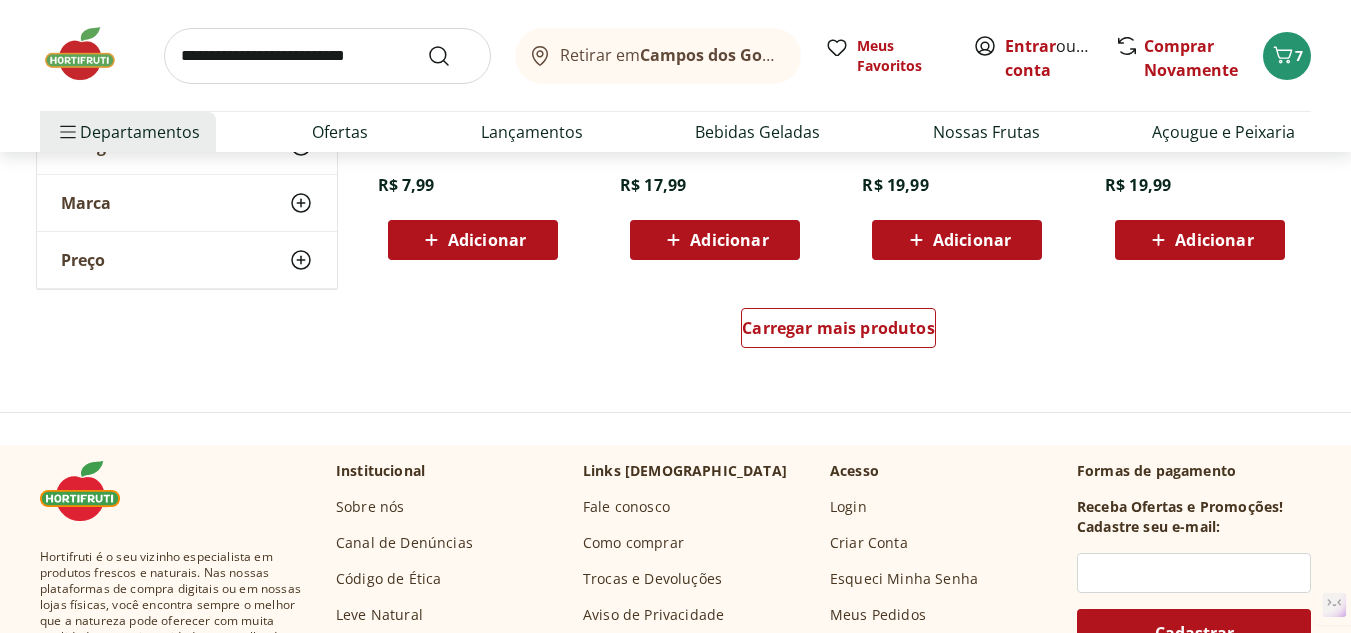 scroll, scrollTop: 4000, scrollLeft: 0, axis: vertical 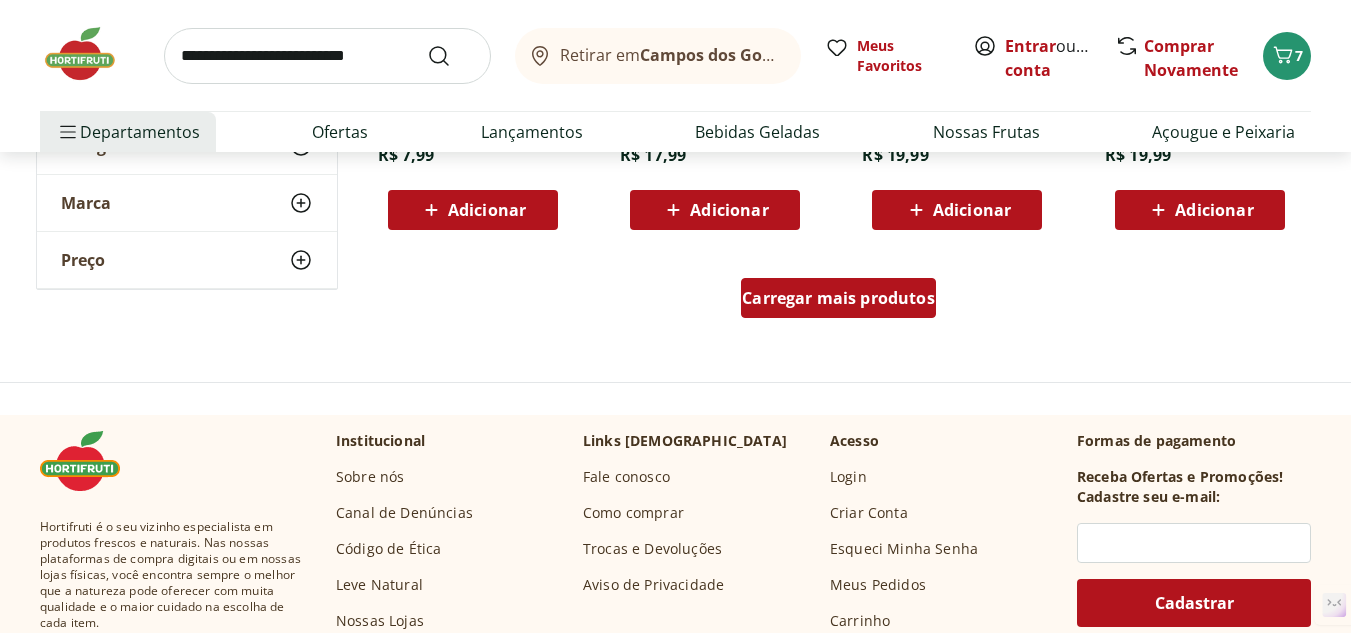 click on "Carregar mais produtos" at bounding box center [838, 298] 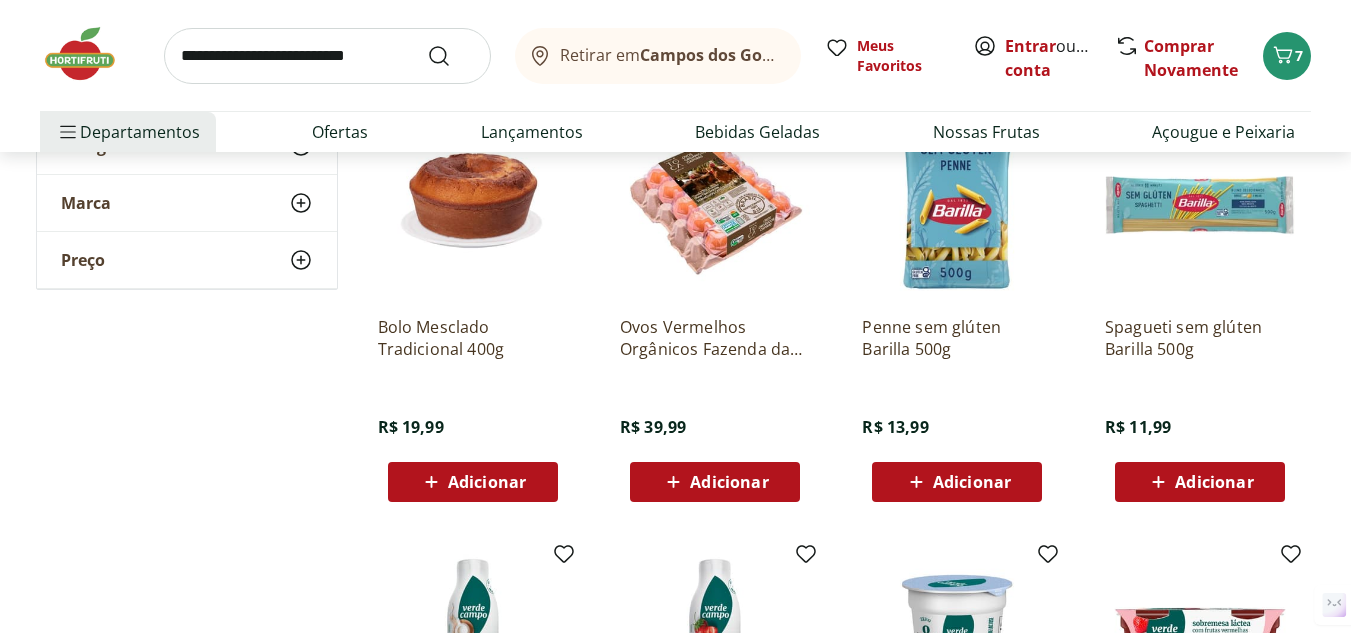 scroll, scrollTop: 4600, scrollLeft: 0, axis: vertical 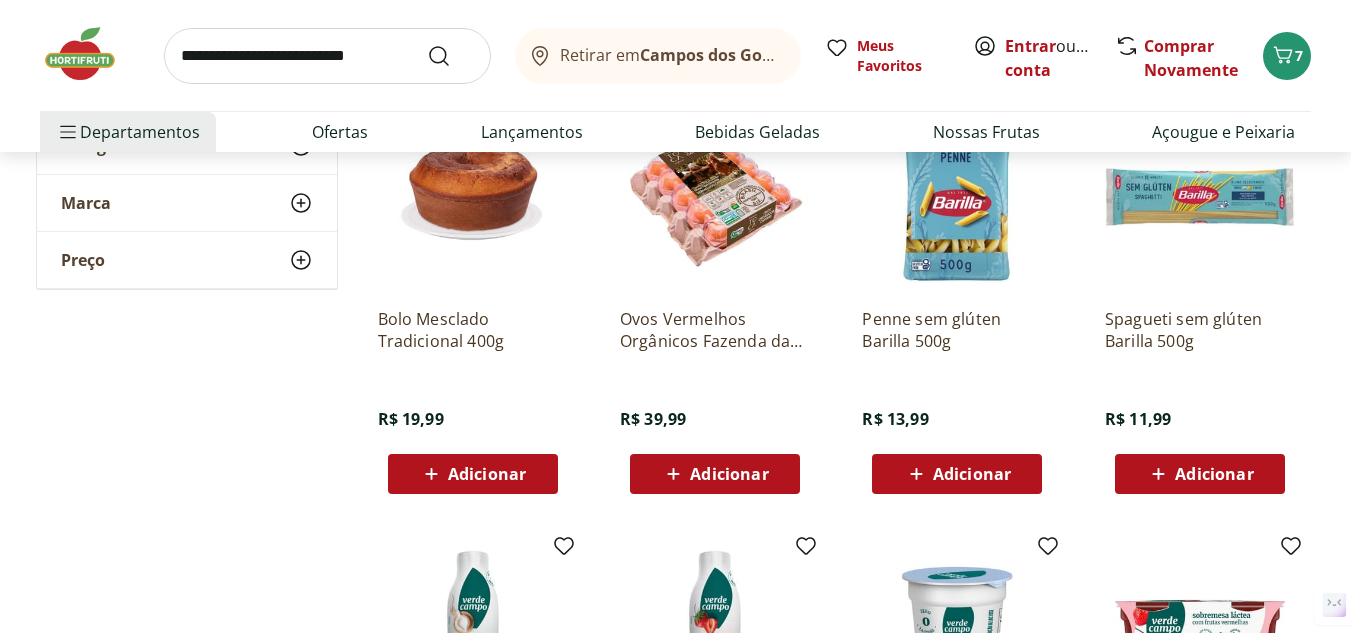click on "Adicionar" at bounding box center [487, 474] 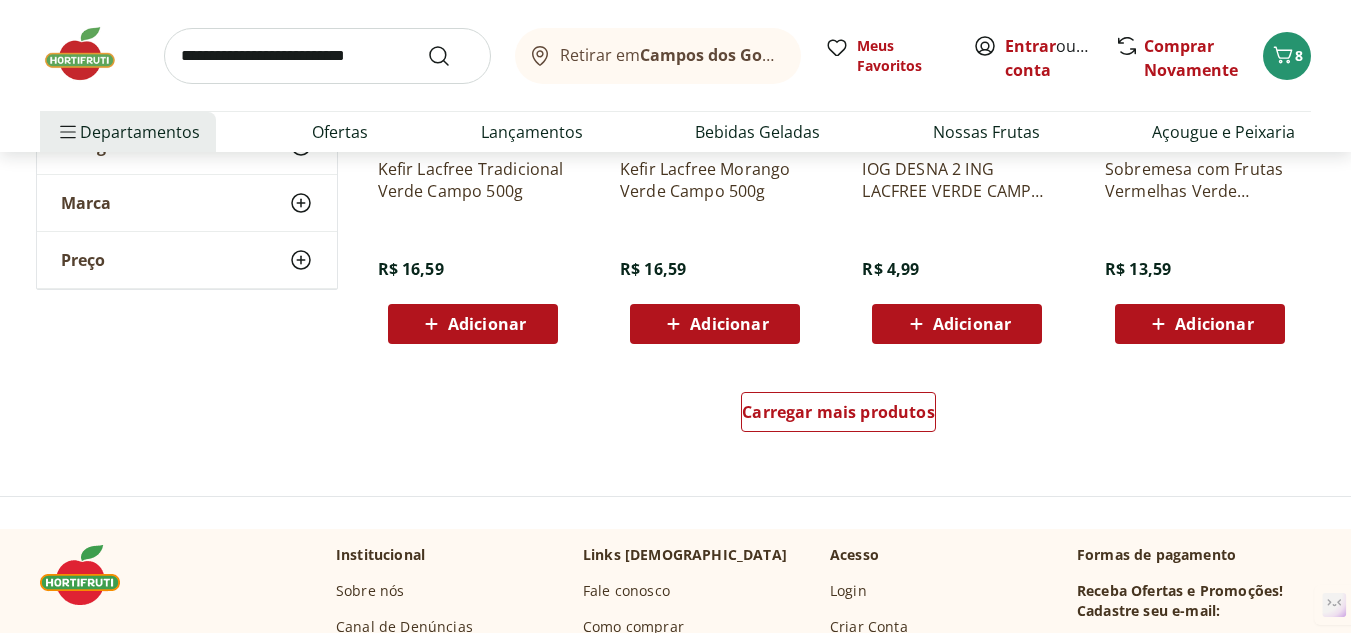 scroll, scrollTop: 5200, scrollLeft: 0, axis: vertical 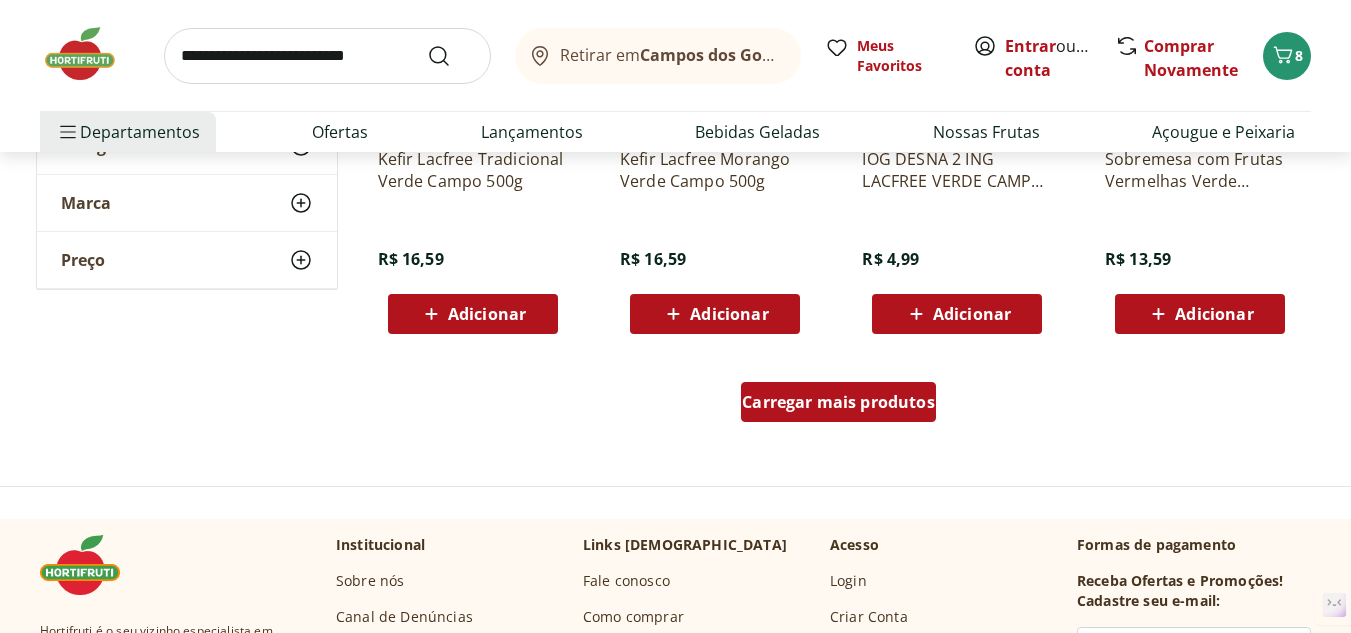 click on "Carregar mais produtos" at bounding box center [838, 402] 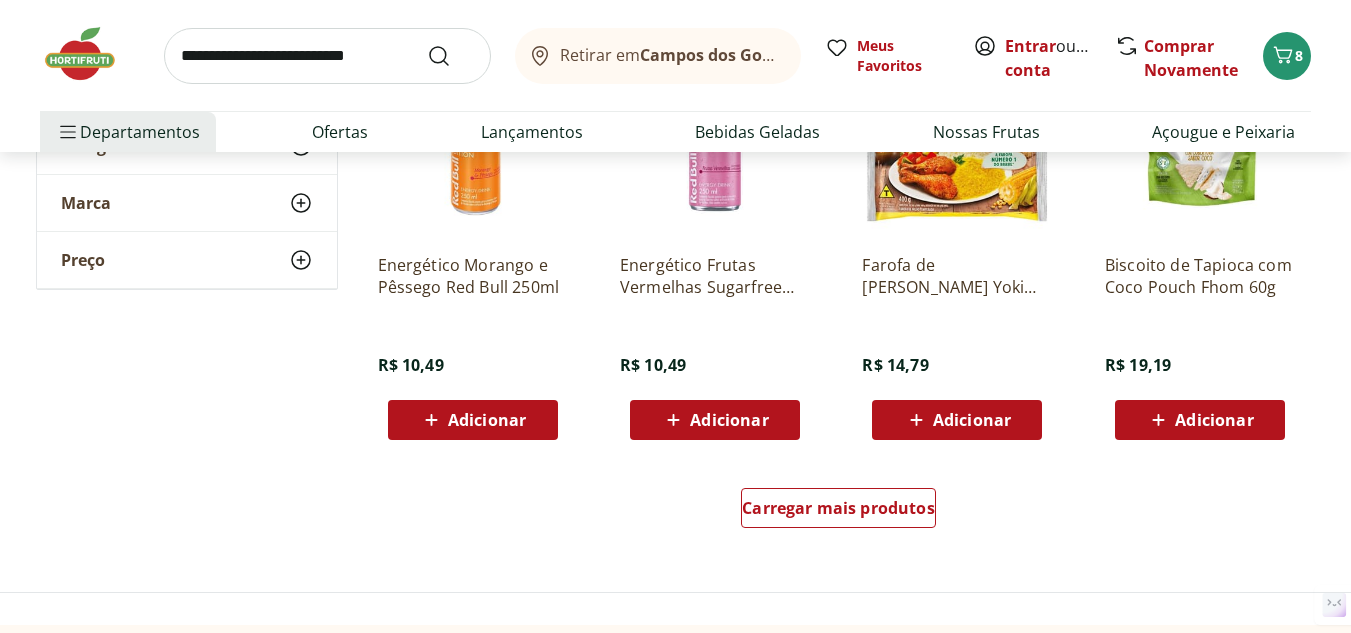 scroll, scrollTop: 6400, scrollLeft: 0, axis: vertical 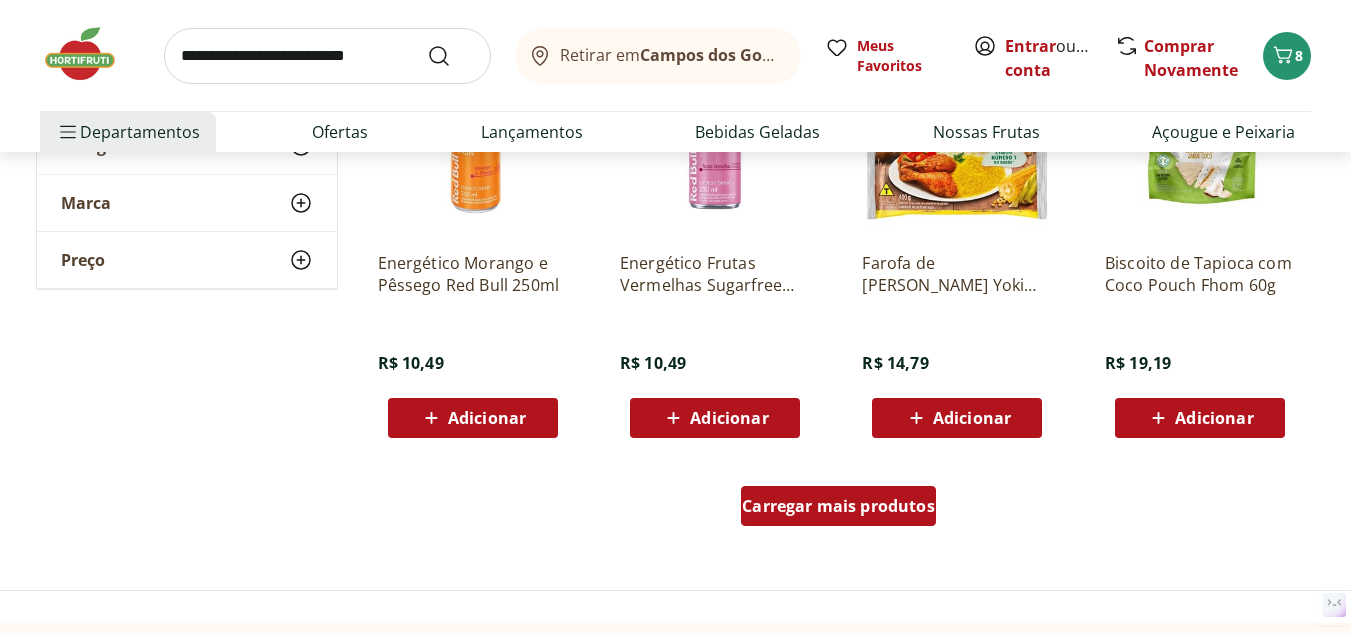 click on "Carregar mais produtos" at bounding box center [838, 506] 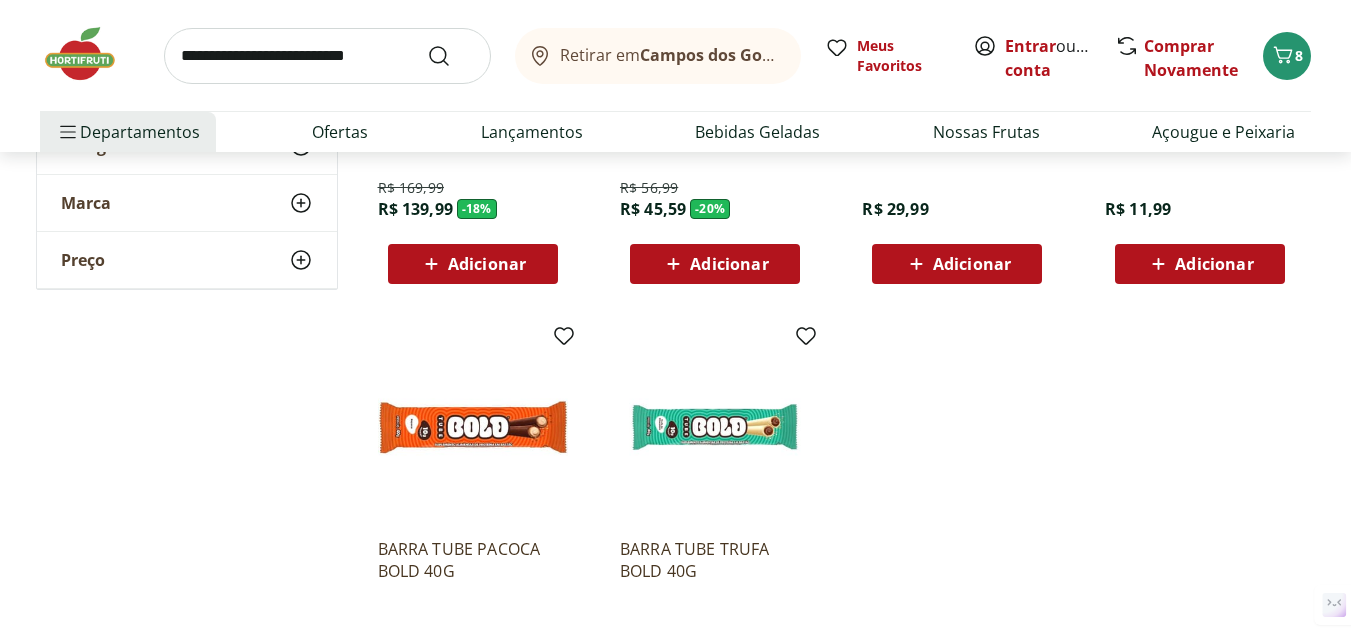 scroll, scrollTop: 7600, scrollLeft: 0, axis: vertical 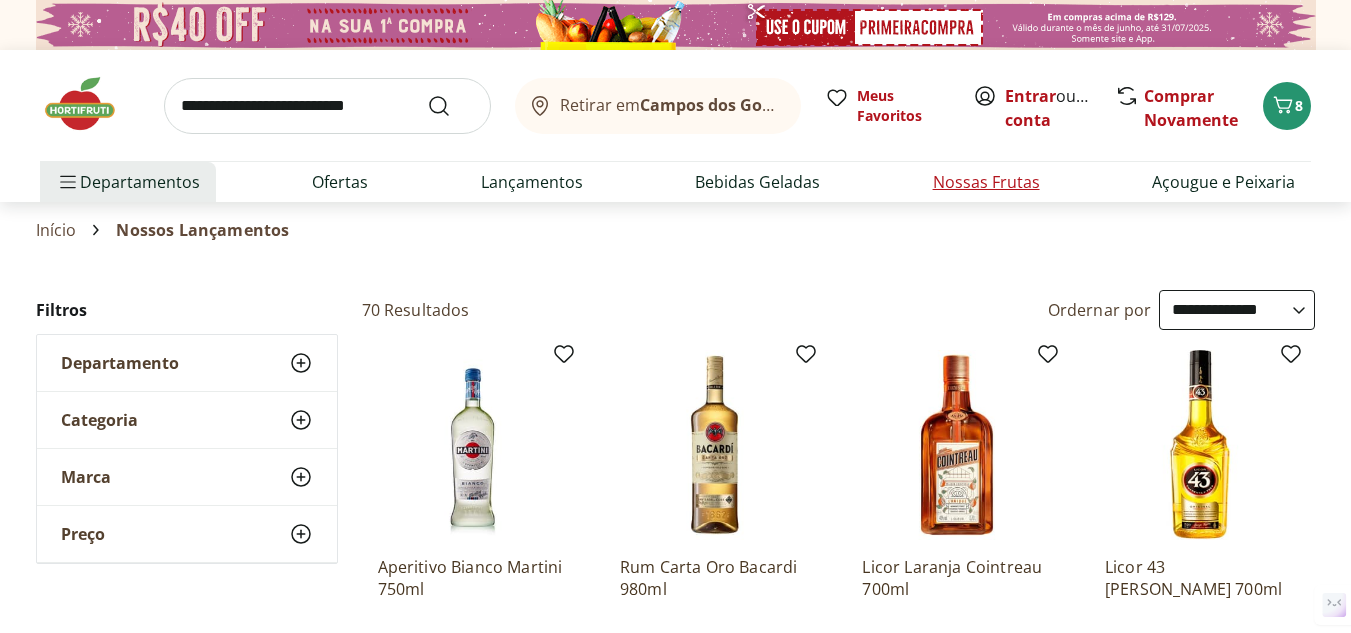 click on "Nossas Frutas" at bounding box center (986, 182) 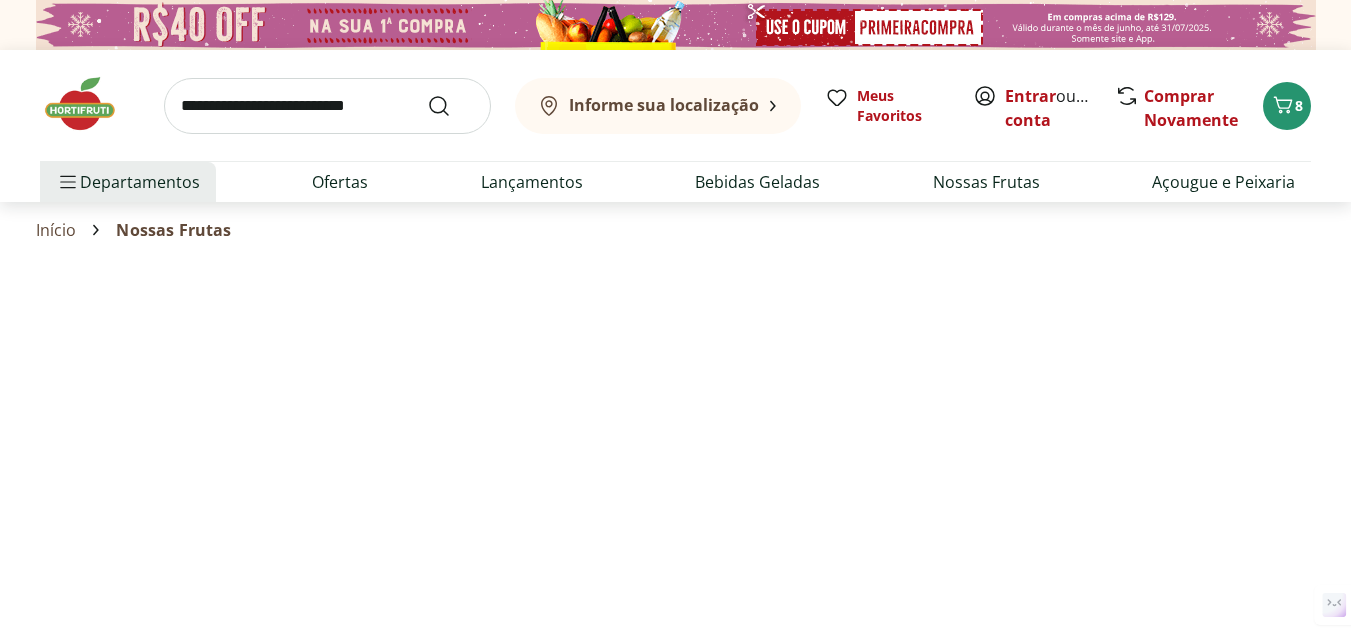 select on "**********" 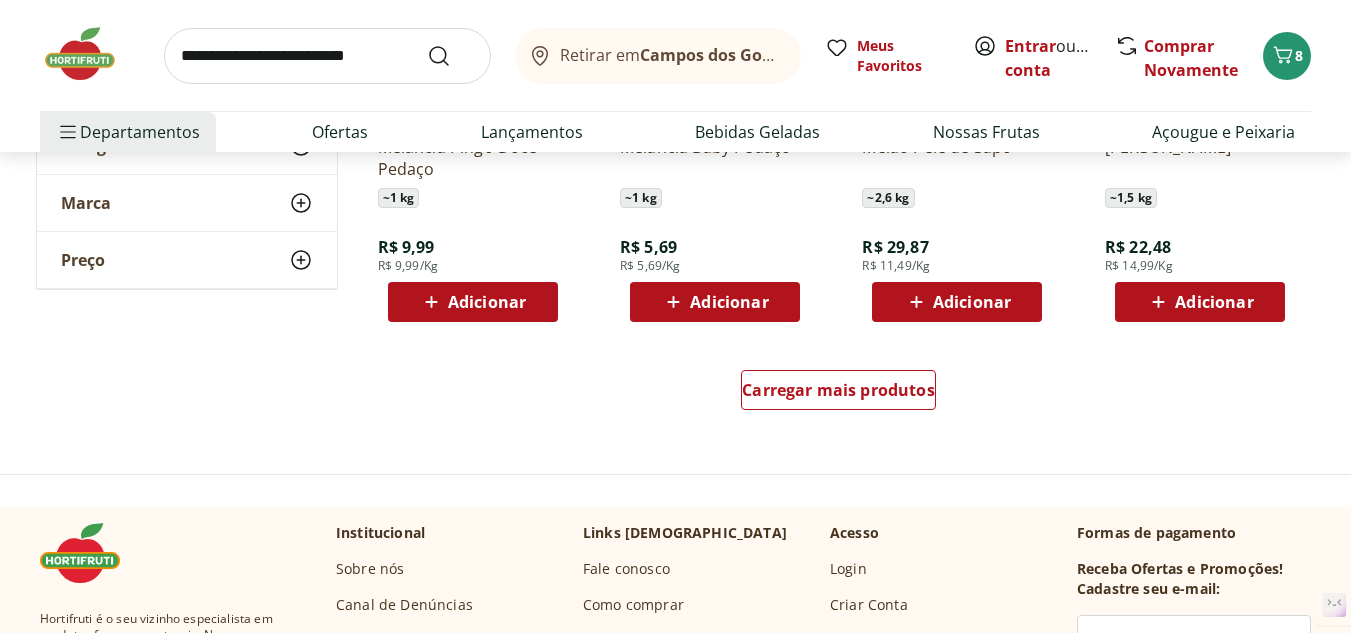 scroll, scrollTop: 1400, scrollLeft: 0, axis: vertical 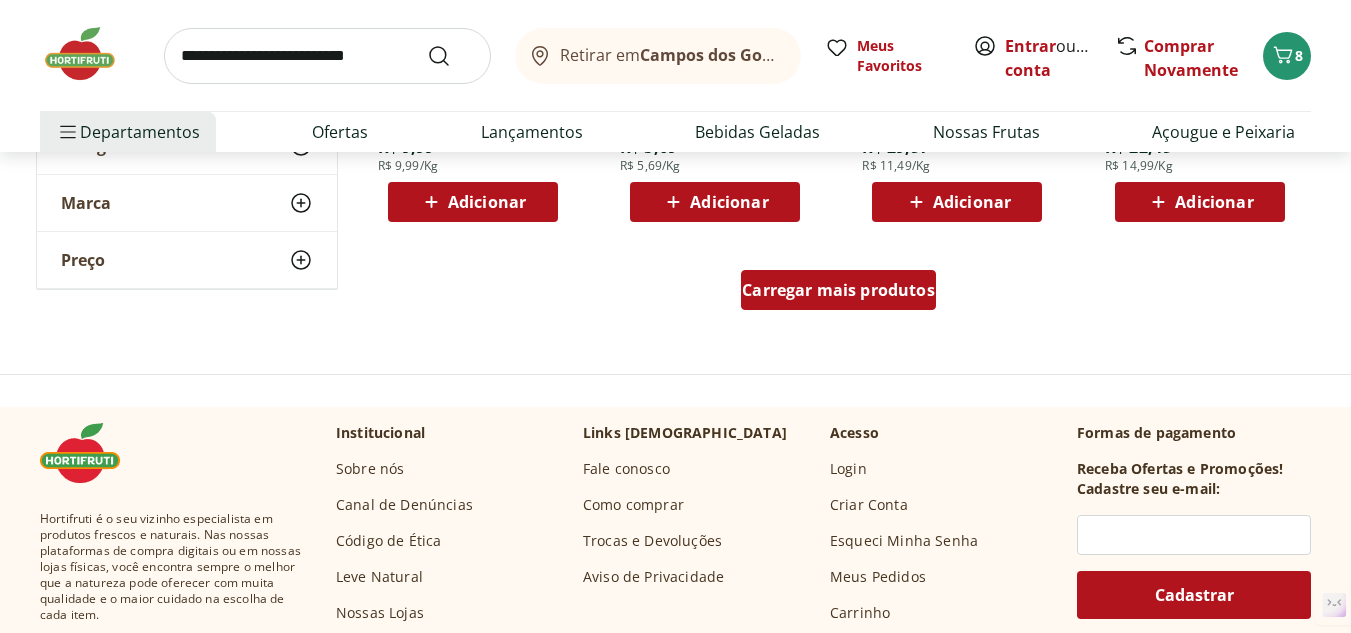 click on "Carregar mais produtos" at bounding box center (838, 290) 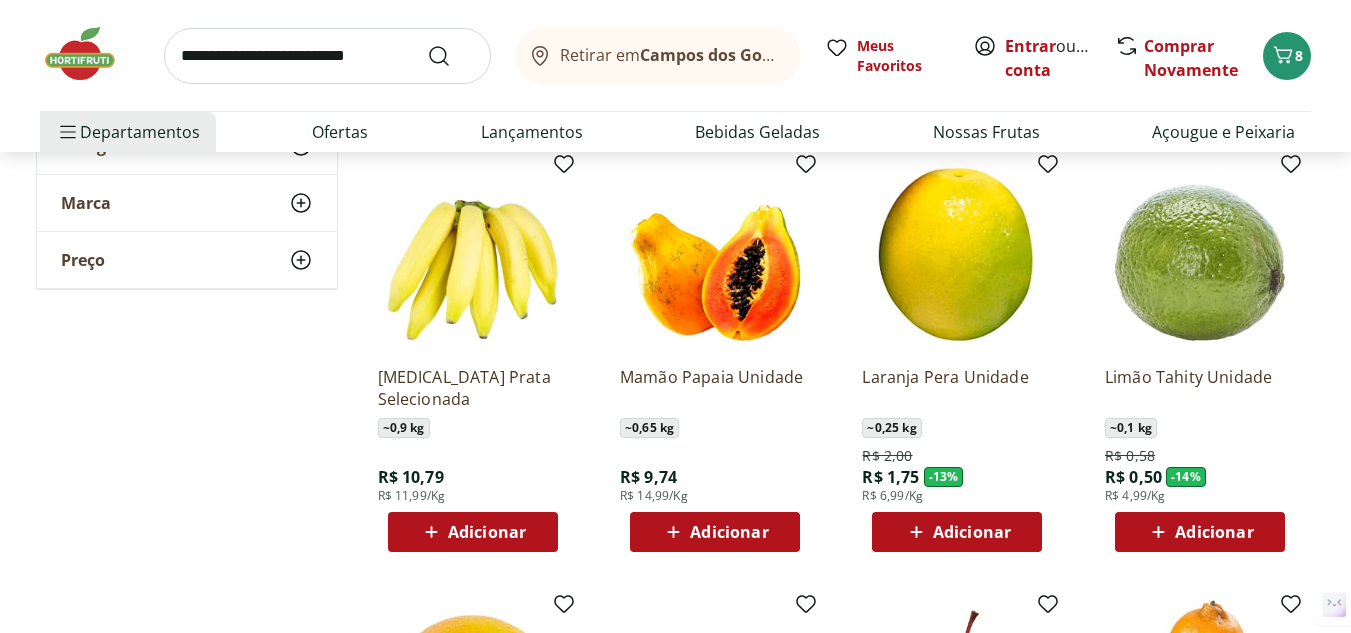 scroll, scrollTop: 1700, scrollLeft: 0, axis: vertical 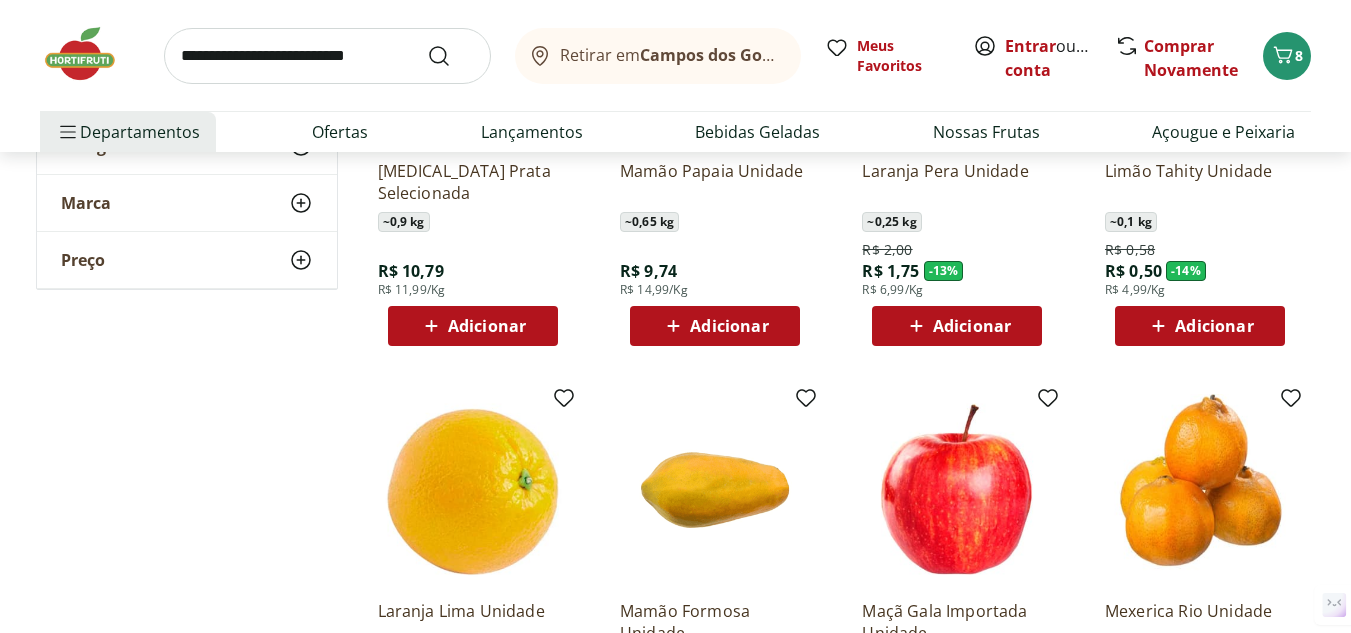 click on "Adicionar" at bounding box center (729, 326) 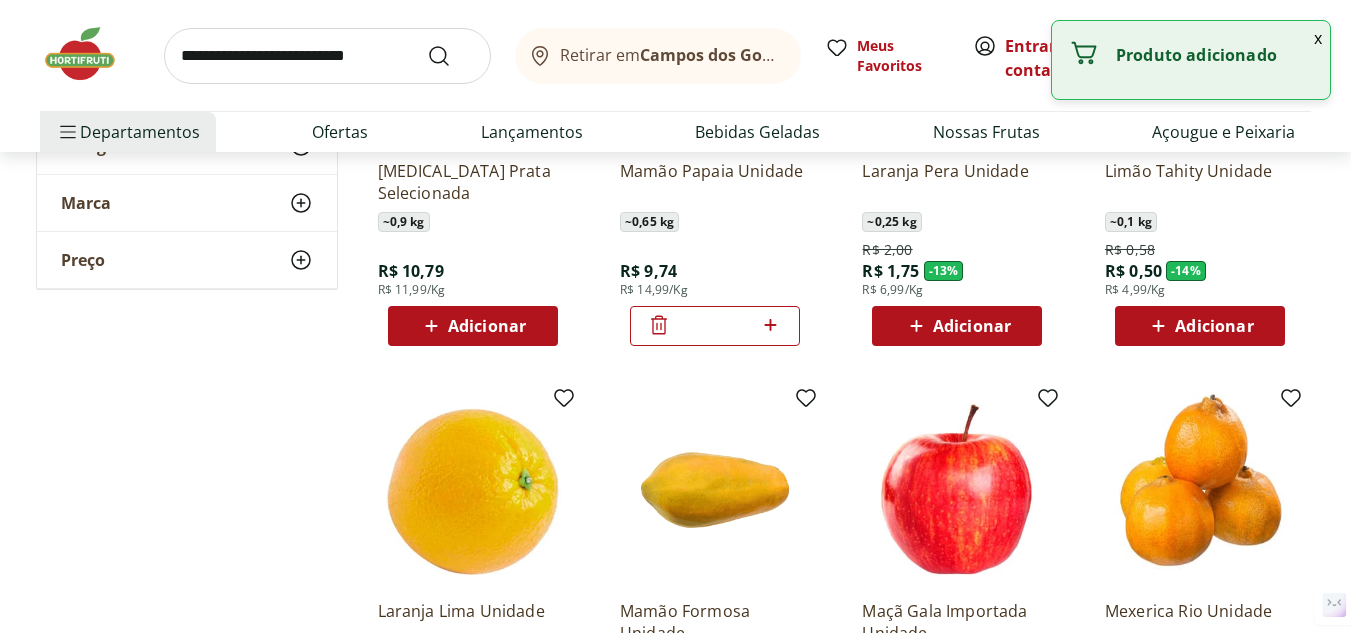 click 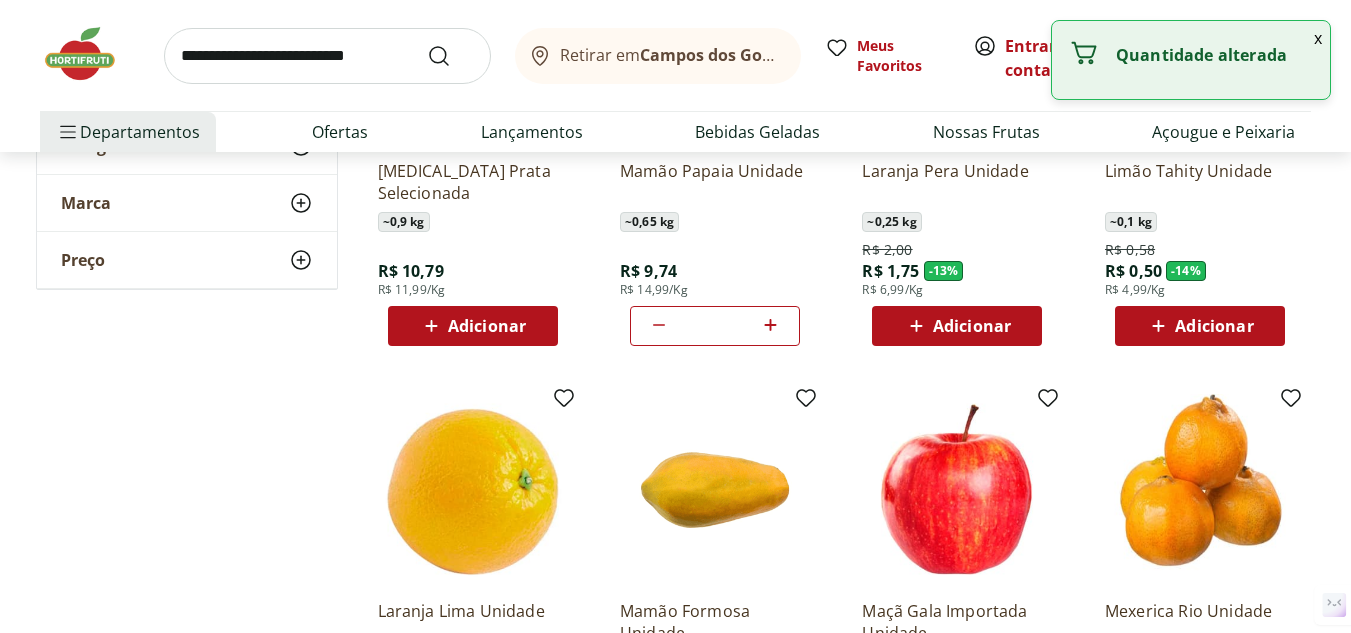 click 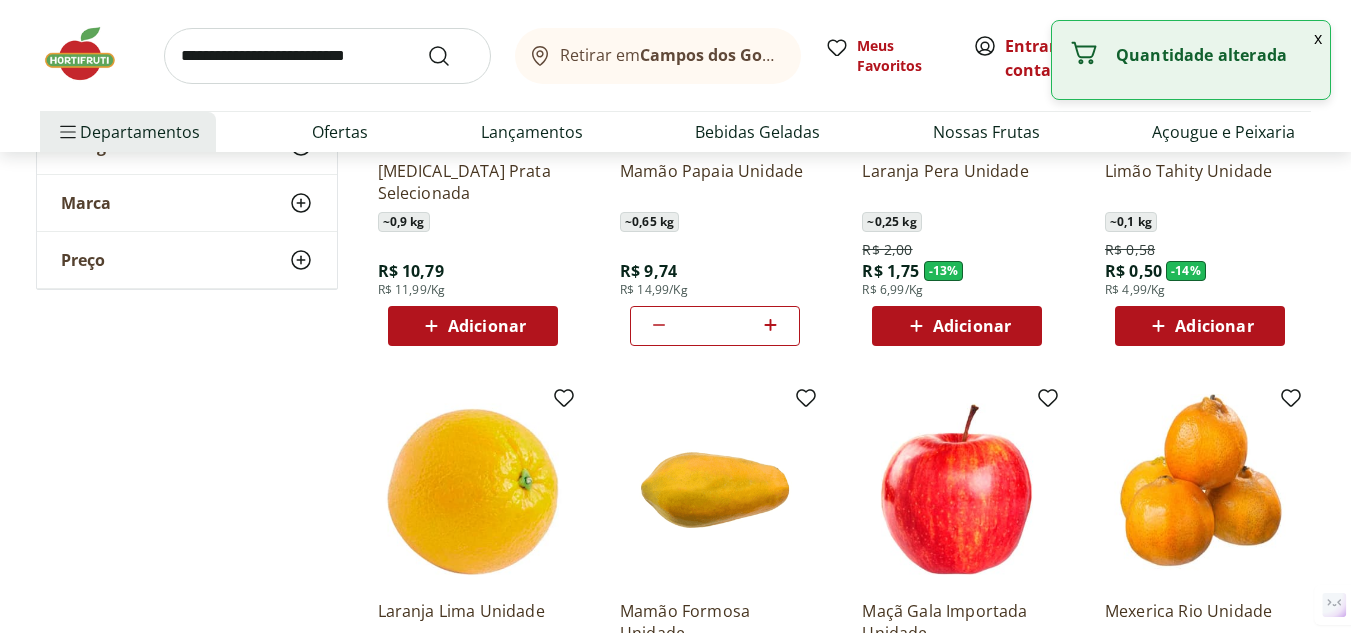 click 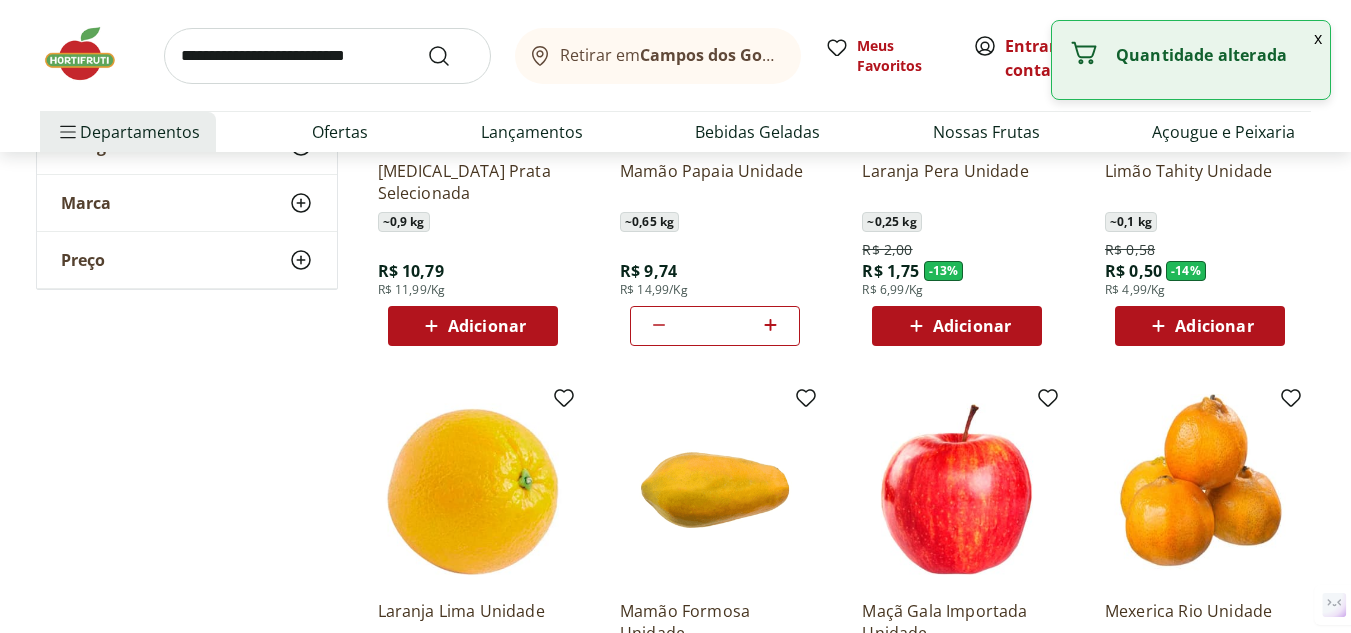 click 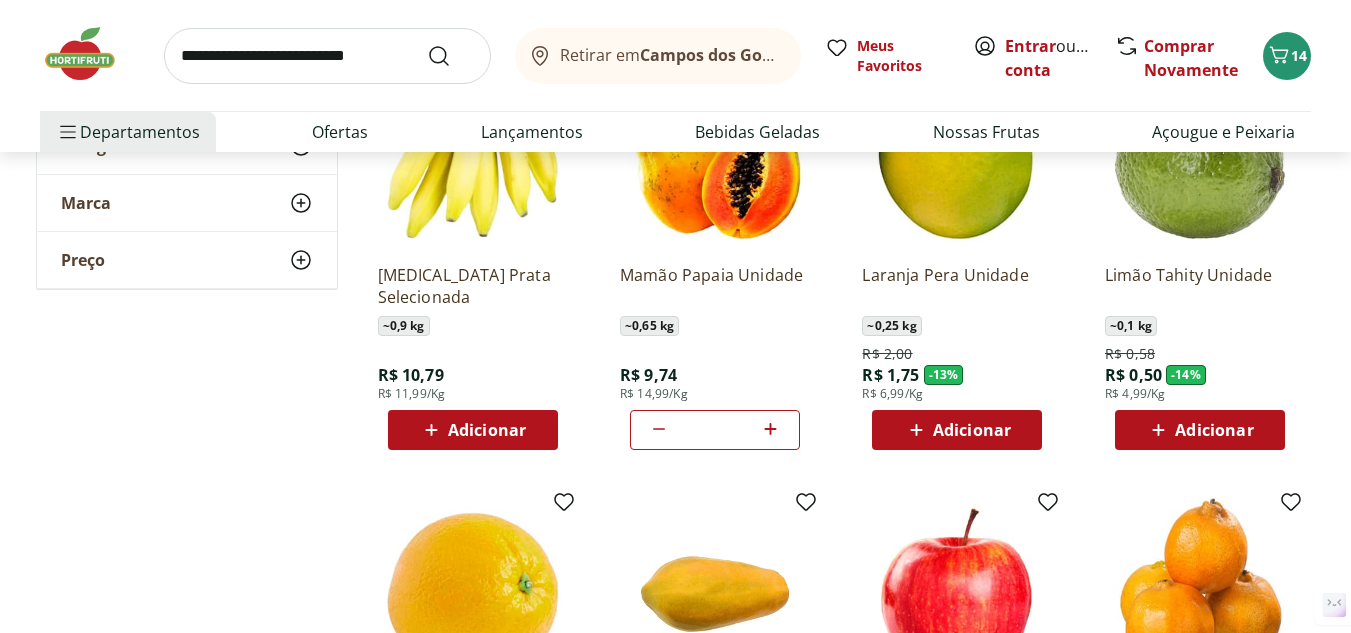 scroll, scrollTop: 1600, scrollLeft: 0, axis: vertical 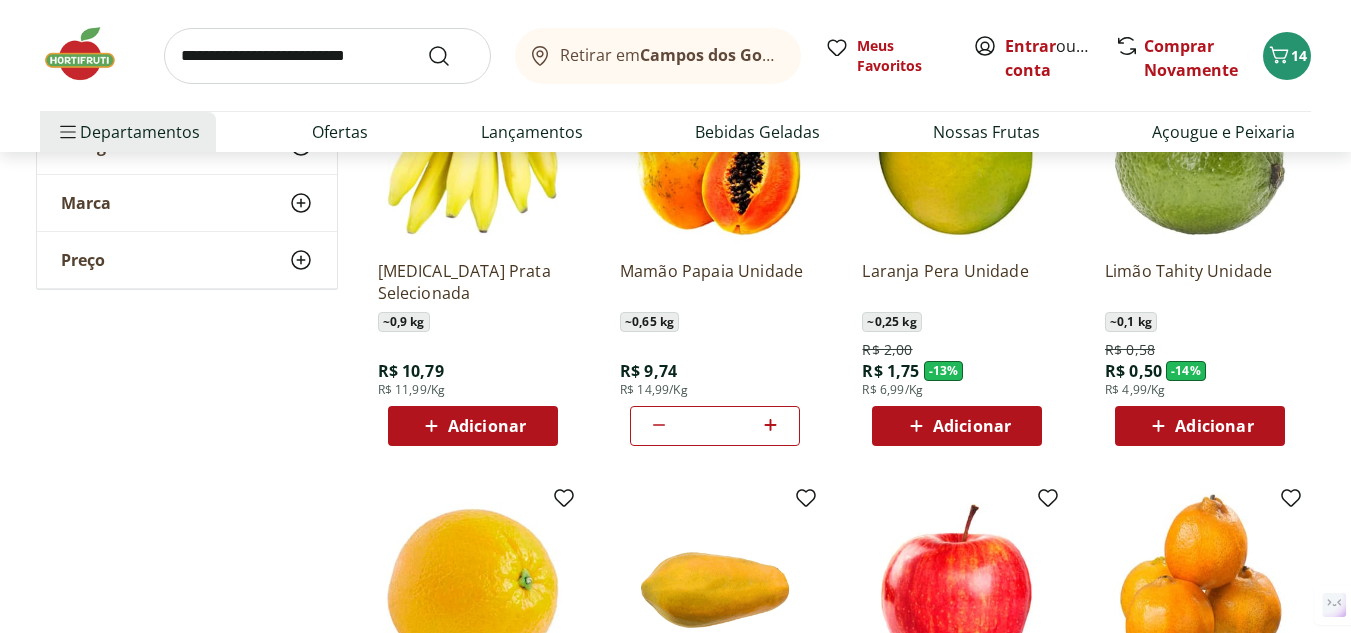 click on "Adicionar" at bounding box center [487, 426] 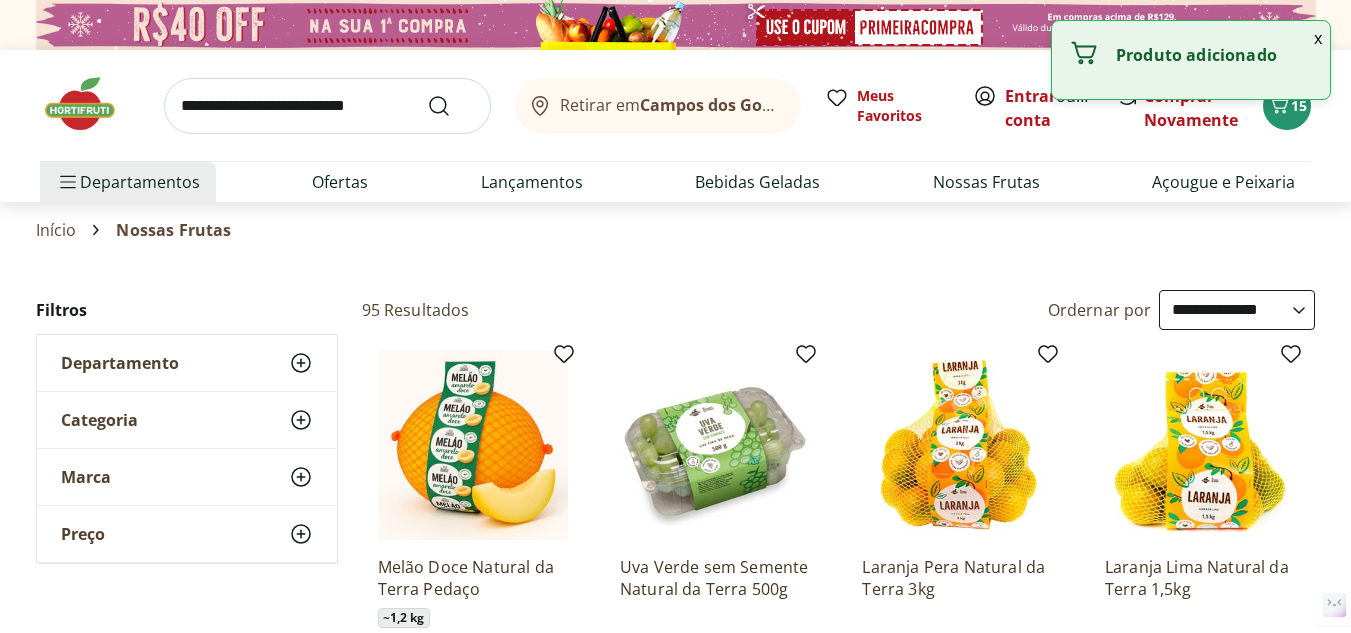 select on "**********" 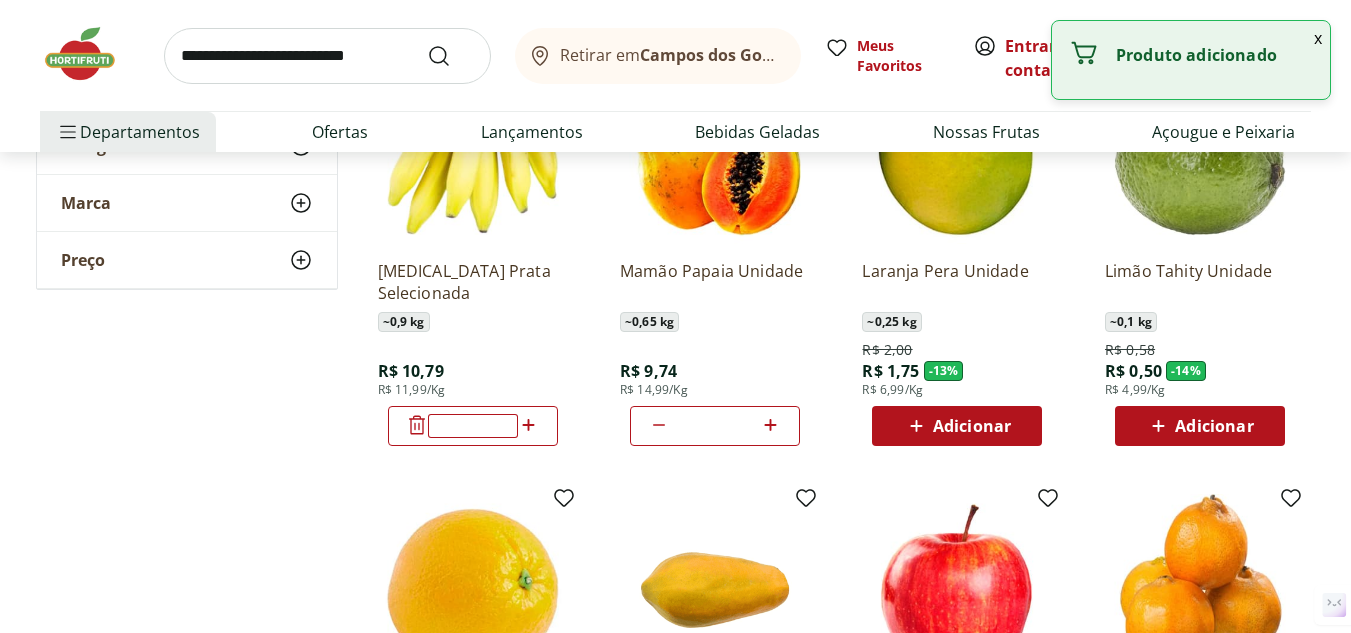 scroll, scrollTop: 0, scrollLeft: 0, axis: both 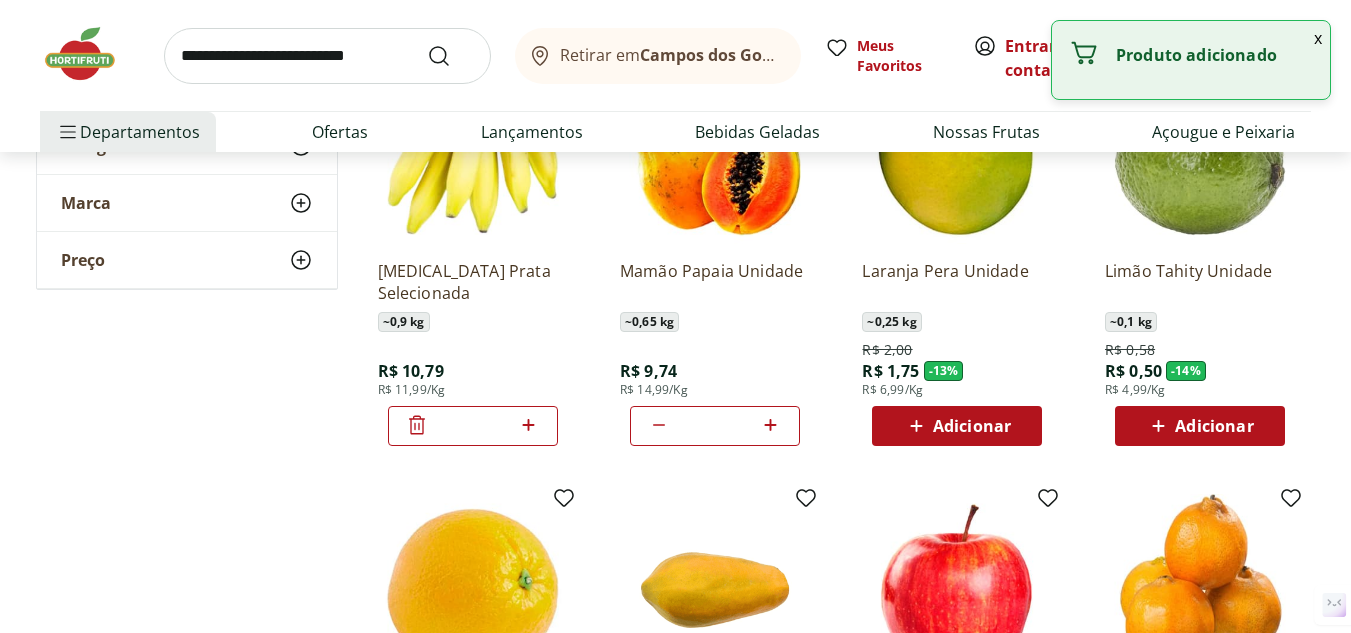 click 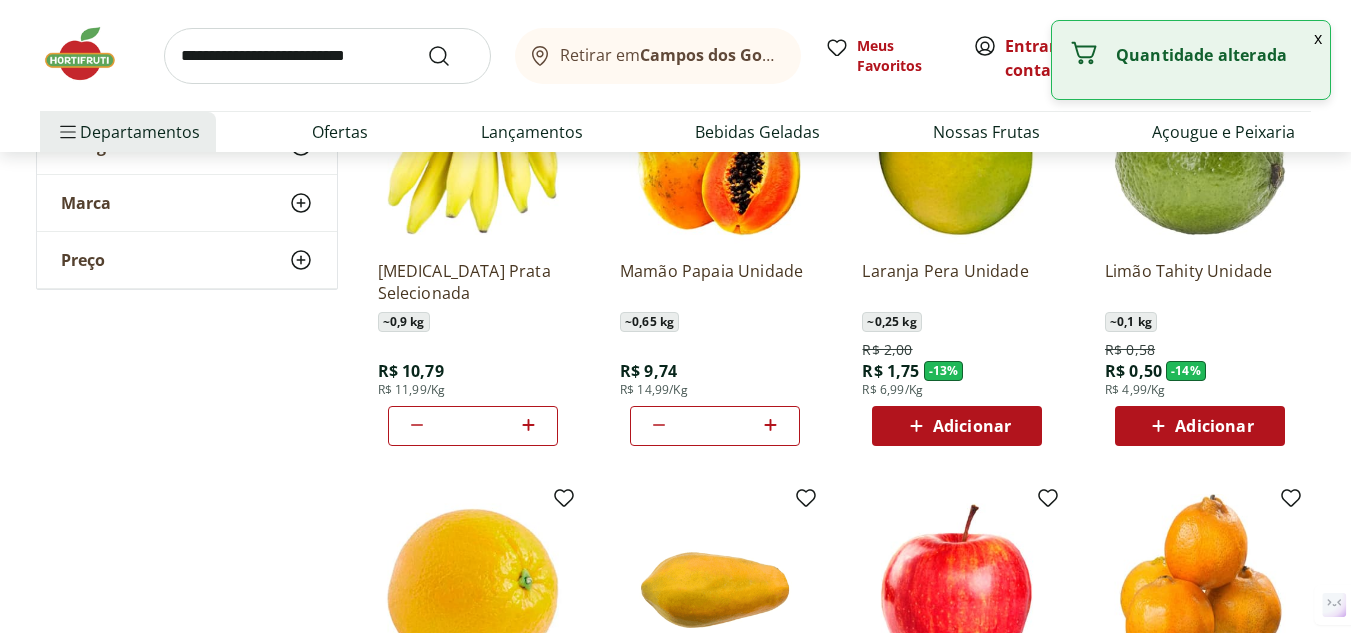 click 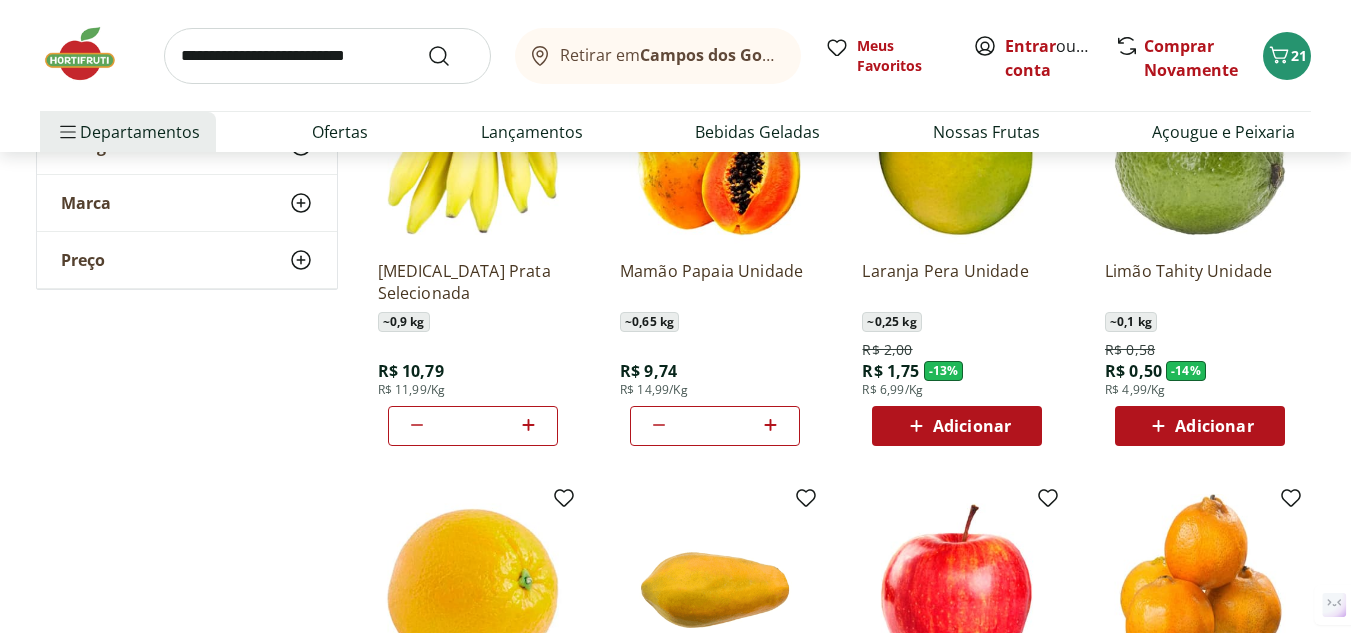click 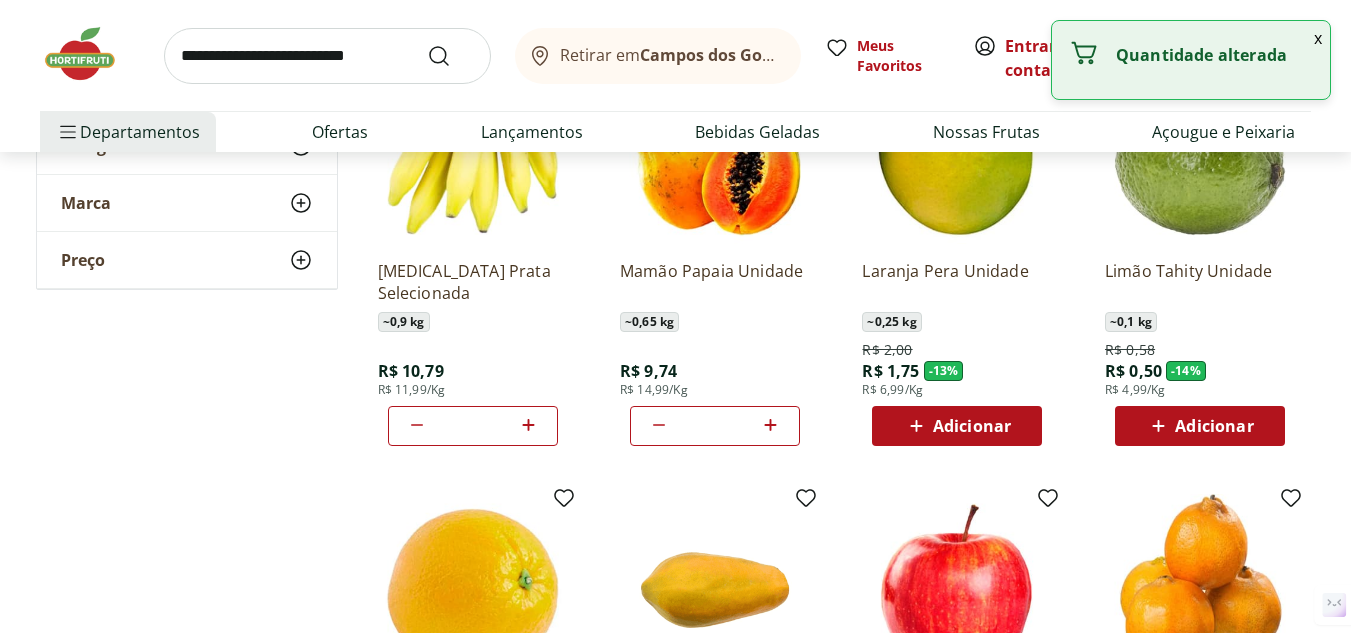 click 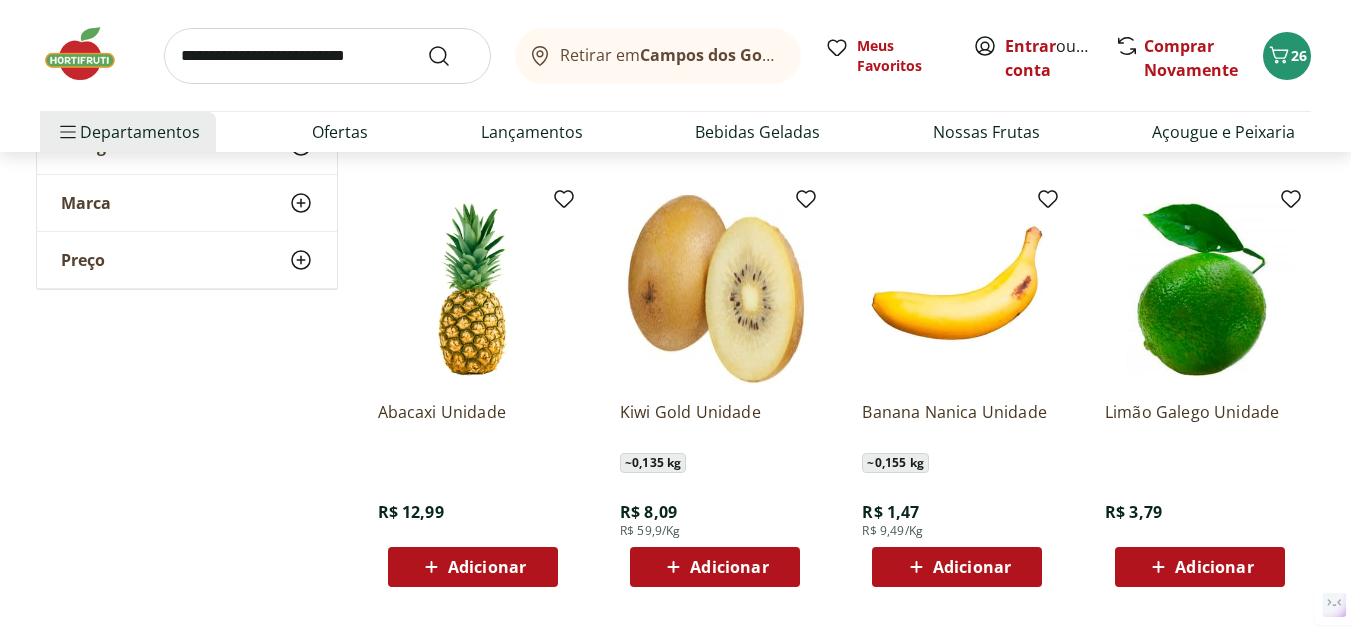 scroll, scrollTop: 2400, scrollLeft: 0, axis: vertical 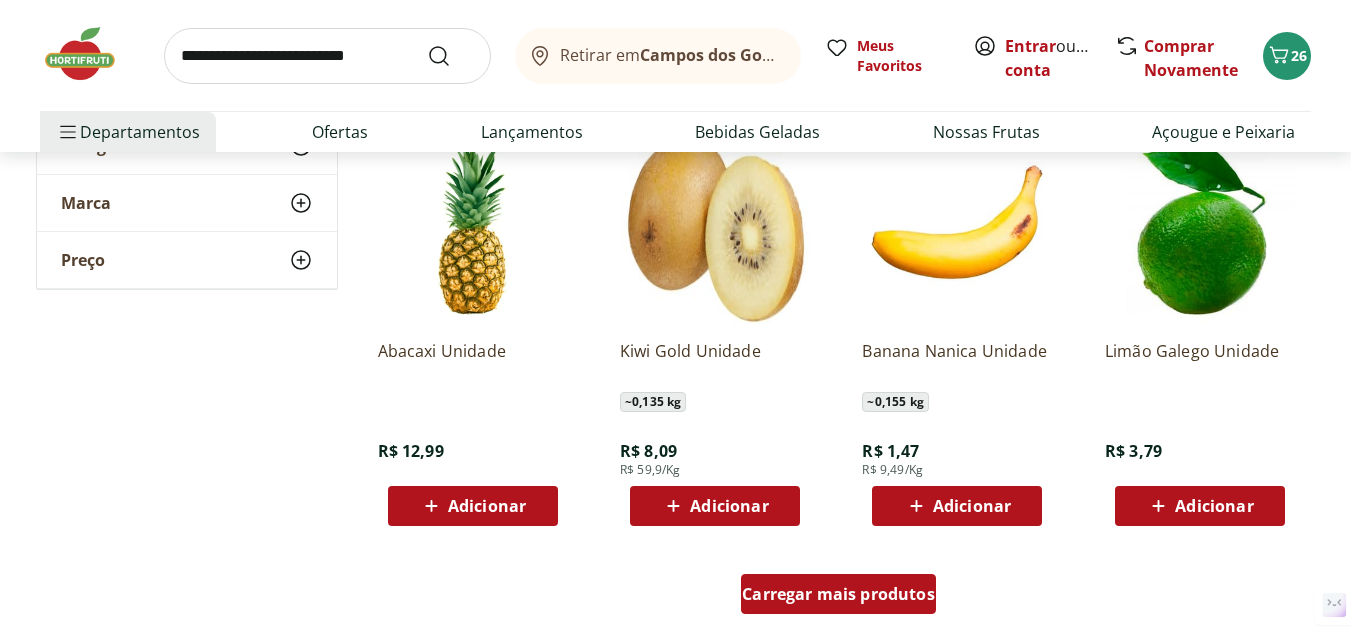 click on "Carregar mais produtos" at bounding box center (838, 594) 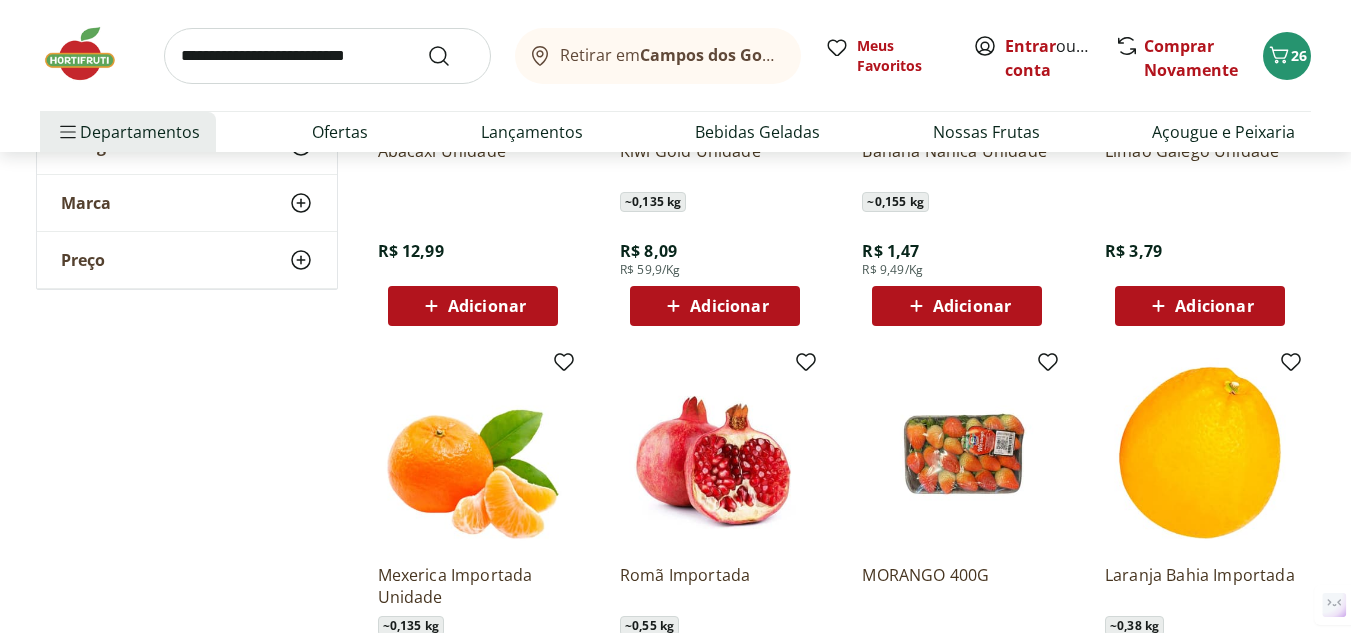 scroll, scrollTop: 2000, scrollLeft: 0, axis: vertical 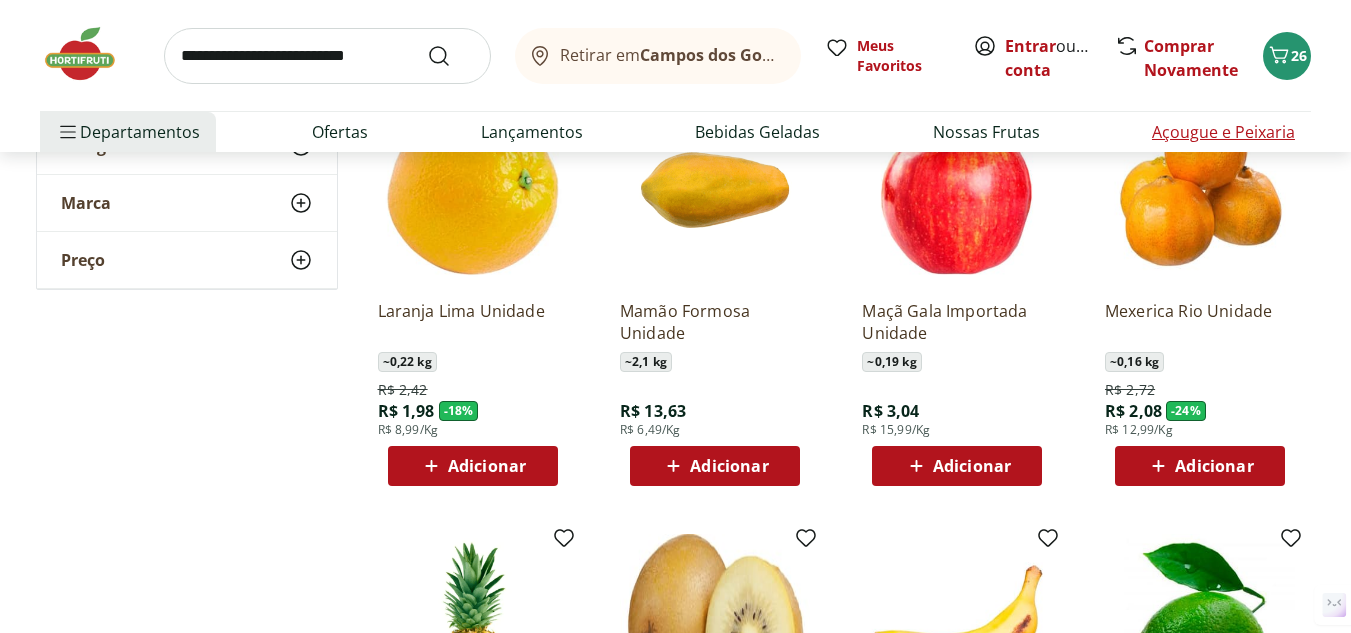 click on "Açougue e Peixaria" at bounding box center [1223, 132] 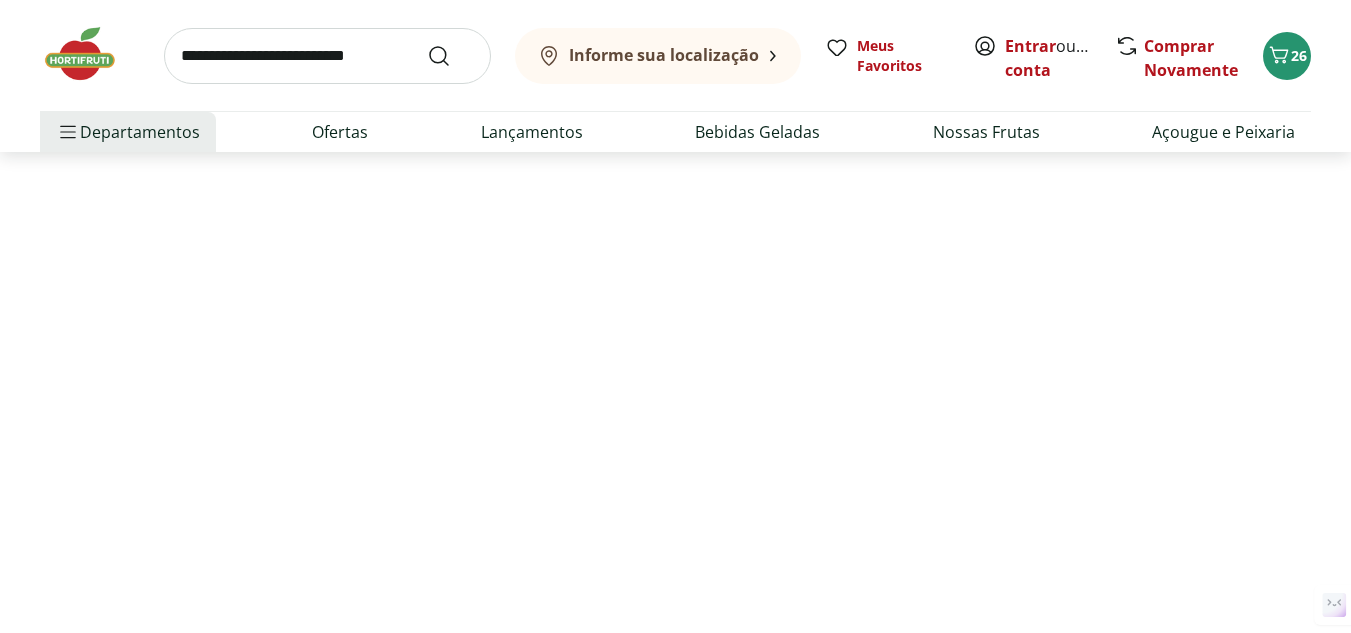 scroll, scrollTop: 0, scrollLeft: 0, axis: both 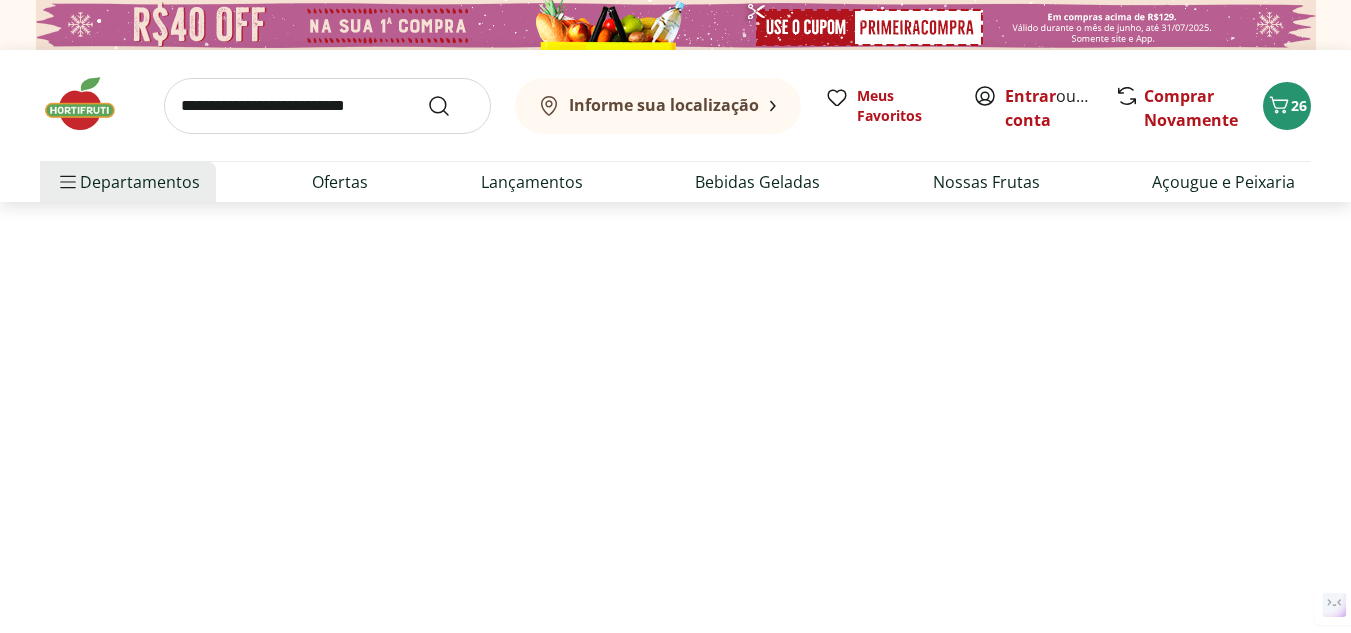 select on "**********" 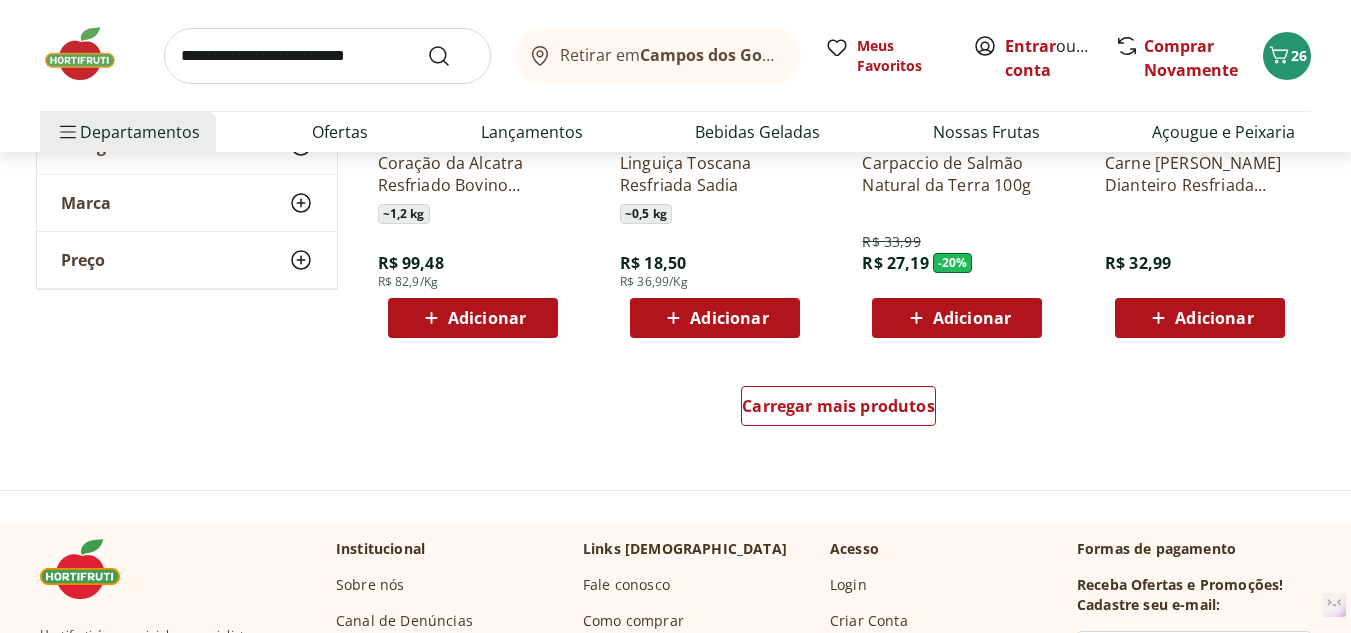 scroll, scrollTop: 1300, scrollLeft: 0, axis: vertical 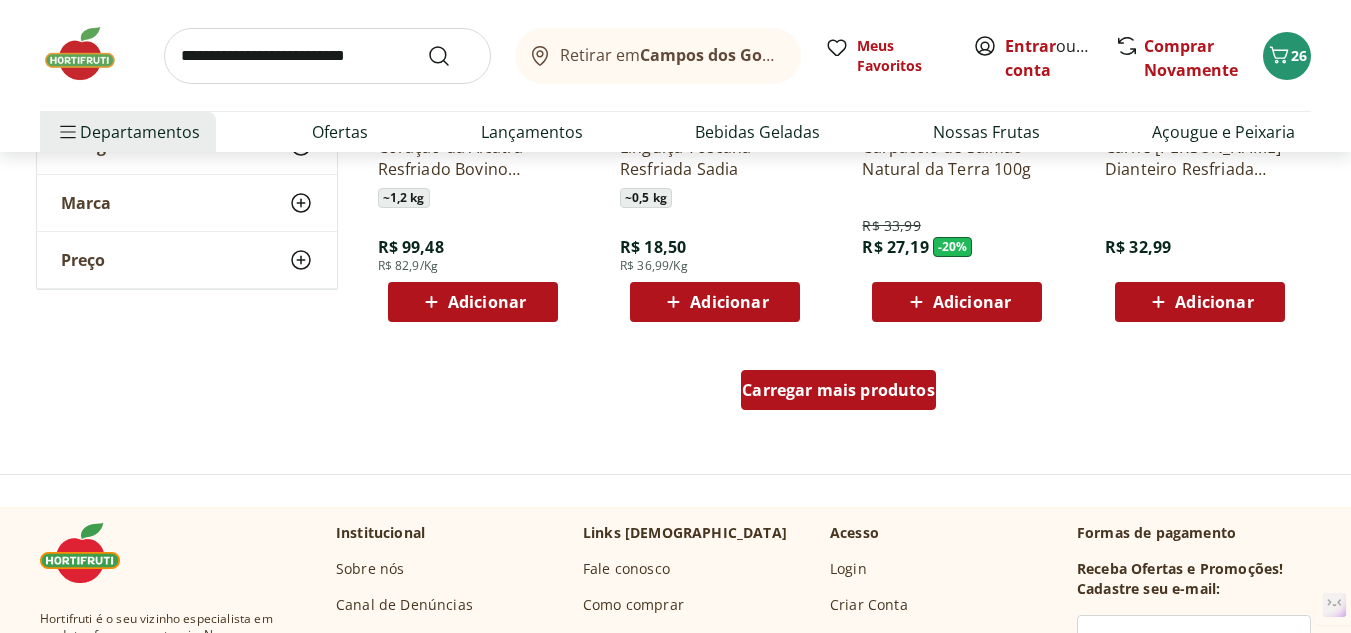 click on "Carregar mais produtos" at bounding box center [838, 390] 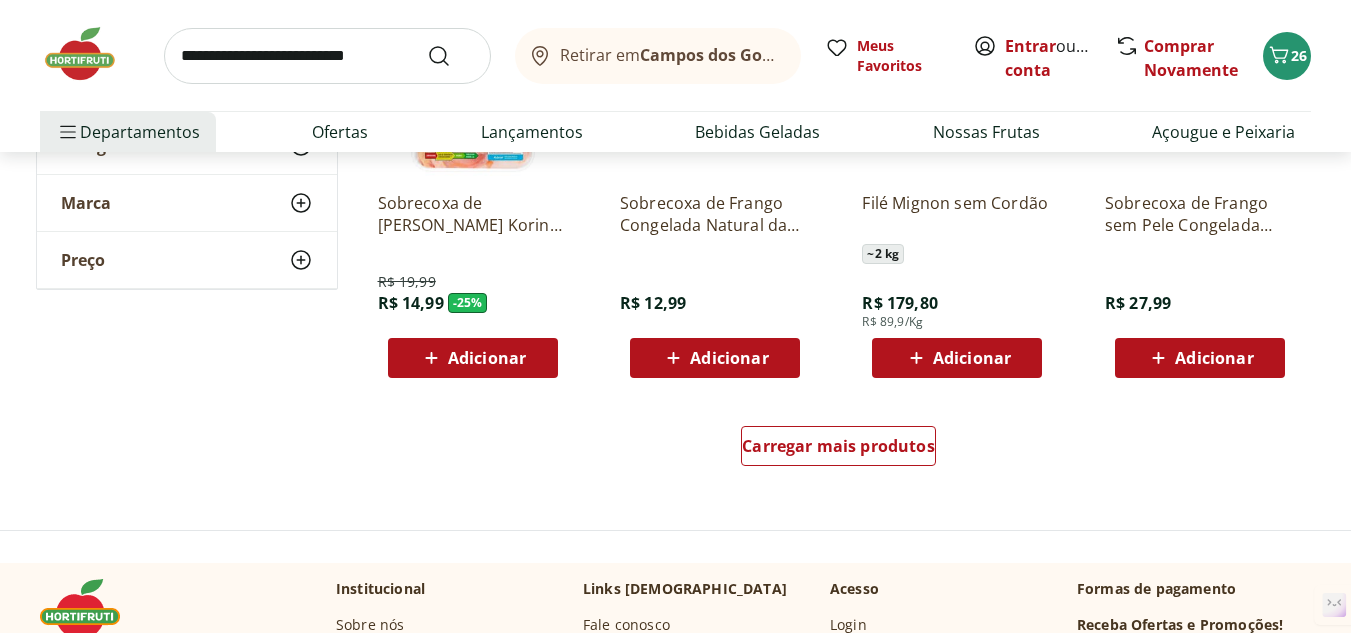 scroll, scrollTop: 2600, scrollLeft: 0, axis: vertical 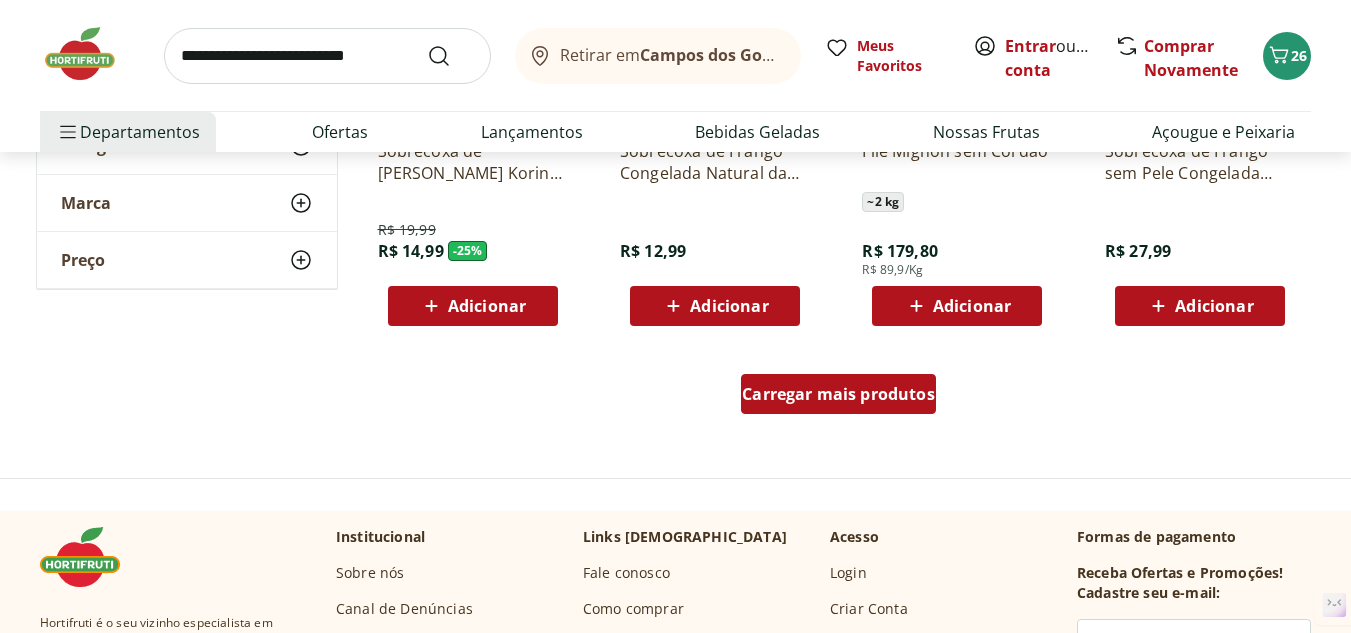 click on "Carregar mais produtos" at bounding box center [838, 394] 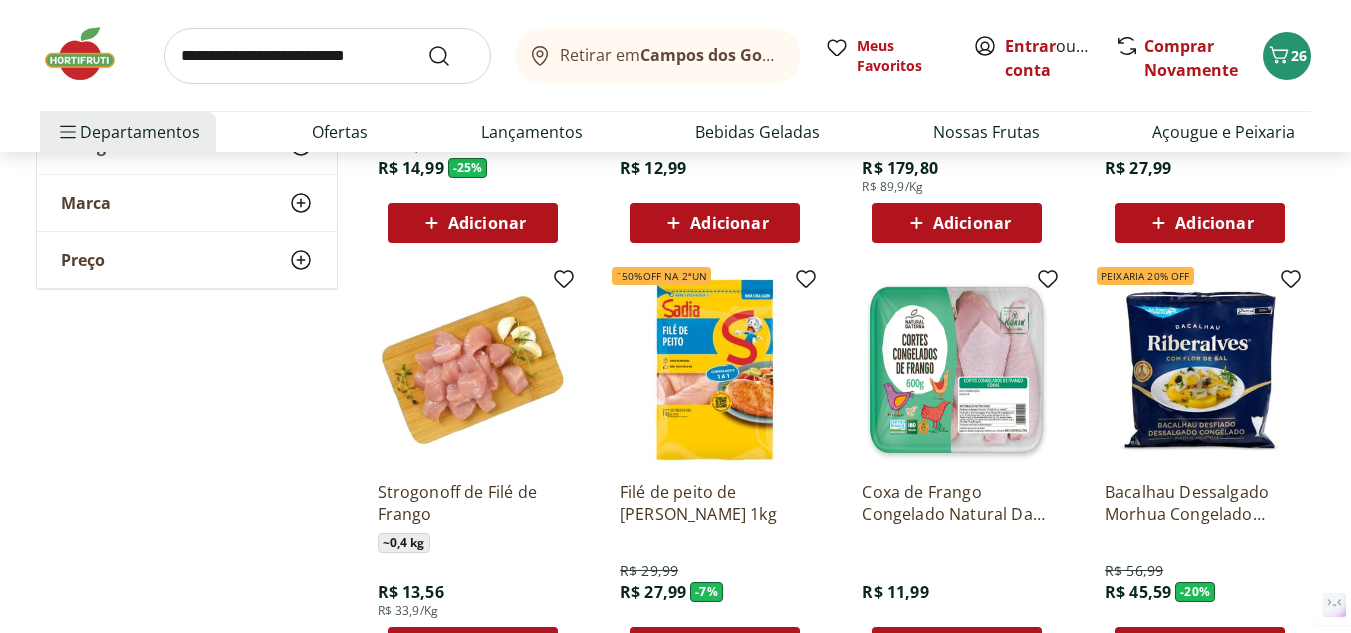 scroll, scrollTop: 2700, scrollLeft: 0, axis: vertical 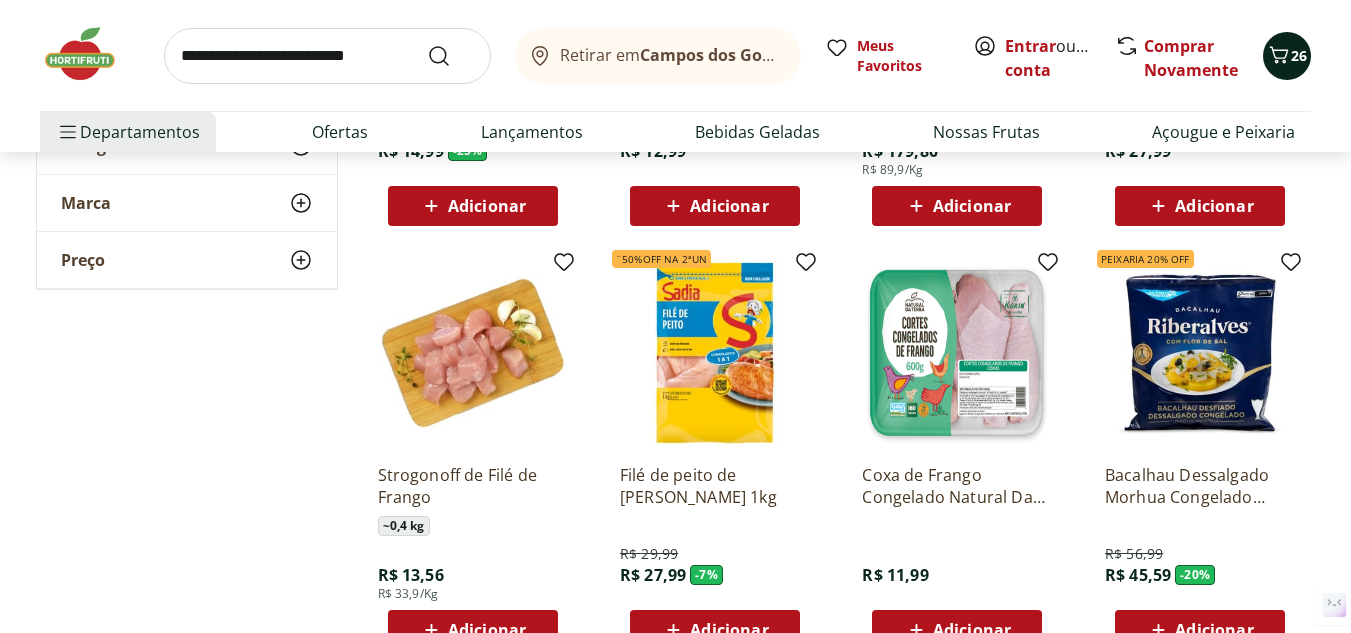 click on "26" at bounding box center [1299, 55] 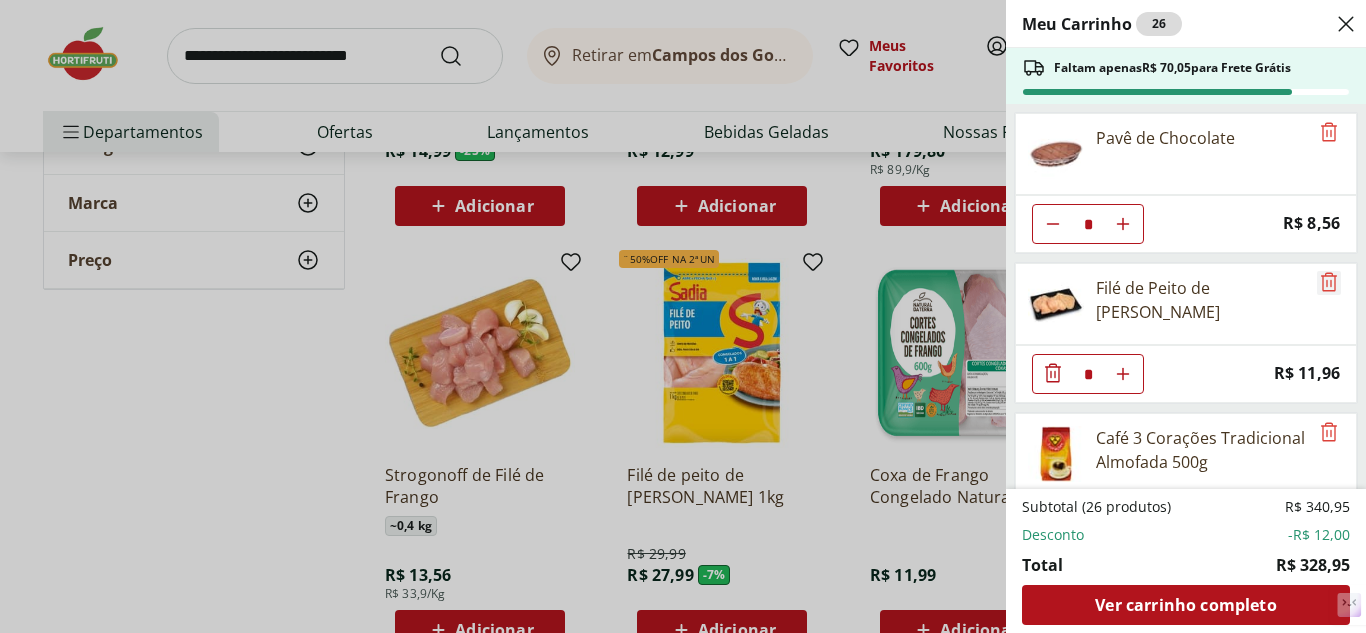 click 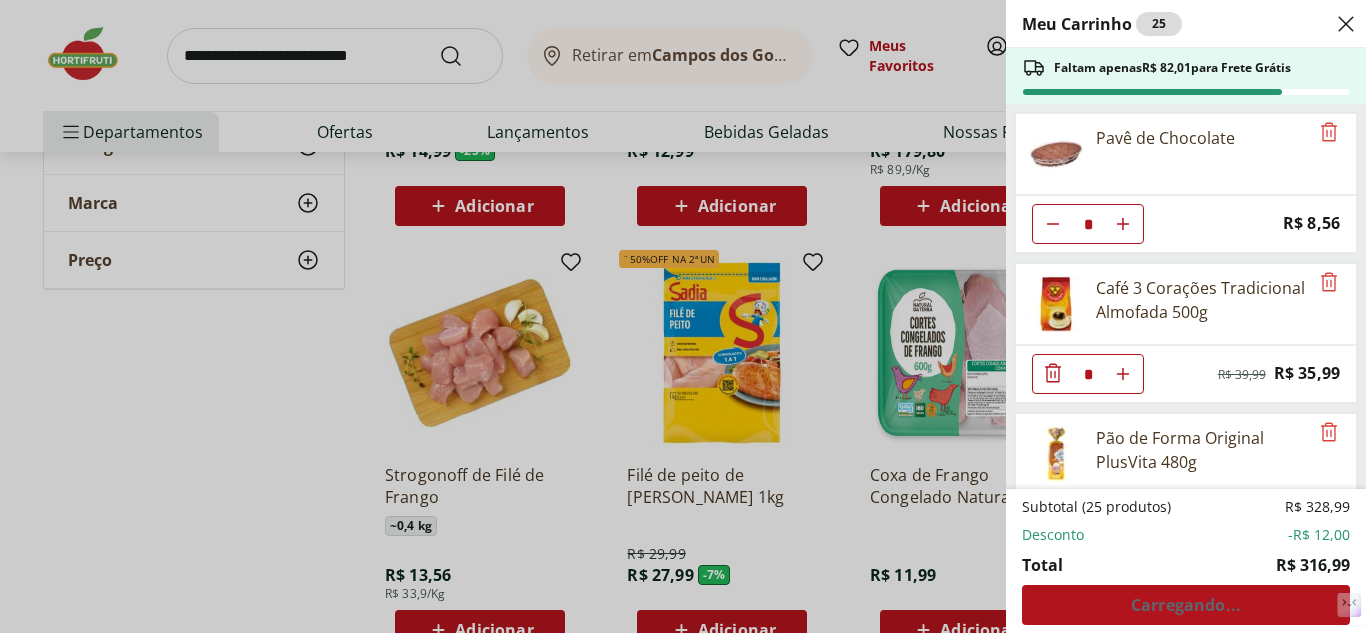 click on "Meu Carrinho 25 Faltam apenas  R$ 82,01  para Frete Grátis Pavê de Chocolate * Price: R$ 8,56 Café 3 Corações Tradicional Almofada 500g * Original price: R$ 39,99 Price: R$ 35,99 Pão de Forma Original PlusVita 480g * Original price: R$ 11,99 Price: R$ 7,99 Canelone de Presunto e Mussarela Guidolim 500g * Price: R$ 39,99 Bolo Mesclado Tradicional 400g * Price: R$ 19,99 Mamão Papaia Unidade * Price: R$ 9,74 Banan Prata Selecionada ** Price: R$ 10,79 Subtotal (25 produtos) R$ 328,99 Desconto -R$ 12,00 Total R$ 316,99 Carregando..." at bounding box center [683, 316] 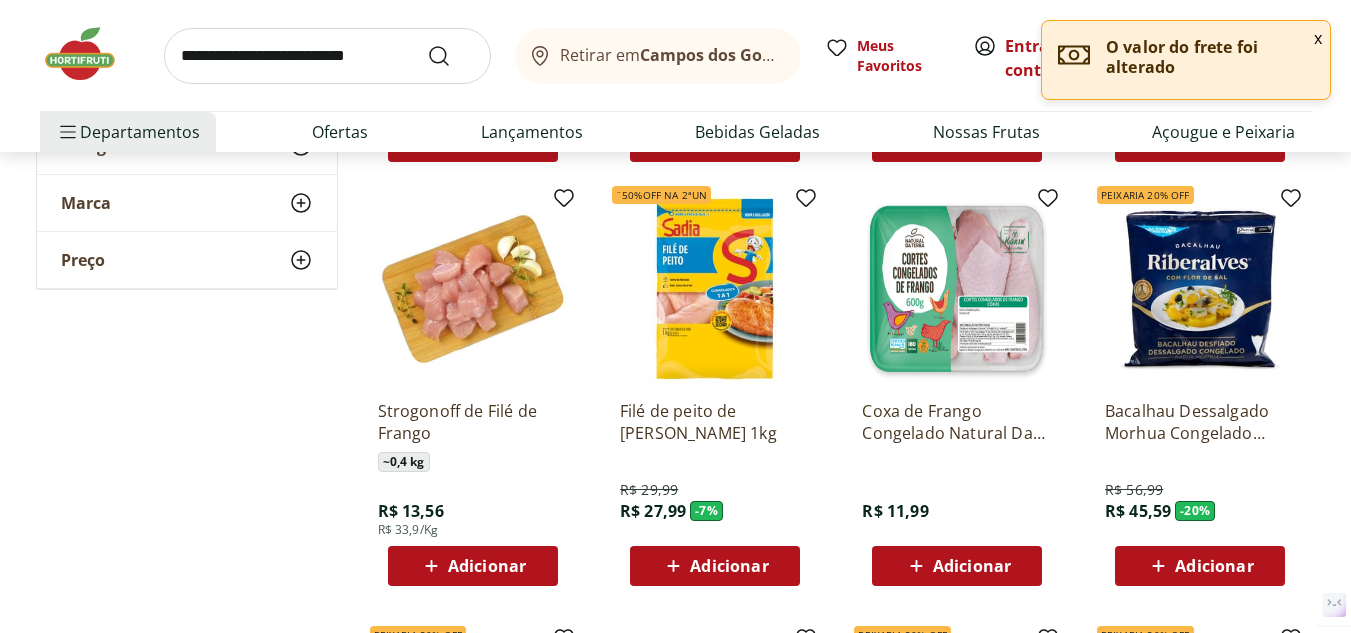 scroll, scrollTop: 2800, scrollLeft: 0, axis: vertical 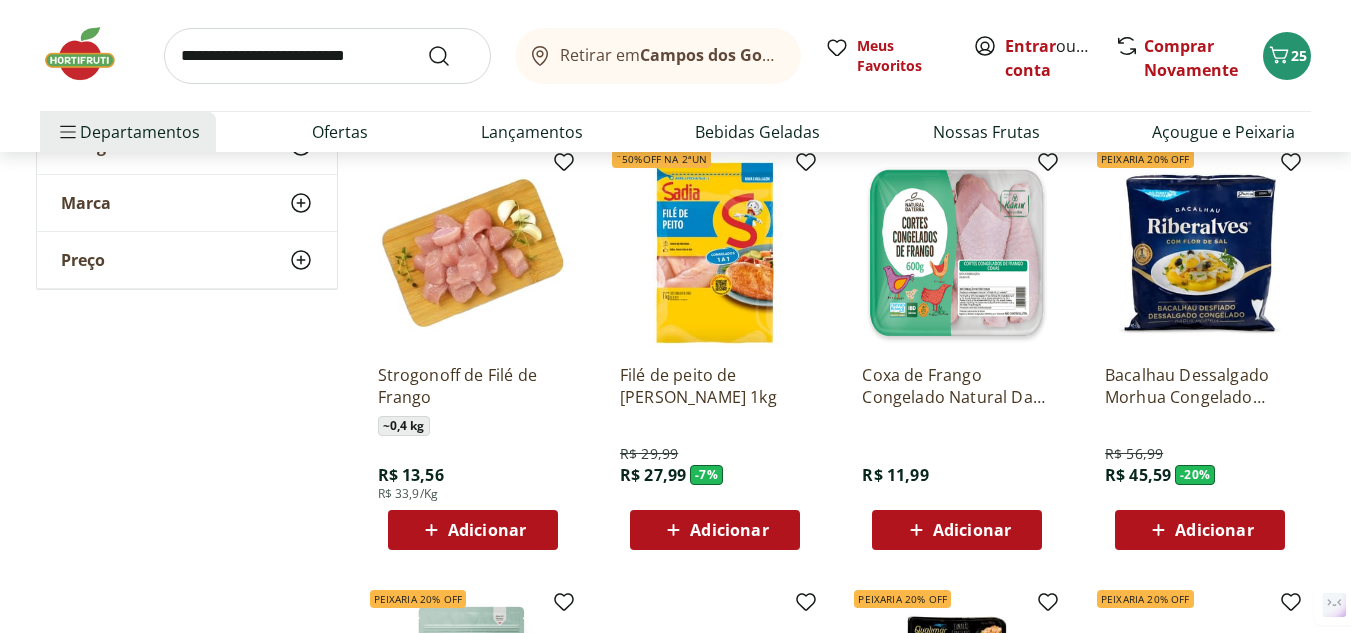 click on "Adicionar" at bounding box center (729, 530) 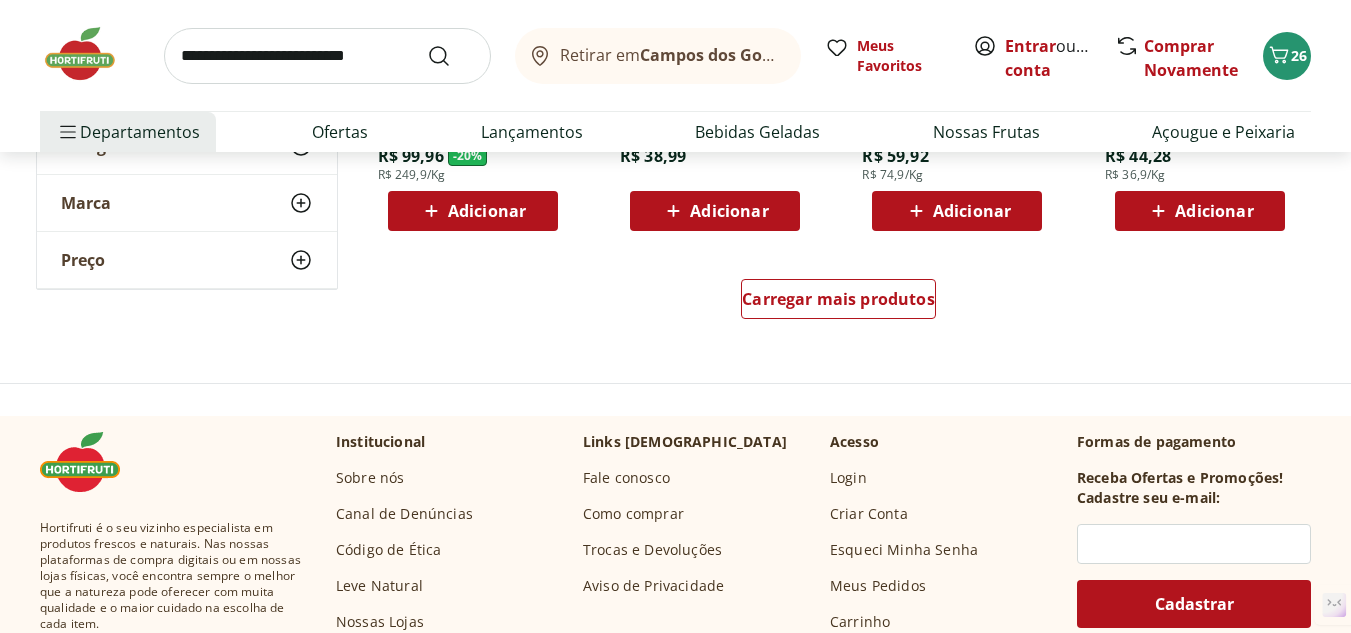 scroll, scrollTop: 4000, scrollLeft: 0, axis: vertical 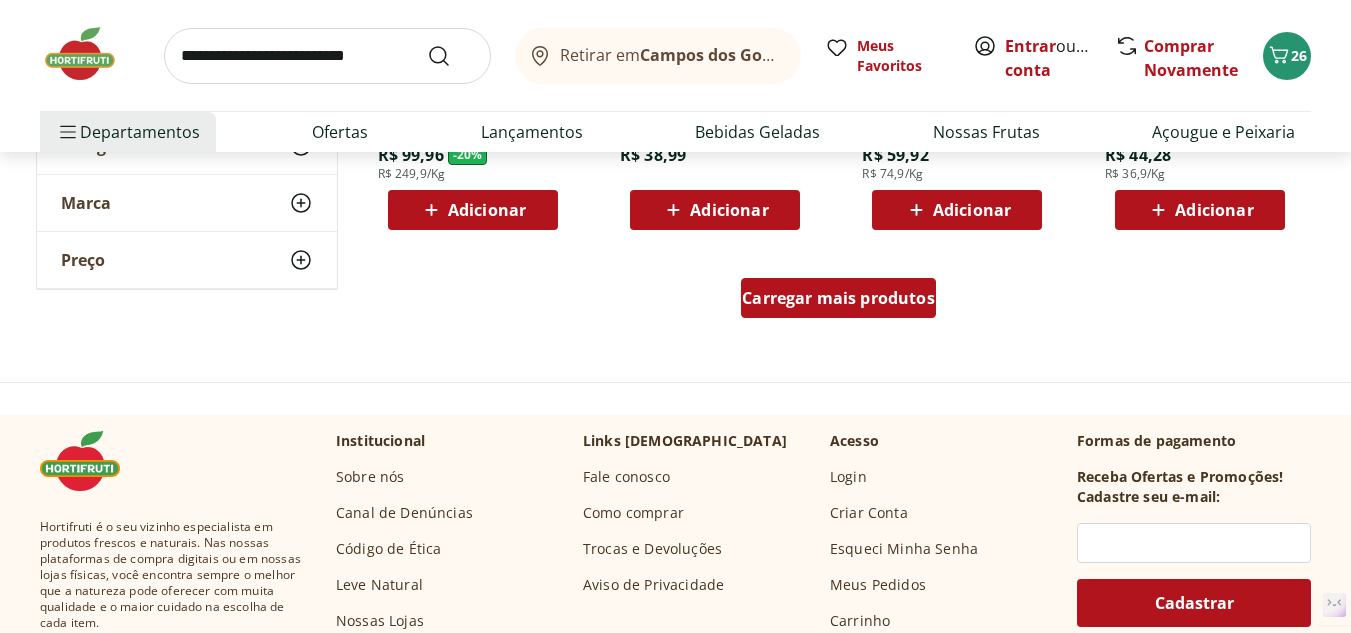 click on "Carregar mais produtos" at bounding box center [838, 298] 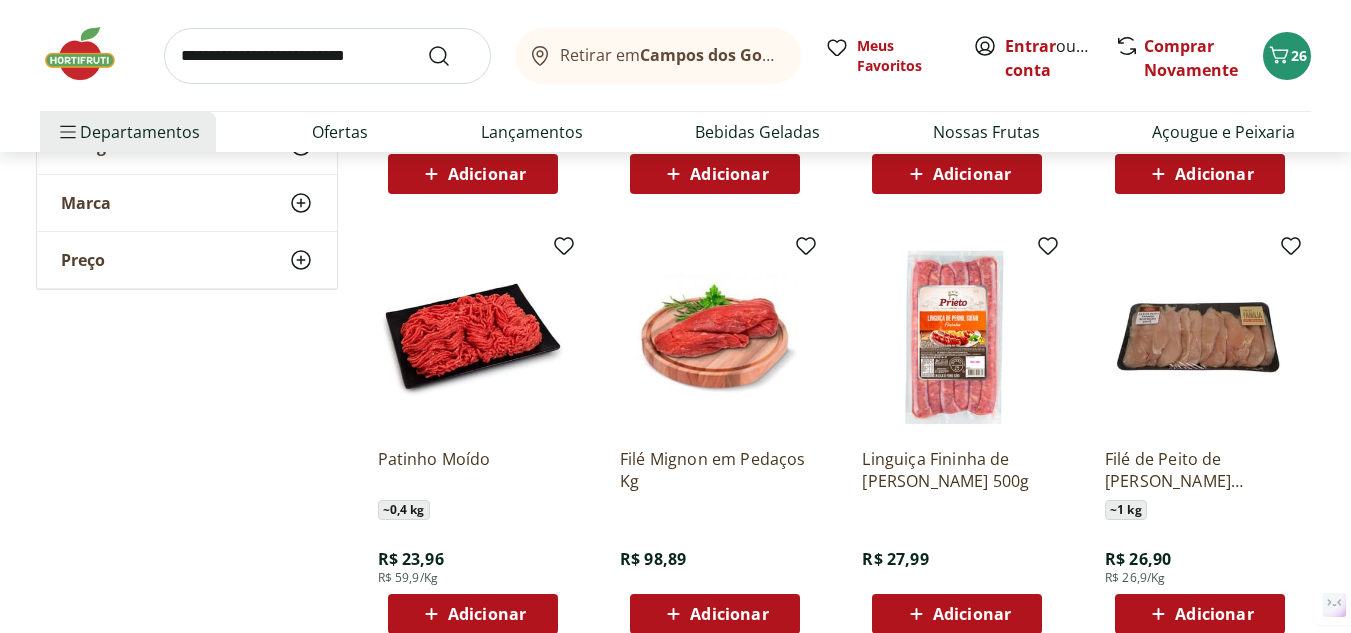 scroll, scrollTop: 5200, scrollLeft: 0, axis: vertical 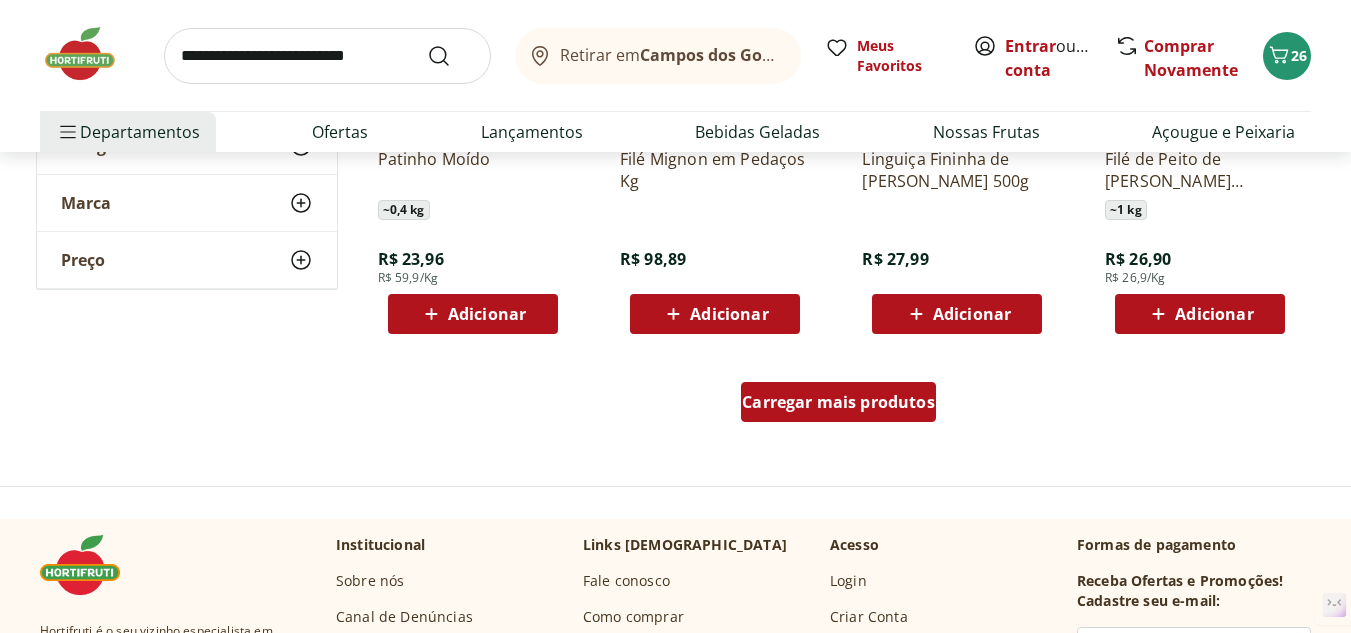 click on "Carregar mais produtos" at bounding box center (838, 402) 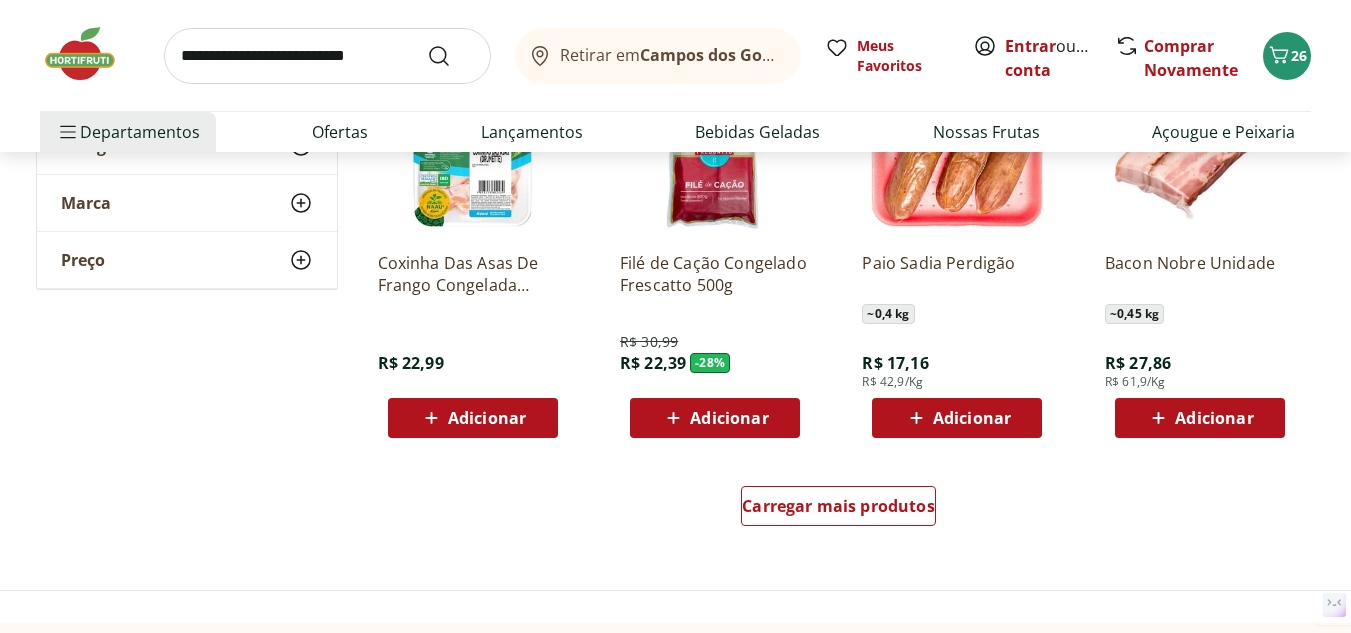 scroll, scrollTop: 6500, scrollLeft: 0, axis: vertical 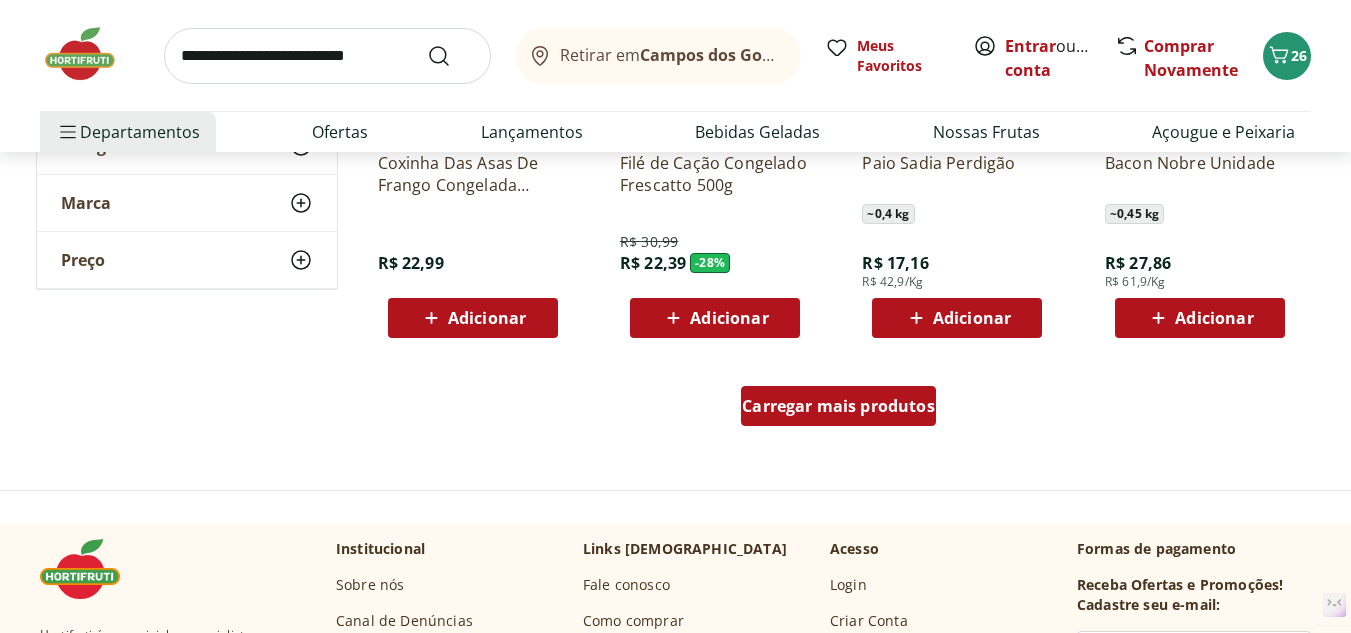 click on "Carregar mais produtos" at bounding box center (838, 406) 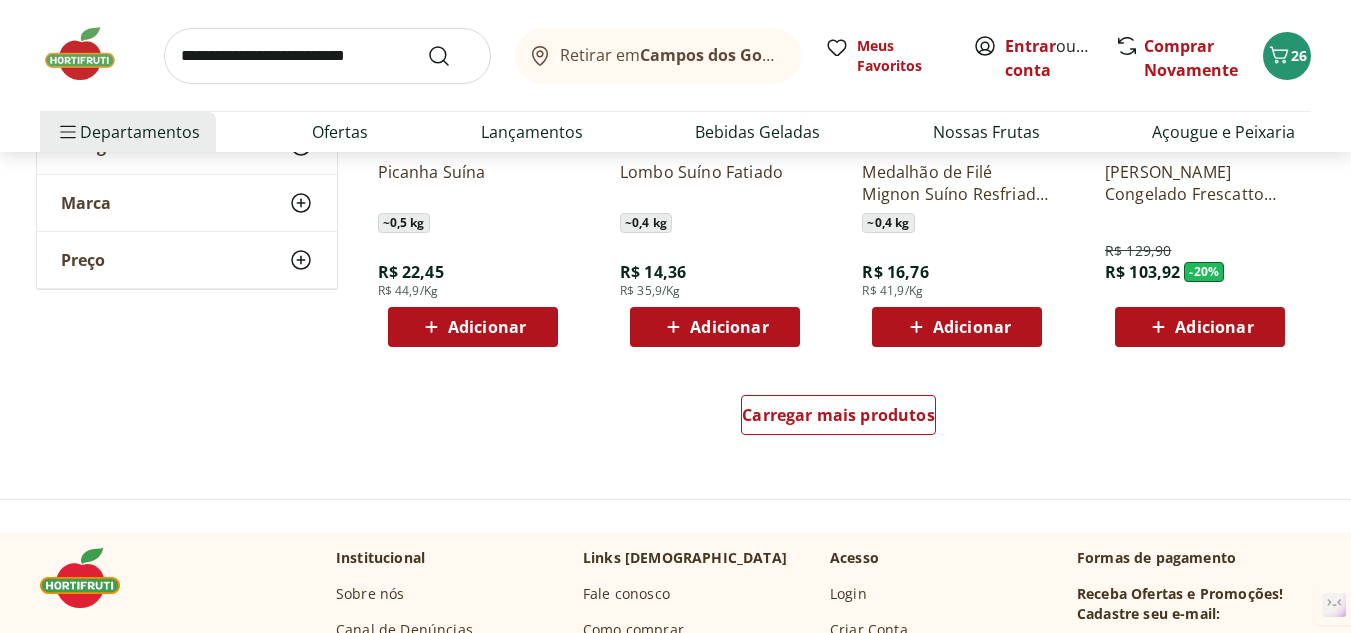 scroll, scrollTop: 7800, scrollLeft: 0, axis: vertical 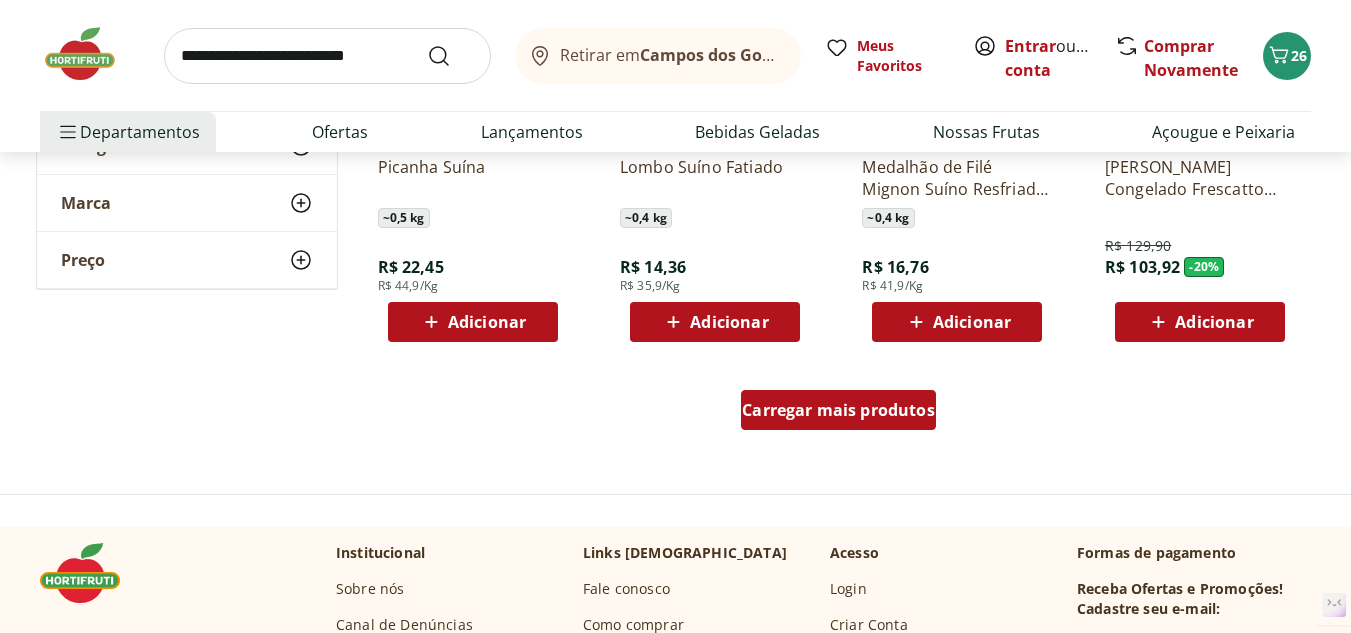 click on "Carregar mais produtos" at bounding box center [838, 410] 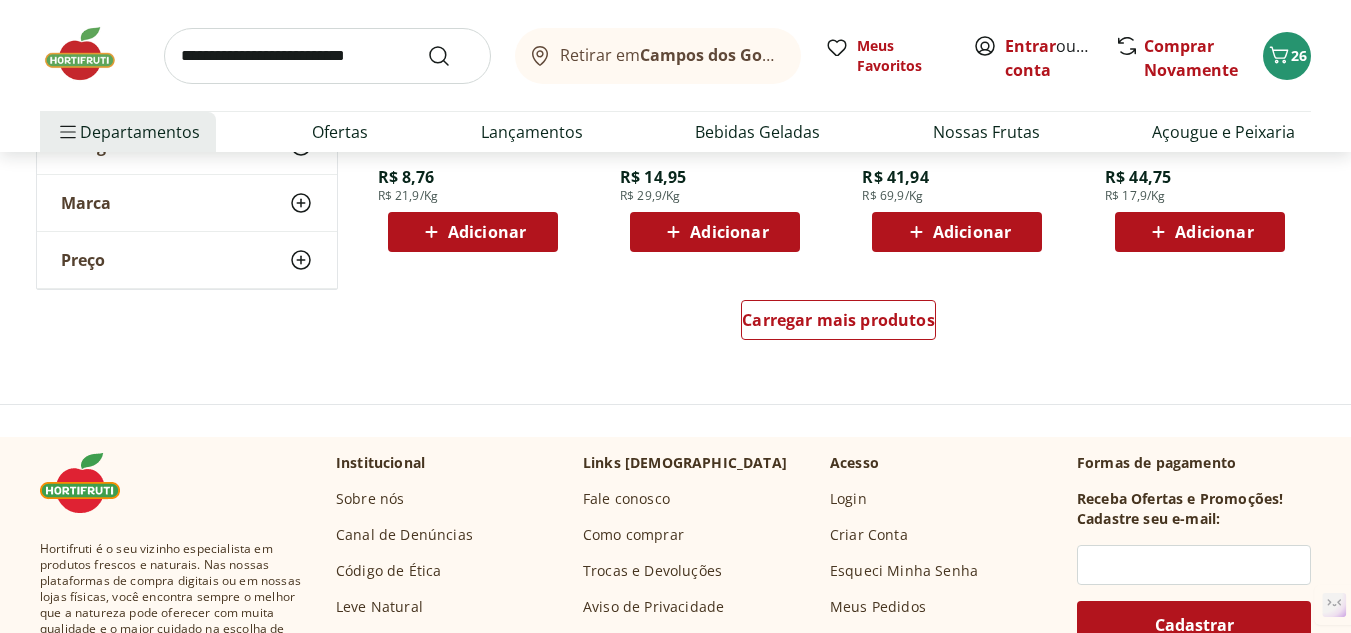 scroll, scrollTop: 9200, scrollLeft: 0, axis: vertical 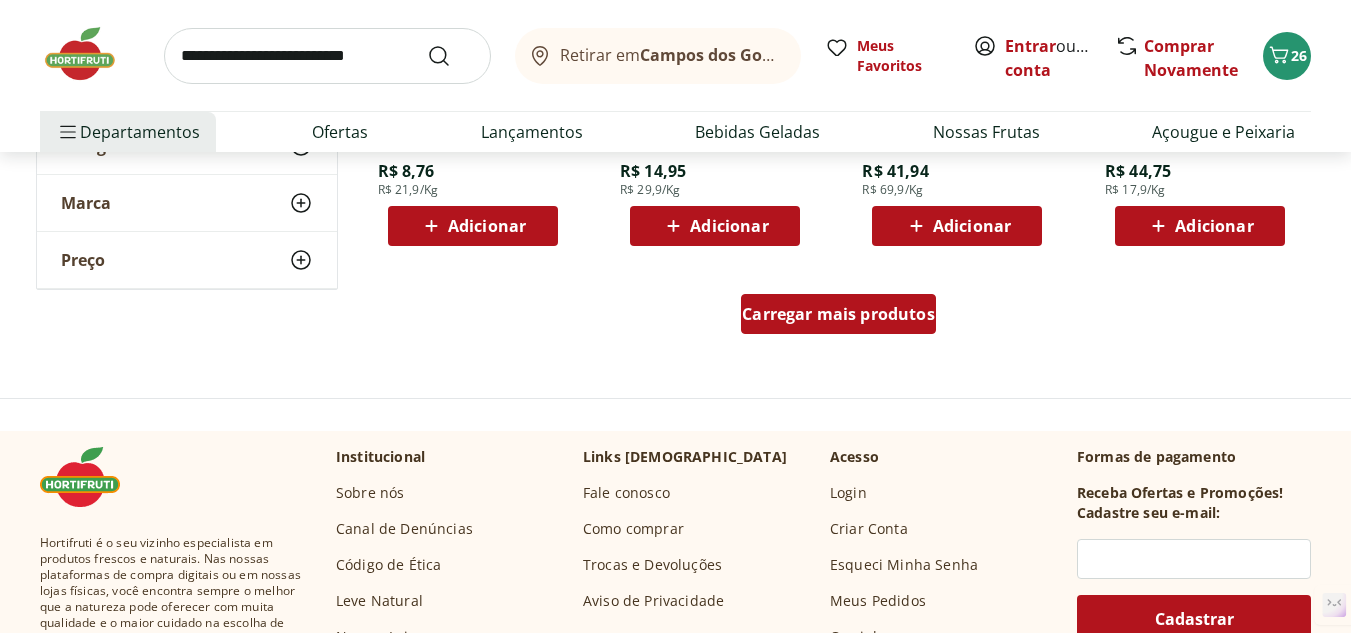click on "Carregar mais produtos" at bounding box center [838, 314] 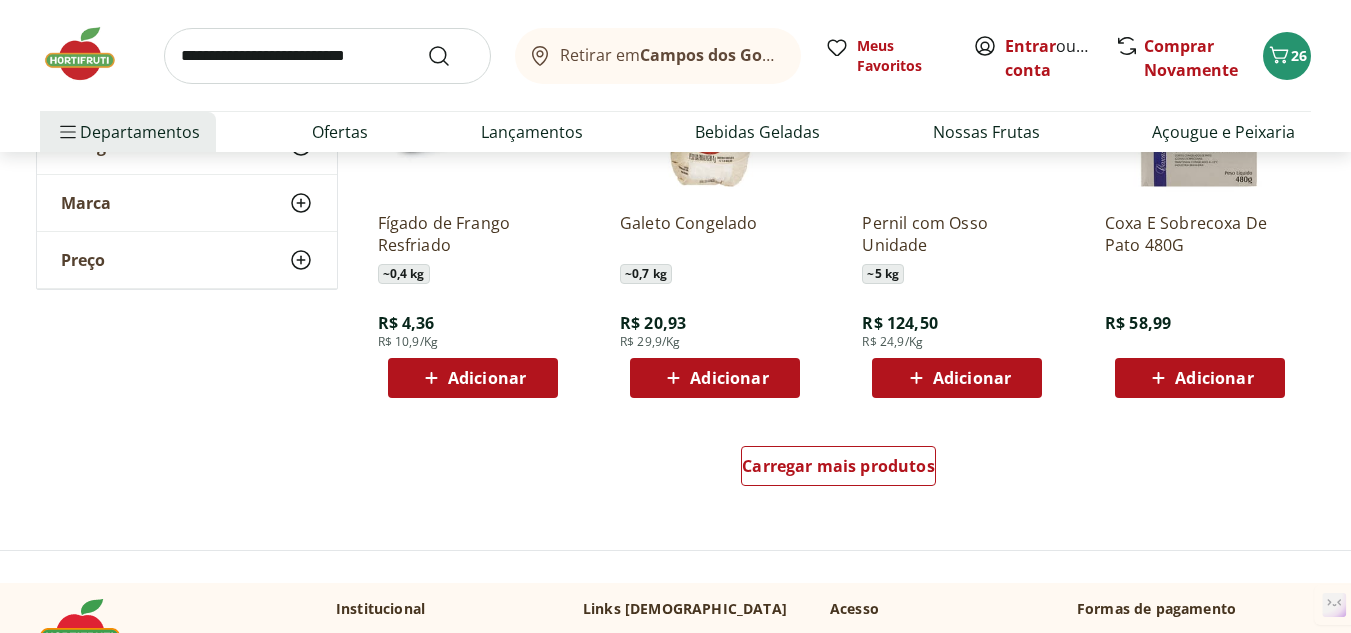 scroll, scrollTop: 10400, scrollLeft: 0, axis: vertical 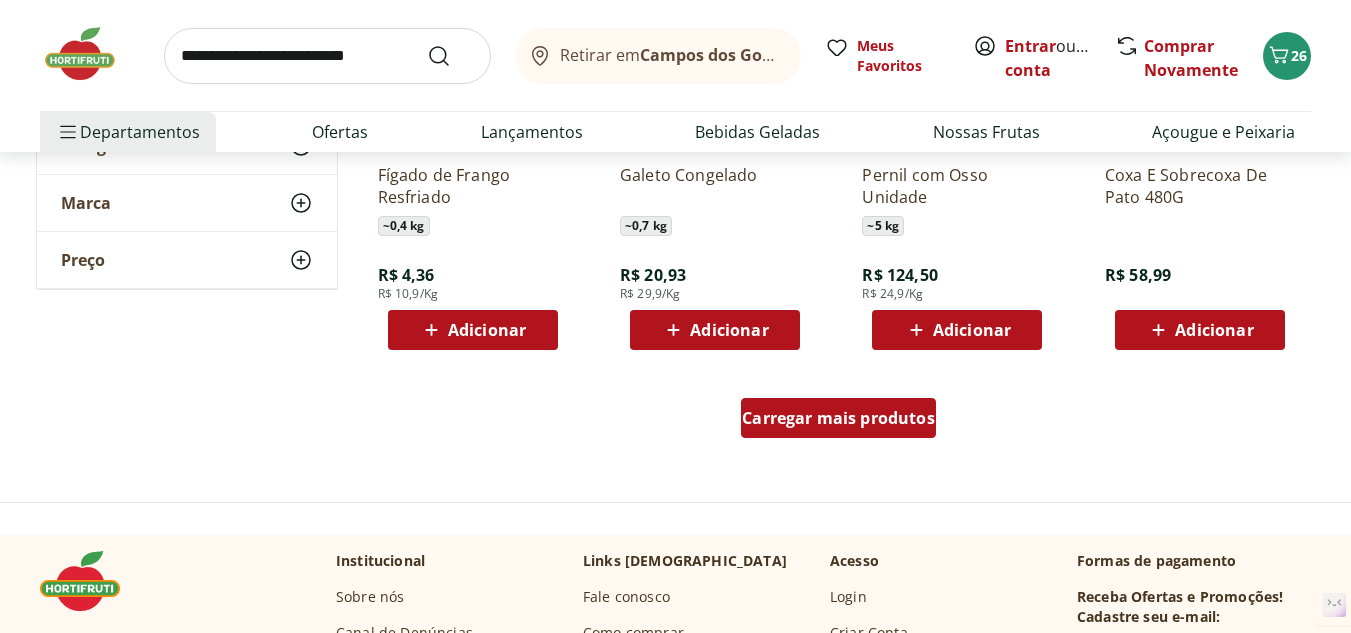 click on "Carregar mais produtos" at bounding box center [838, 418] 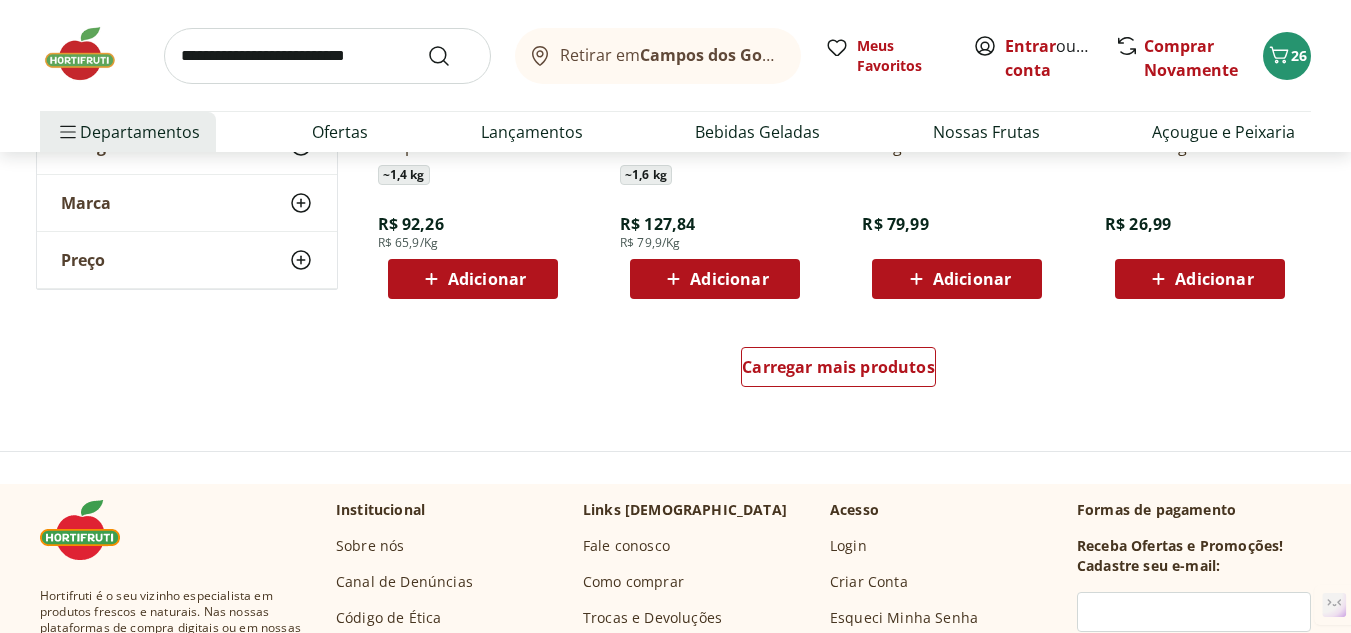 scroll, scrollTop: 11800, scrollLeft: 0, axis: vertical 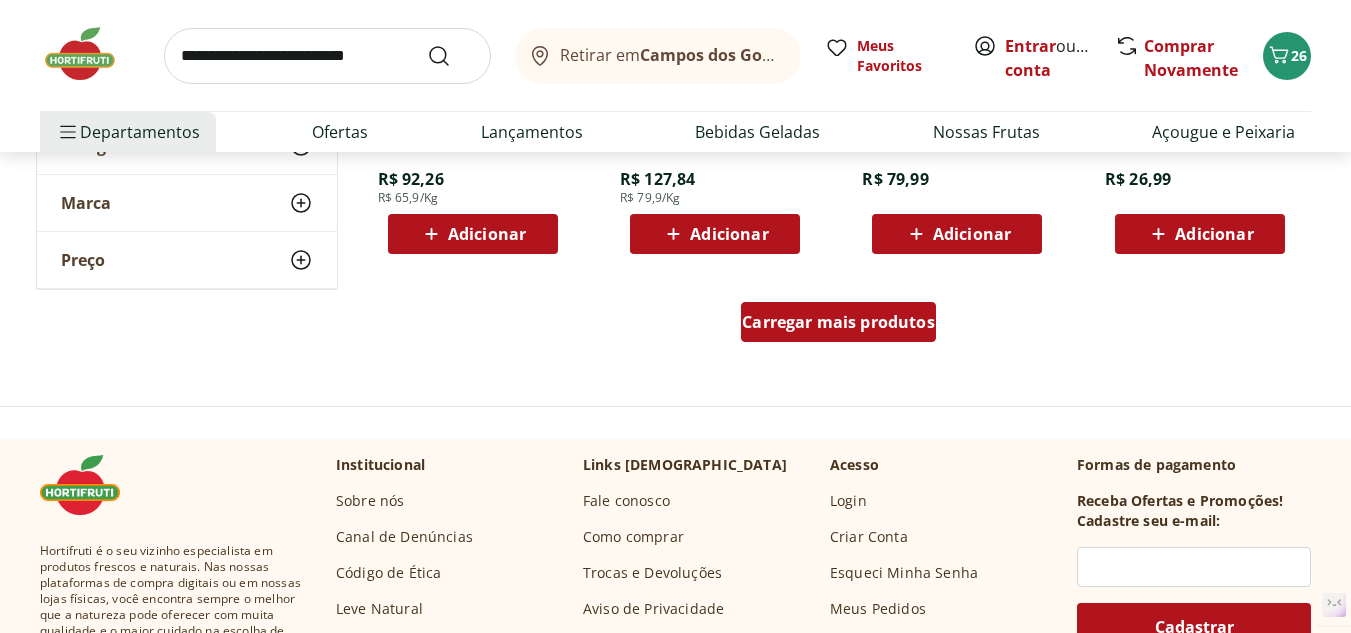 click on "Carregar mais produtos" at bounding box center [838, 322] 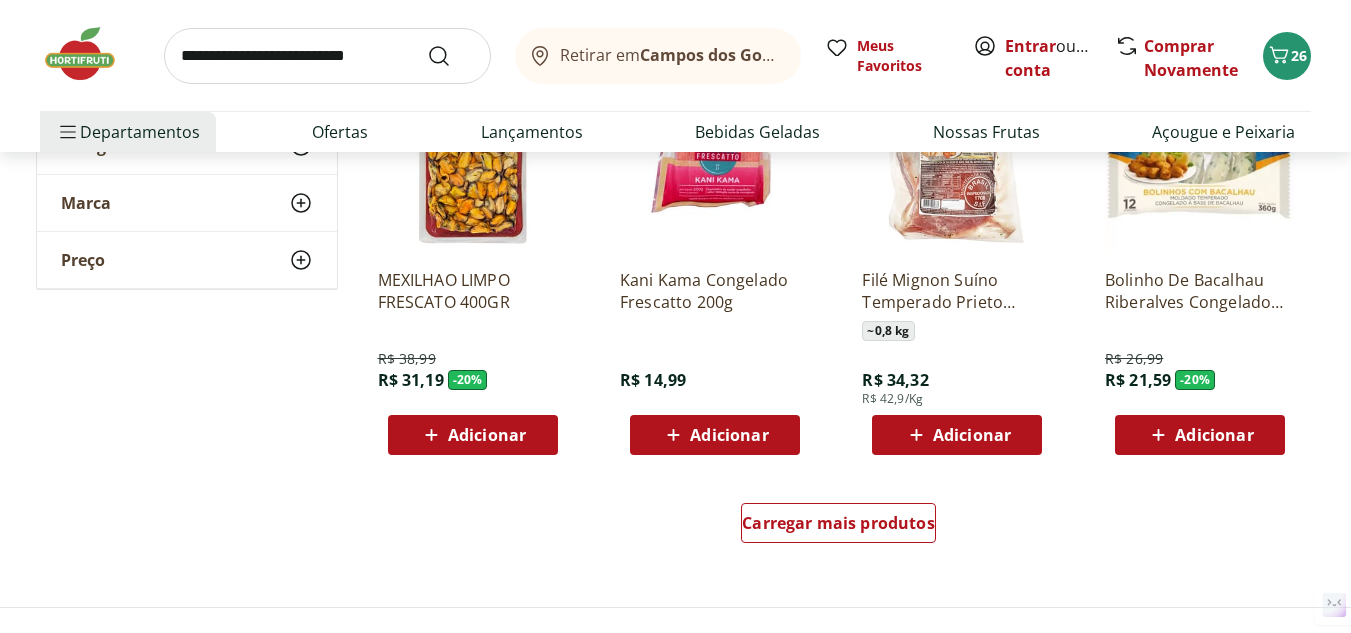scroll, scrollTop: 13000, scrollLeft: 0, axis: vertical 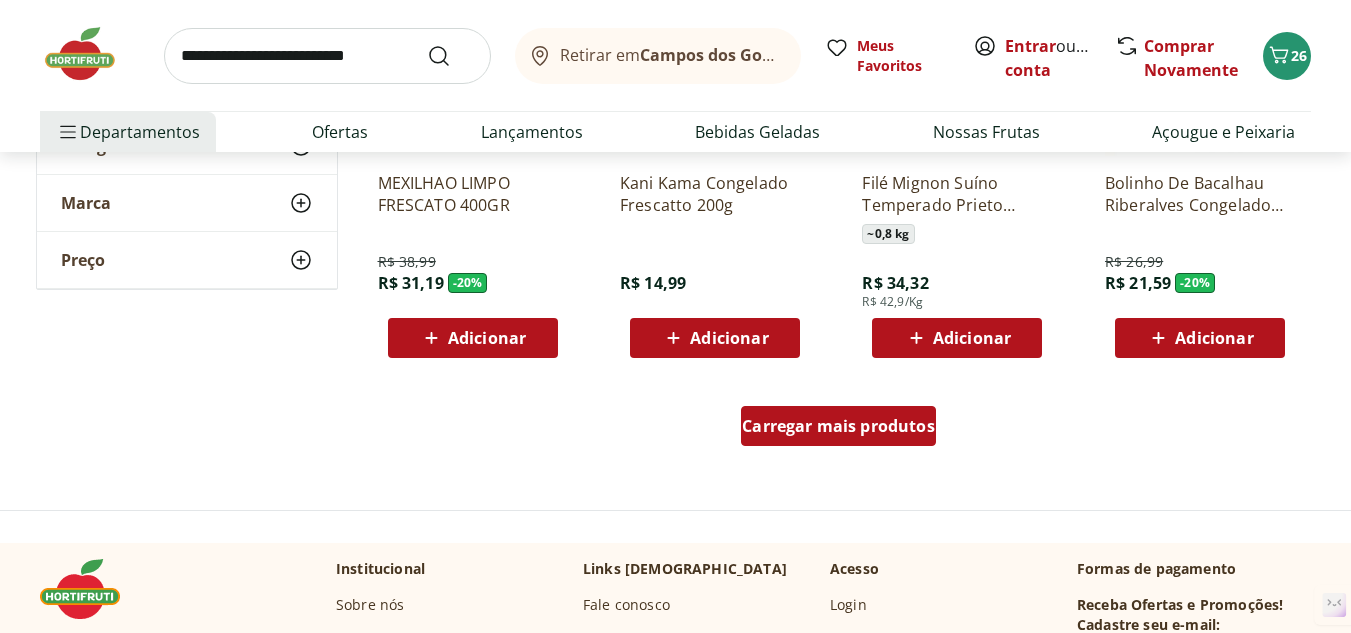 click on "Carregar mais produtos" at bounding box center [838, 426] 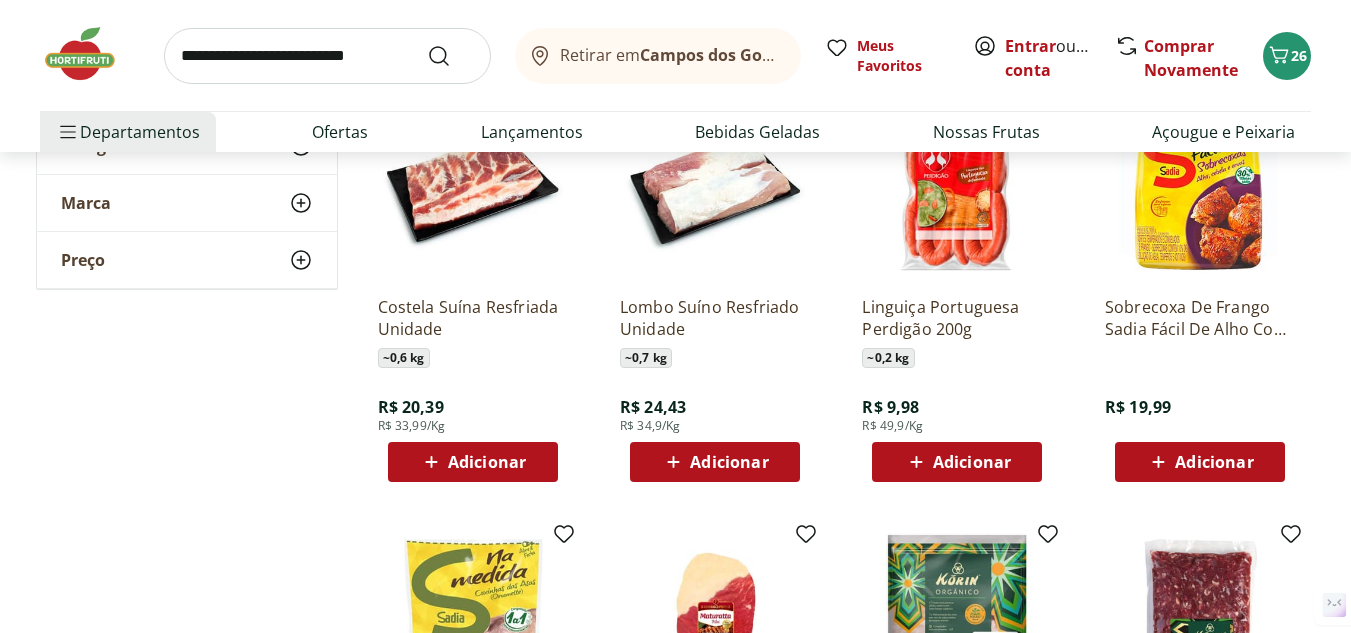 scroll, scrollTop: 13200, scrollLeft: 0, axis: vertical 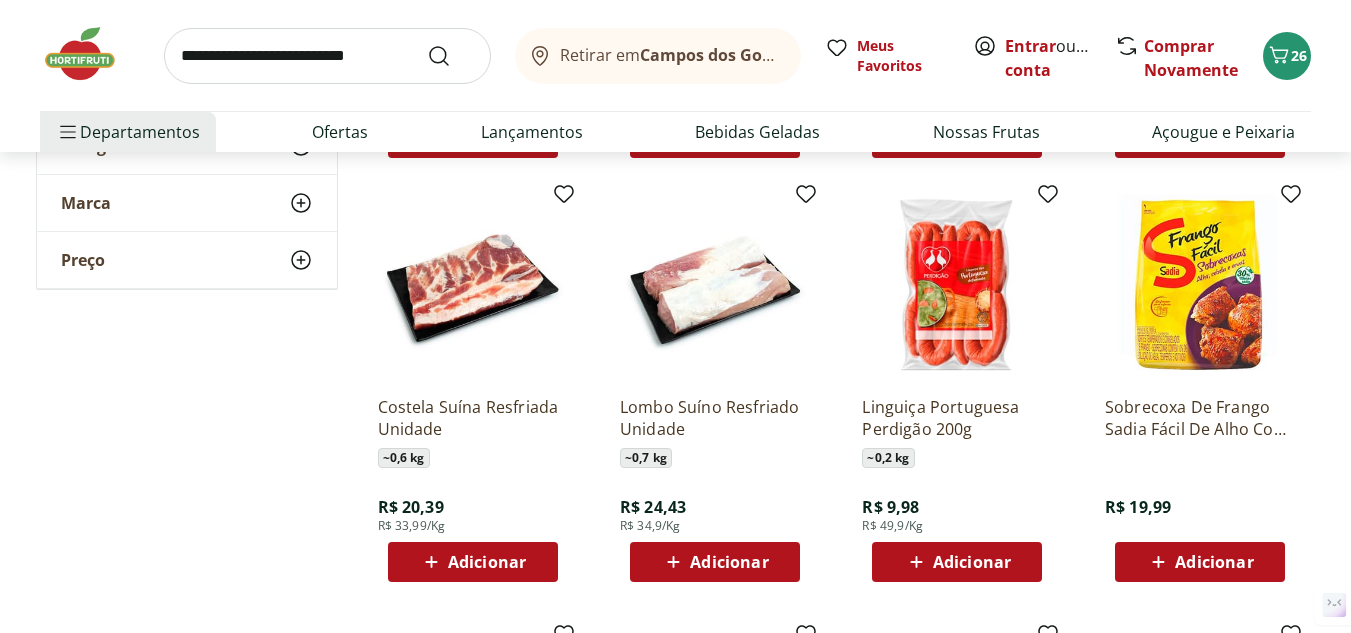 click at bounding box center (1200, 285) 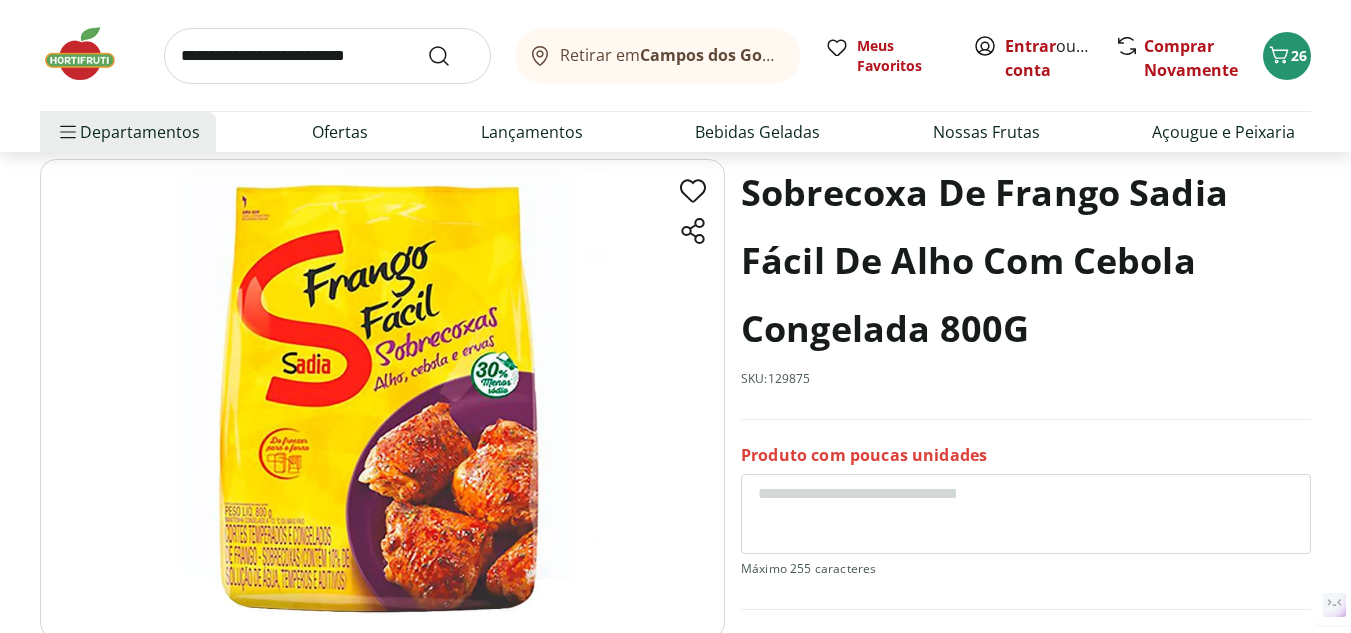 scroll, scrollTop: 0, scrollLeft: 0, axis: both 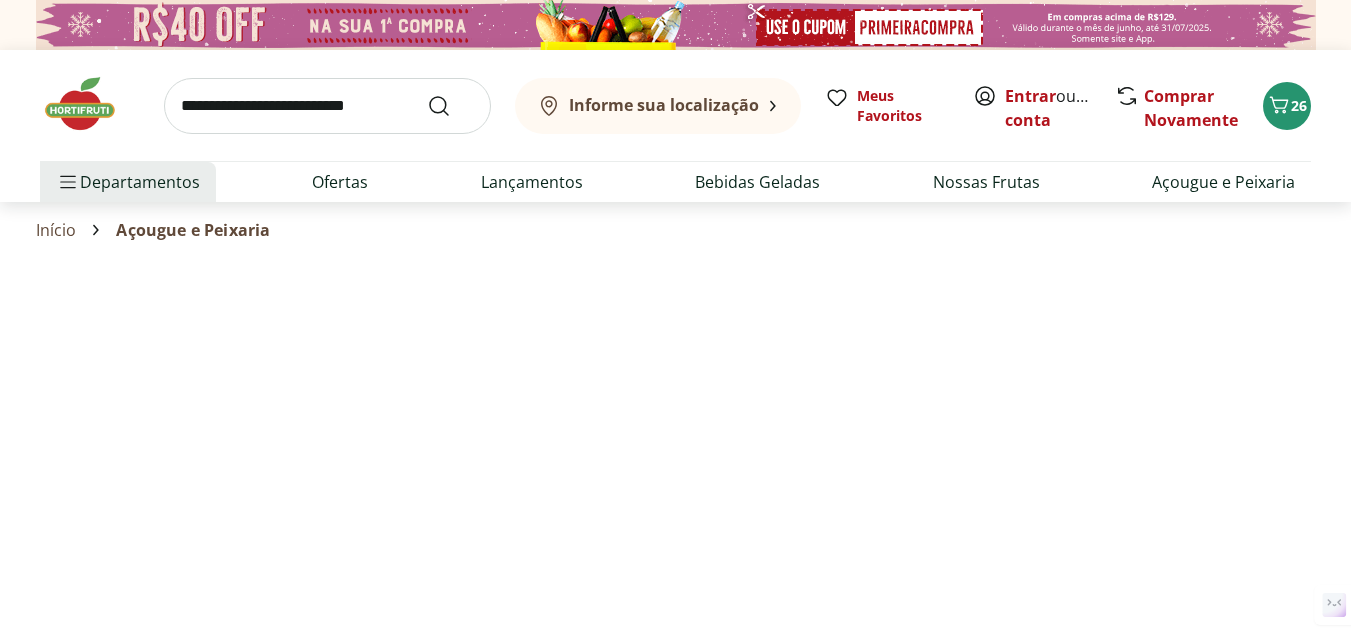 select on "**********" 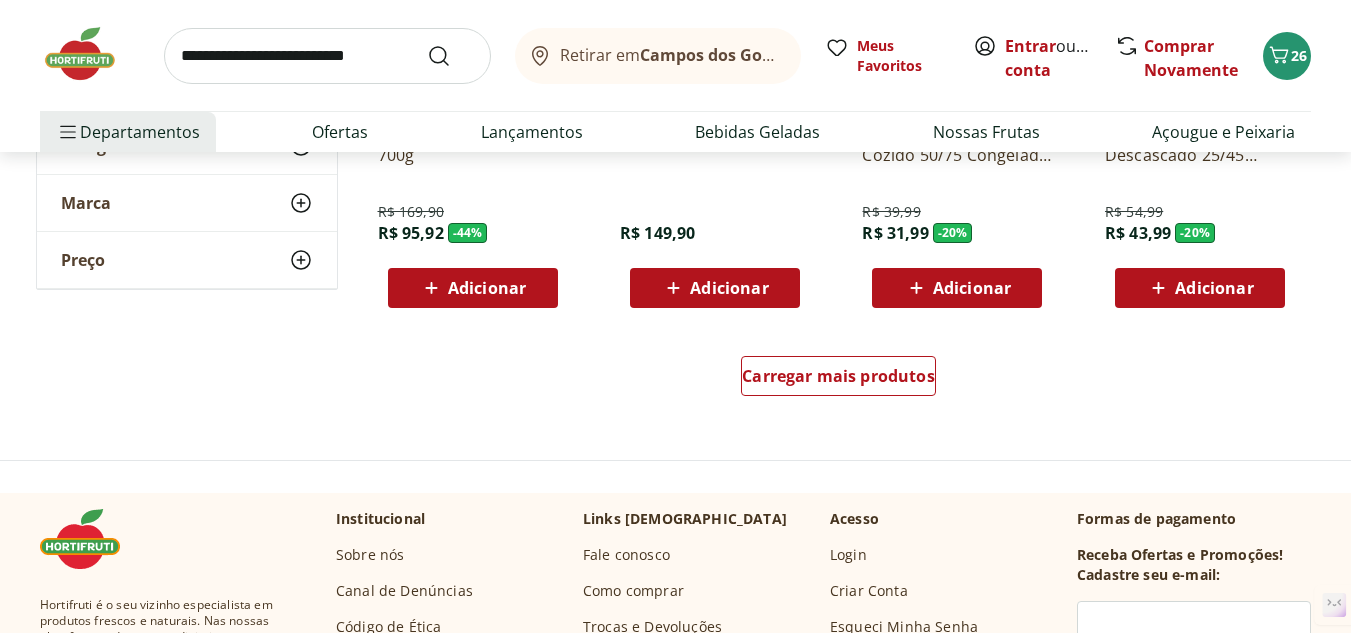 scroll, scrollTop: 14500, scrollLeft: 0, axis: vertical 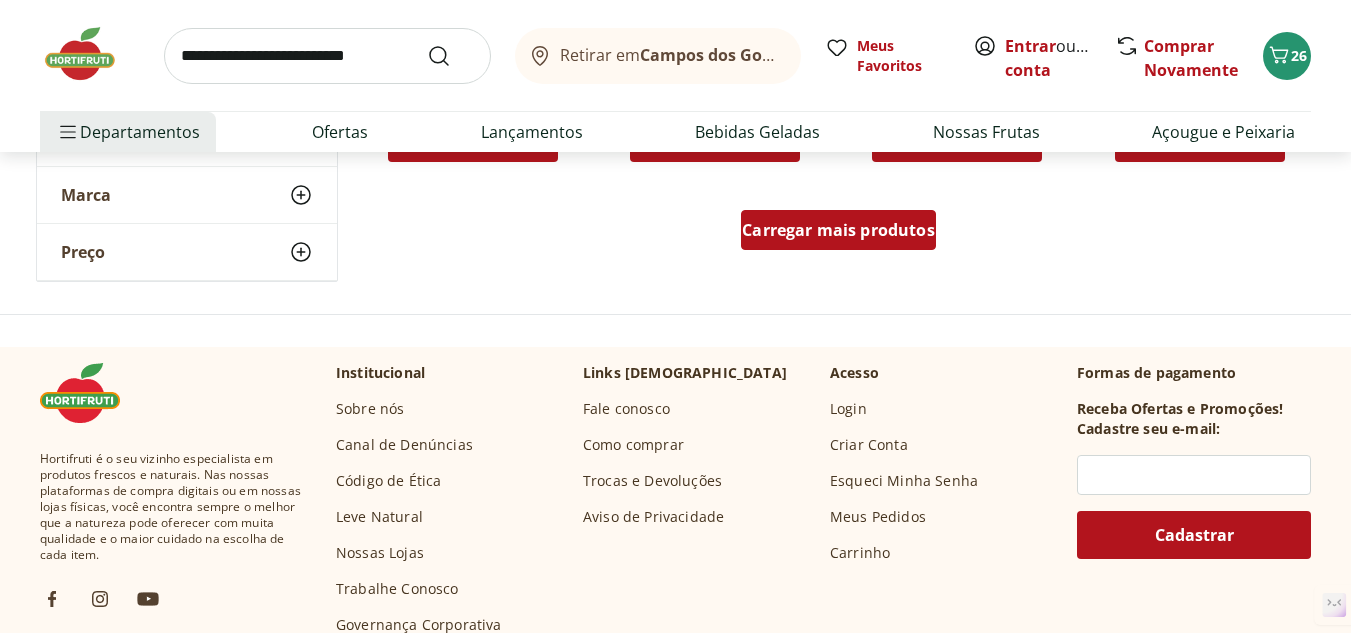 click on "Carregar mais produtos" at bounding box center (838, 230) 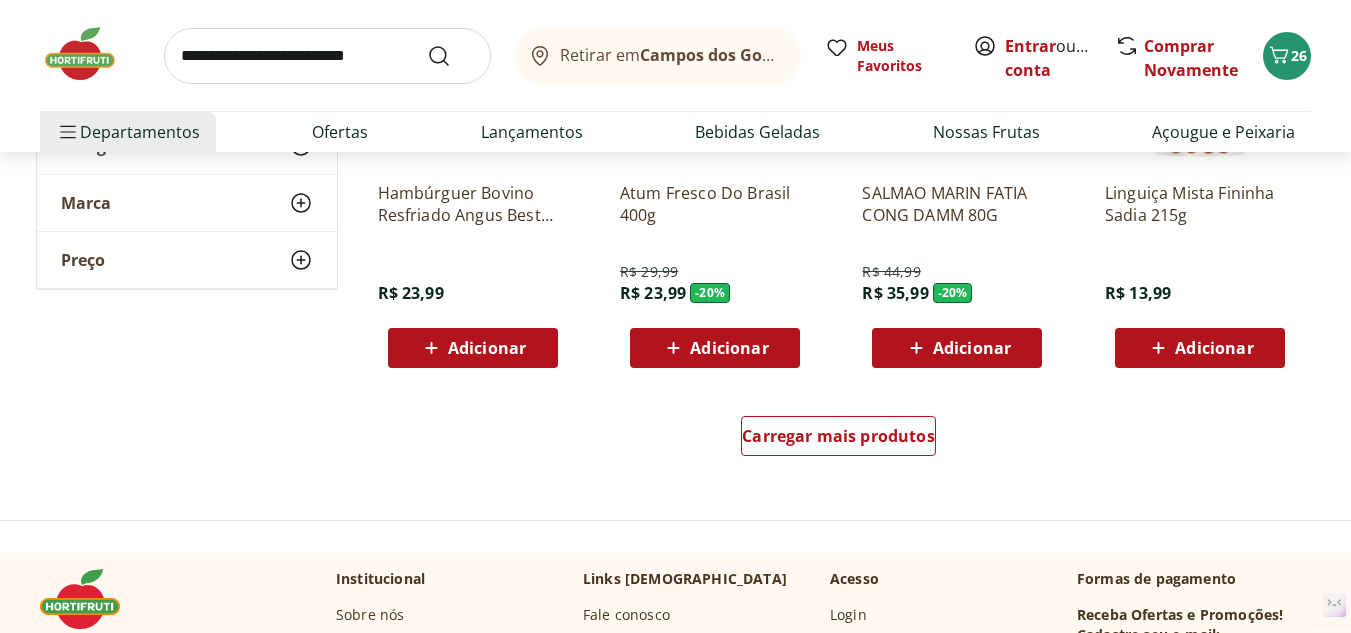 scroll, scrollTop: 15600, scrollLeft: 0, axis: vertical 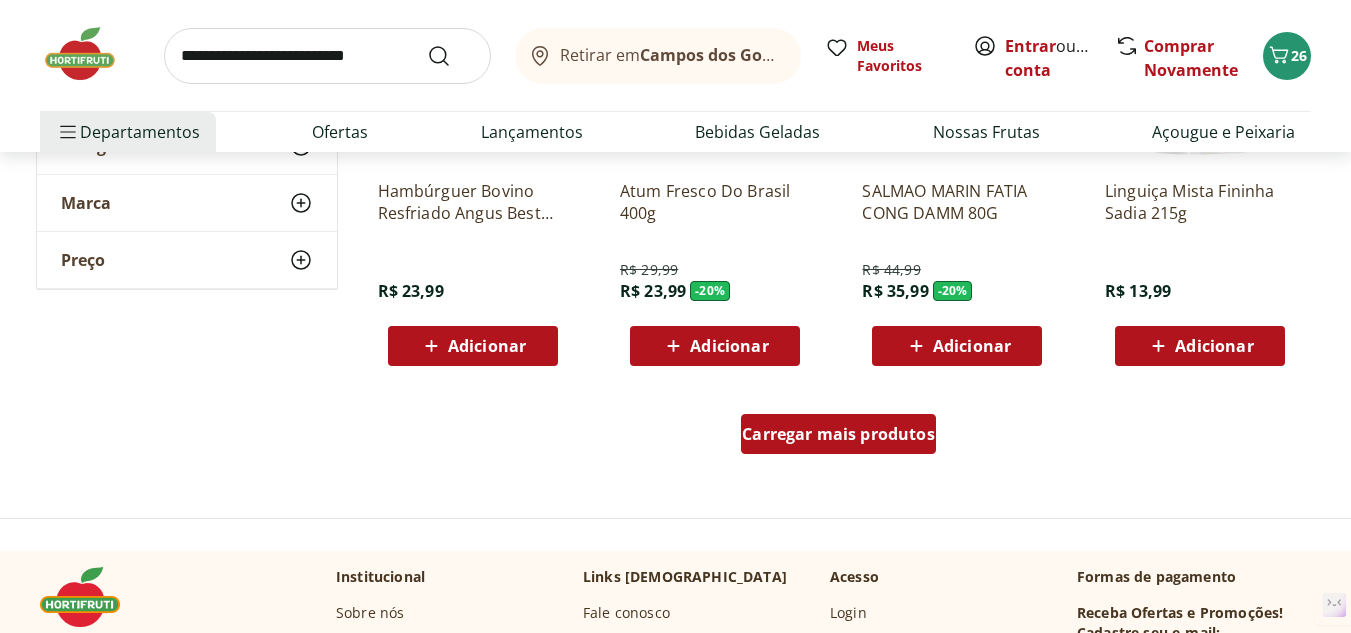 click on "Carregar mais produtos" at bounding box center [838, 434] 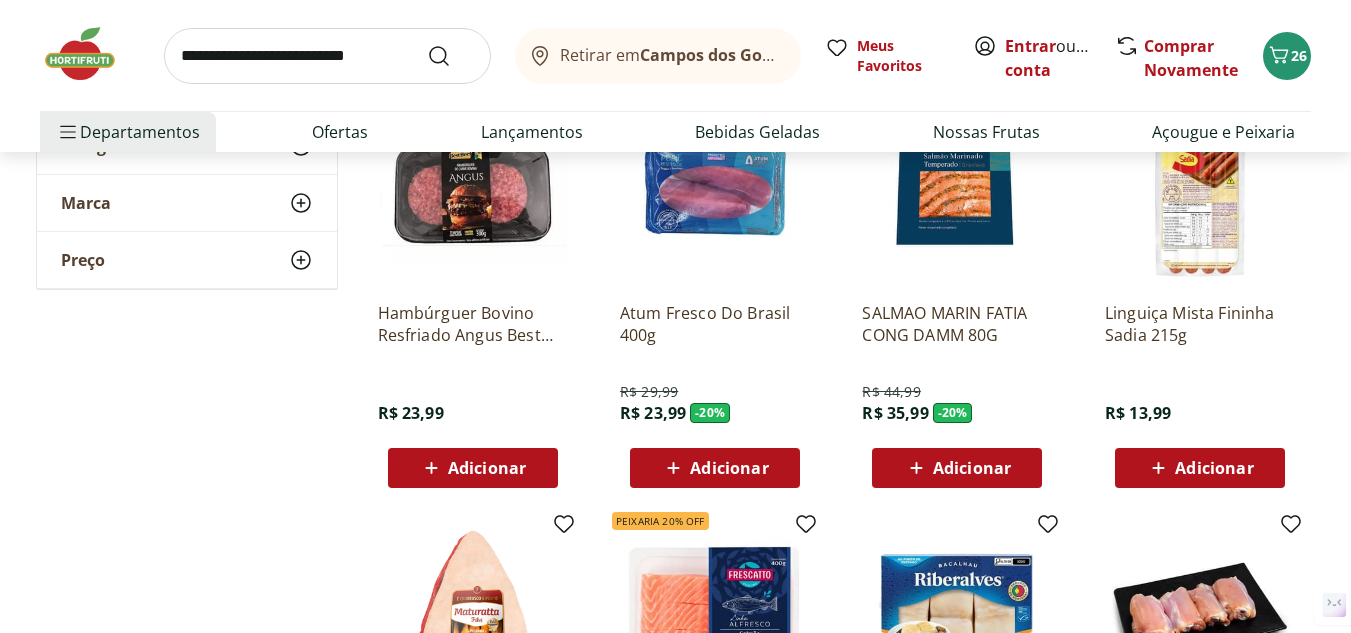 scroll, scrollTop: 15500, scrollLeft: 0, axis: vertical 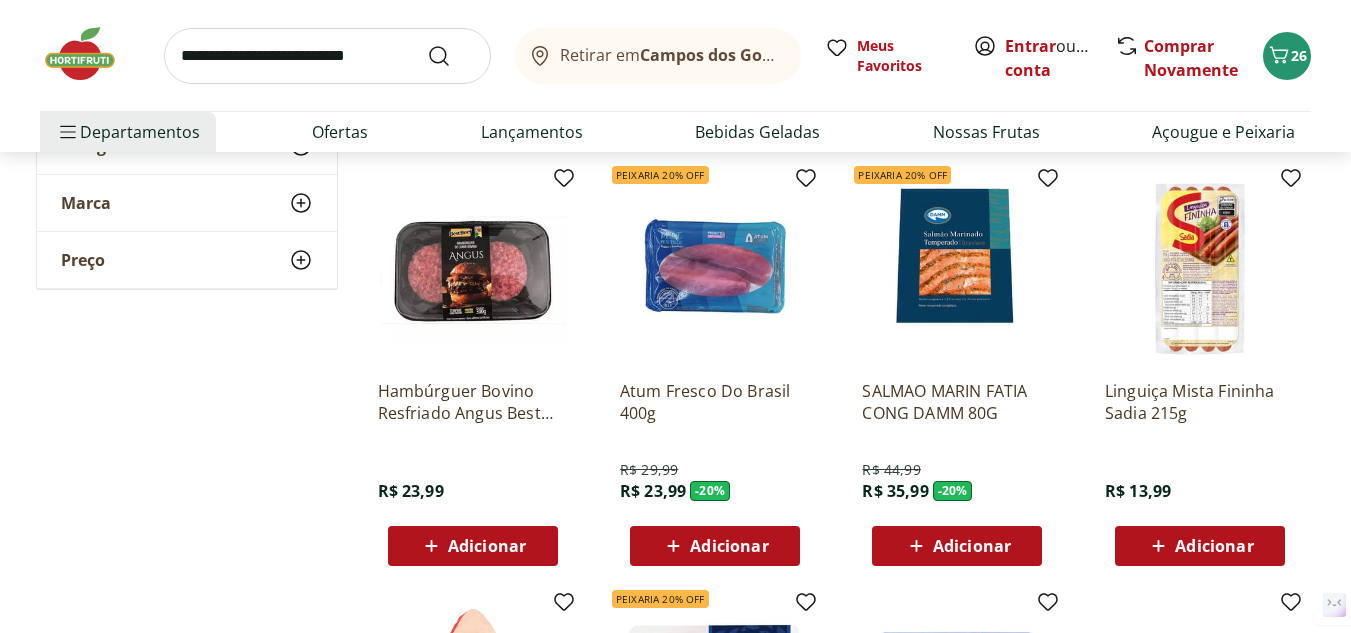 click on "Adicionar" at bounding box center (487, 546) 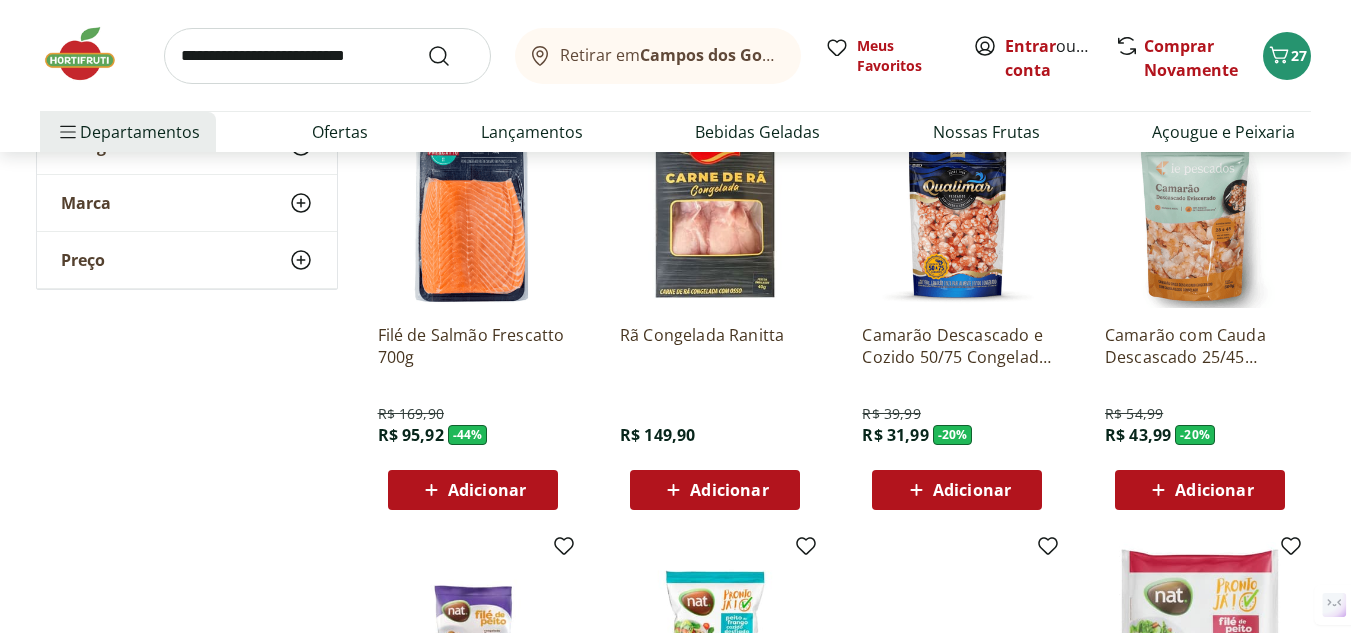 scroll, scrollTop: 14100, scrollLeft: 0, axis: vertical 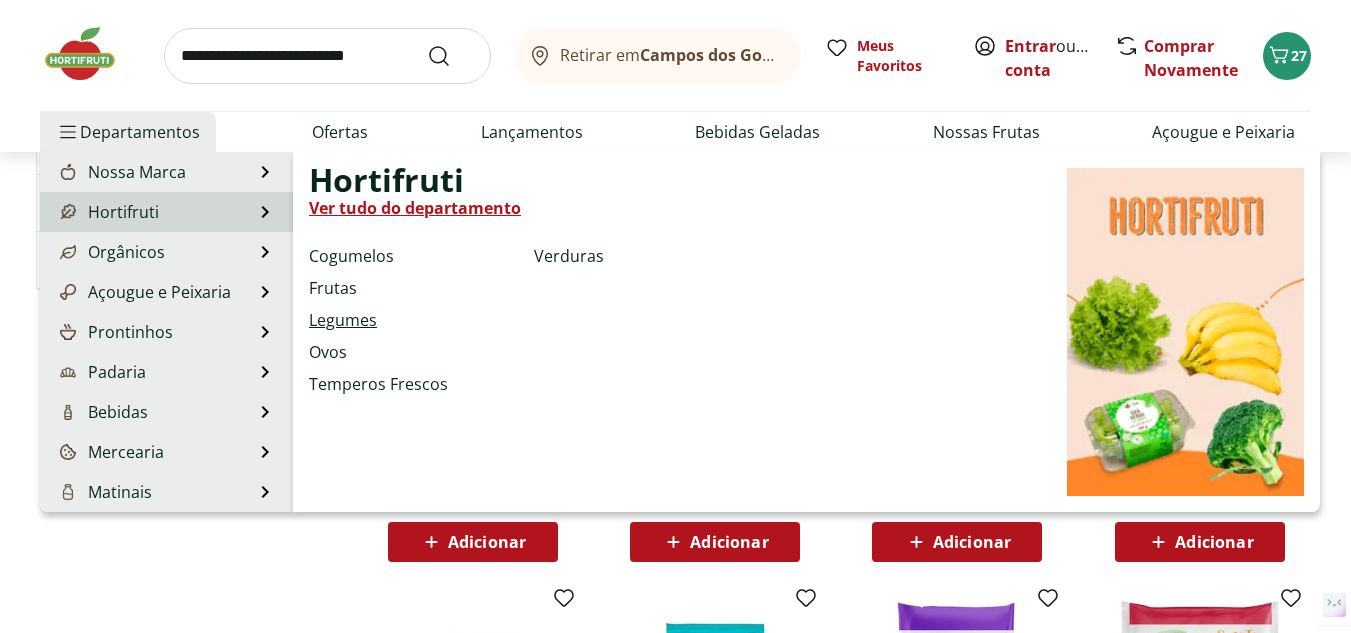 click on "Legumes" at bounding box center [343, 320] 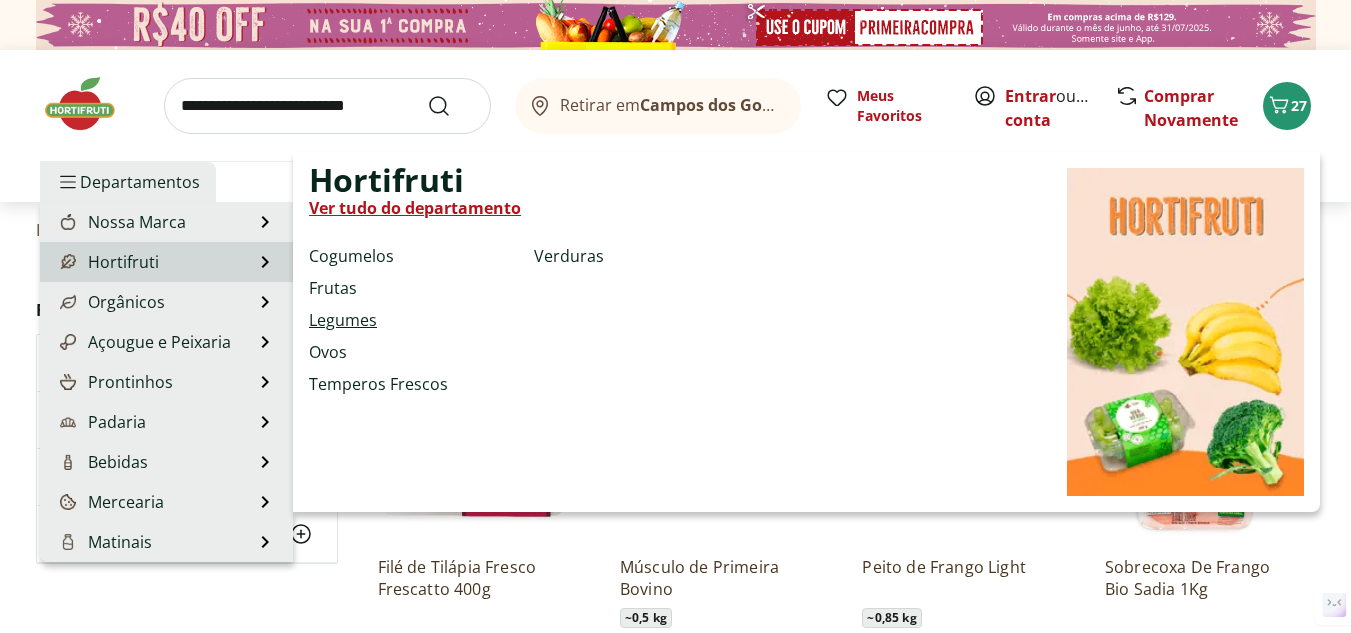 select on "**********" 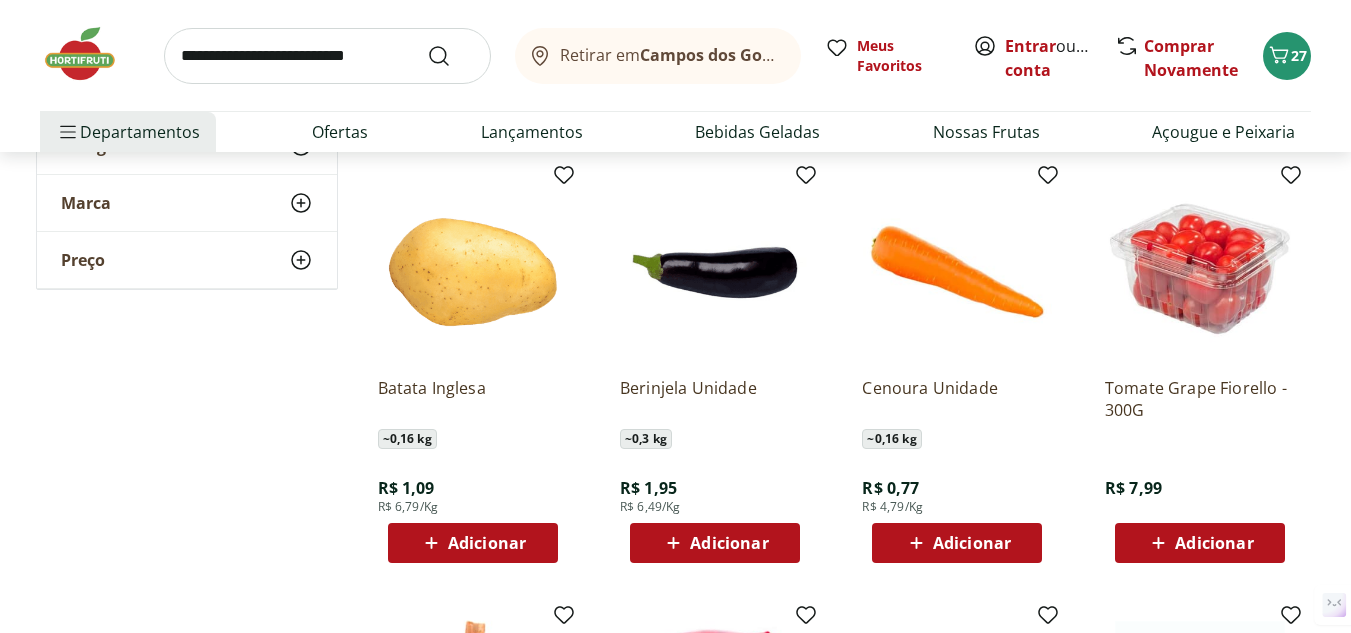 scroll, scrollTop: 600, scrollLeft: 0, axis: vertical 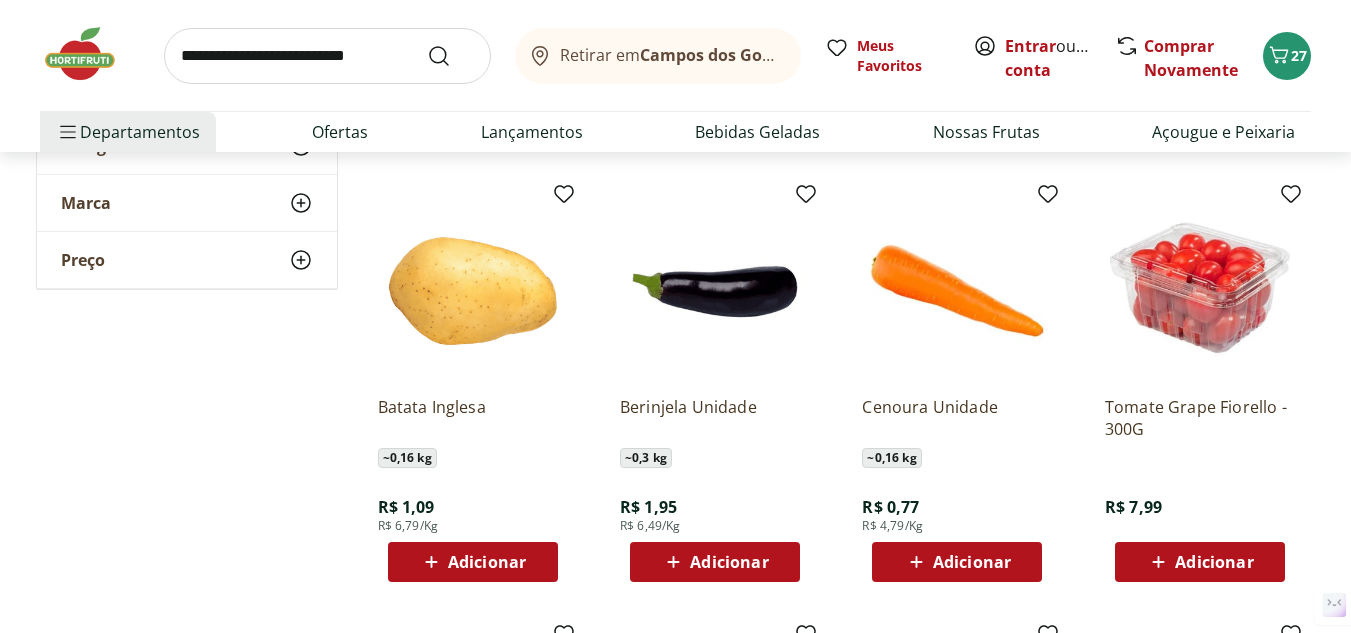 click on "Adicionar" at bounding box center [487, 562] 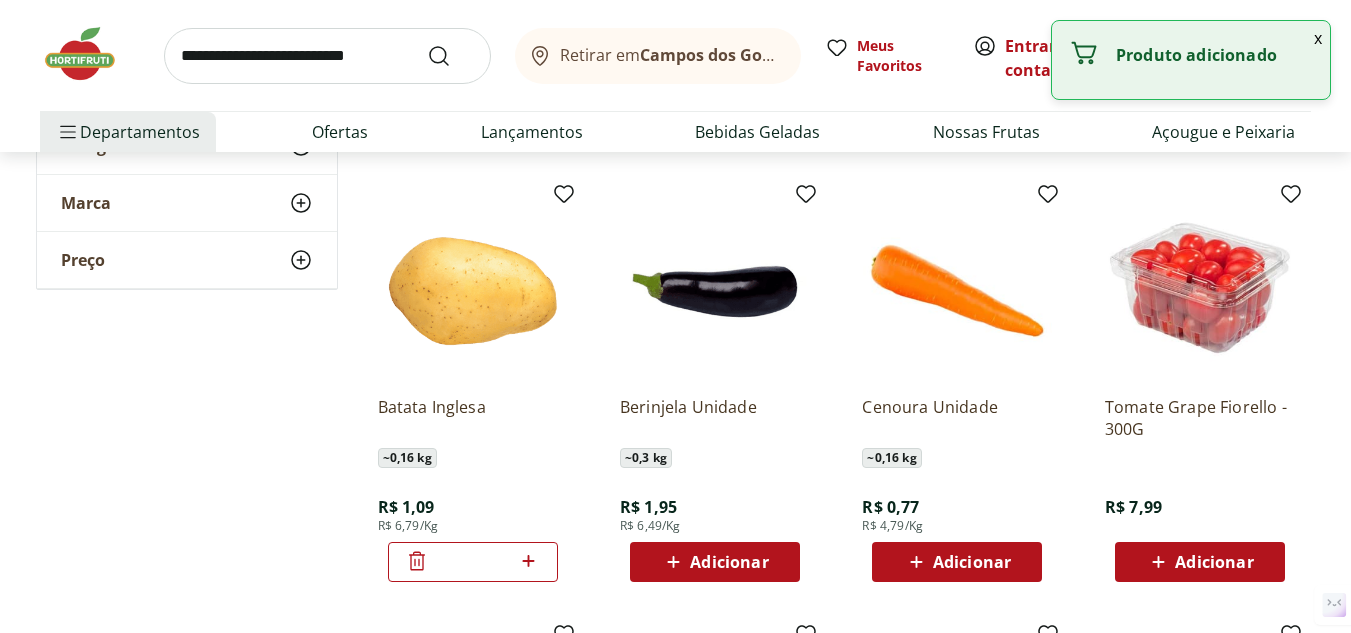 click 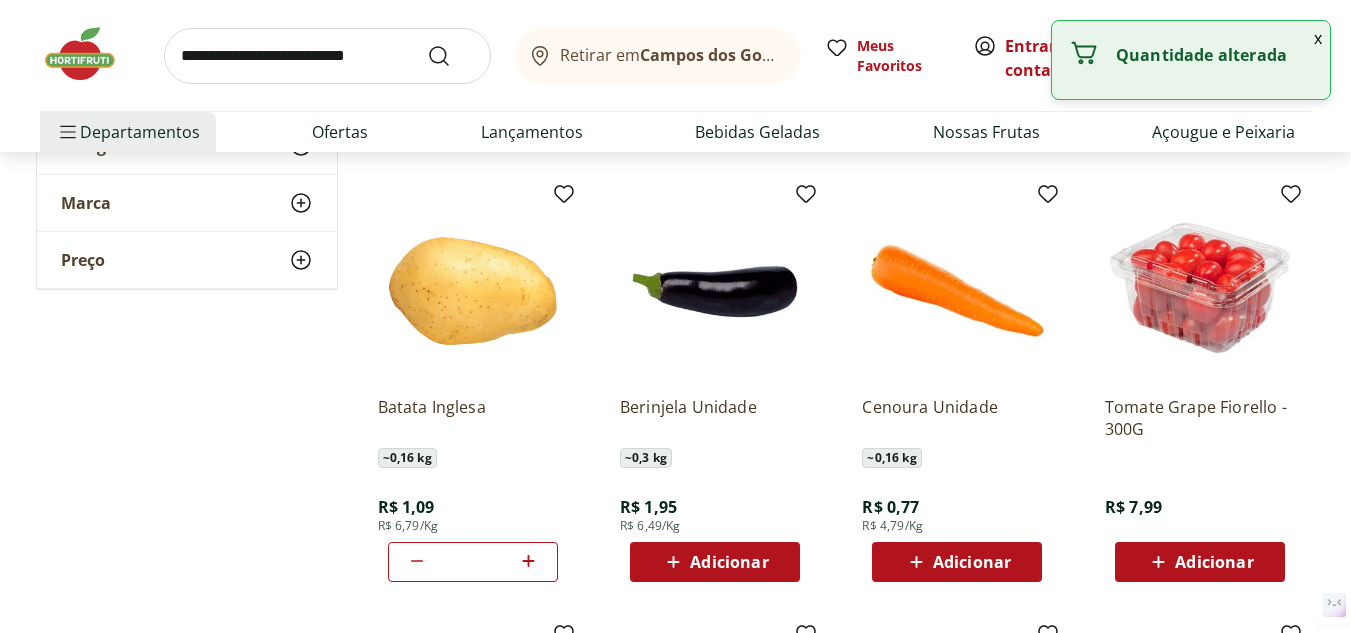 click 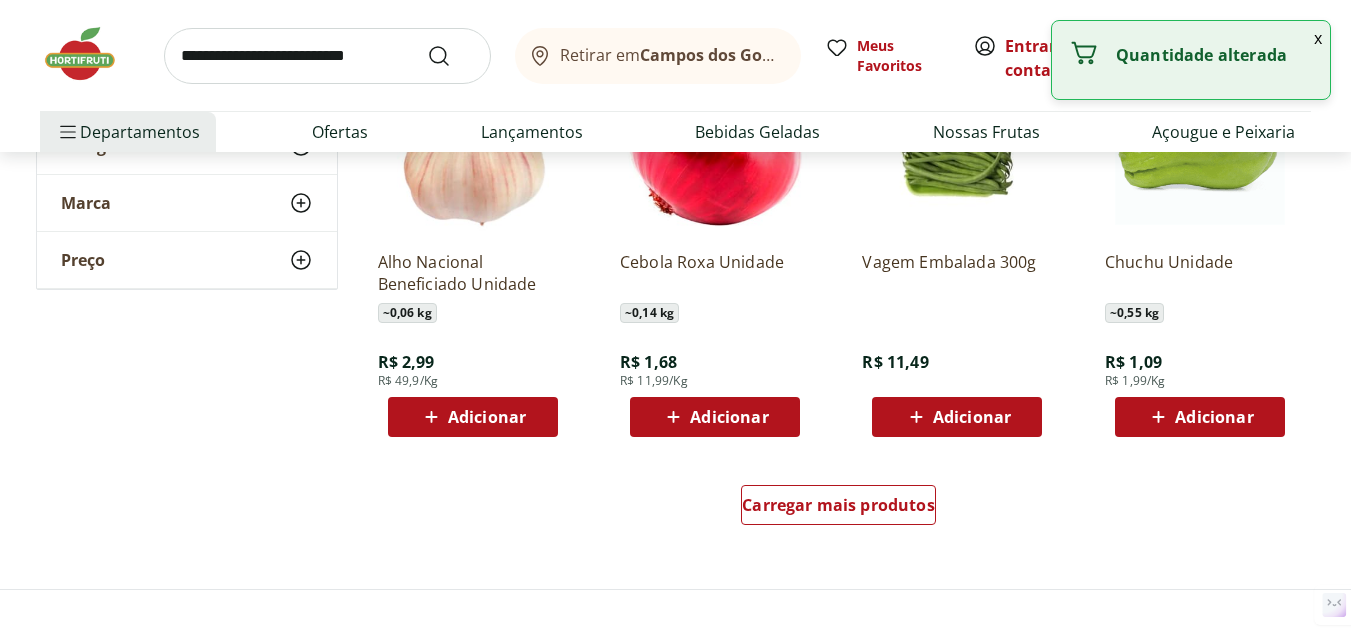 scroll, scrollTop: 1300, scrollLeft: 0, axis: vertical 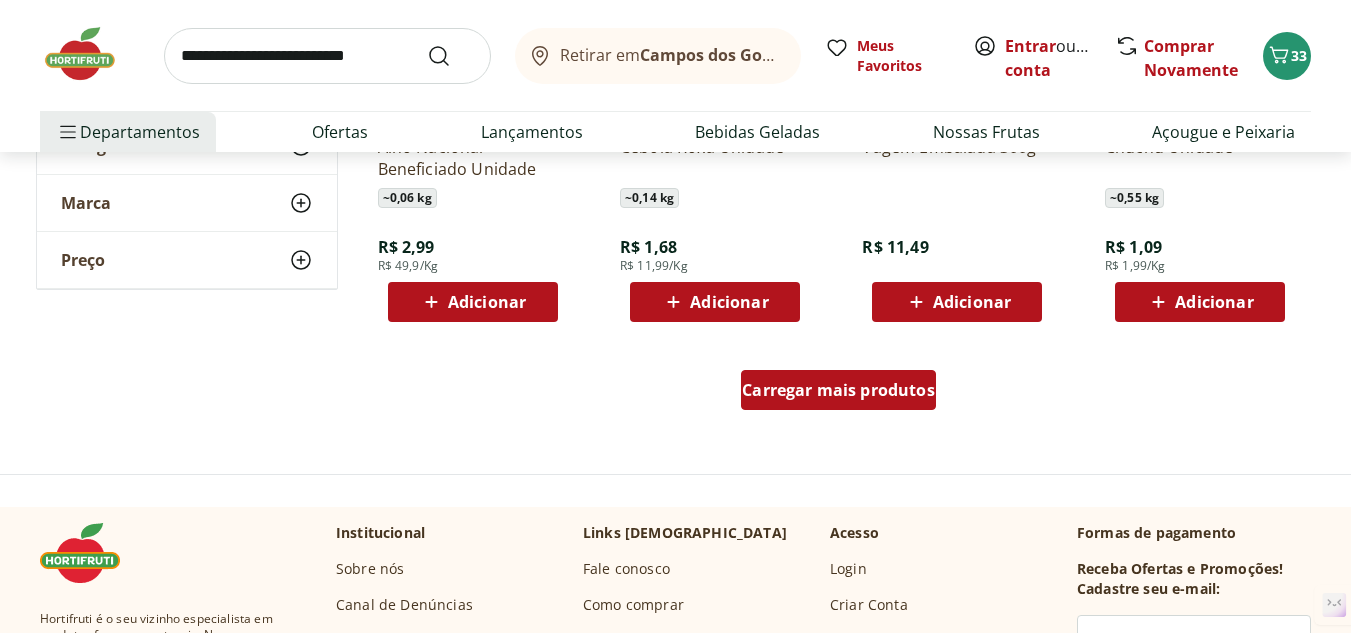 click on "Carregar mais produtos" at bounding box center [838, 390] 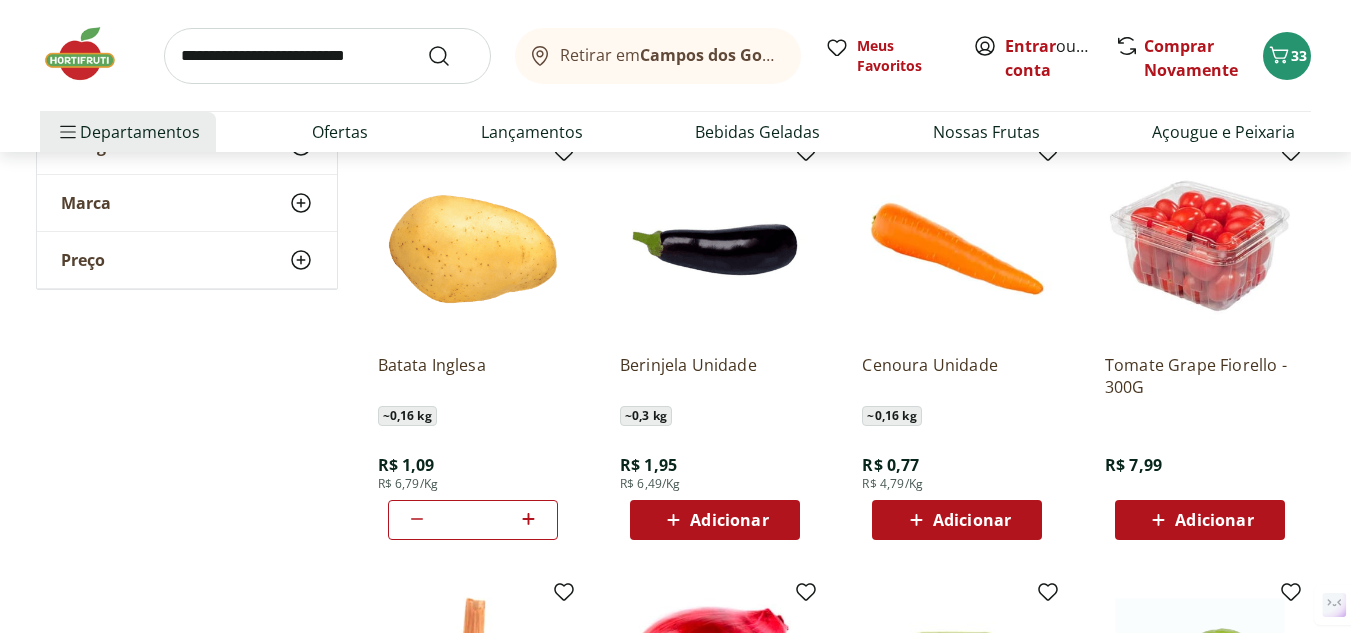 scroll, scrollTop: 700, scrollLeft: 0, axis: vertical 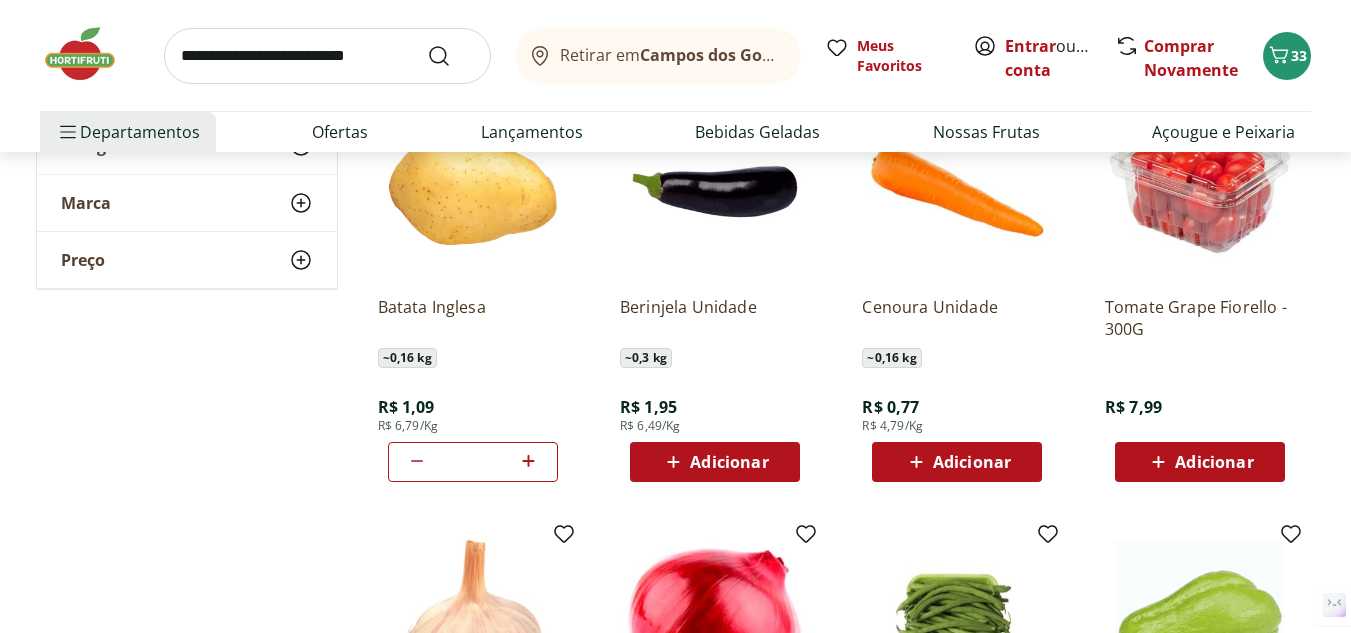 click on "Adicionar" at bounding box center (972, 462) 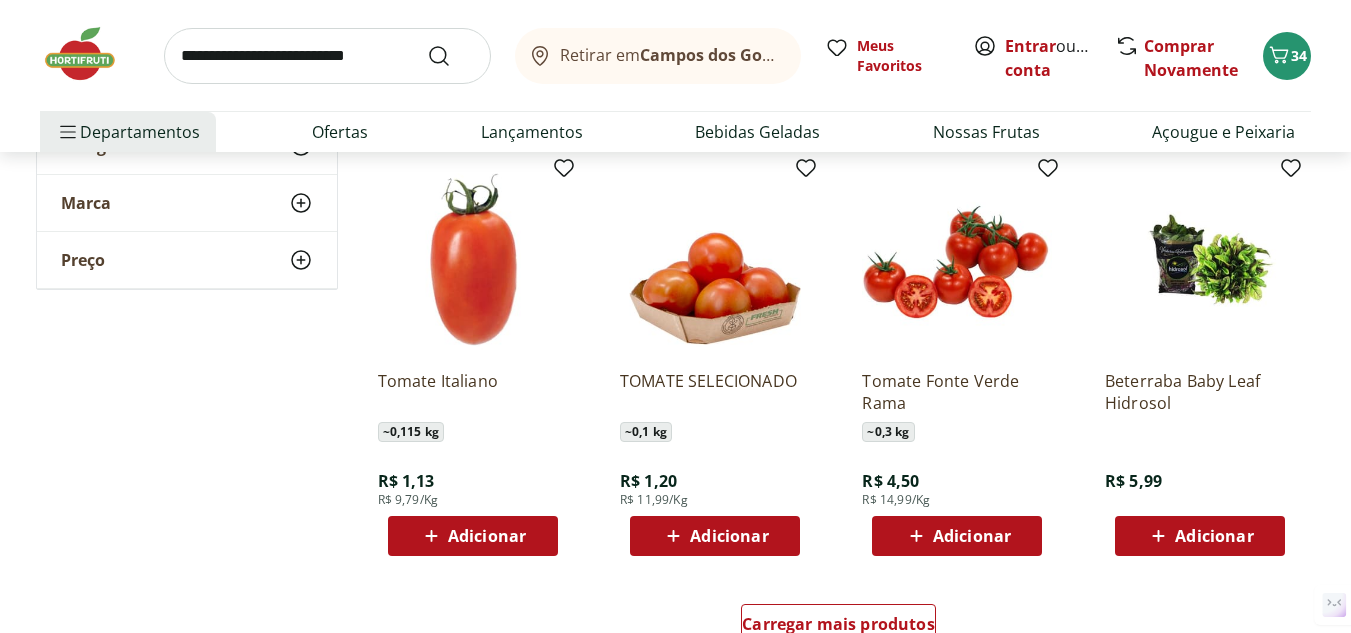 scroll, scrollTop: 2400, scrollLeft: 0, axis: vertical 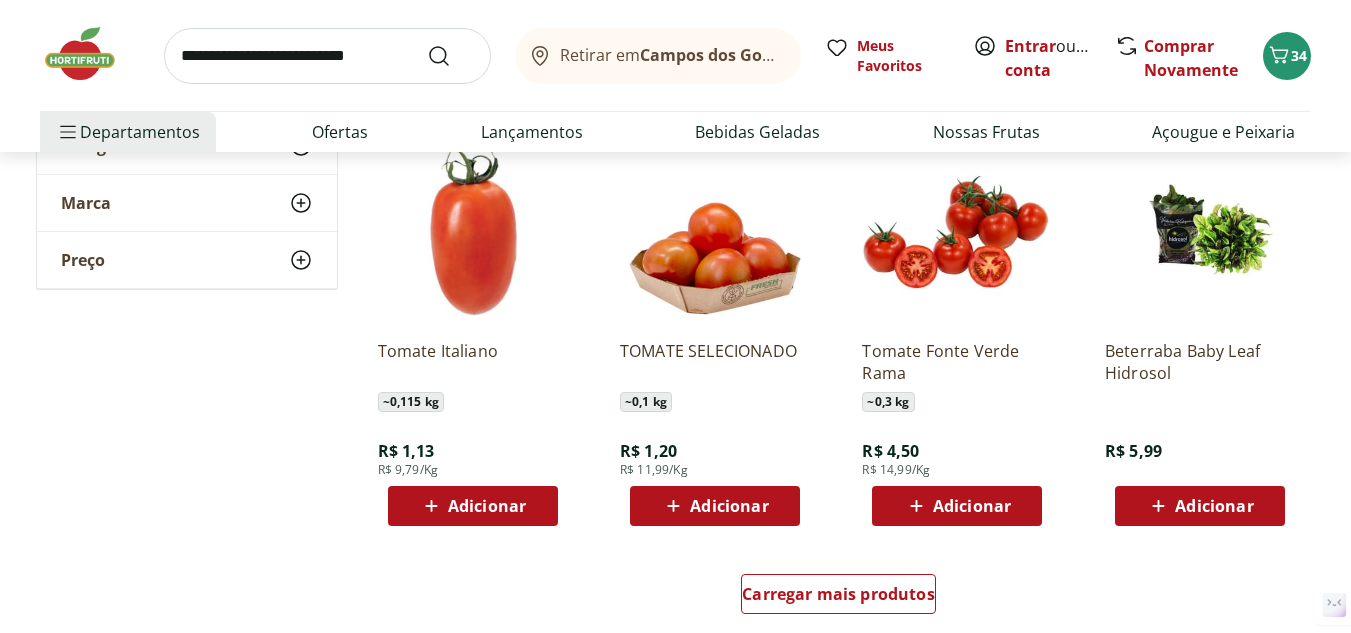click on "Adicionar" at bounding box center [473, 506] 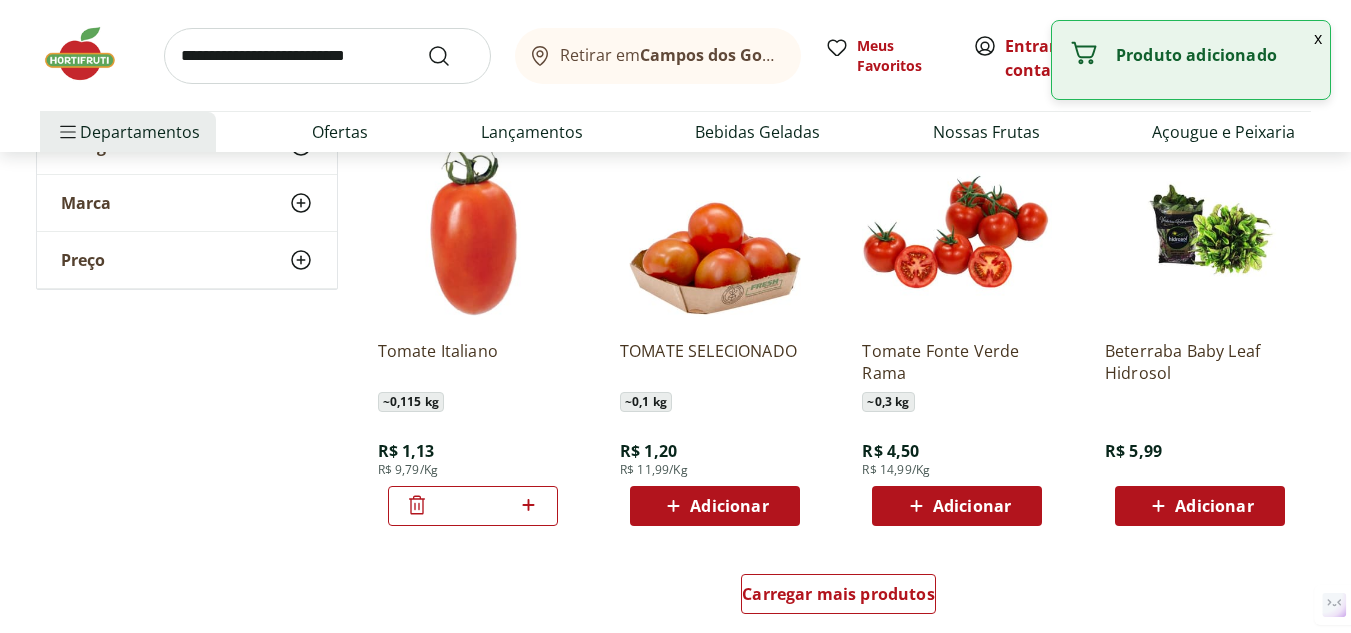 click 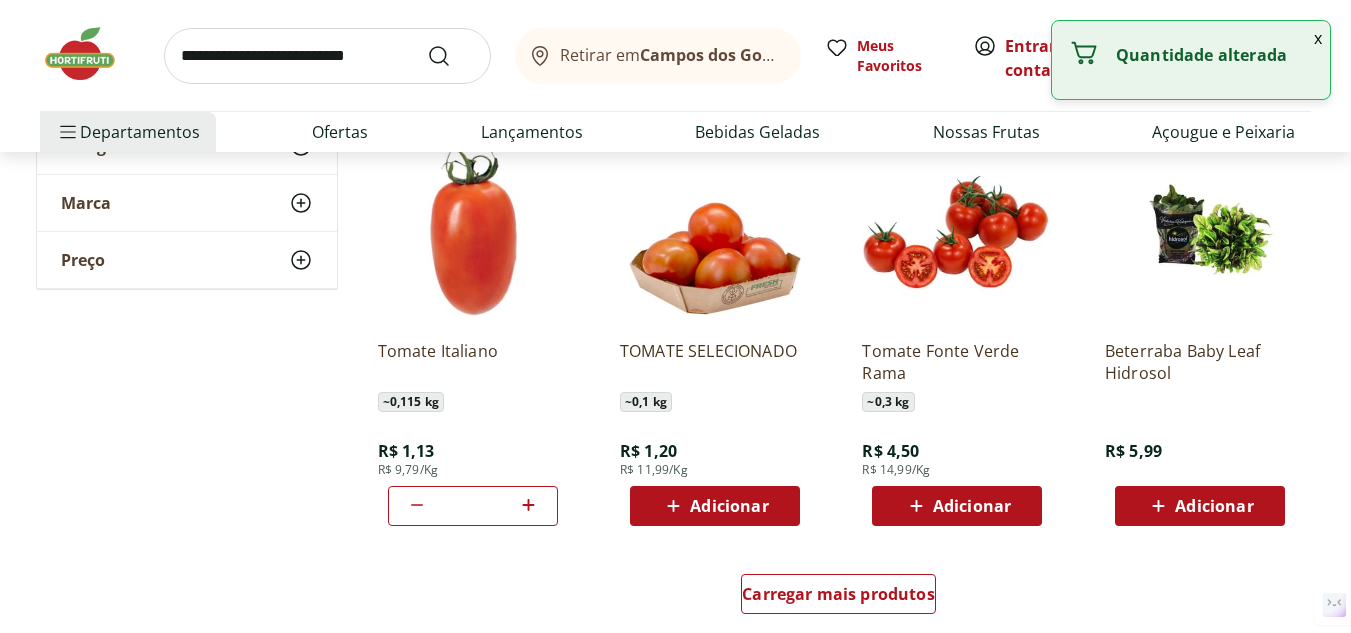 click 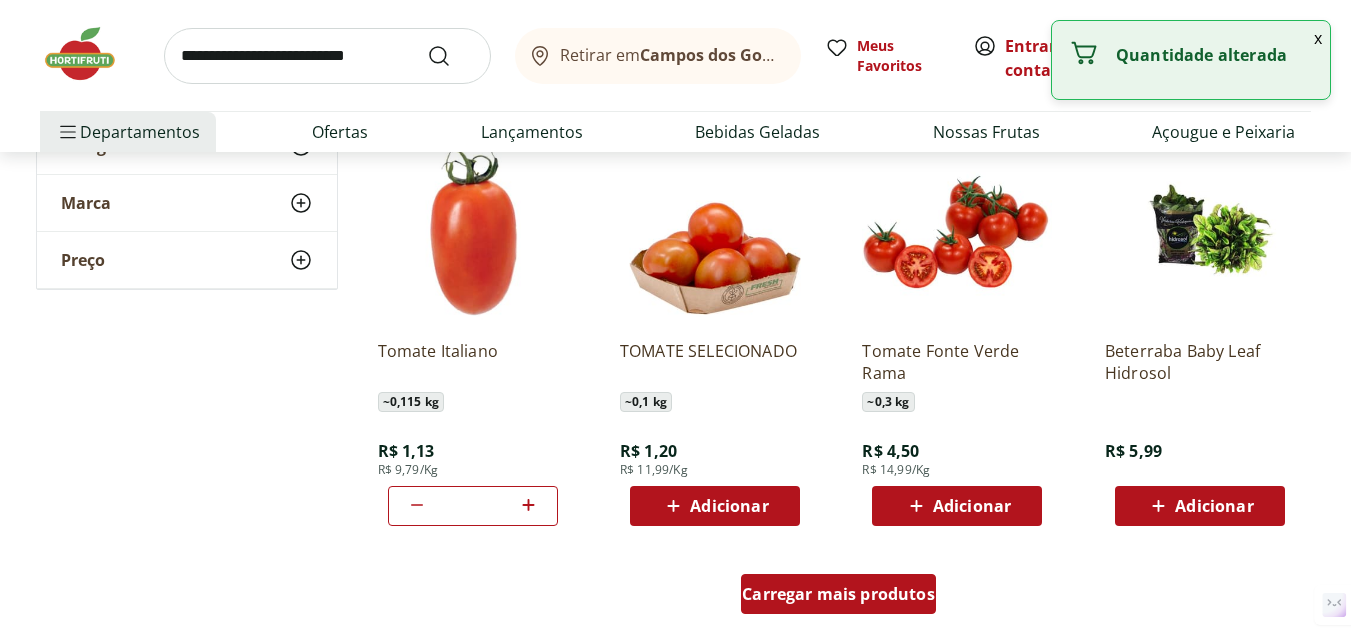 click on "Carregar mais produtos" at bounding box center (838, 594) 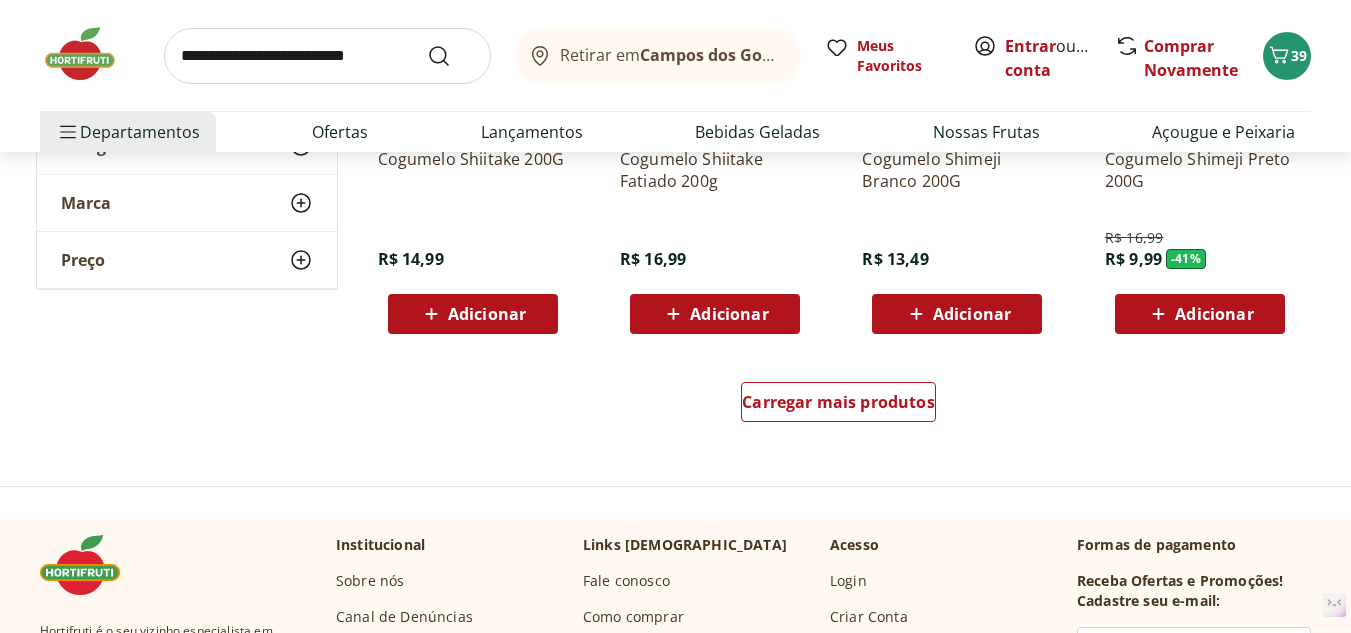 scroll, scrollTop: 3900, scrollLeft: 0, axis: vertical 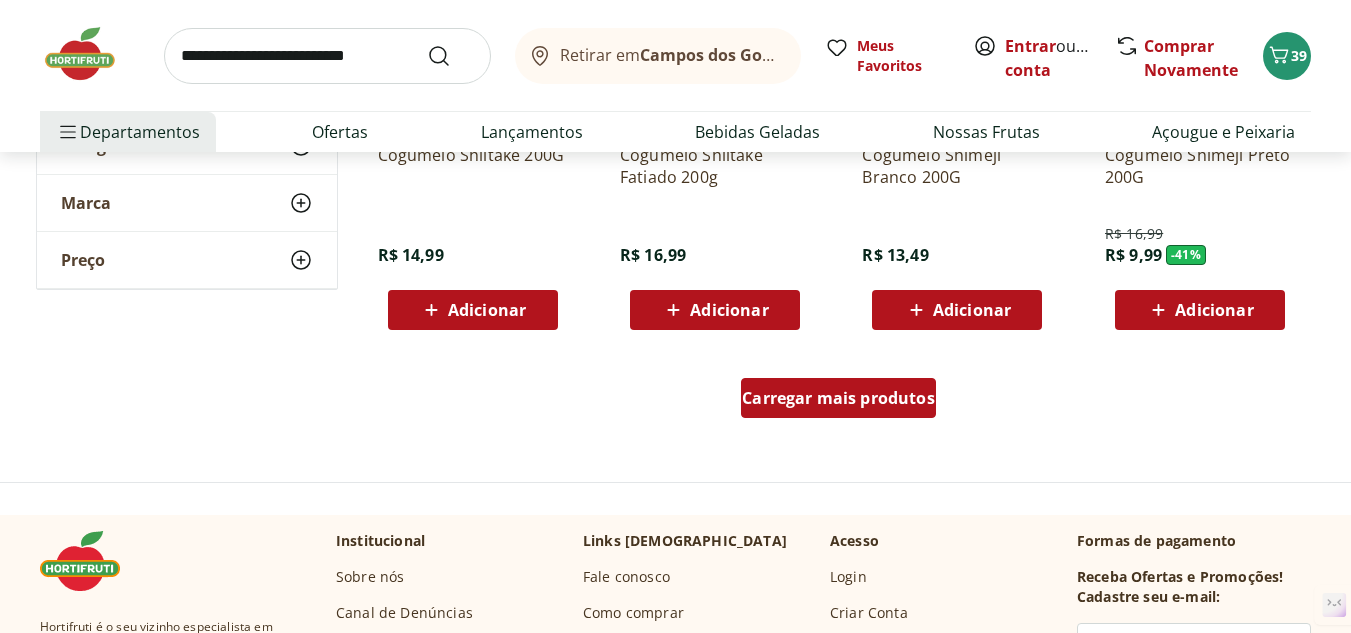 click on "Carregar mais produtos" at bounding box center [838, 398] 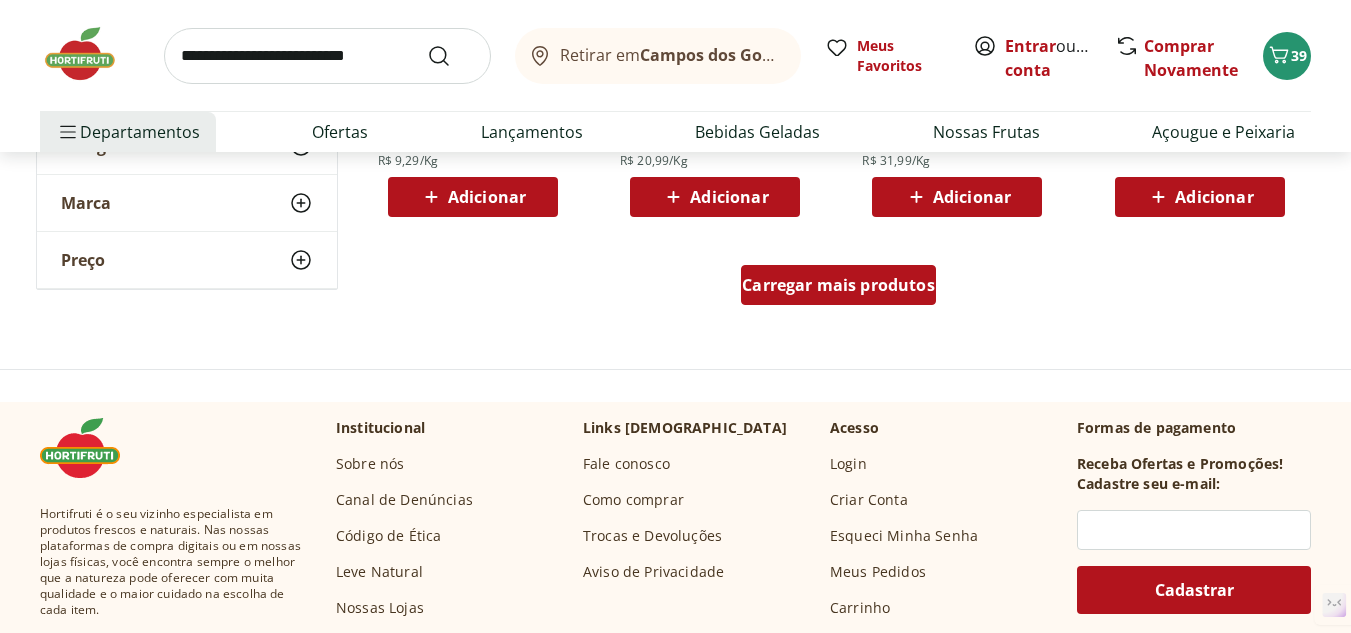 scroll, scrollTop: 5300, scrollLeft: 0, axis: vertical 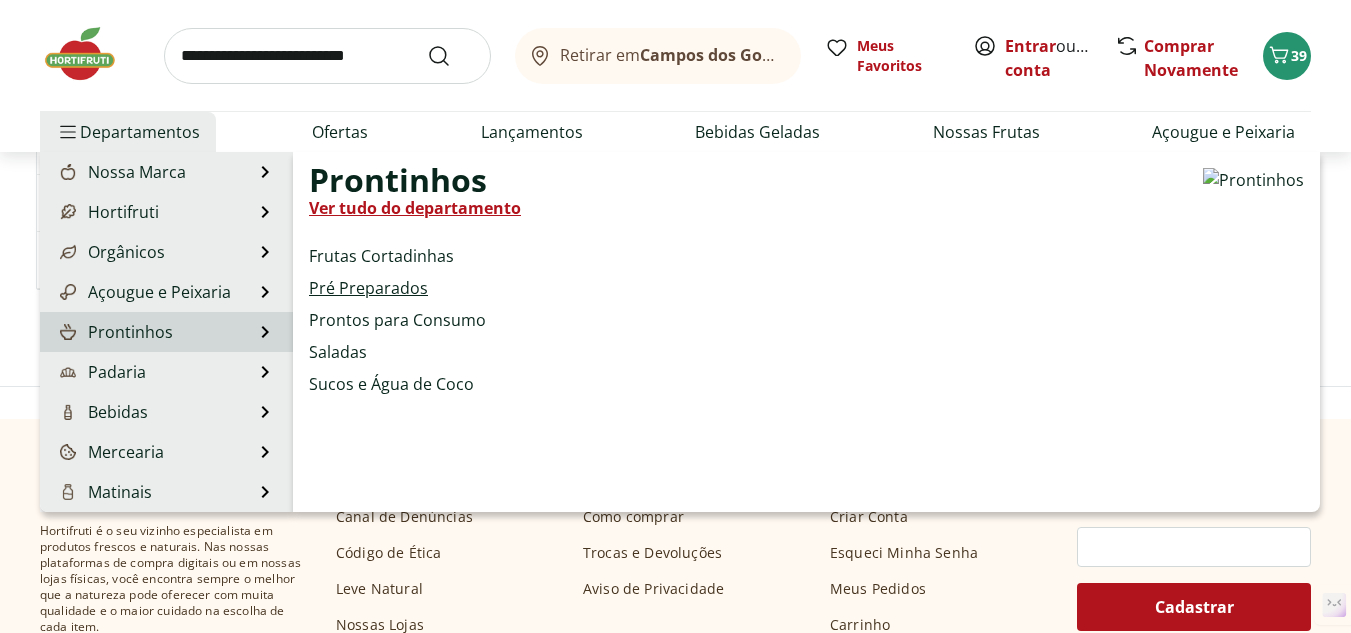 click on "Pré Preparados" at bounding box center [368, 288] 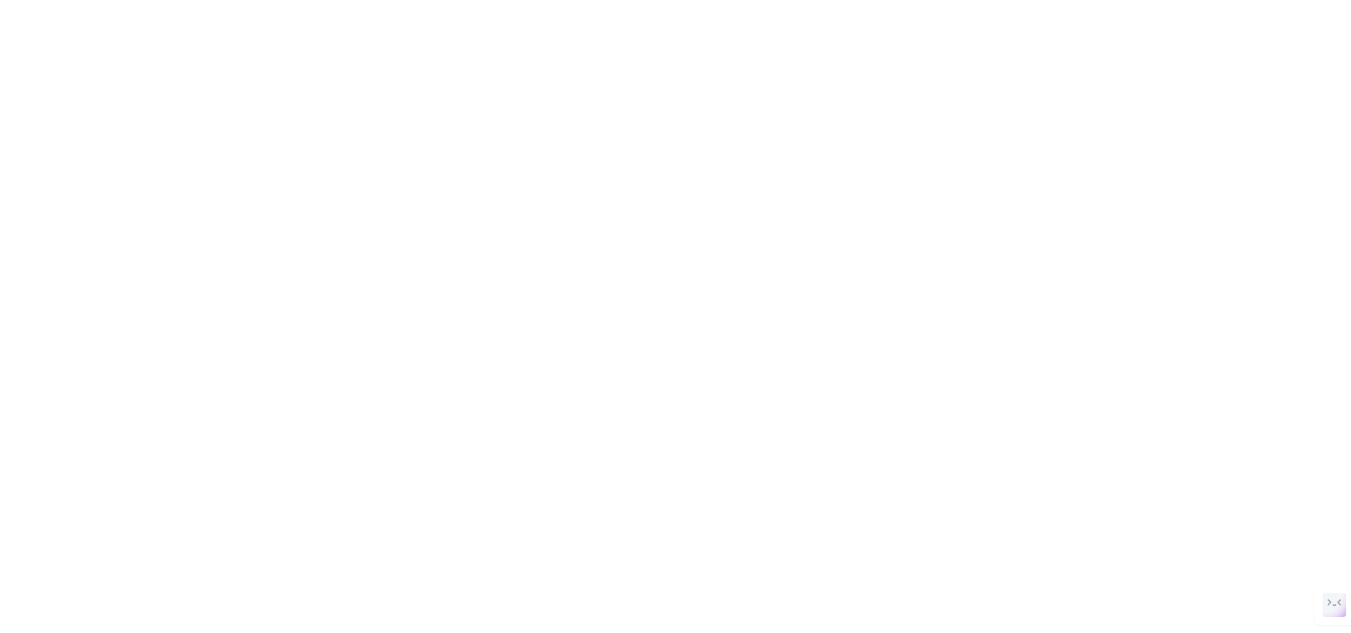 scroll, scrollTop: 0, scrollLeft: 0, axis: both 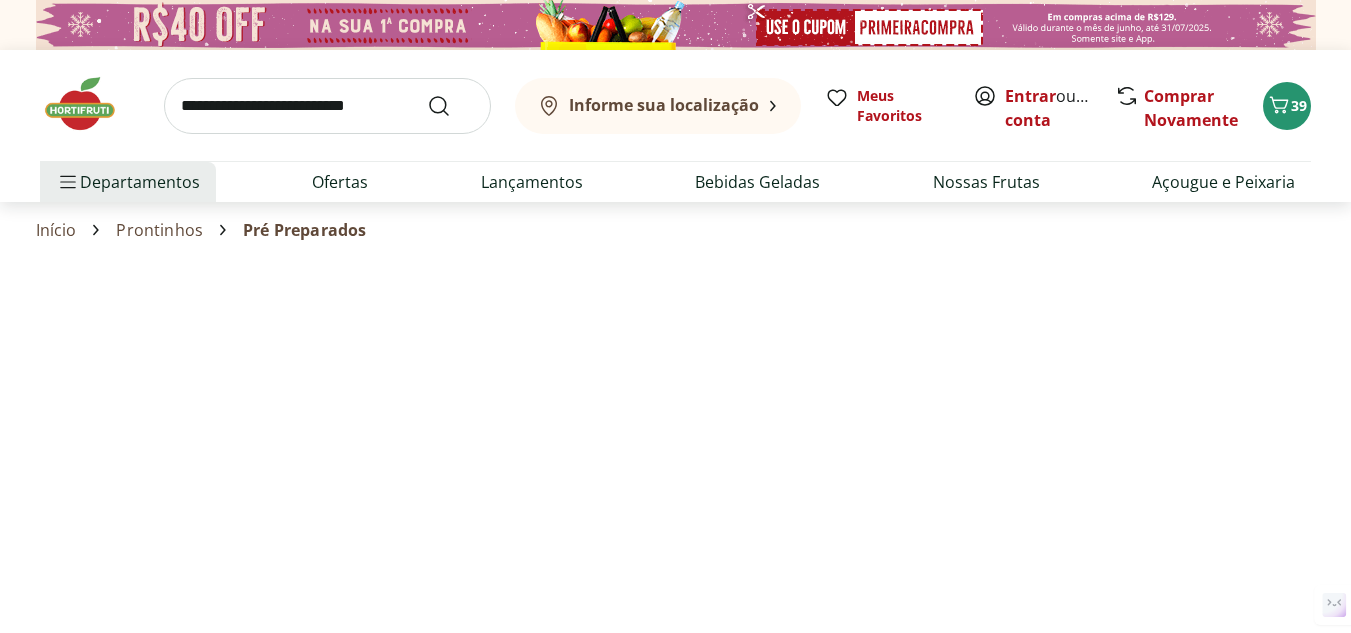 select on "**********" 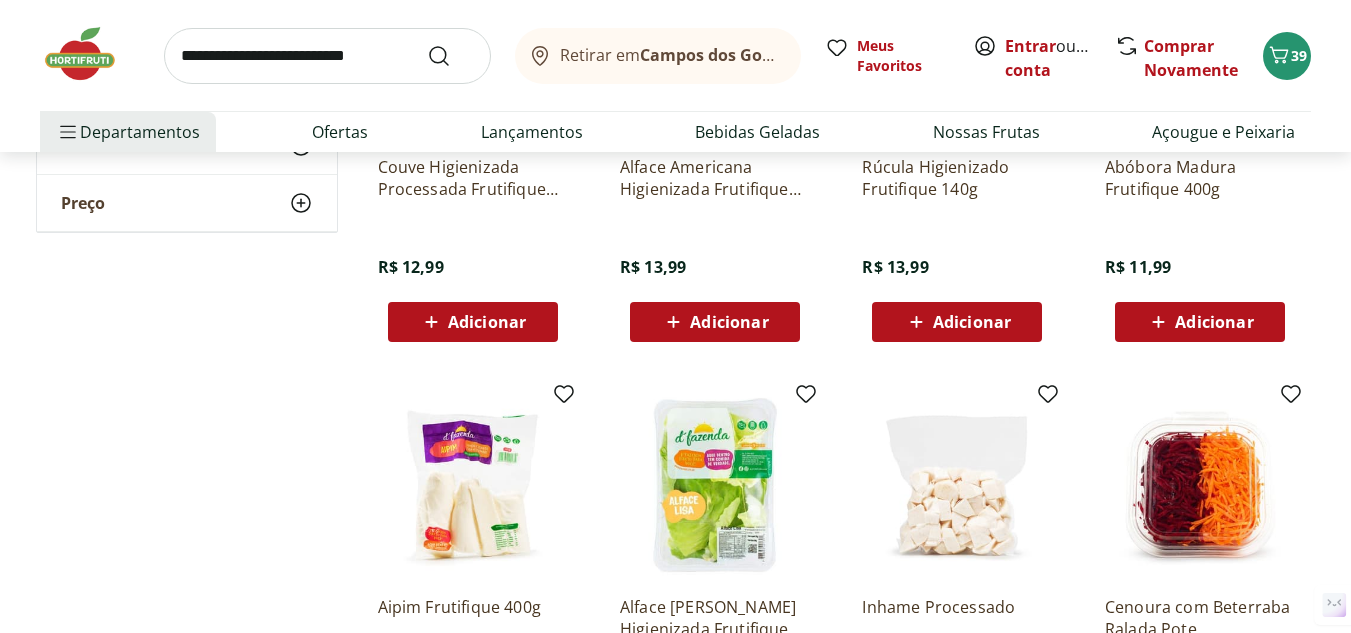 scroll, scrollTop: 300, scrollLeft: 0, axis: vertical 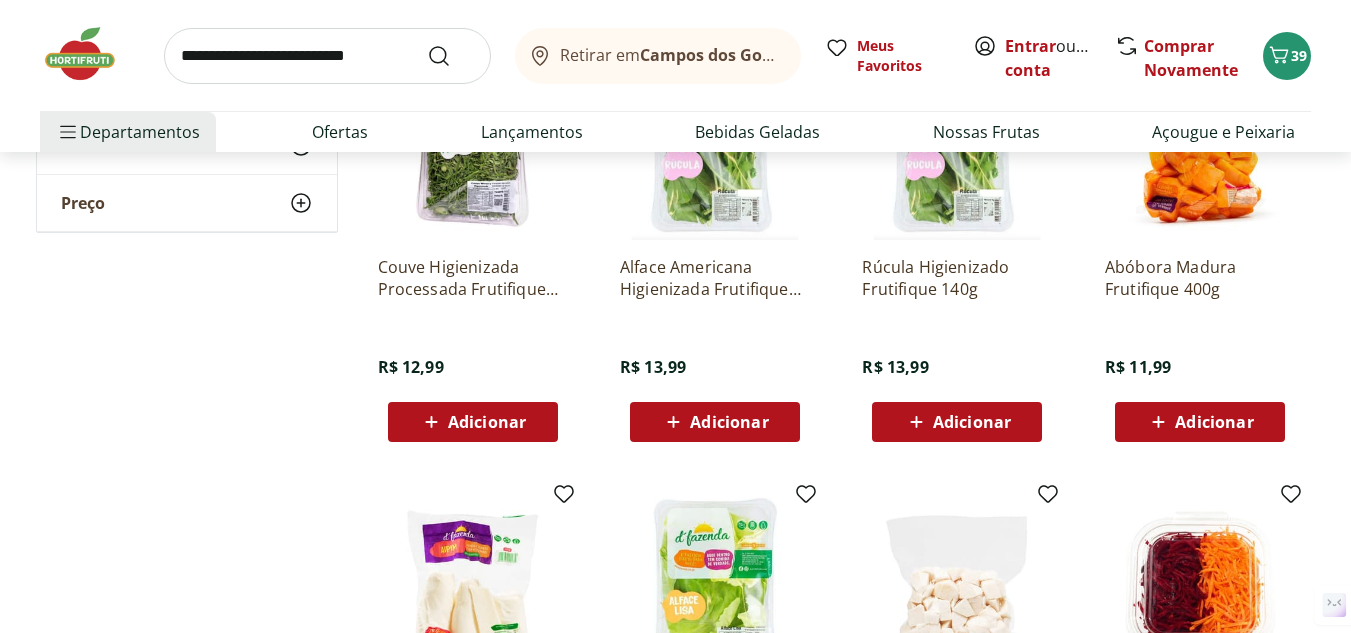 click on "Adicionar" at bounding box center [1214, 422] 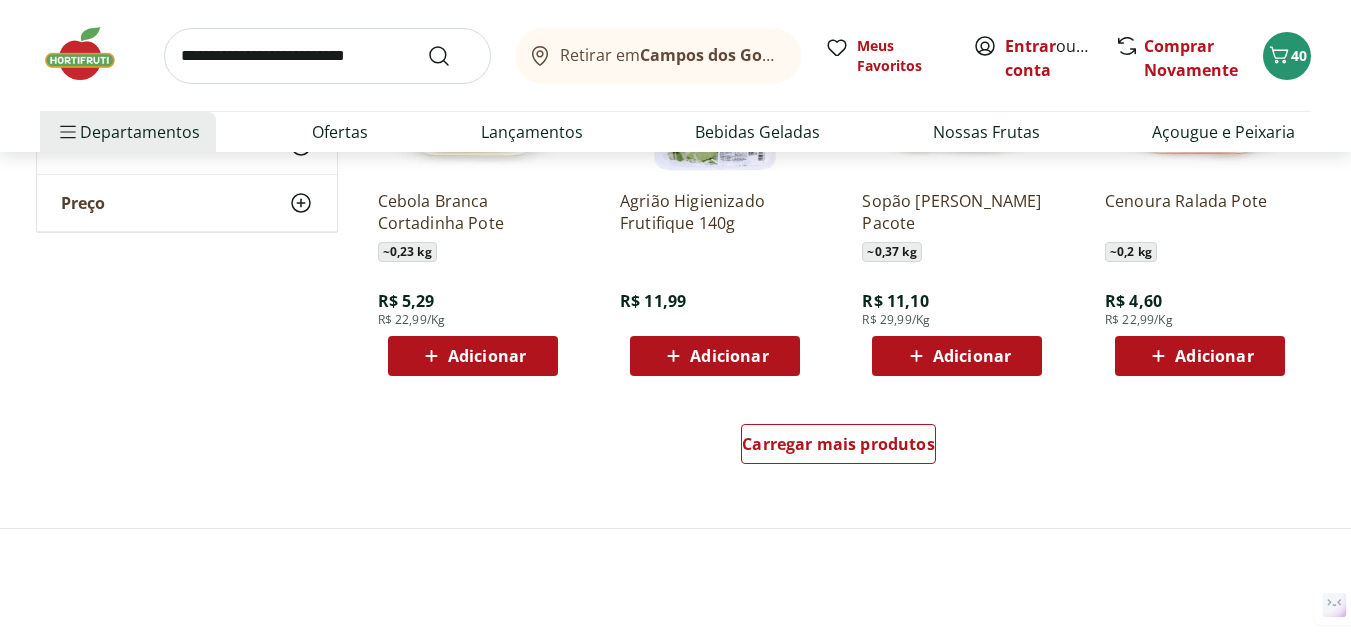 scroll, scrollTop: 1300, scrollLeft: 0, axis: vertical 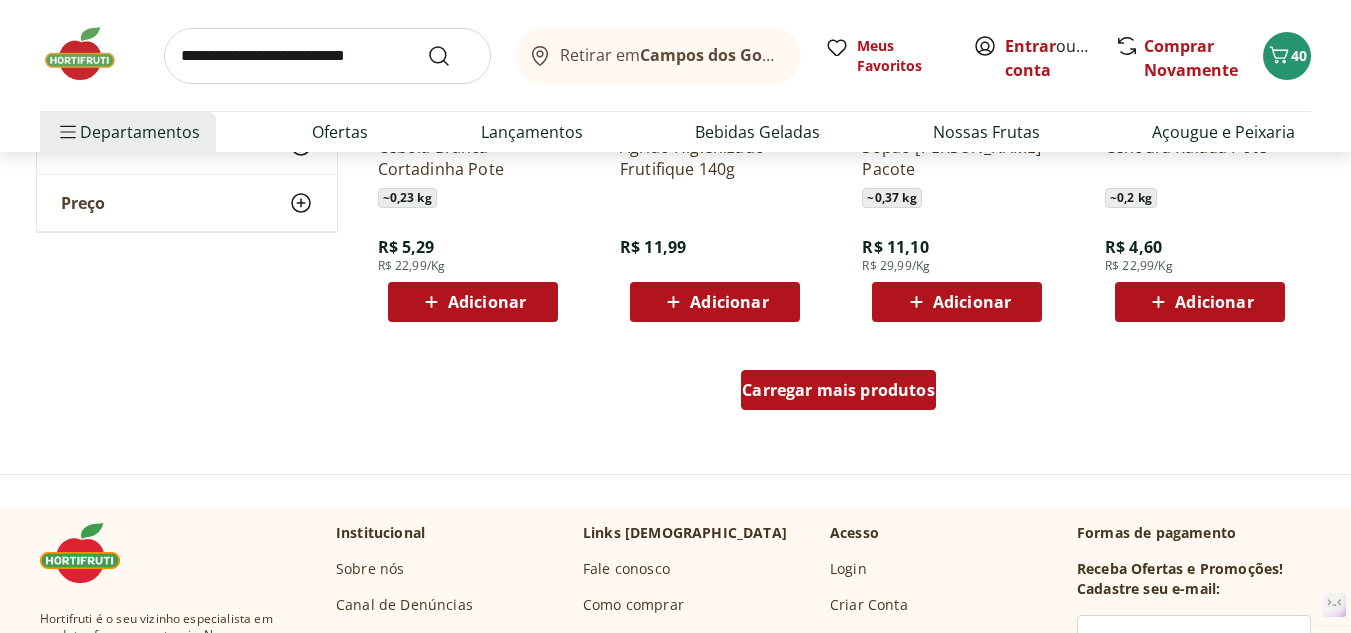click on "Carregar mais produtos" at bounding box center (838, 390) 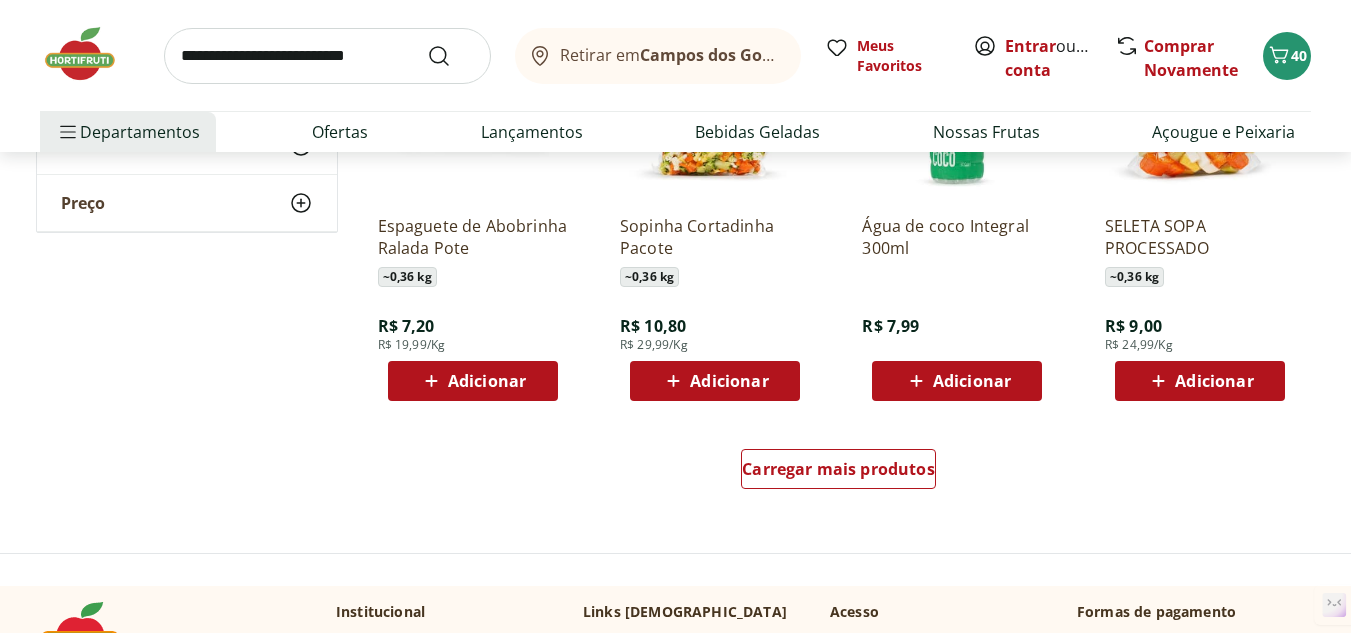 scroll, scrollTop: 2600, scrollLeft: 0, axis: vertical 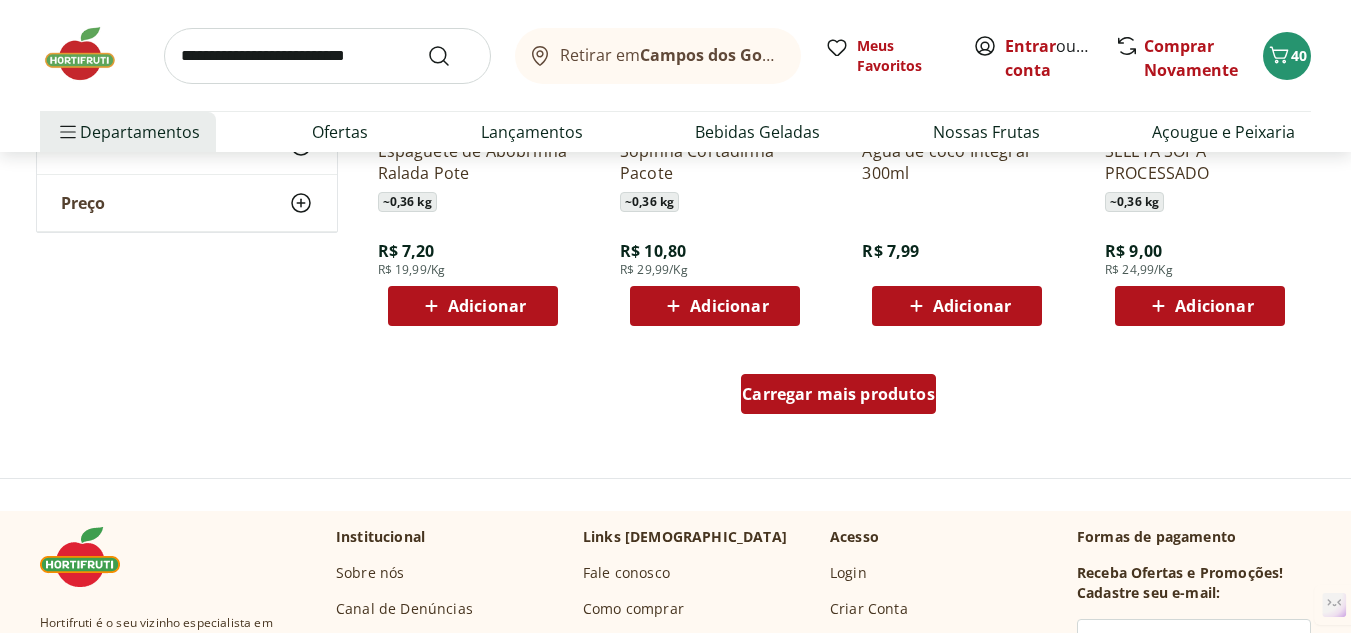 click on "Carregar mais produtos" at bounding box center [838, 394] 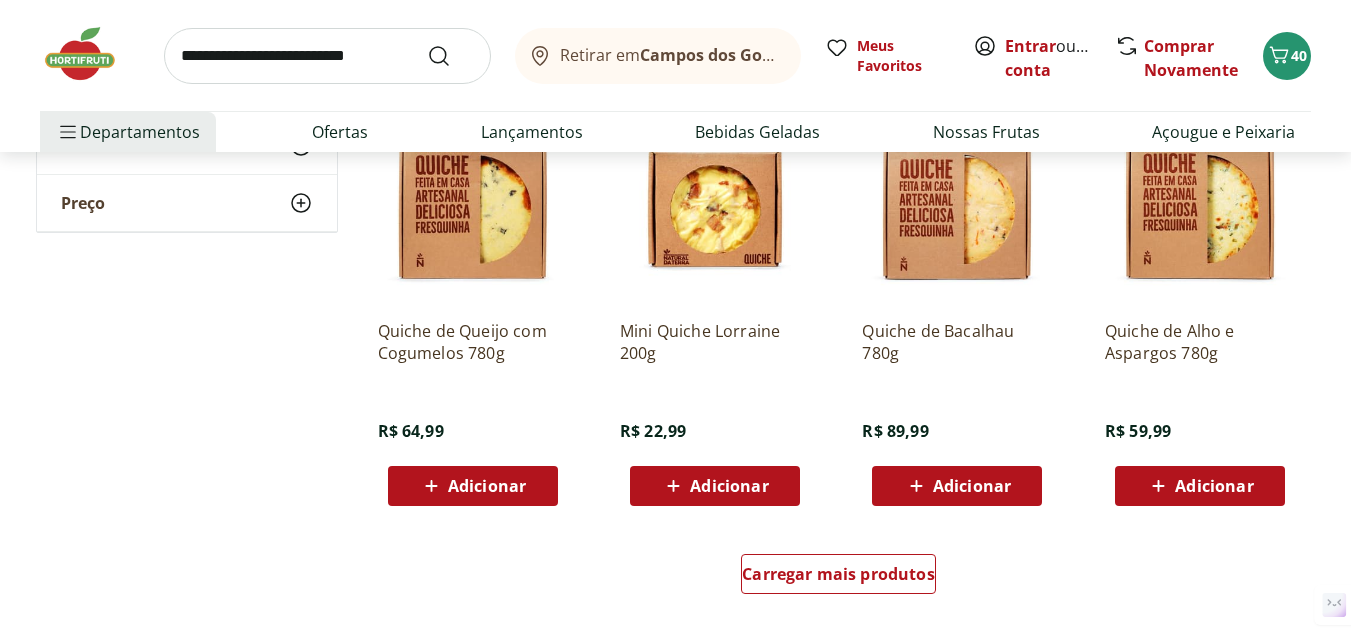scroll, scrollTop: 3900, scrollLeft: 0, axis: vertical 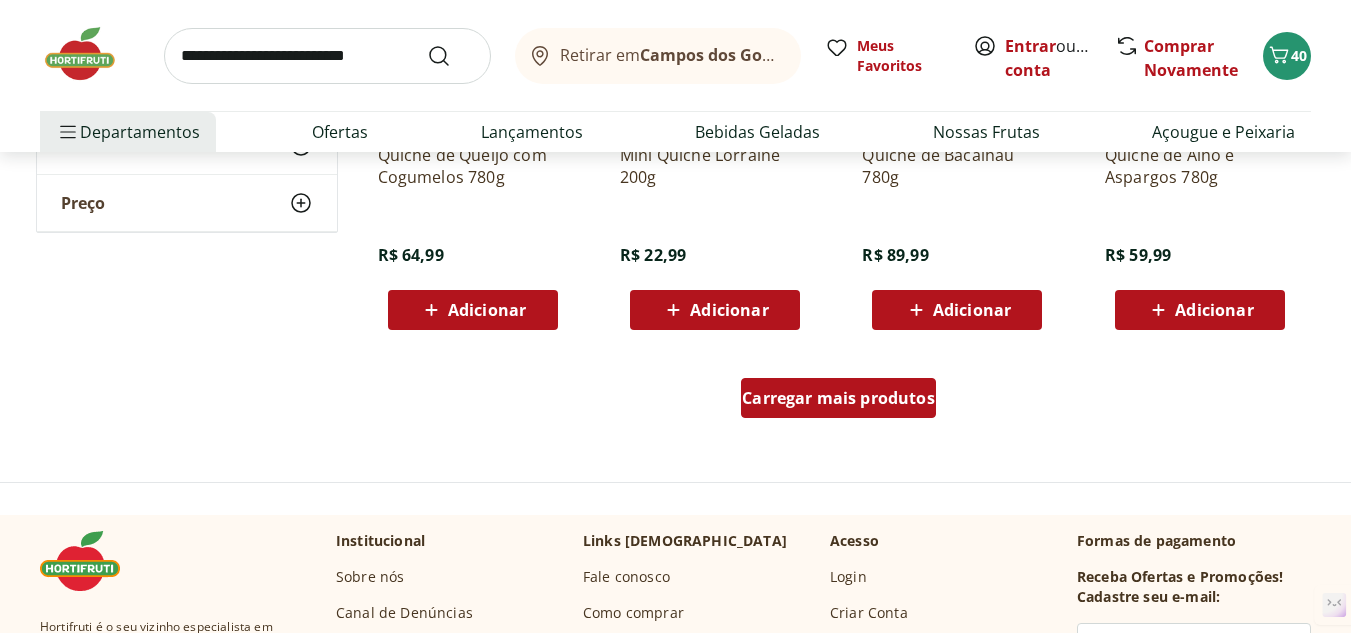 click on "Carregar mais produtos" at bounding box center (838, 398) 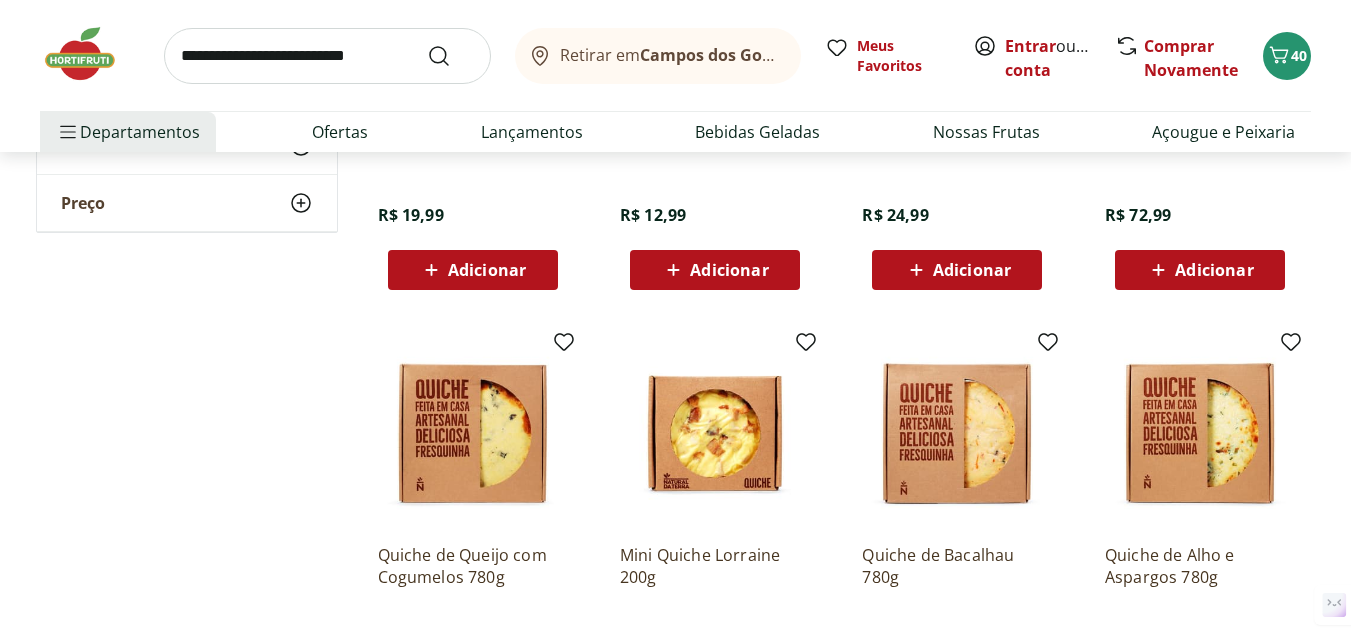scroll, scrollTop: 3300, scrollLeft: 0, axis: vertical 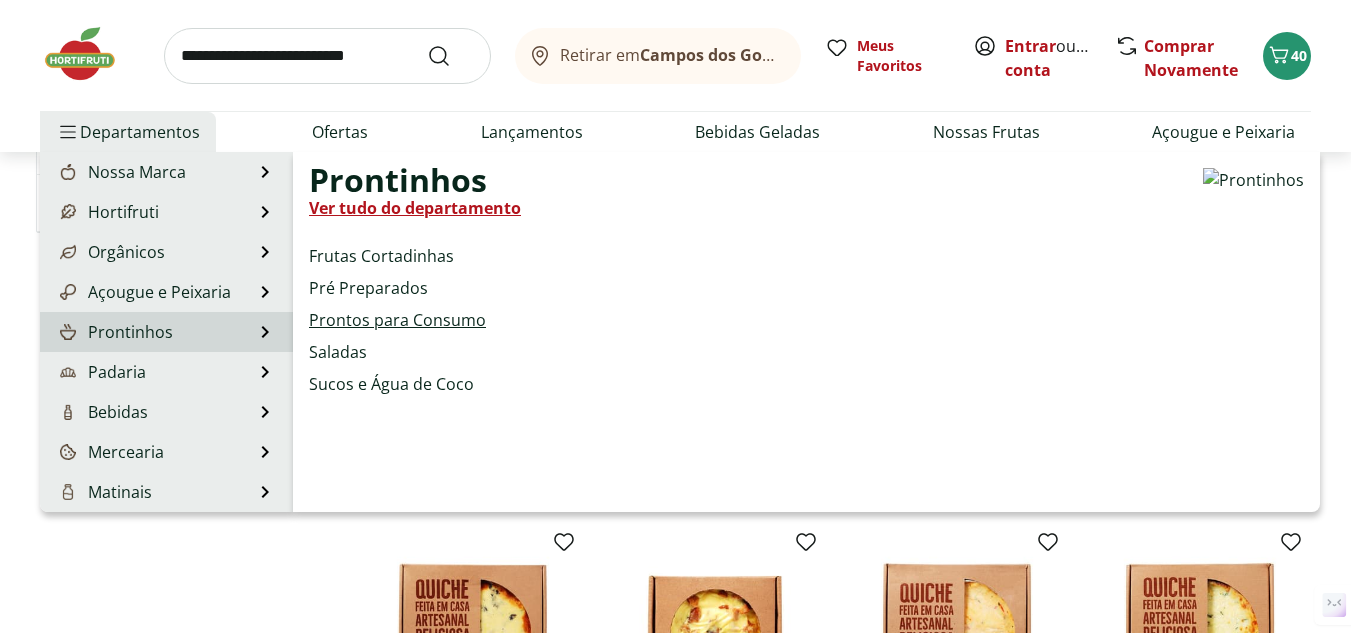 click on "Prontos para Consumo" at bounding box center (397, 320) 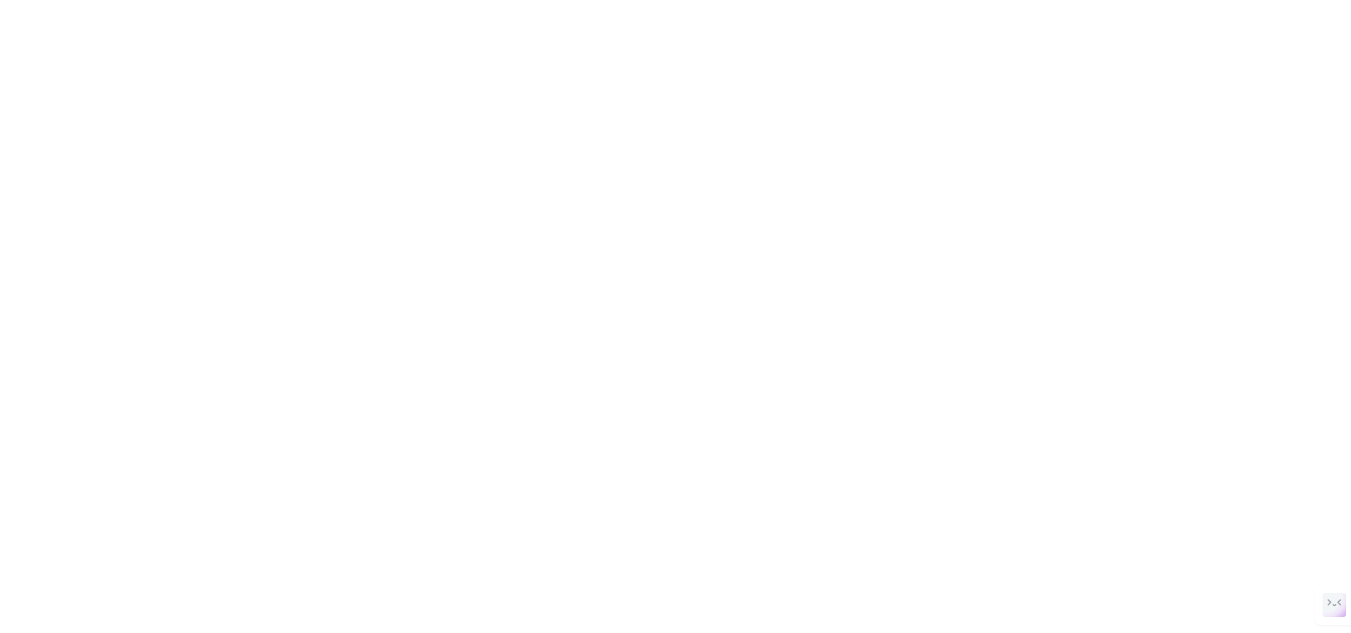 scroll, scrollTop: 0, scrollLeft: 0, axis: both 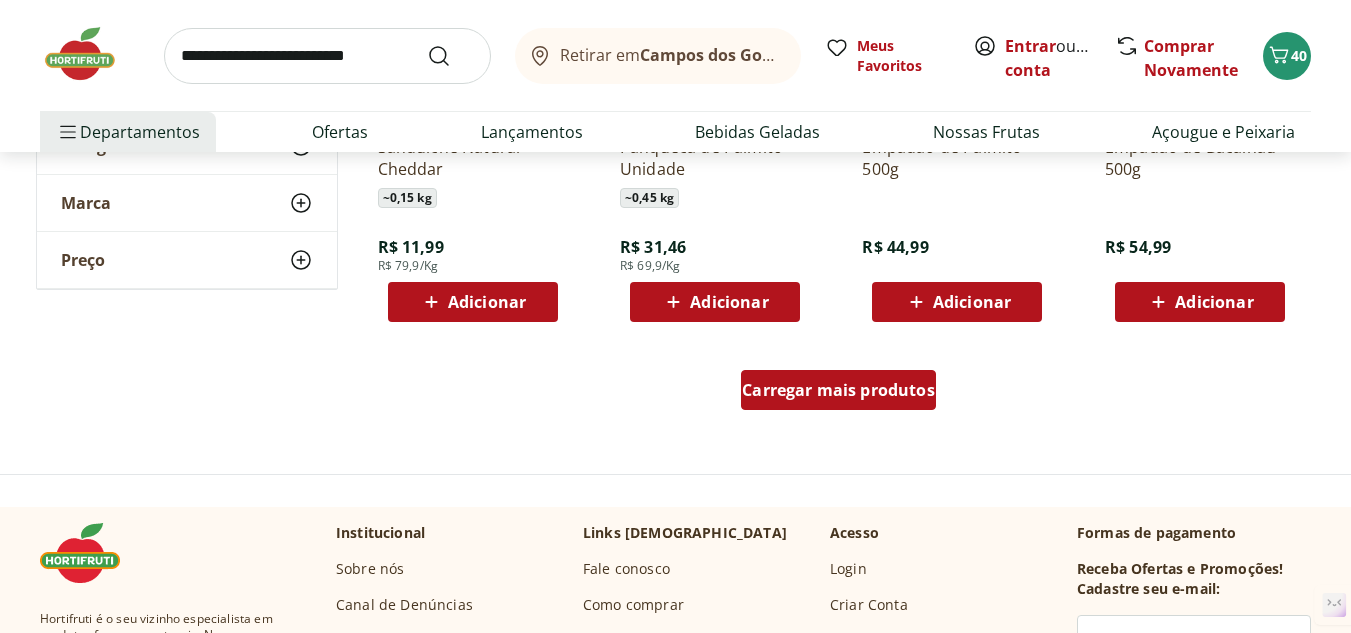 click on "Carregar mais produtos" at bounding box center (838, 390) 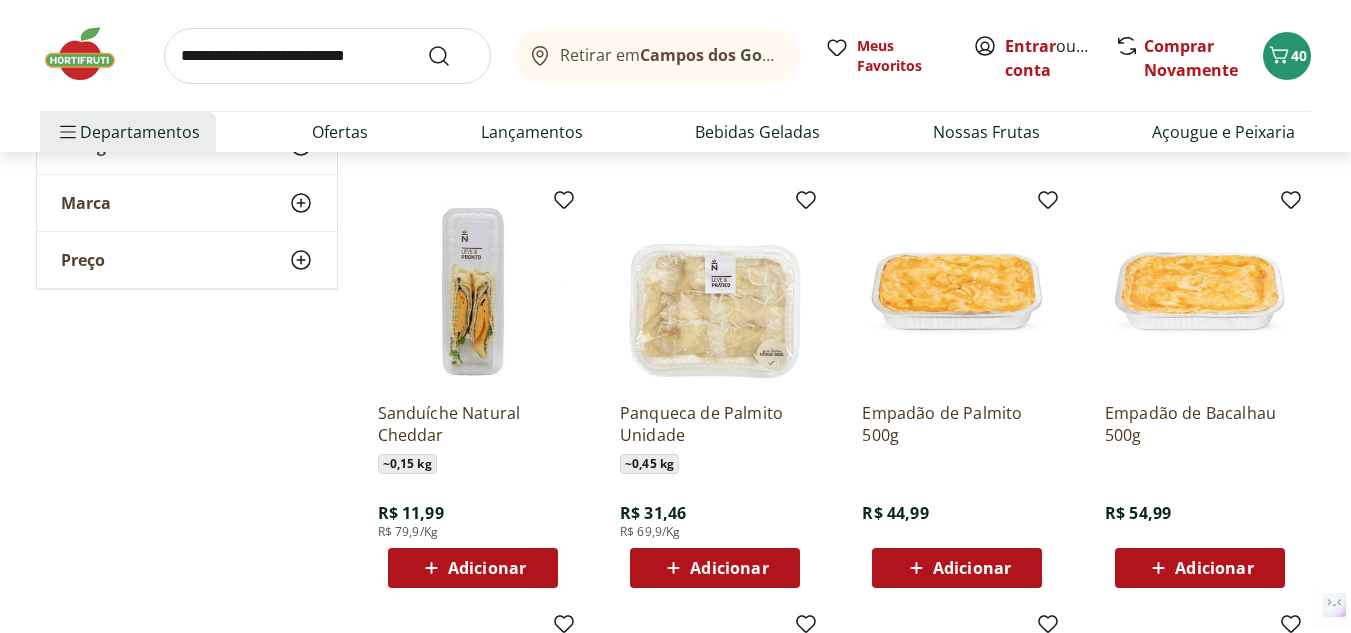 scroll, scrollTop: 1000, scrollLeft: 0, axis: vertical 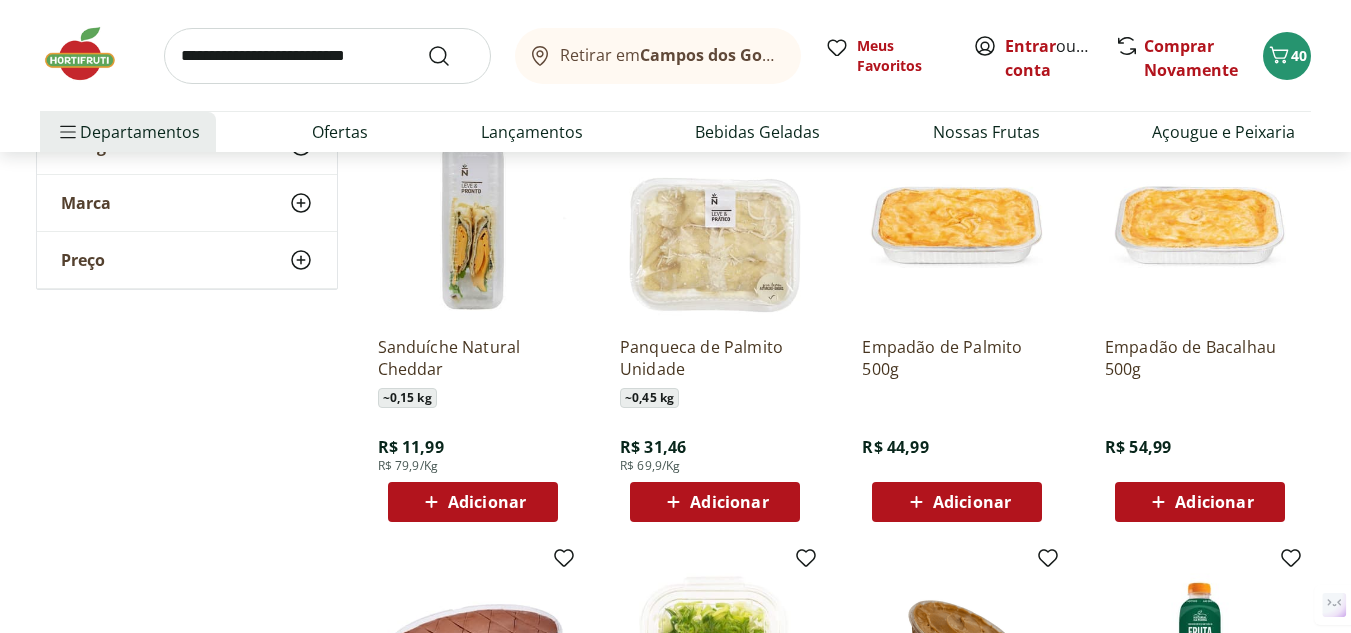 click on "Adicionar" at bounding box center (972, 502) 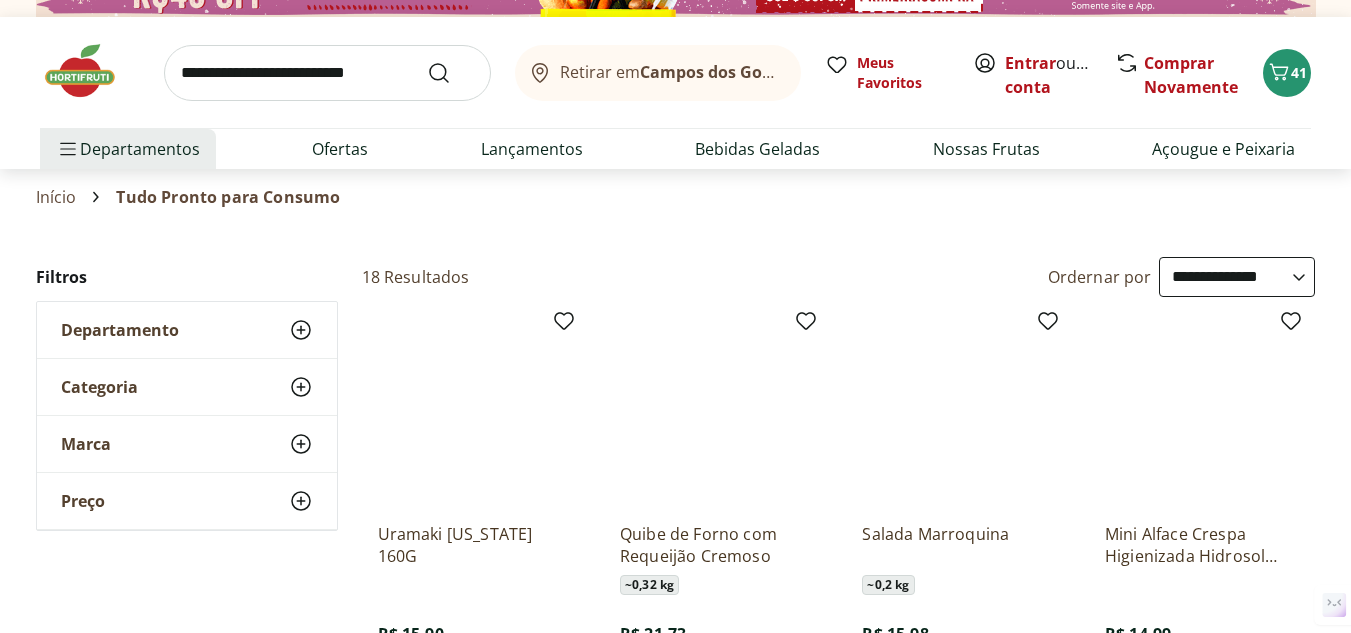 scroll, scrollTop: 0, scrollLeft: 0, axis: both 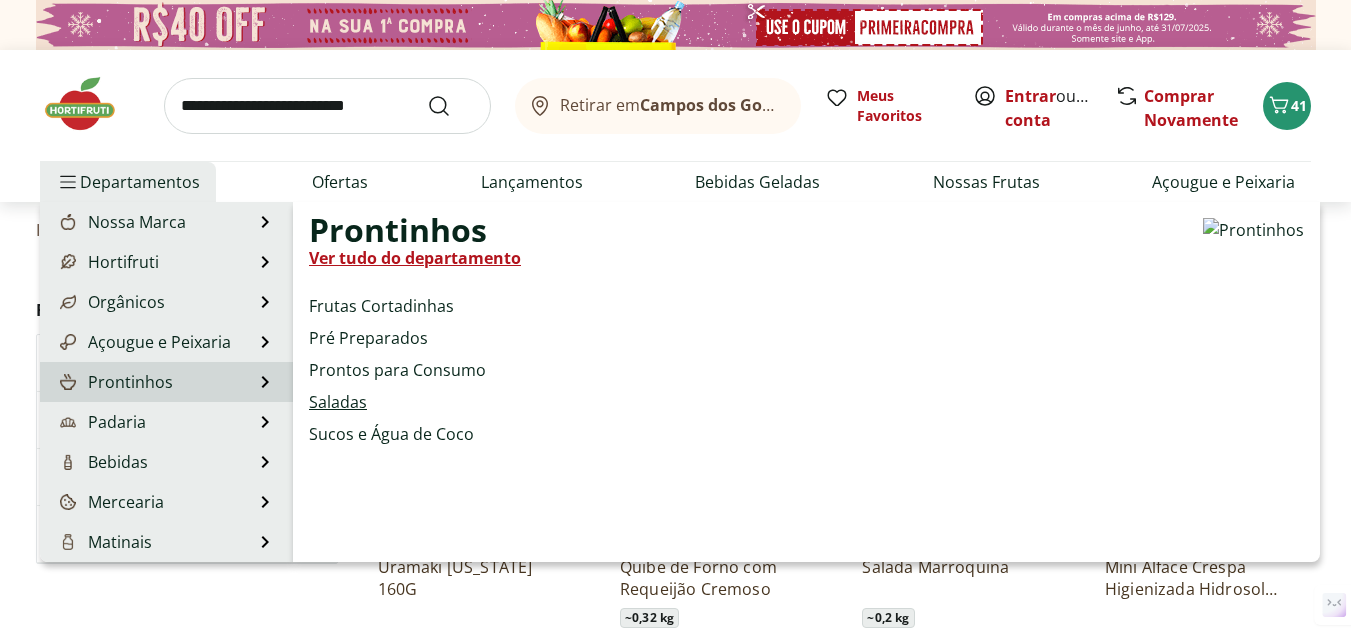 click on "Saladas" at bounding box center (338, 402) 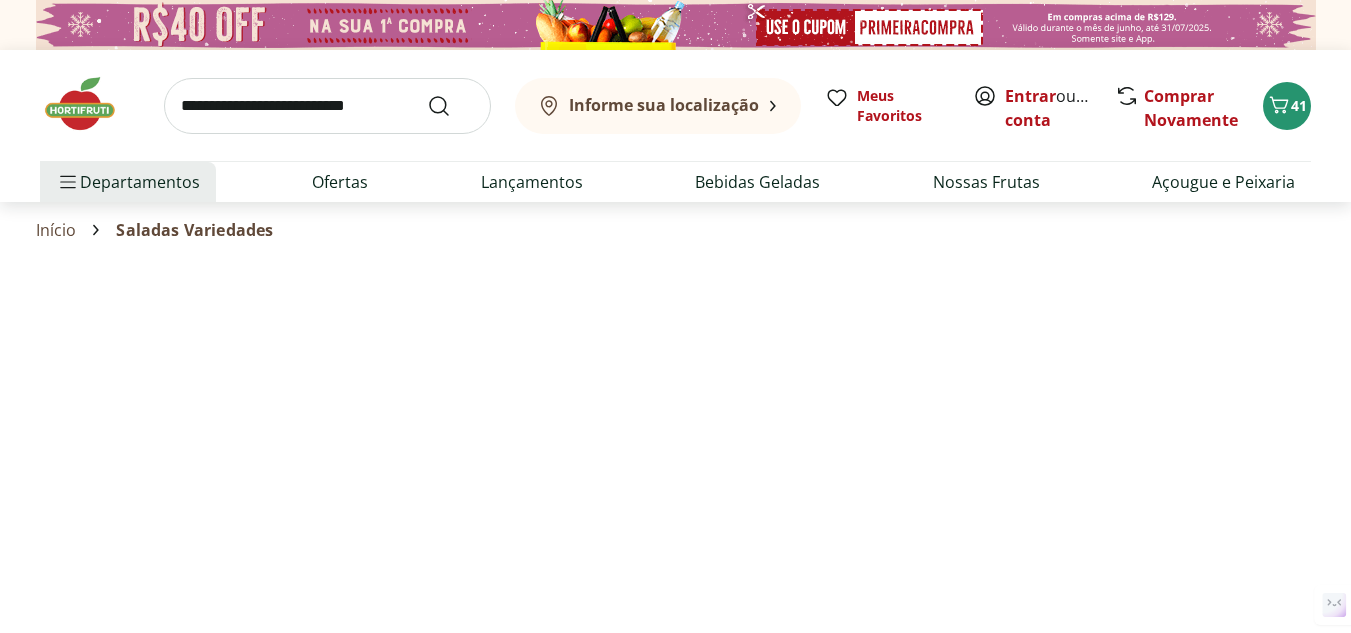 select on "**********" 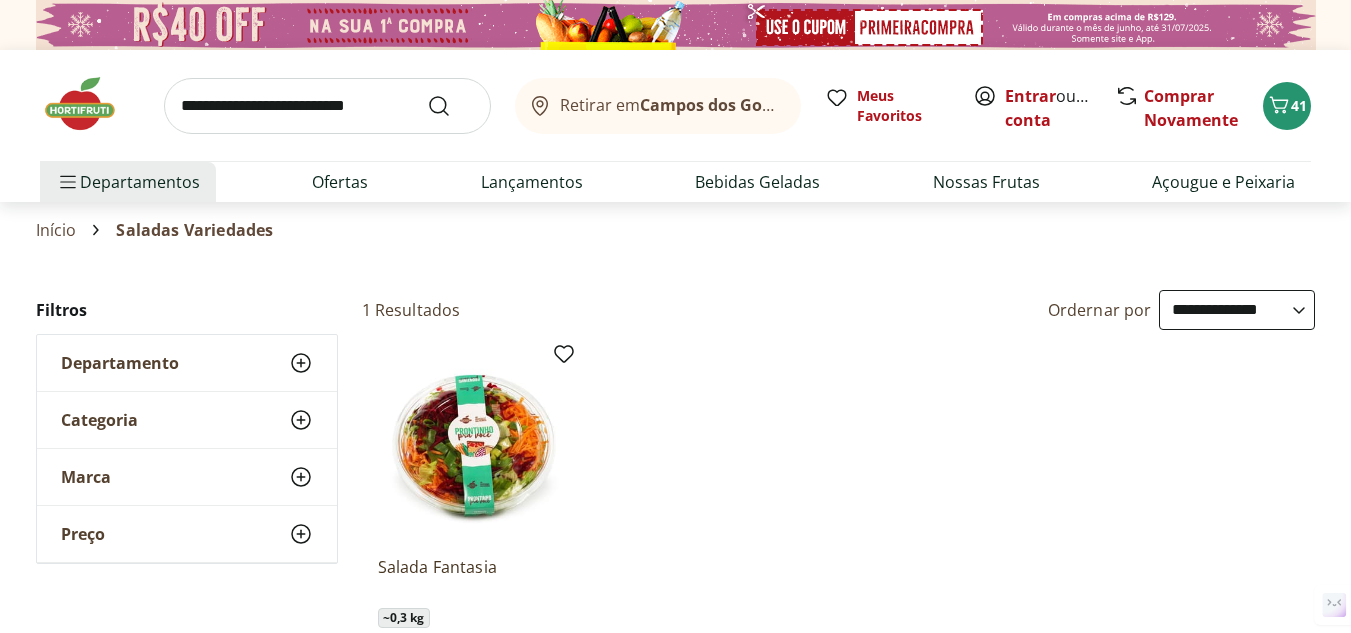 scroll, scrollTop: 200, scrollLeft: 0, axis: vertical 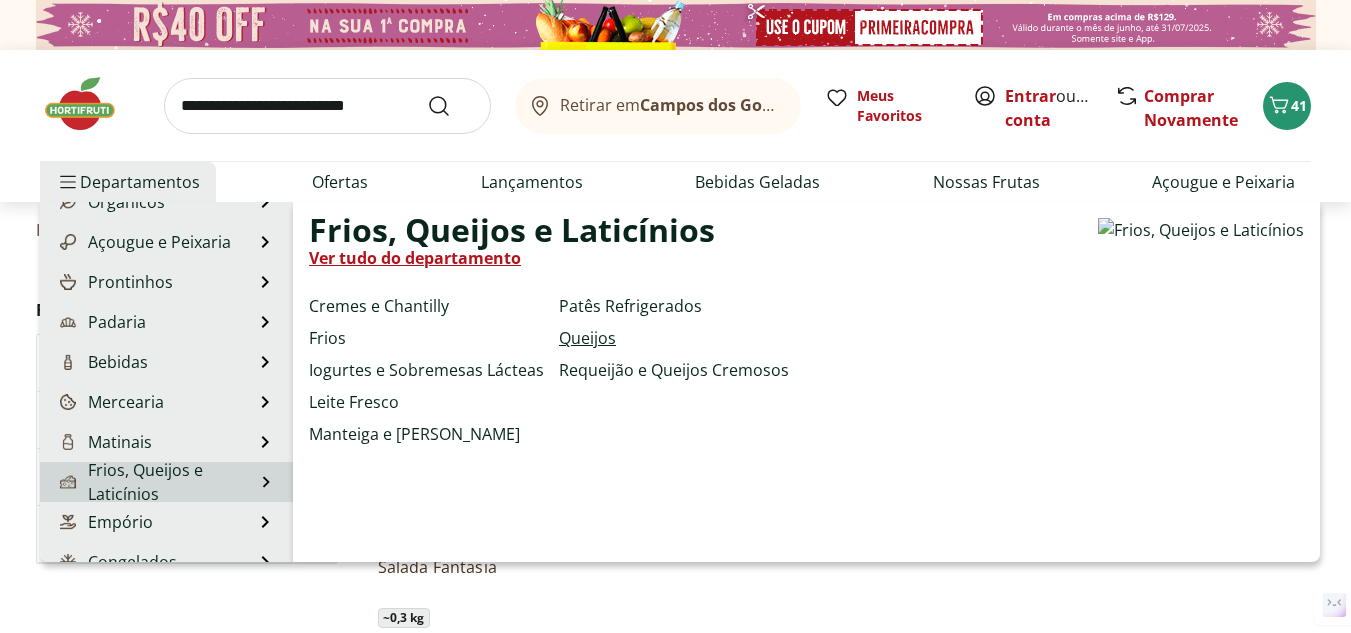 click on "Queijos" at bounding box center (587, 338) 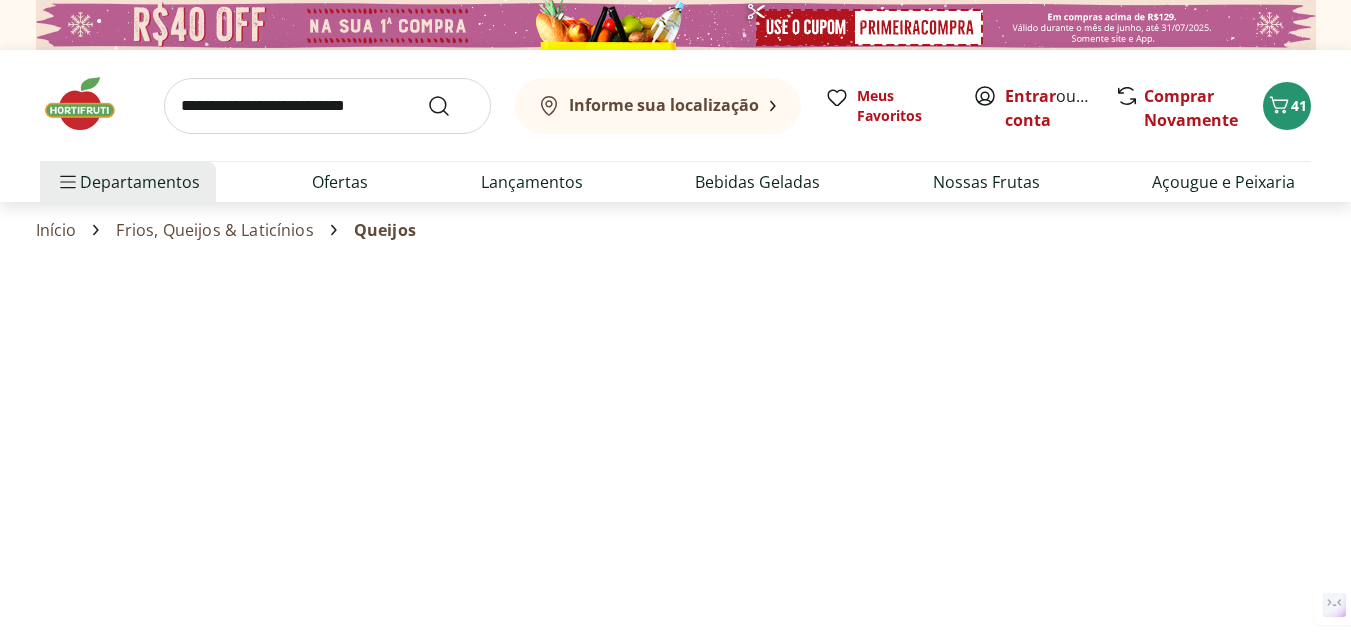 select on "**********" 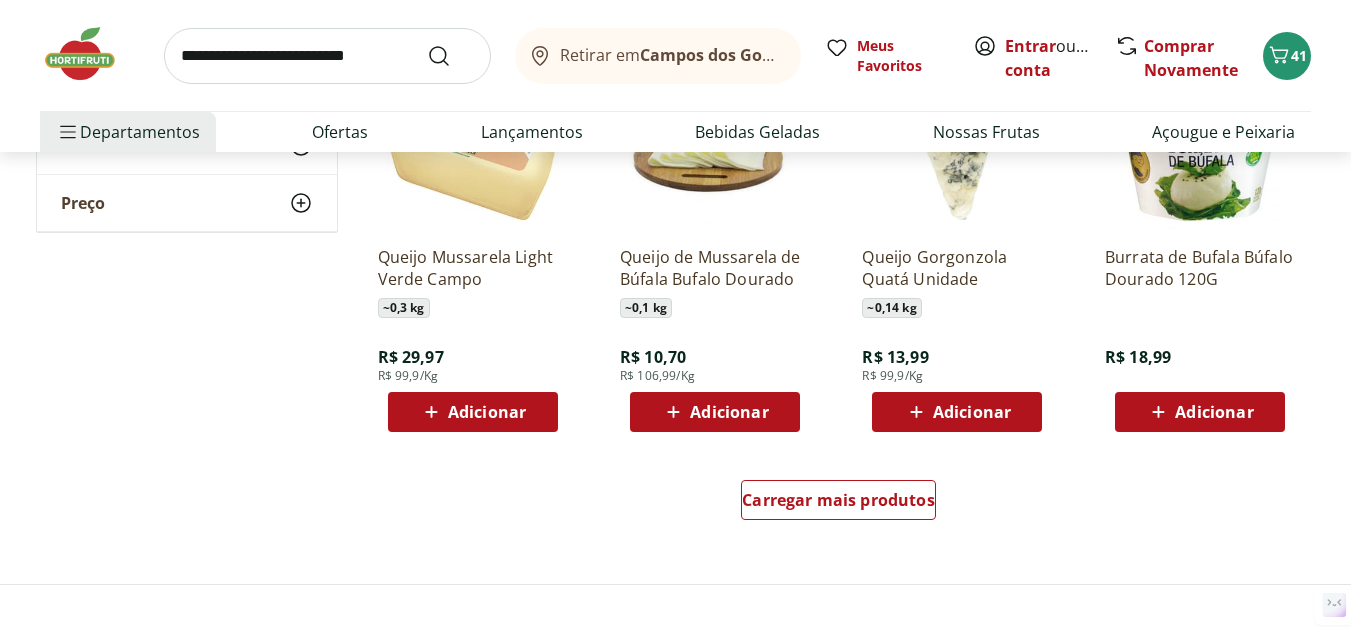 scroll, scrollTop: 1200, scrollLeft: 0, axis: vertical 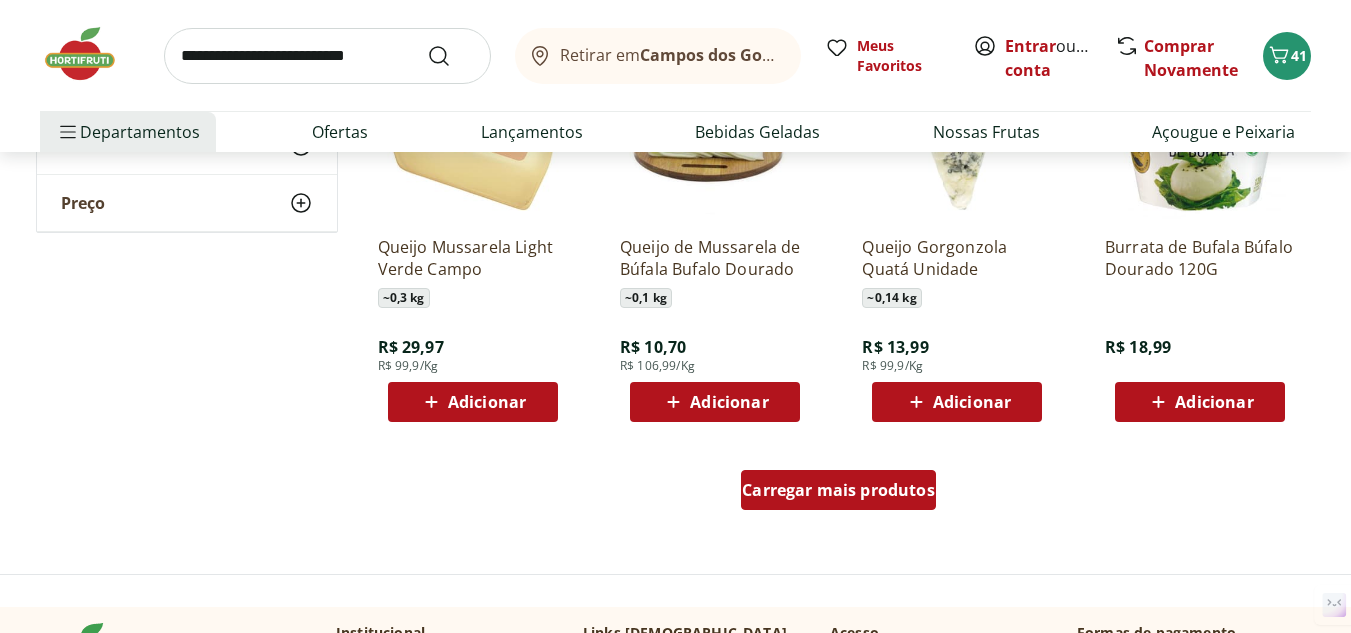 click on "Carregar mais produtos" at bounding box center (838, 490) 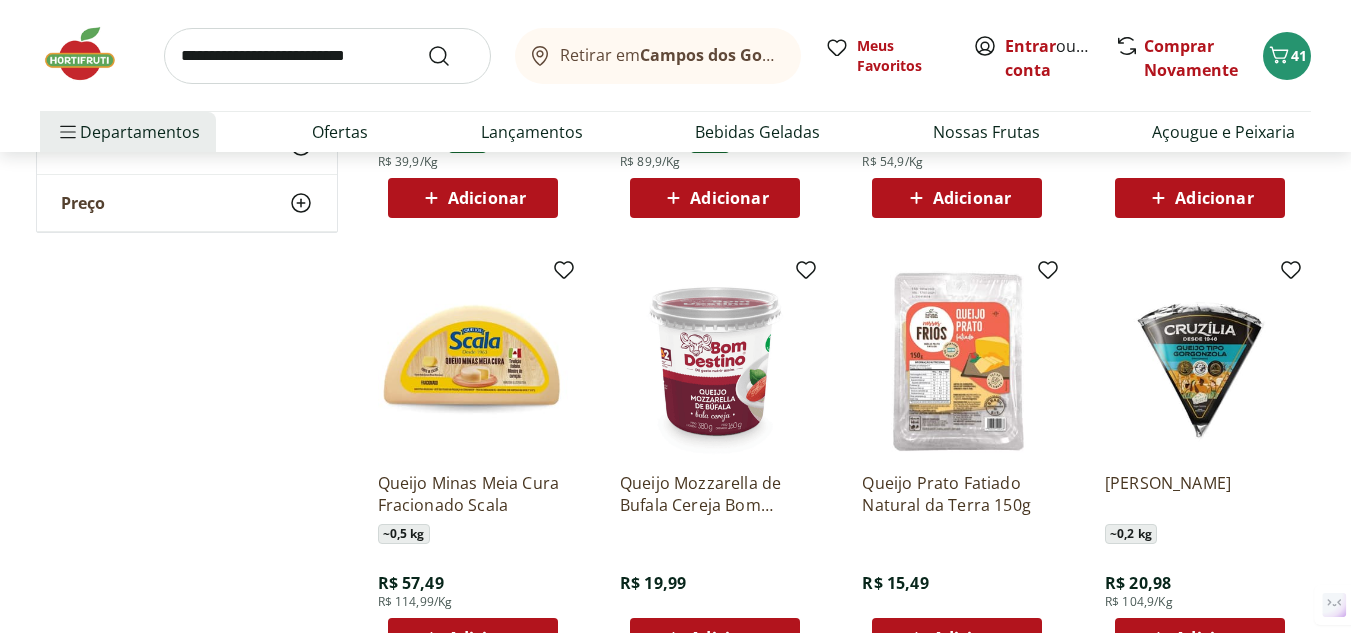 scroll, scrollTop: 2300, scrollLeft: 0, axis: vertical 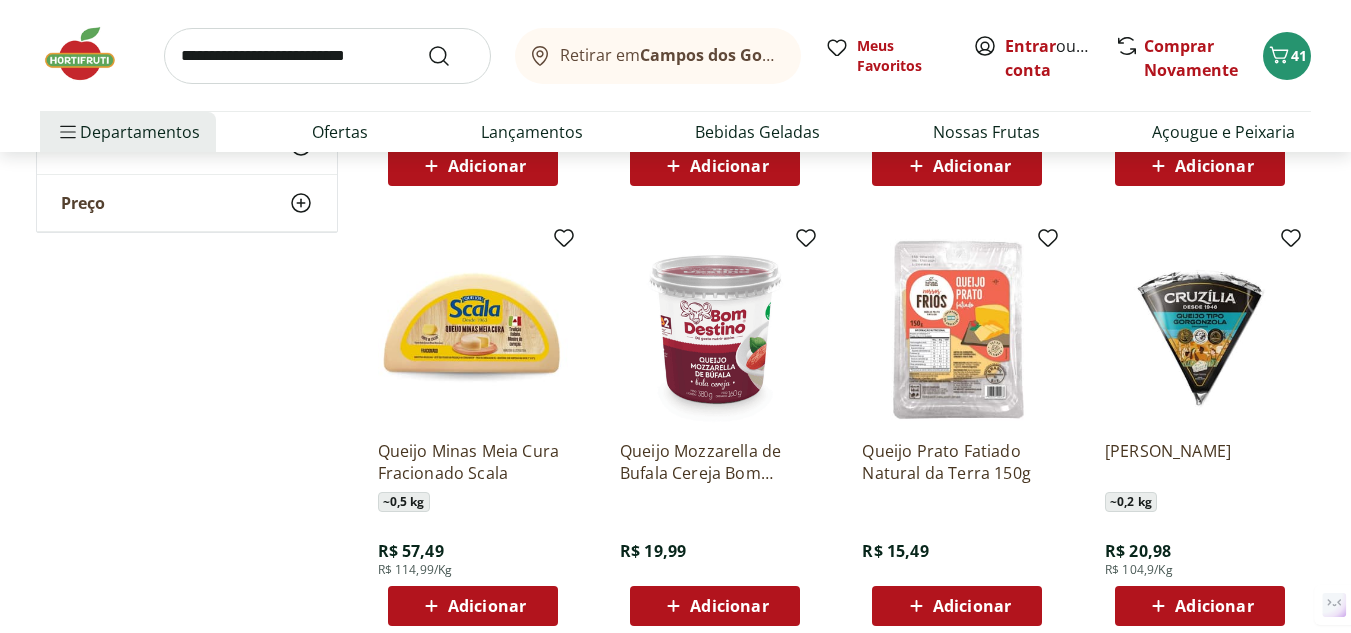 click on "Adicionar" at bounding box center (972, 606) 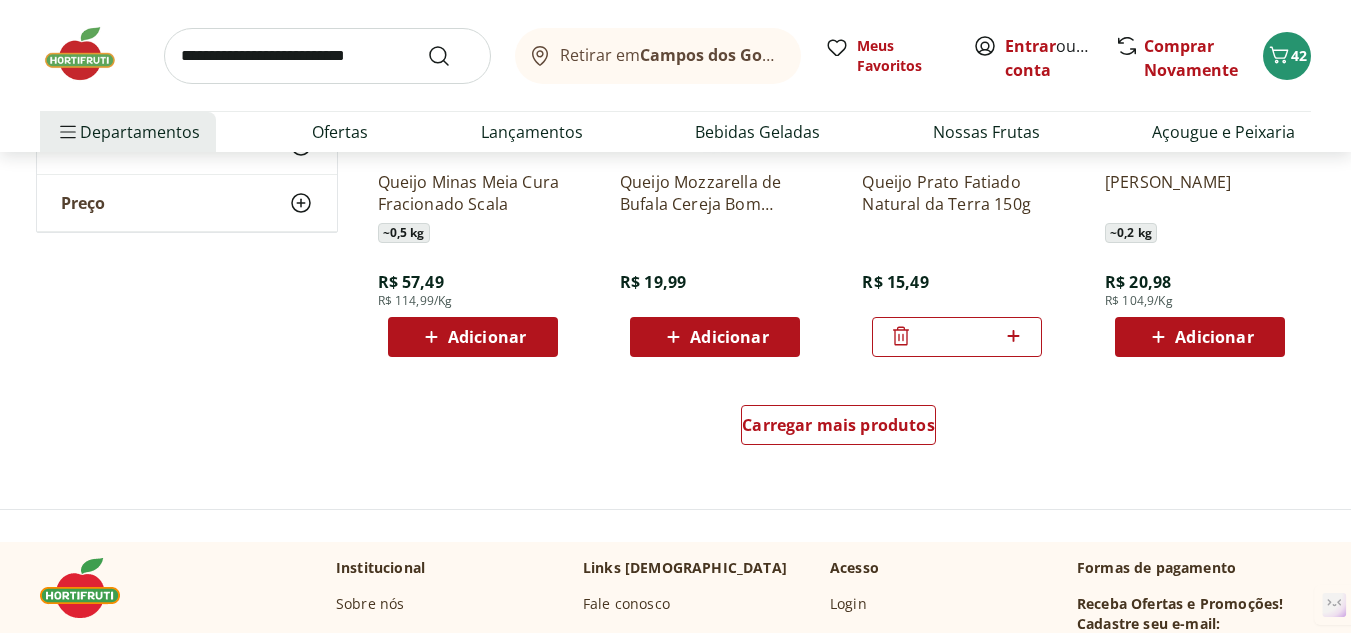 scroll, scrollTop: 2600, scrollLeft: 0, axis: vertical 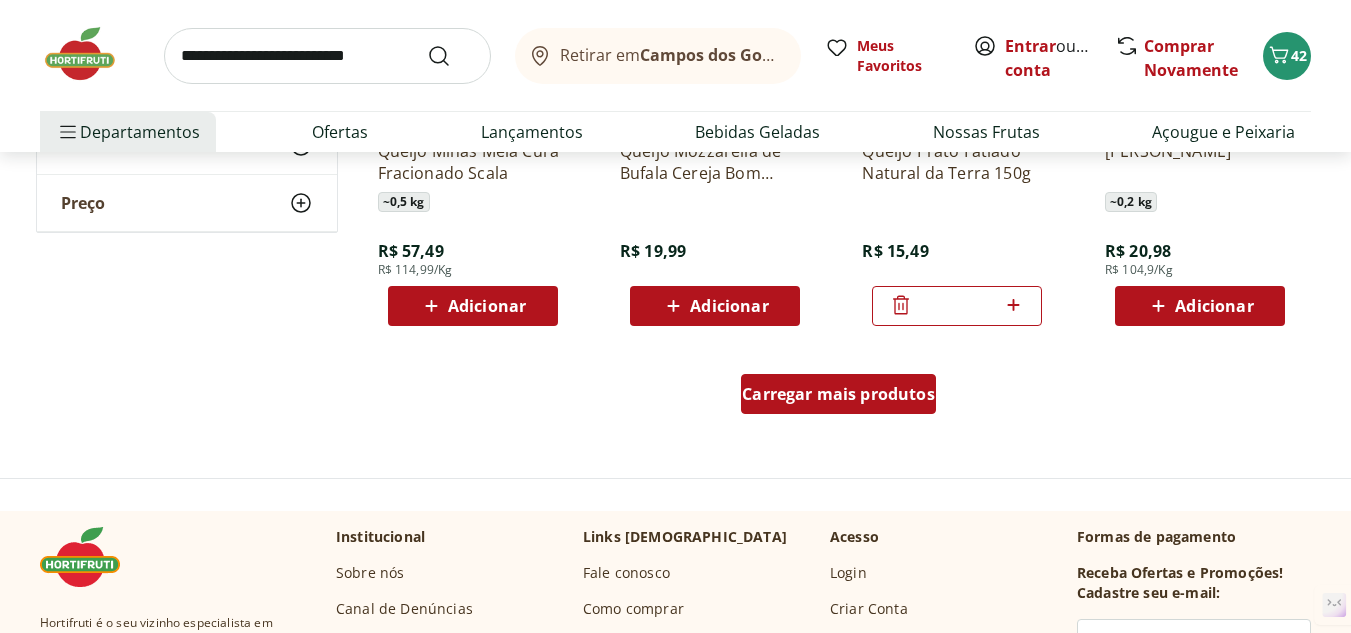 click on "Carregar mais produtos" at bounding box center (838, 394) 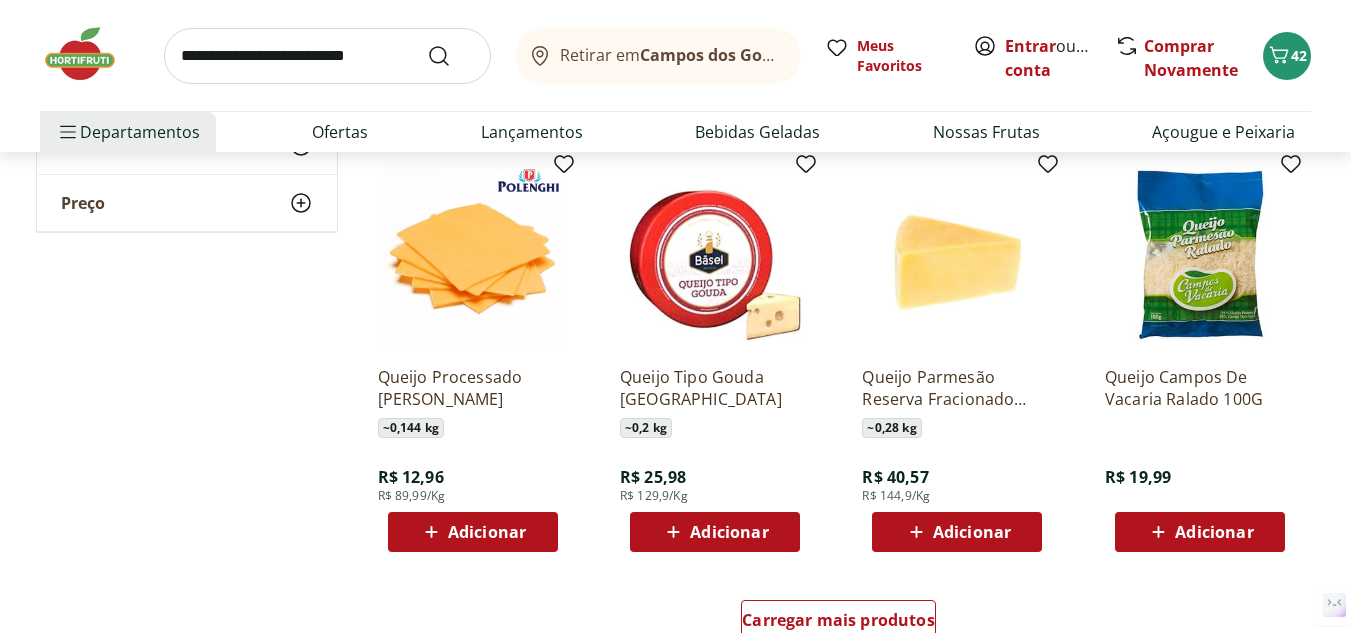 scroll, scrollTop: 3700, scrollLeft: 0, axis: vertical 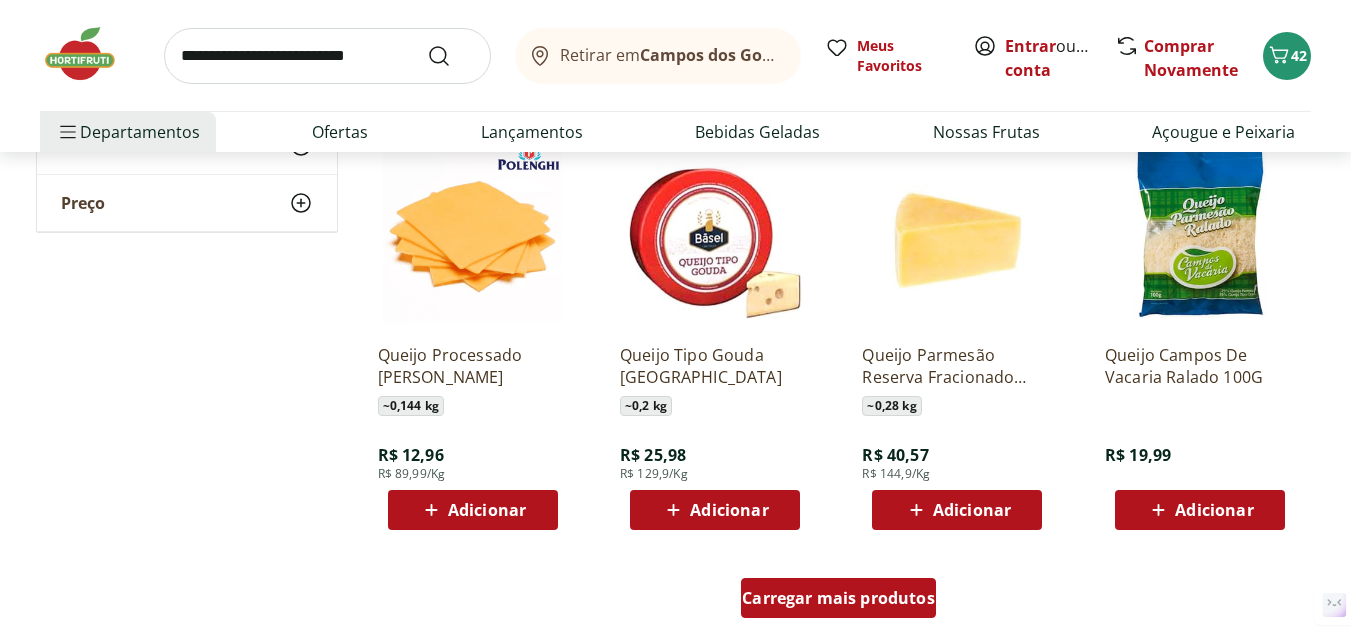 click on "Carregar mais produtos" at bounding box center [838, 598] 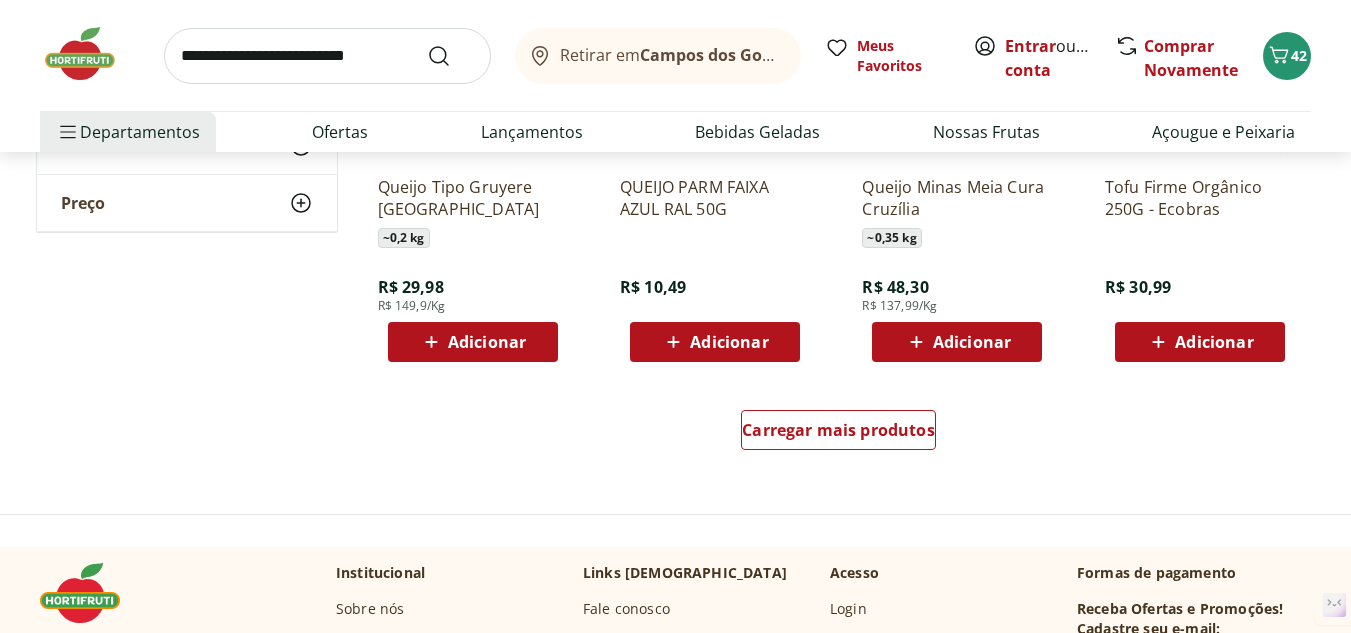 scroll, scrollTop: 5200, scrollLeft: 0, axis: vertical 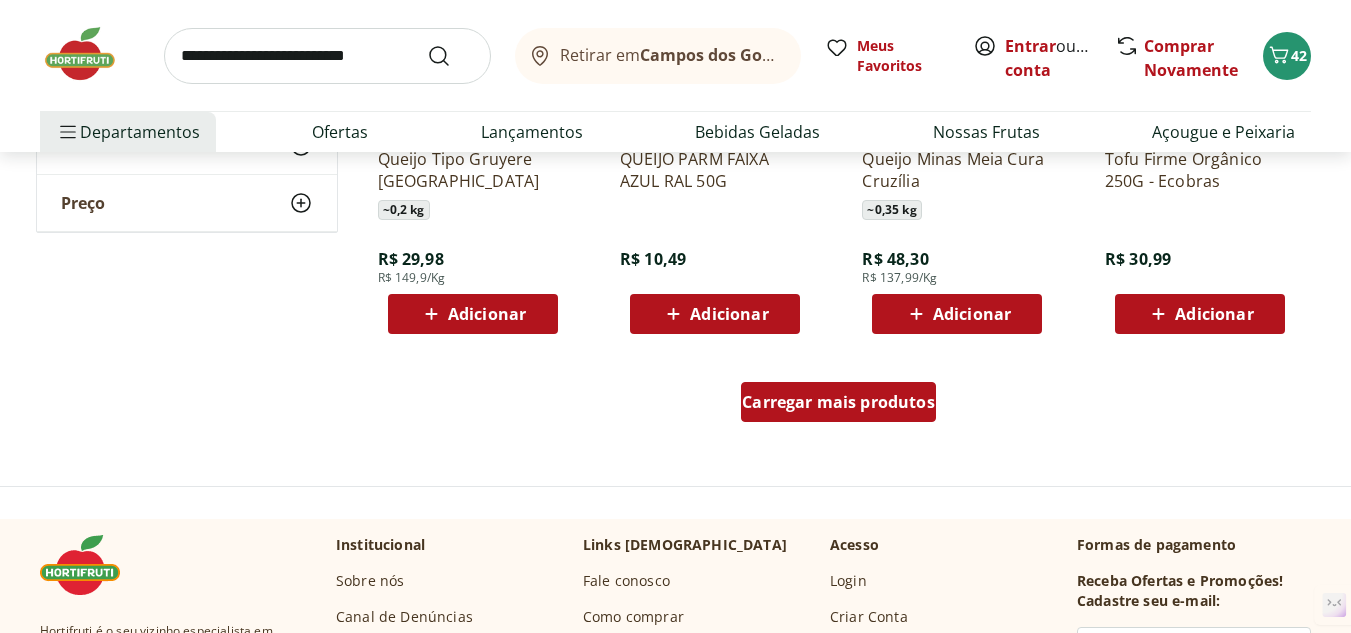 click on "Carregar mais produtos" at bounding box center [838, 402] 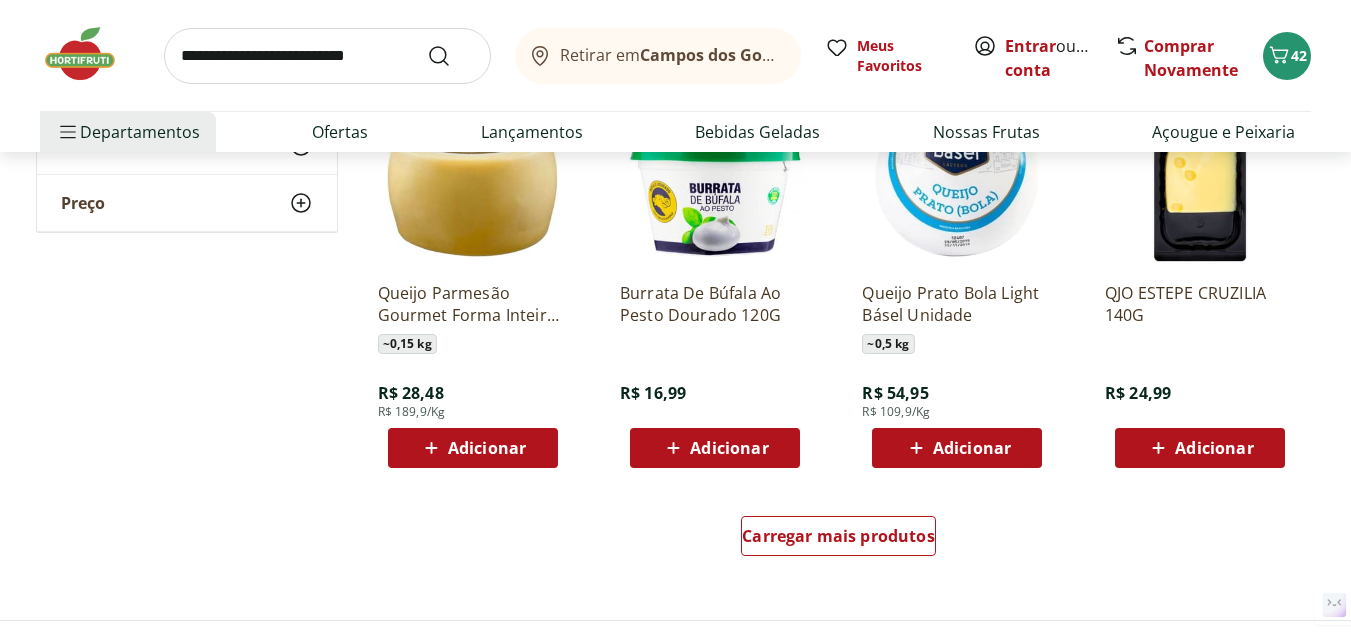 scroll, scrollTop: 6400, scrollLeft: 0, axis: vertical 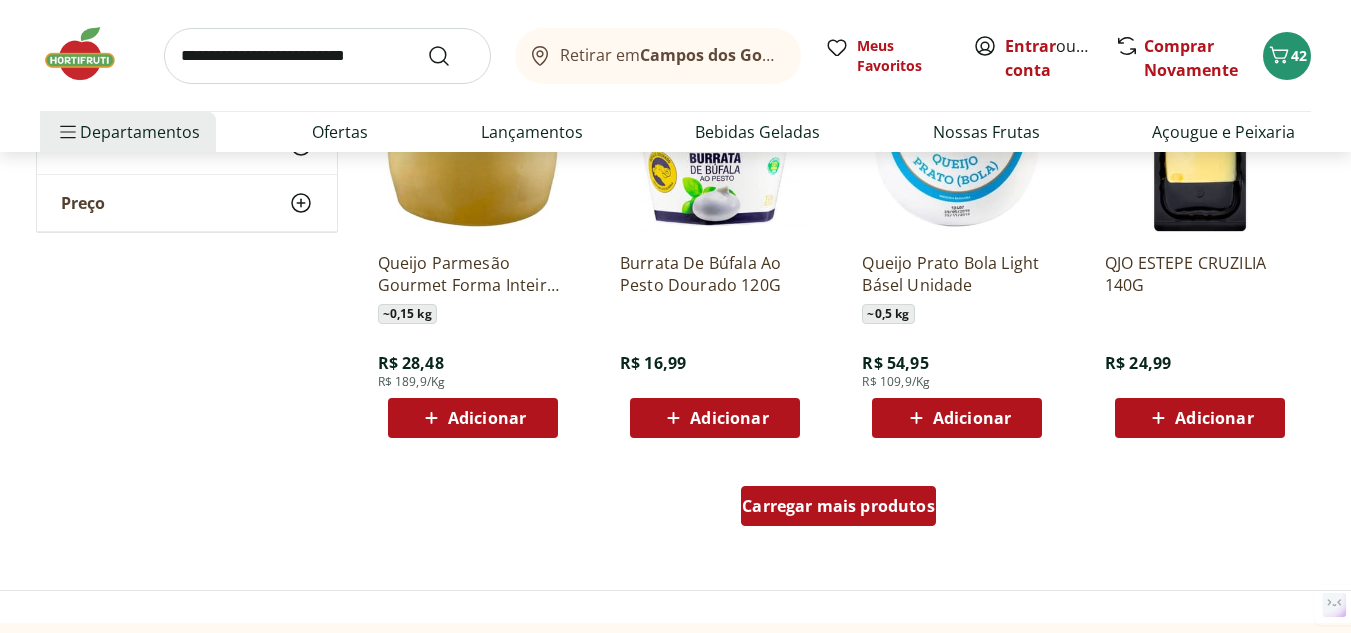 click on "Carregar mais produtos" at bounding box center [838, 506] 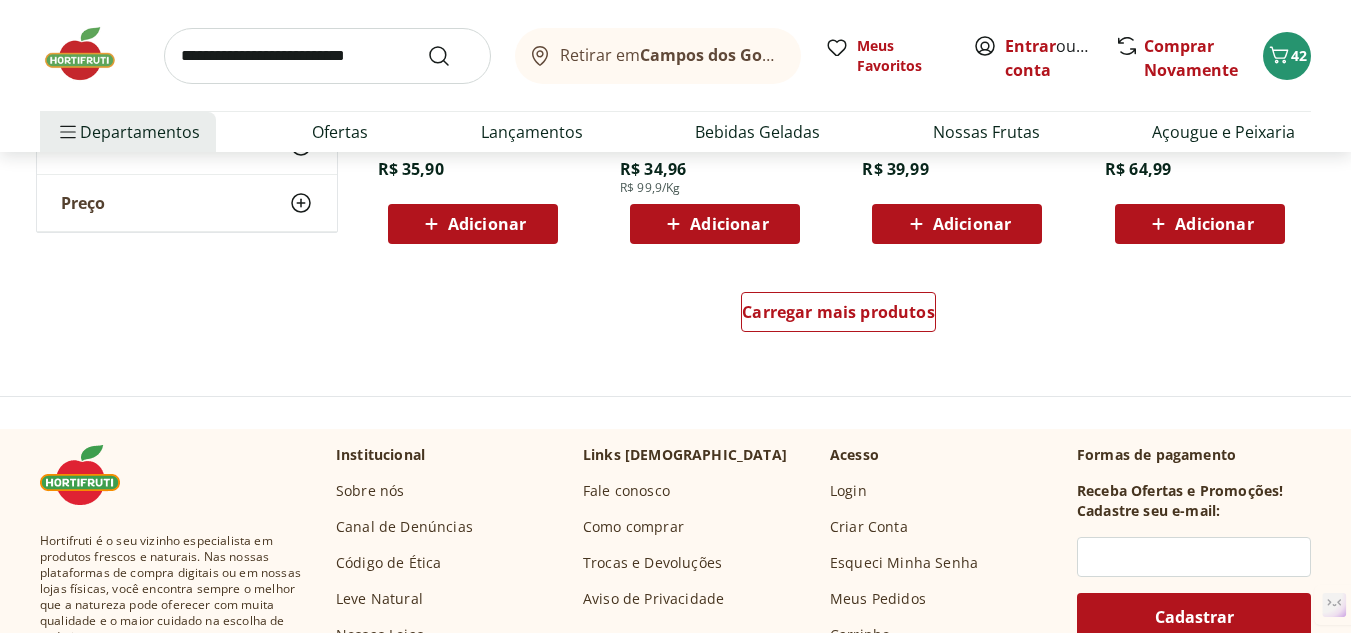 scroll, scrollTop: 7900, scrollLeft: 0, axis: vertical 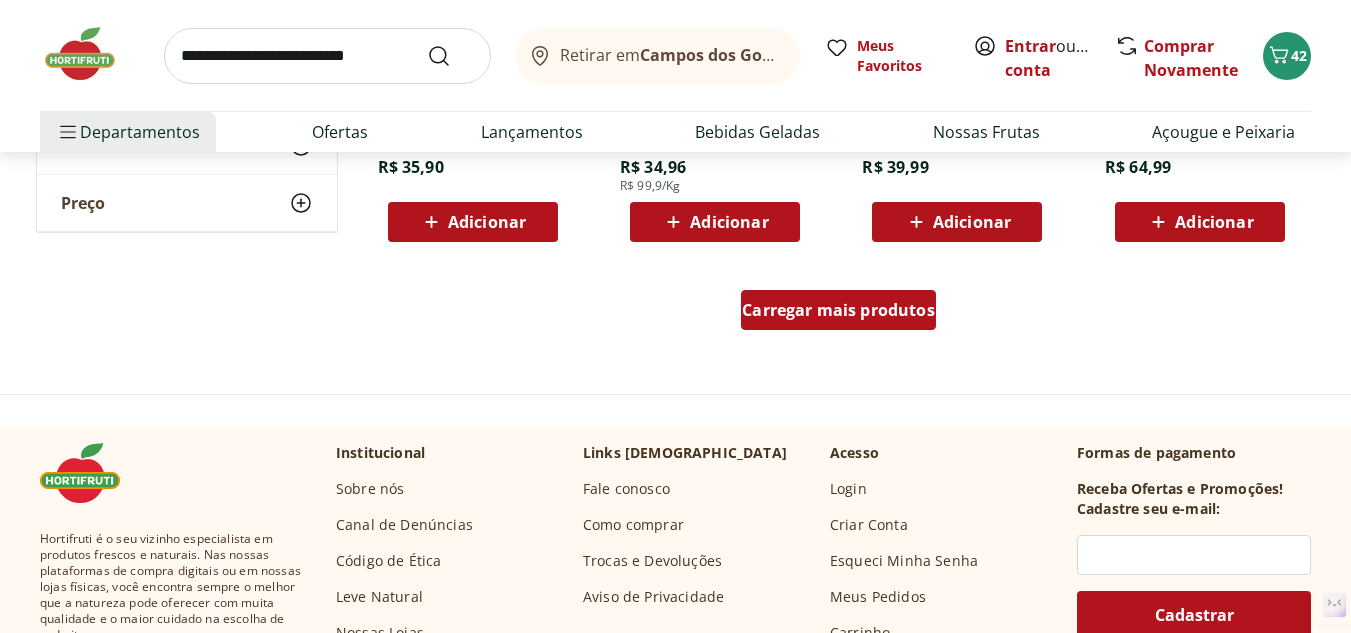 click on "Carregar mais produtos" at bounding box center [838, 310] 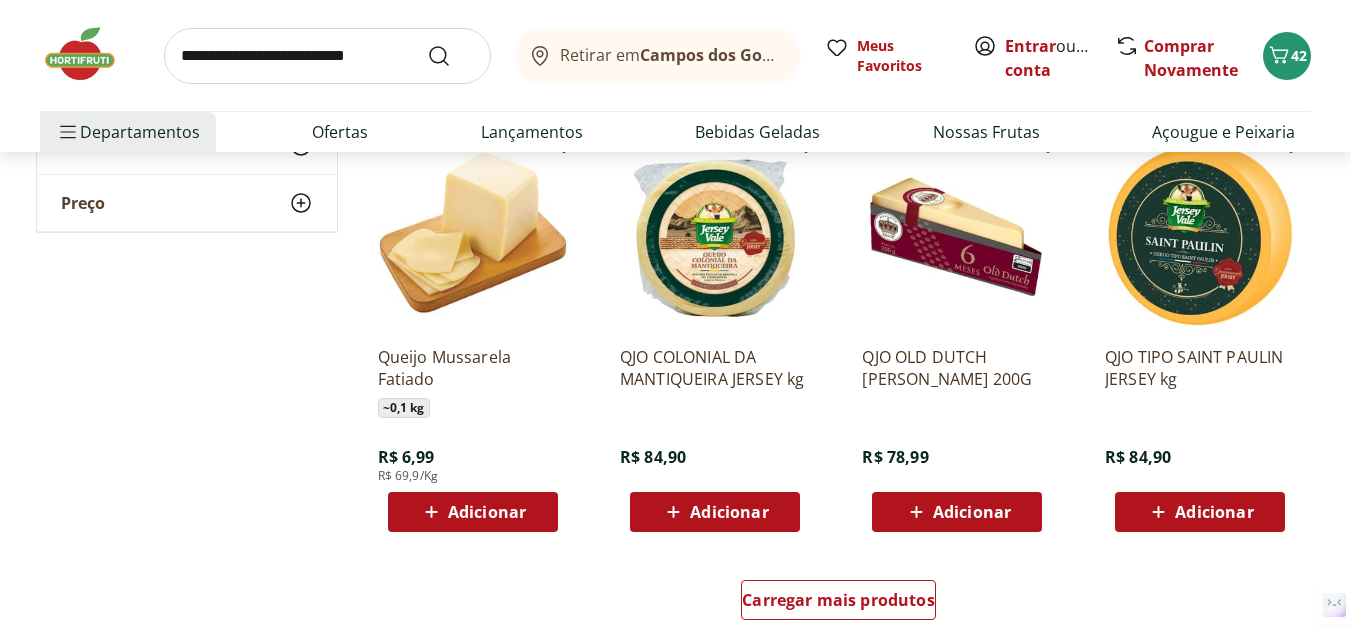scroll, scrollTop: 9000, scrollLeft: 0, axis: vertical 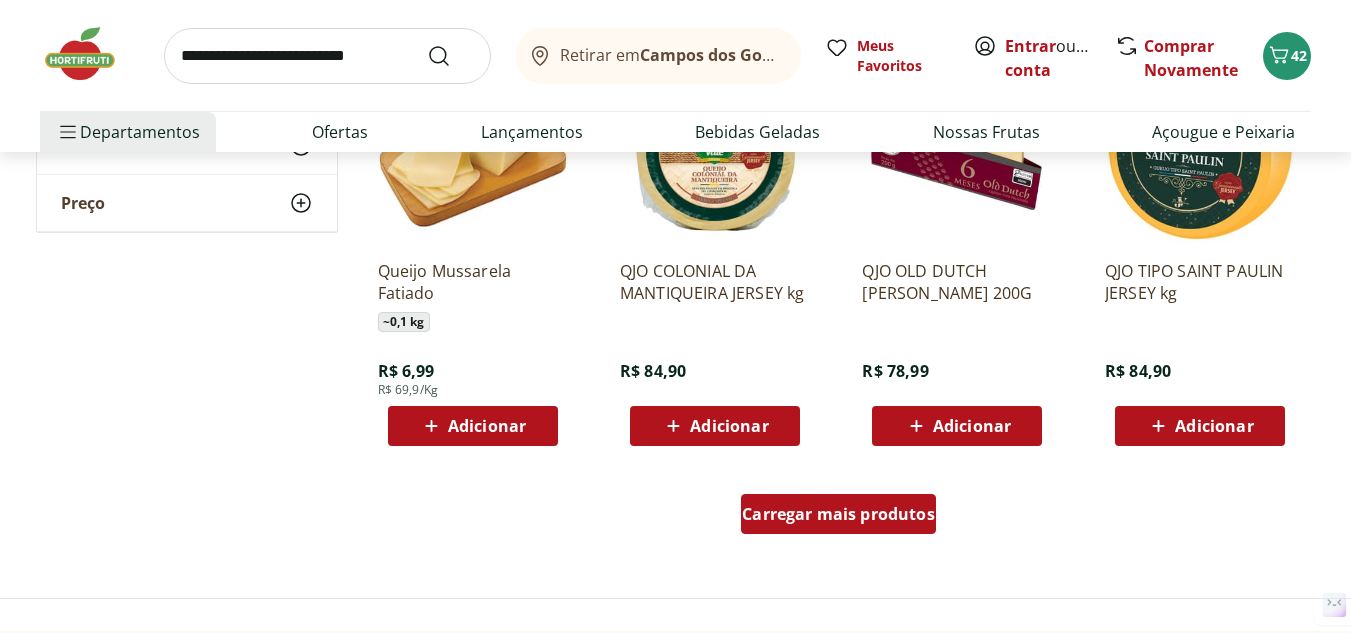 click on "Carregar mais produtos" at bounding box center (838, 514) 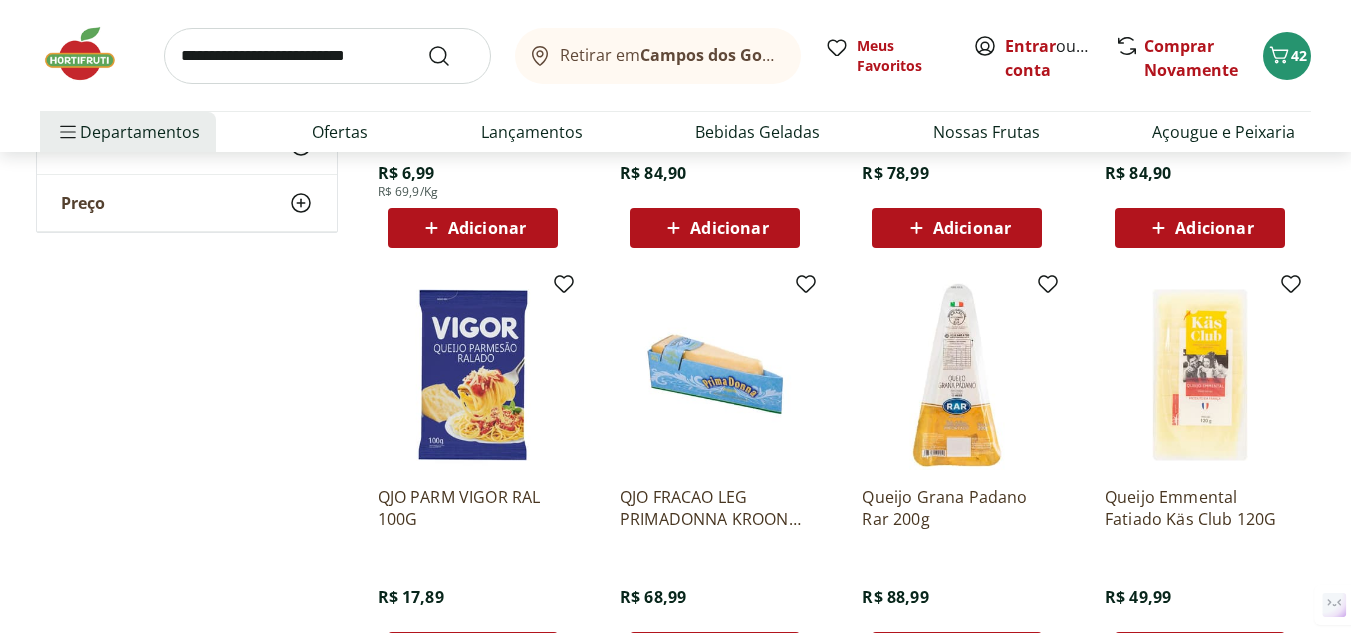 scroll, scrollTop: 9200, scrollLeft: 0, axis: vertical 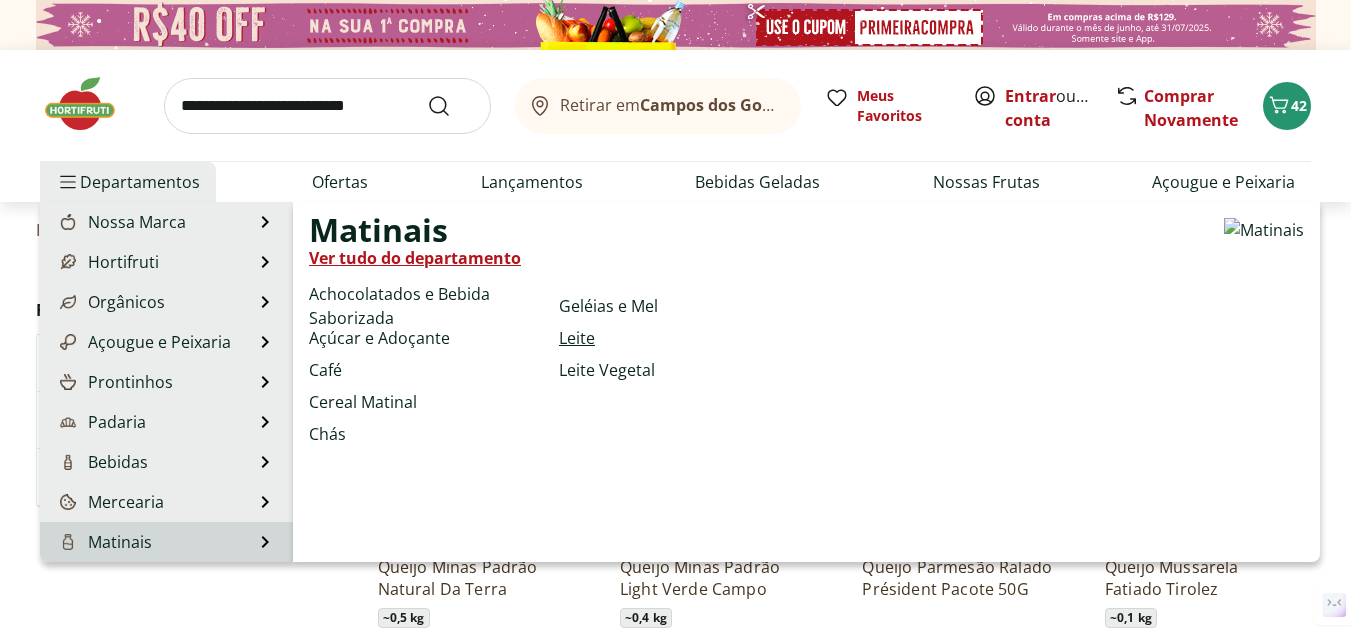 click on "Leite" at bounding box center (577, 338) 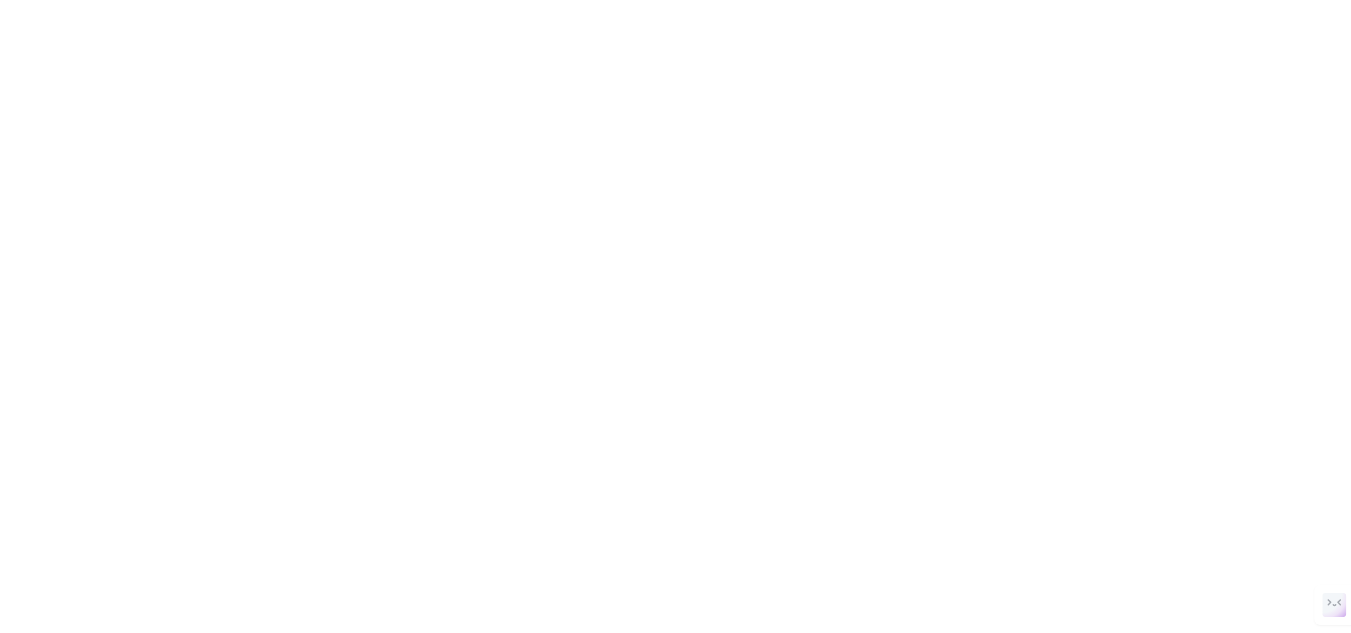 select on "**********" 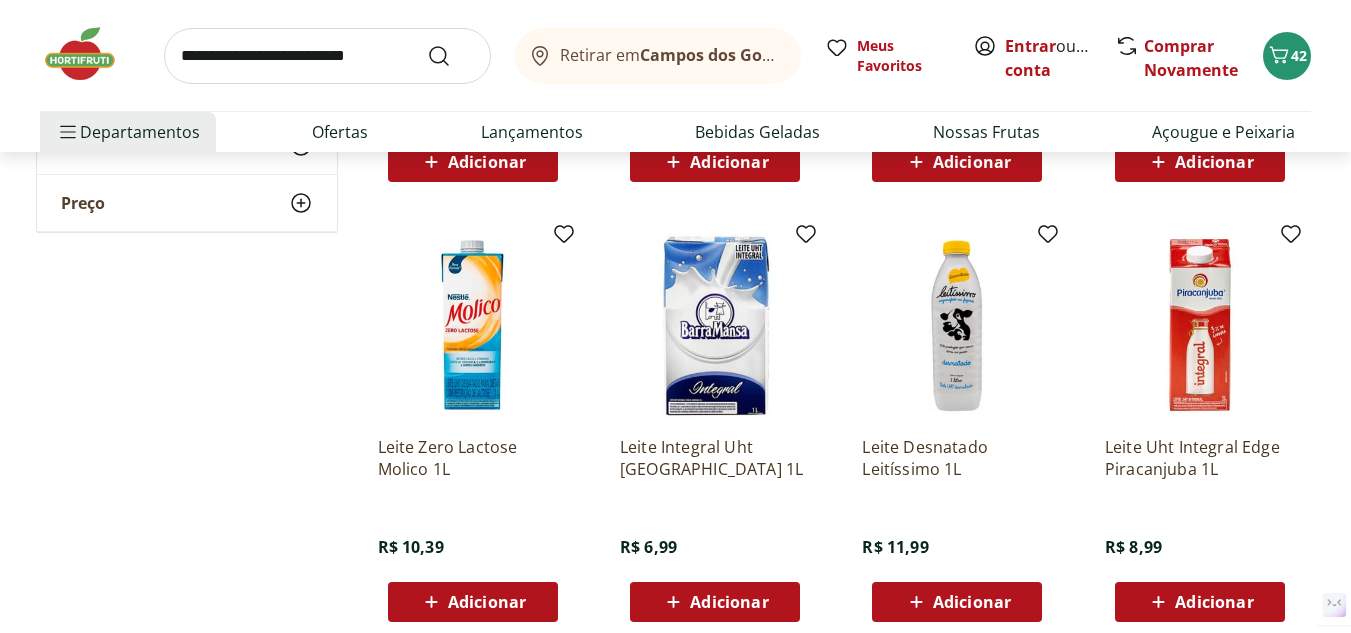 scroll, scrollTop: 1100, scrollLeft: 0, axis: vertical 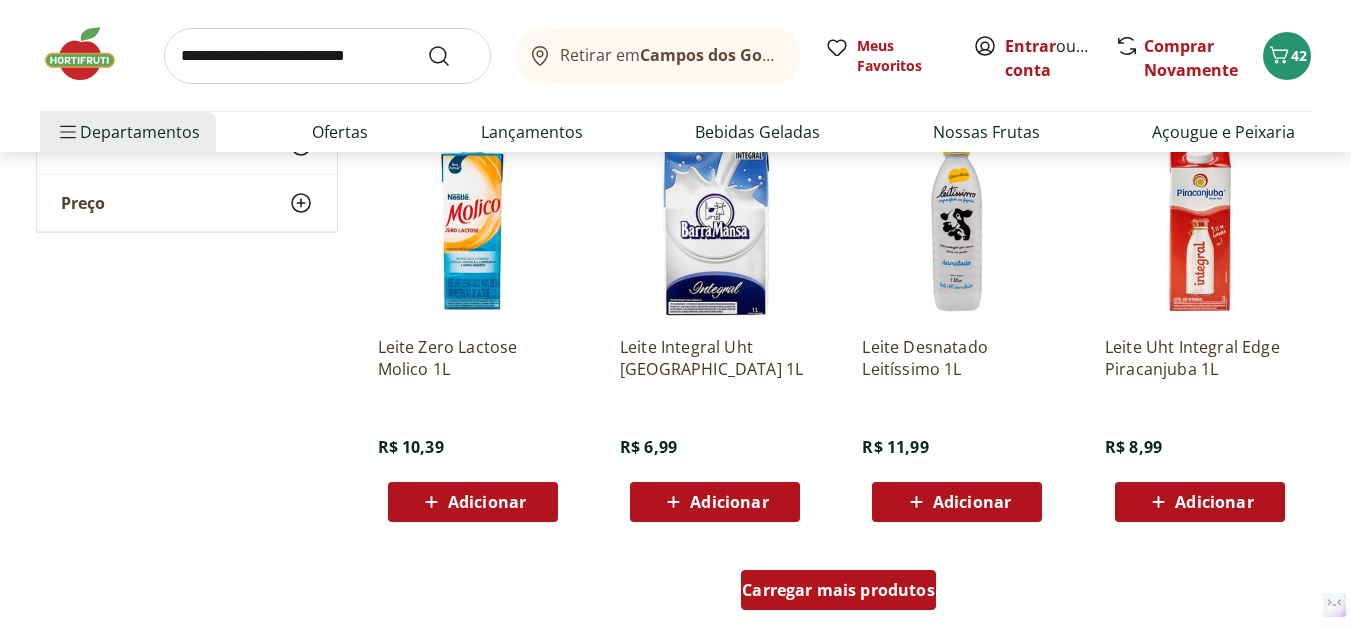 click on "Carregar mais produtos" at bounding box center [838, 590] 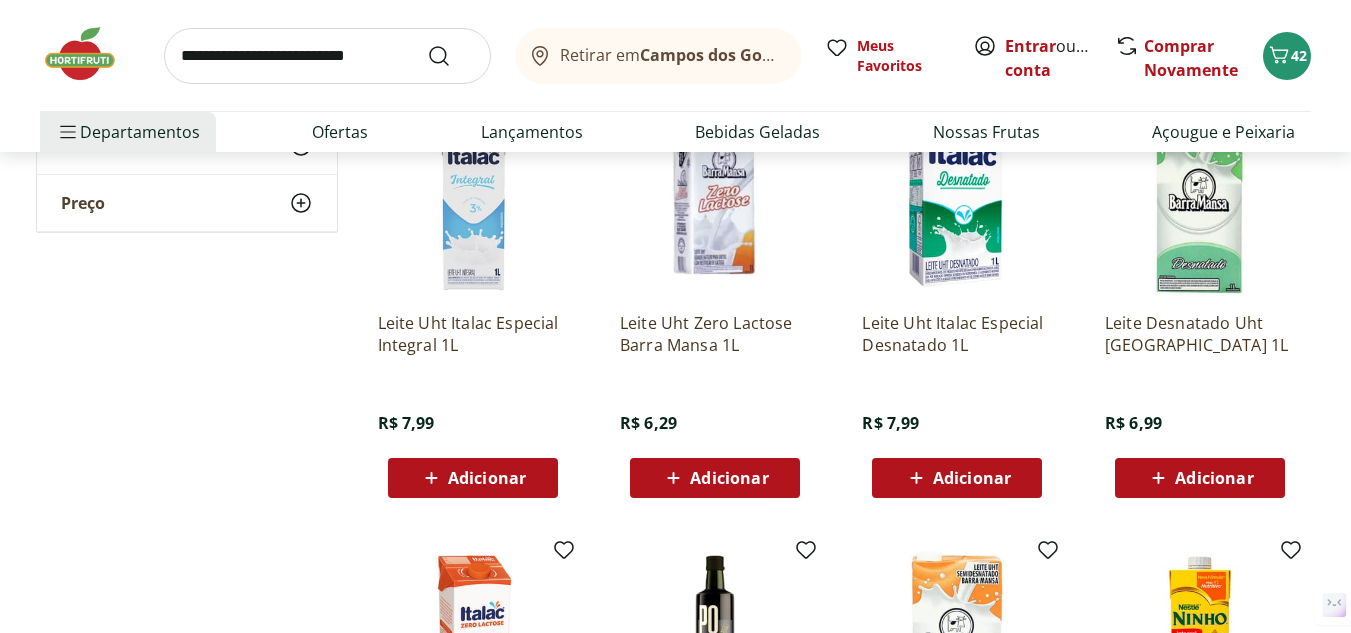 scroll, scrollTop: 1500, scrollLeft: 0, axis: vertical 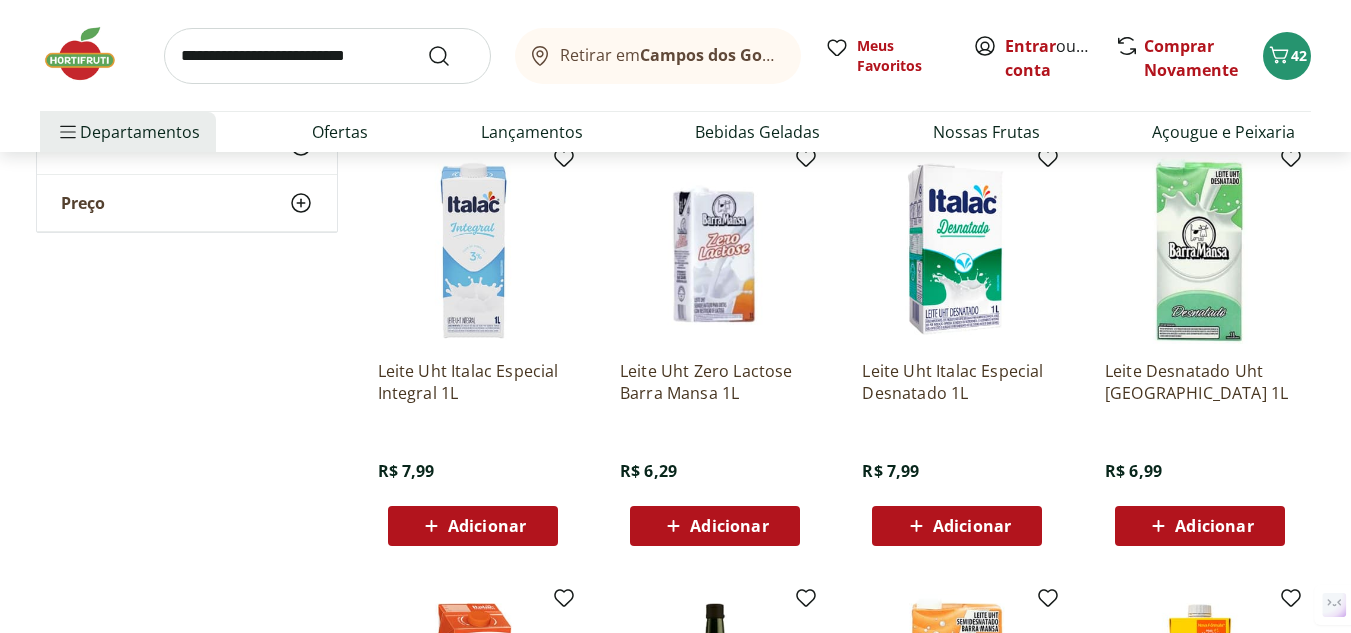 click on "Adicionar" at bounding box center (487, 526) 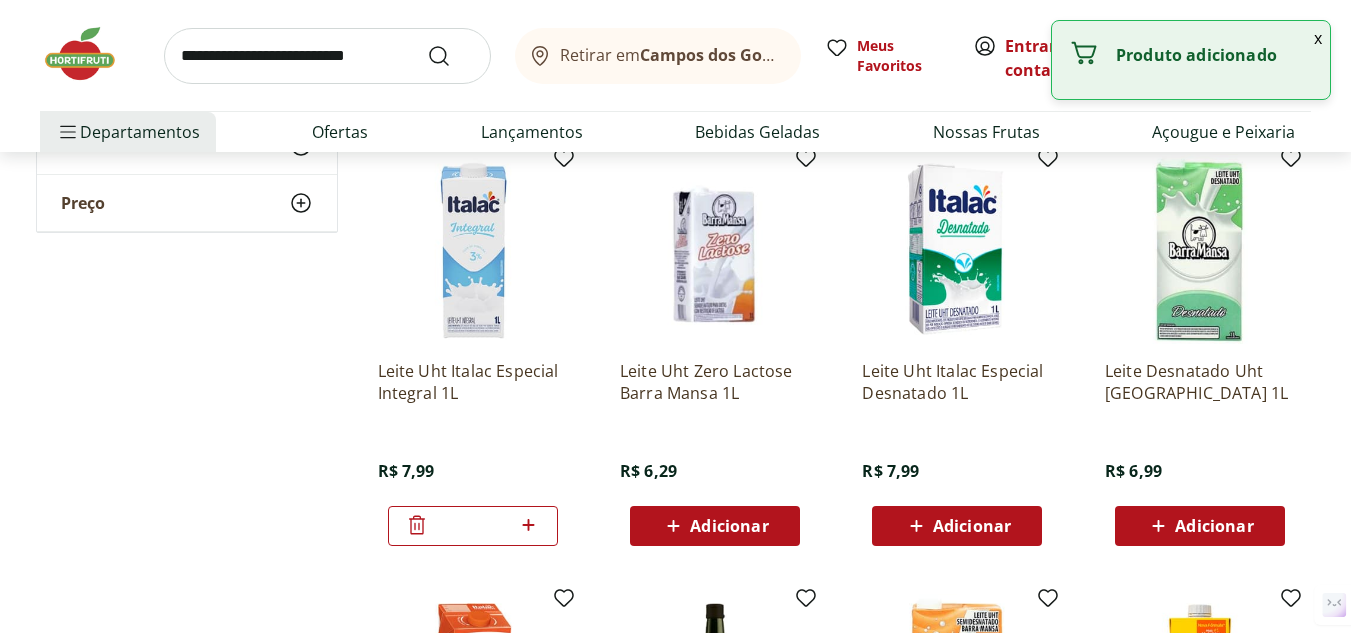 click 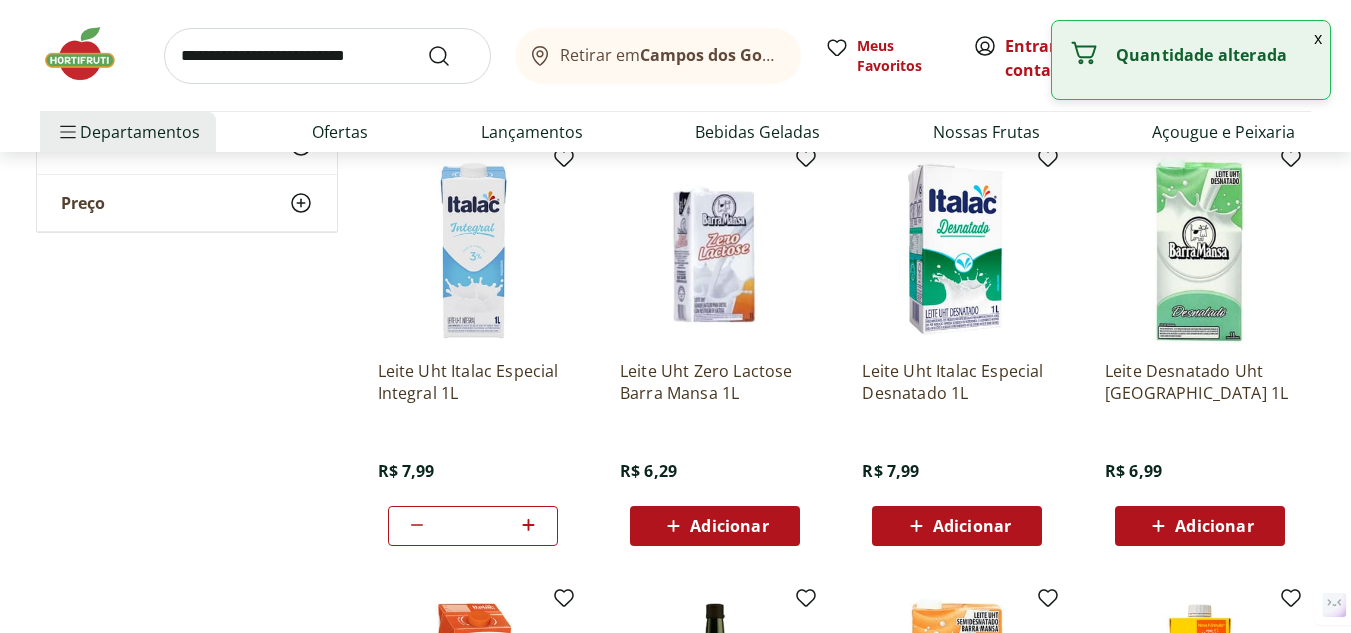 click on "**********" at bounding box center [676, 168] 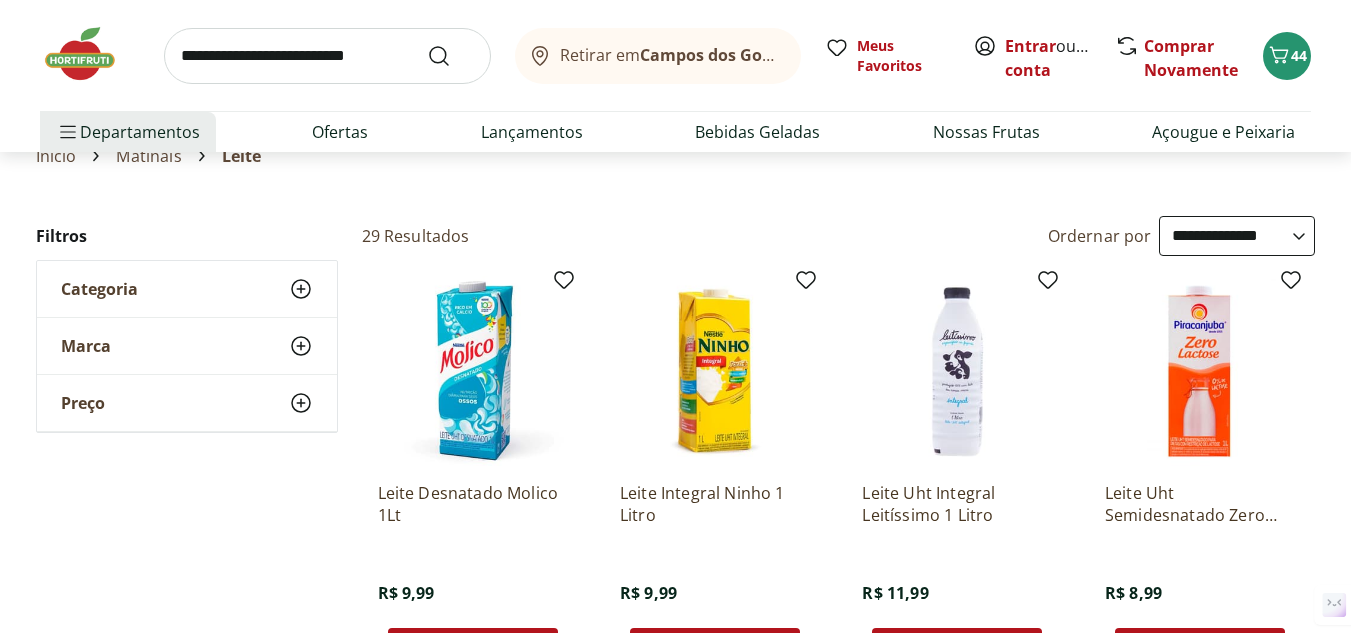 scroll, scrollTop: 0, scrollLeft: 0, axis: both 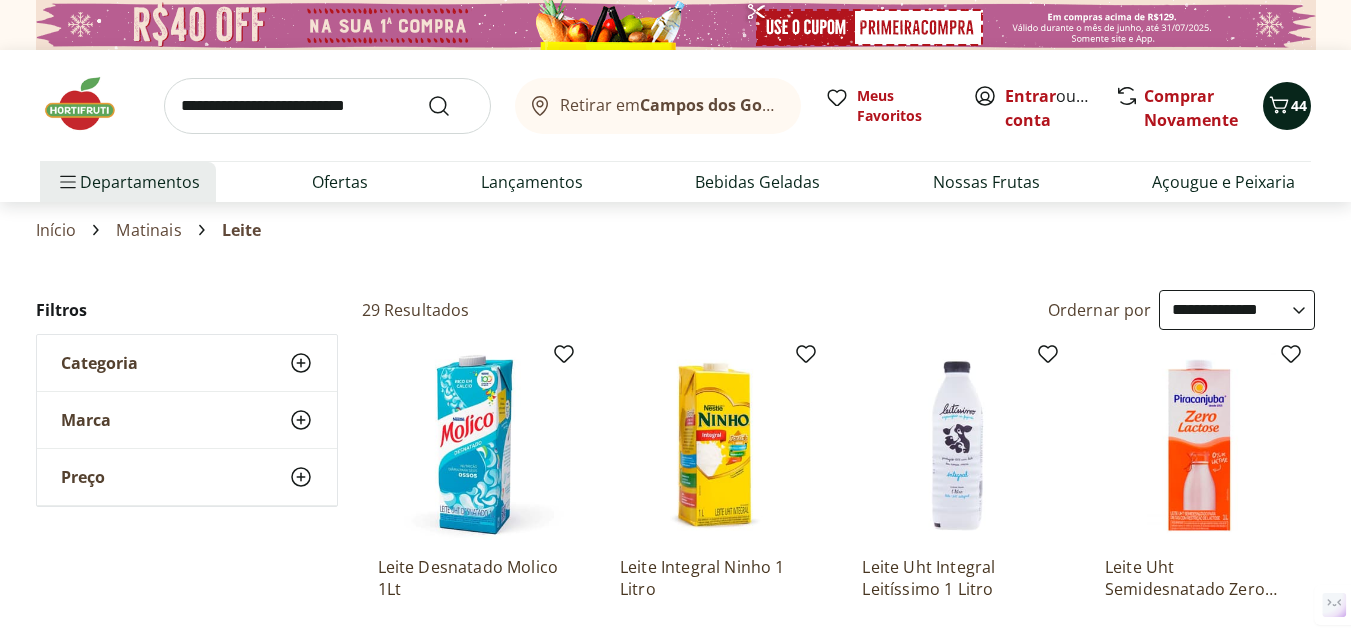 click 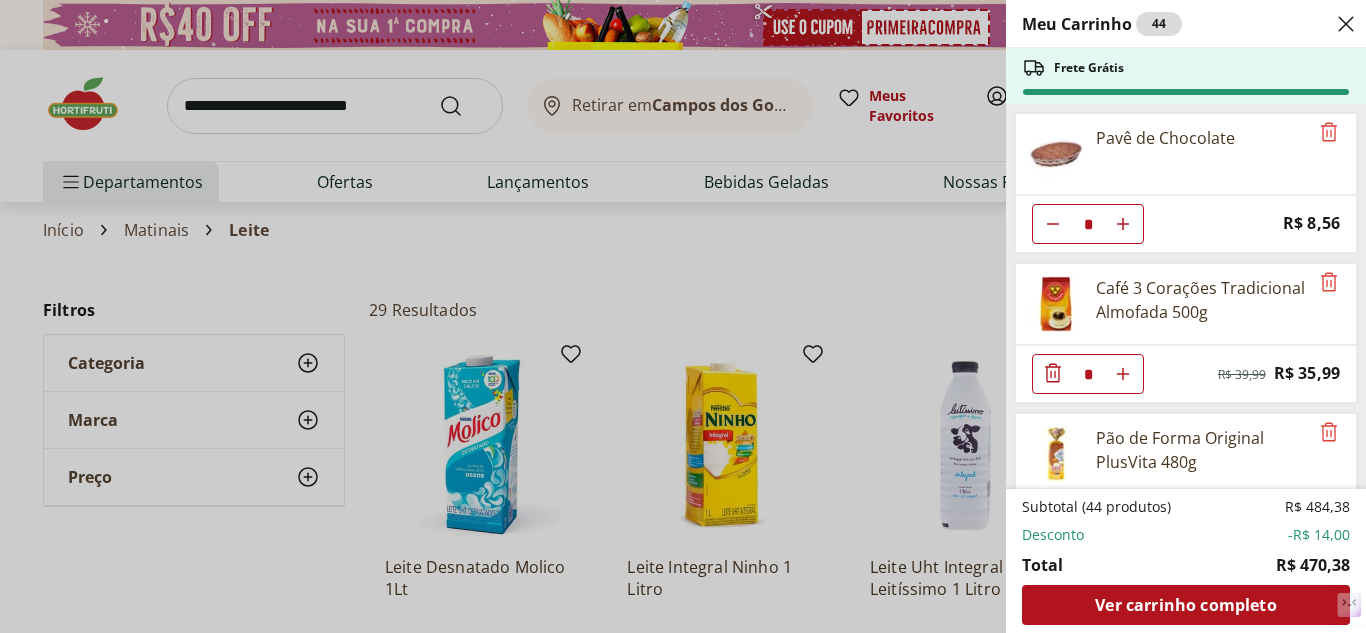 click on "Meu Carrinho 44 Frete Grátis Pavê de Chocolate * Price: R$ 8,56 Café 3 Corações Tradicional Almofada 500g * Original price: R$ 39,99 Price: R$ 35,99 Pão de Forma Original PlusVita 480g * Original price: R$ 11,99 Price: R$ 7,99 Canelone de Presunto e Mussarela Guidolim 500g * Price: R$ 39,99 Bolo Mesclado Tradicional 400g * Price: R$ 19,99 Mamão Papaia Unidade * Price: R$ 9,74 Banan Prata Selecionada ** Price: R$ 10,79 Filé de peito de frango Sadia 1kg * Original price: R$ 29,99 Price: R$ 27,99 Hambúrguer Bovino Resfriado Angus Best Beef 300g * Price: R$ 23,99 Batata Inglesa * Price: R$ 1,09 Cenoura Unidade * Price: R$ 0,77 Tomate Italiano * Price: R$ 1,13 Abóbora Madura Frutifique 400g * Price: R$ 11,99 Empadão de Palmito 500g * Price: R$ 44,99 Queijo Prato Fatiado Natural da Terra 150g * Price: R$ 15,49 Leite Uht Italac Especial Integral 1L * Price: R$ 7,99 Subtotal (44 produtos) R$ 484,38 Desconto -R$ 14,00 Total R$ 470,38 Ver carrinho completo" at bounding box center [683, 316] 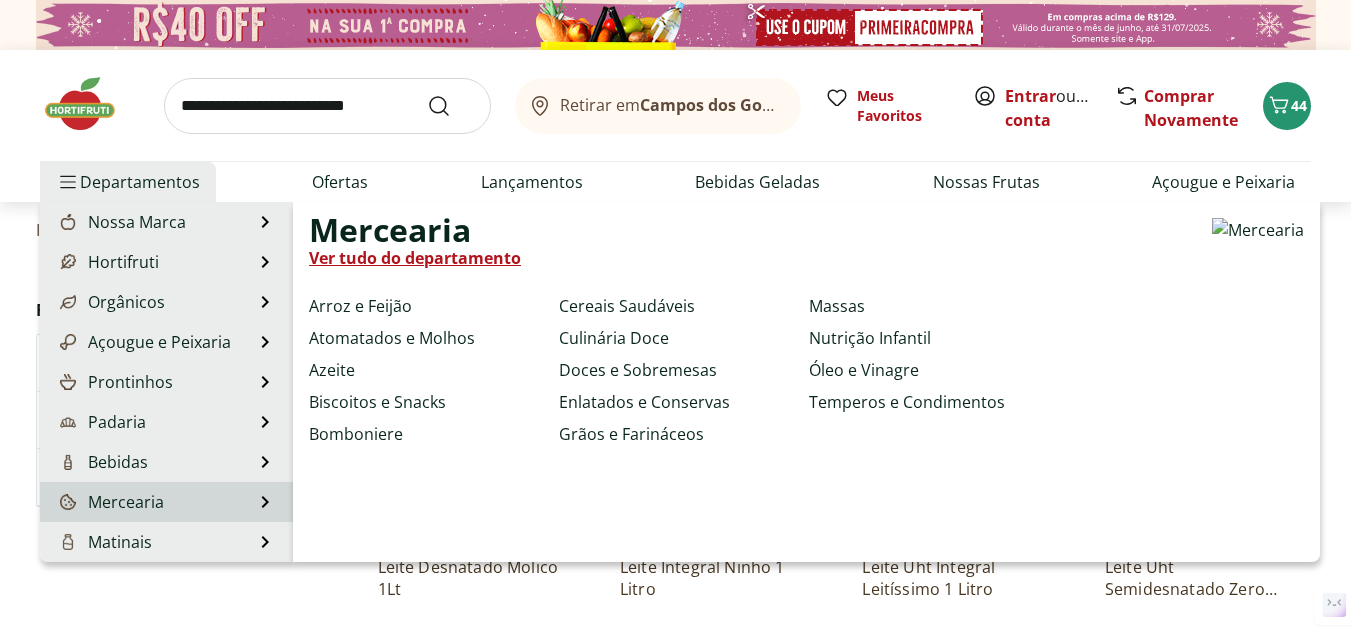scroll, scrollTop: 100, scrollLeft: 0, axis: vertical 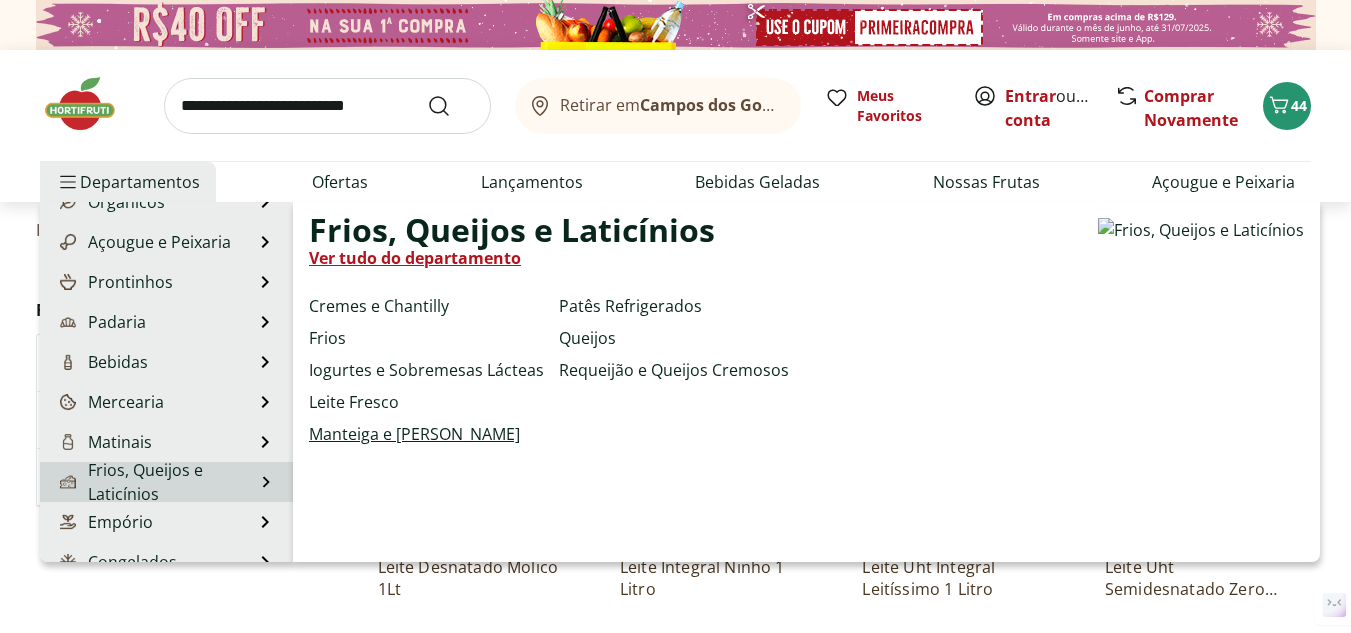 click on "Manteiga e [PERSON_NAME]" at bounding box center [414, 434] 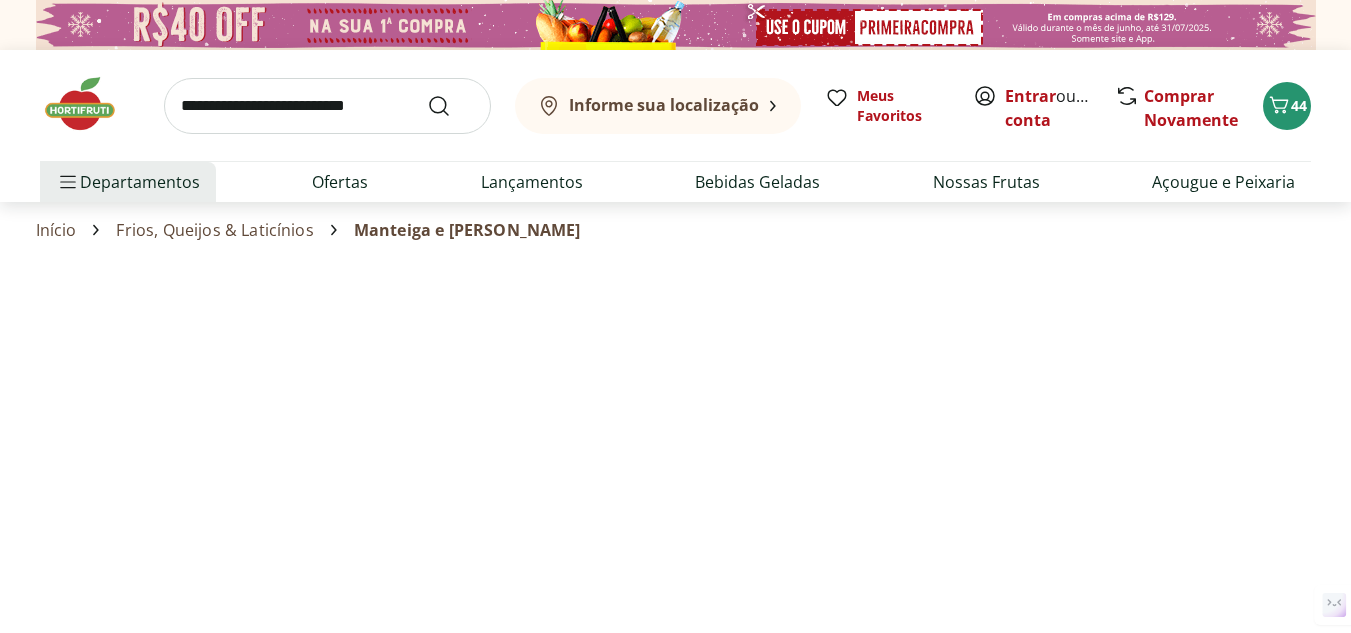 select on "**********" 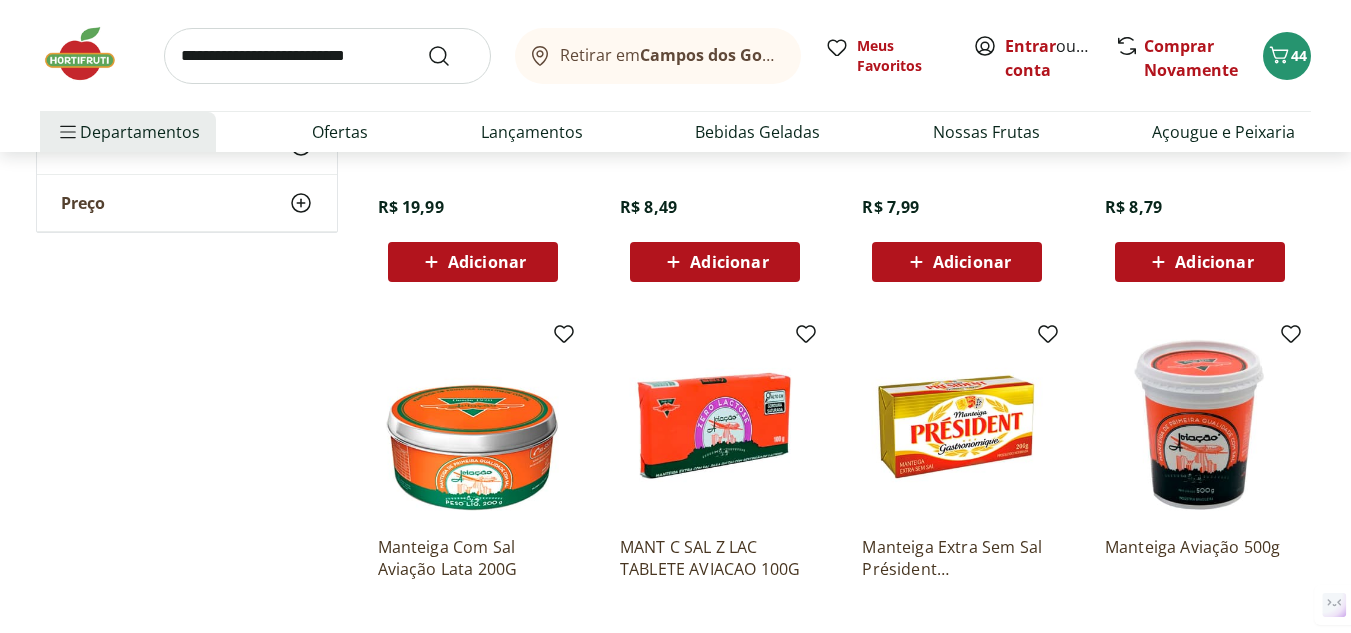 scroll, scrollTop: 1000, scrollLeft: 0, axis: vertical 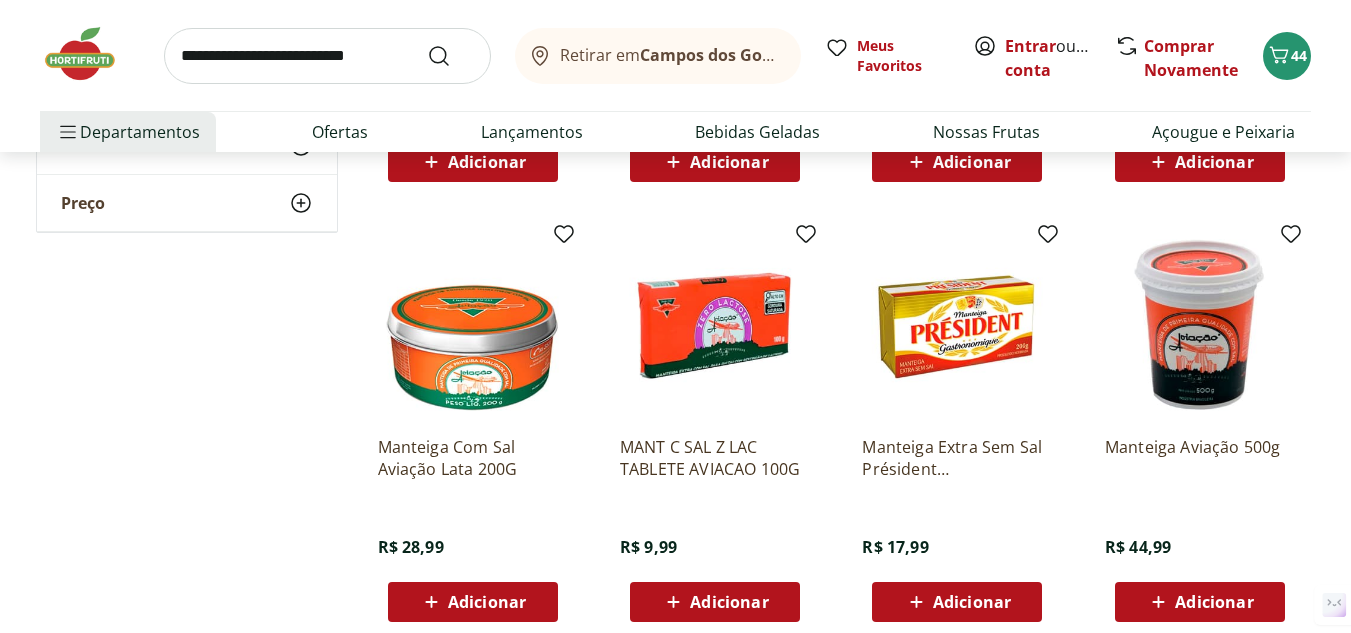 click on "Adicionar" at bounding box center [972, 602] 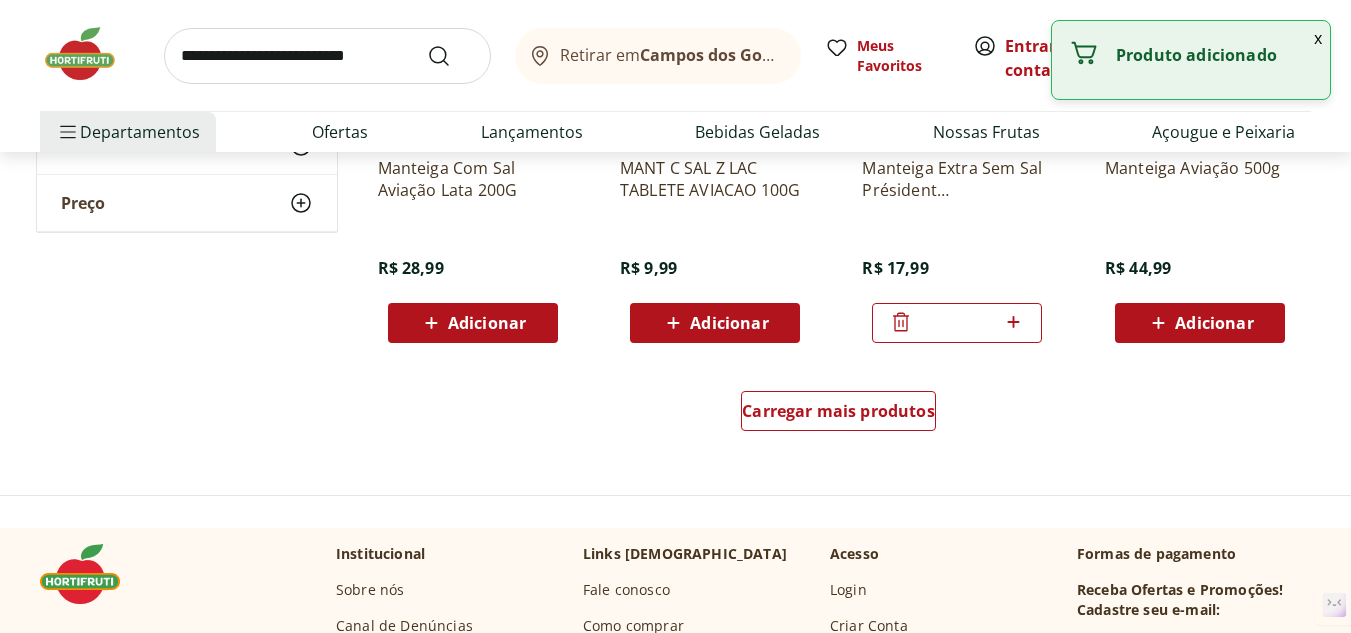 scroll, scrollTop: 1300, scrollLeft: 0, axis: vertical 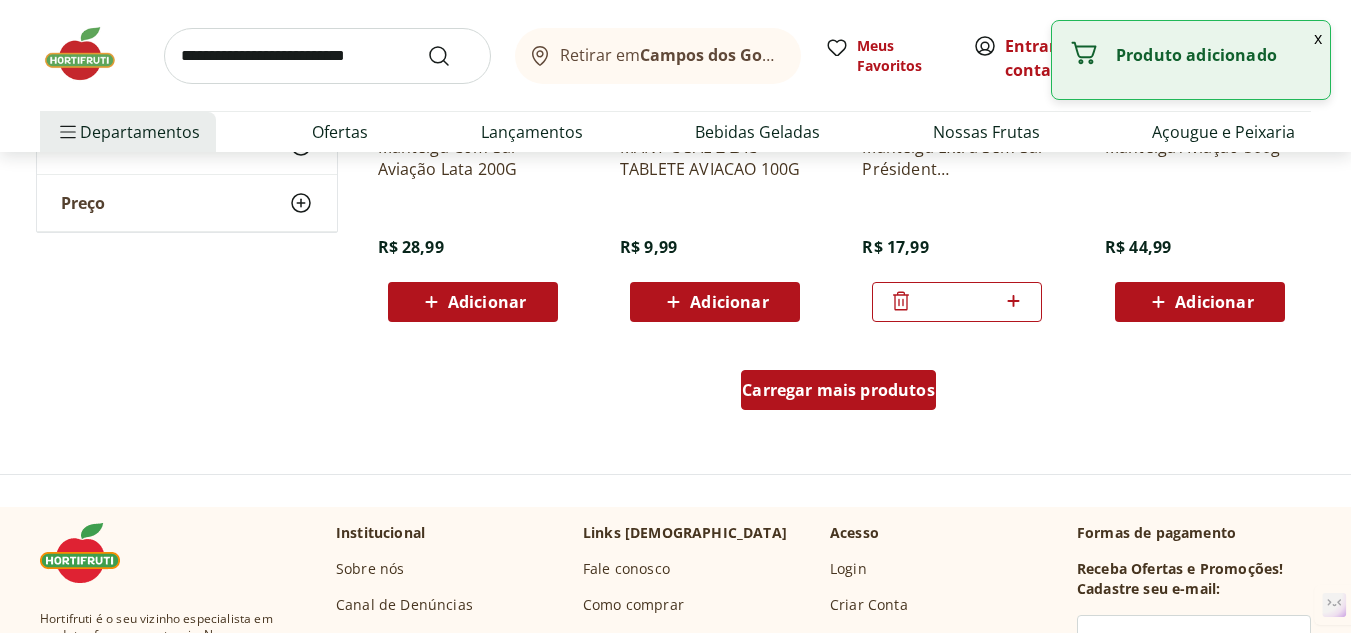 click on "Carregar mais produtos" at bounding box center (838, 390) 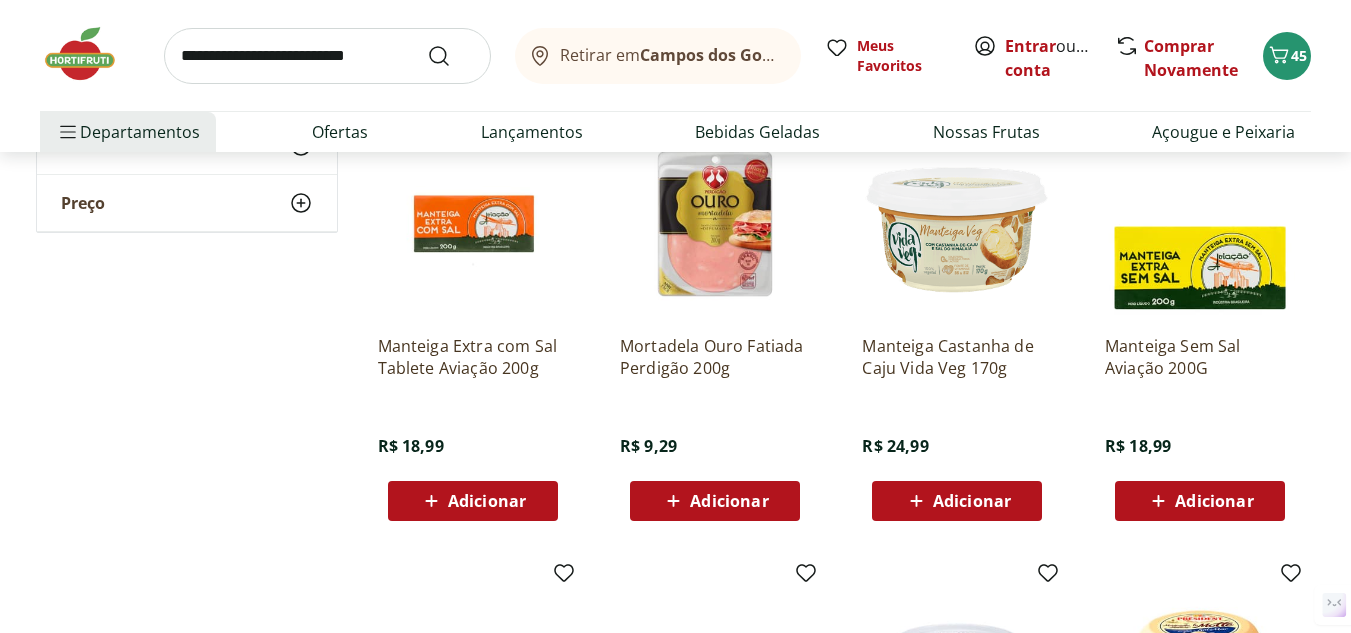 scroll, scrollTop: 1500, scrollLeft: 0, axis: vertical 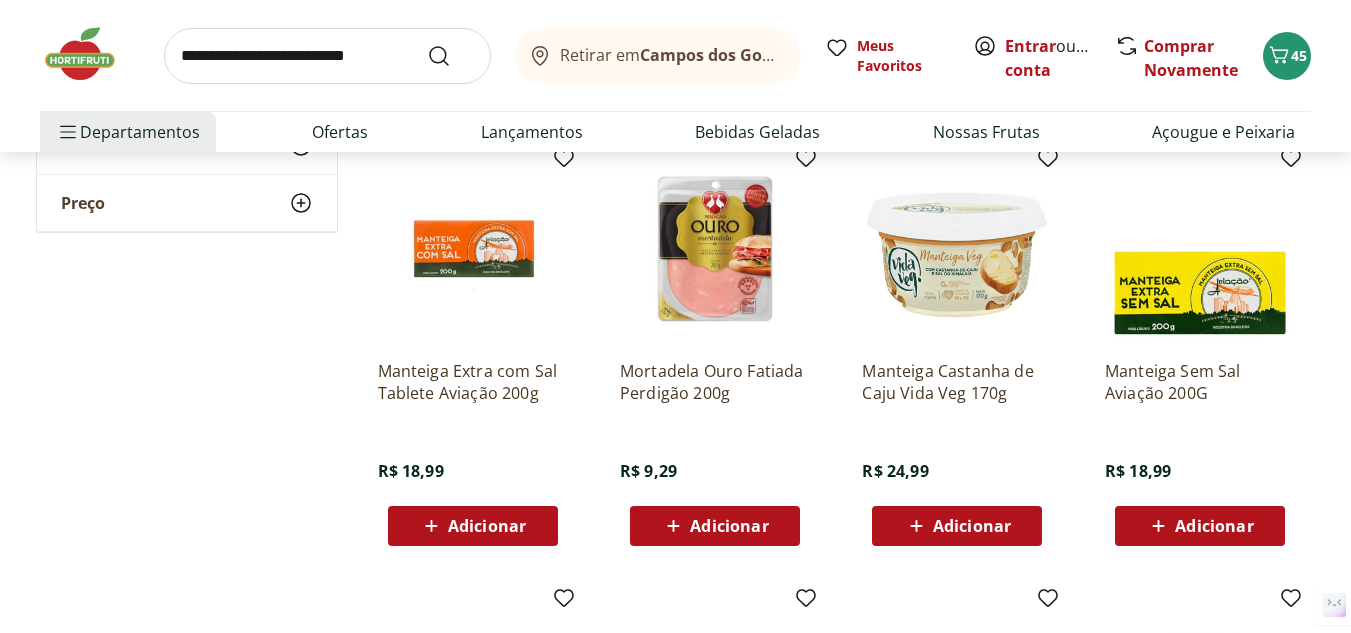 click on "Adicionar" at bounding box center (729, 526) 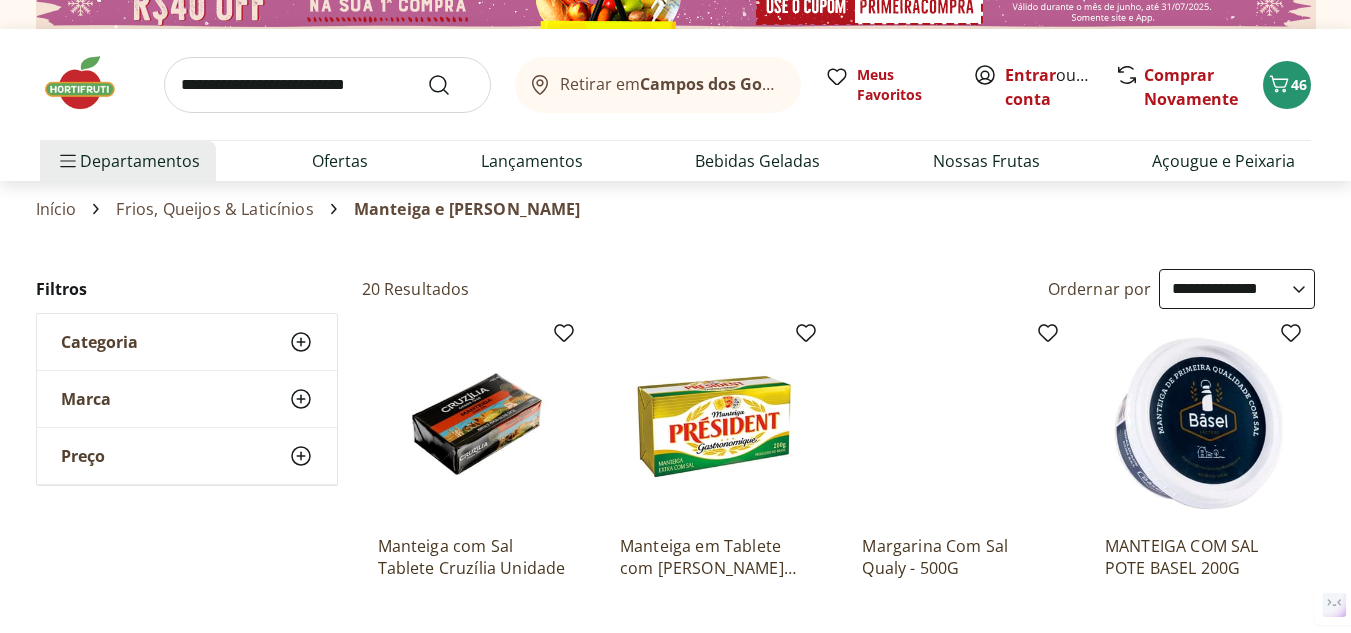 scroll, scrollTop: 0, scrollLeft: 0, axis: both 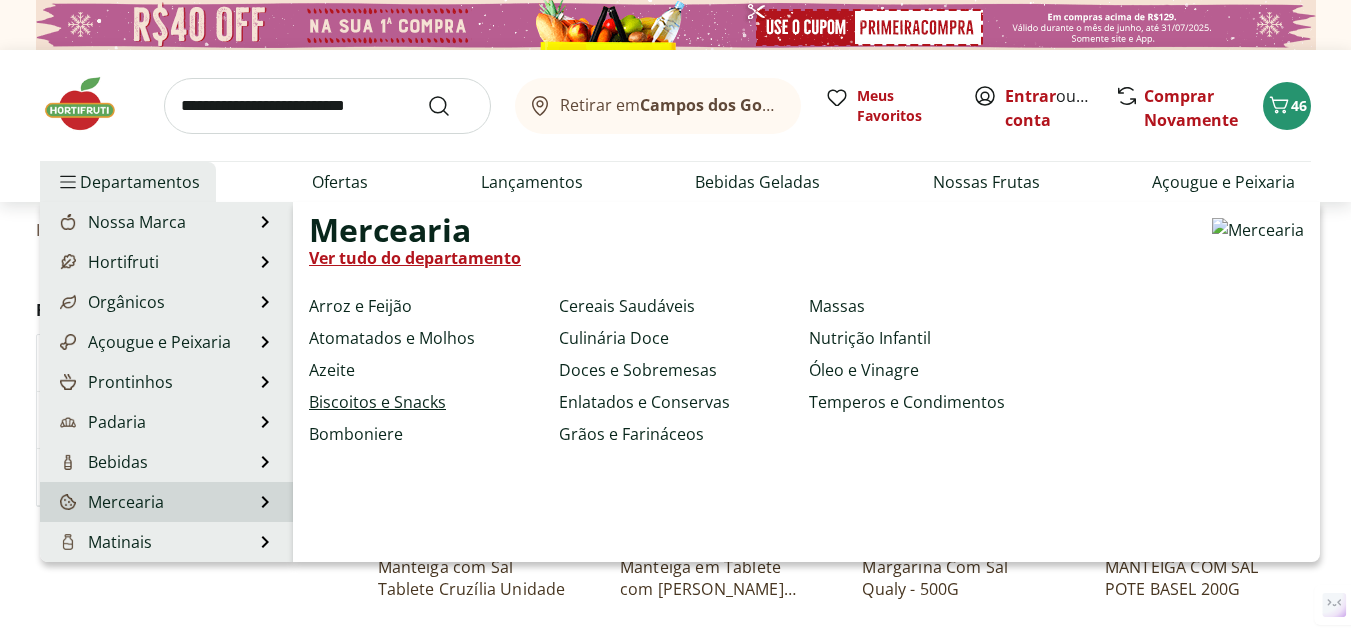 click on "Biscoitos e Snacks" at bounding box center (377, 402) 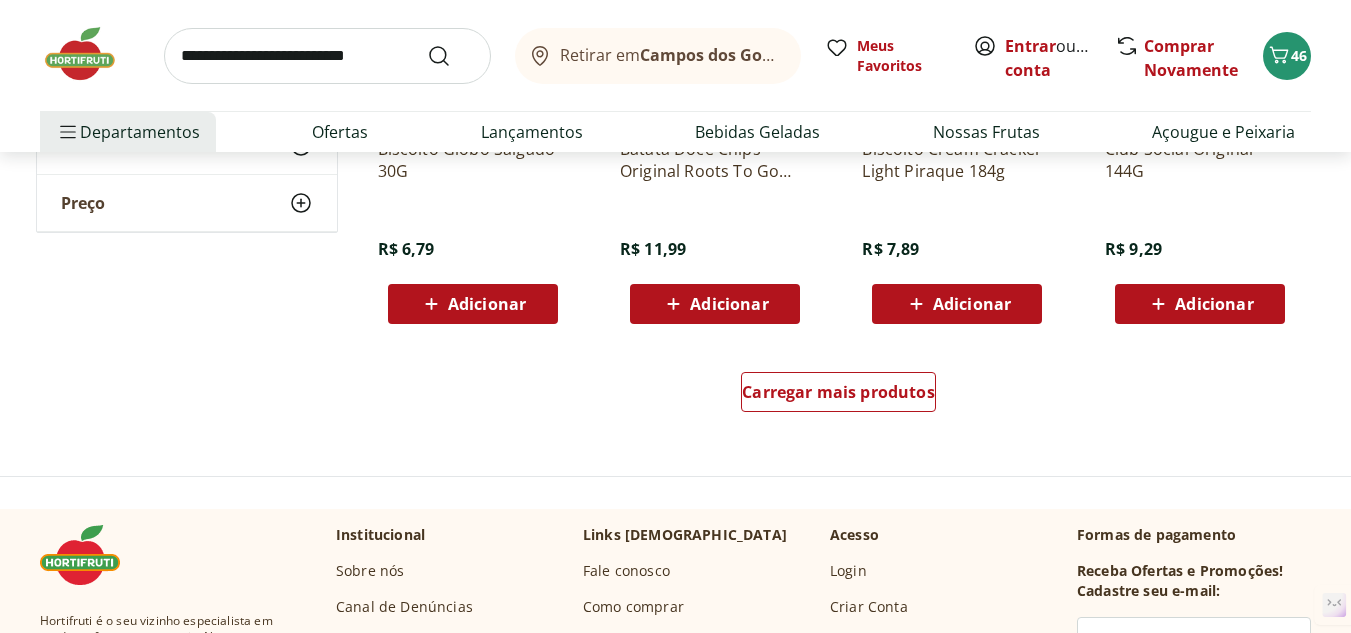 scroll, scrollTop: 1300, scrollLeft: 0, axis: vertical 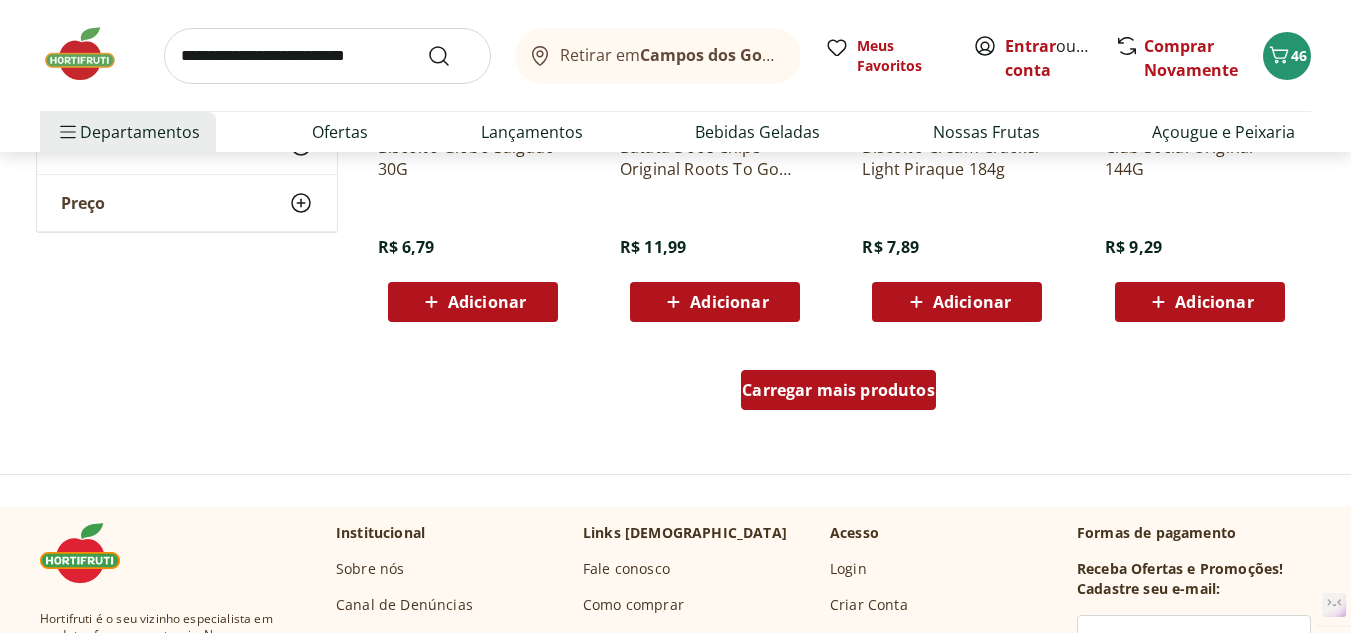 click on "Carregar mais produtos" at bounding box center (838, 390) 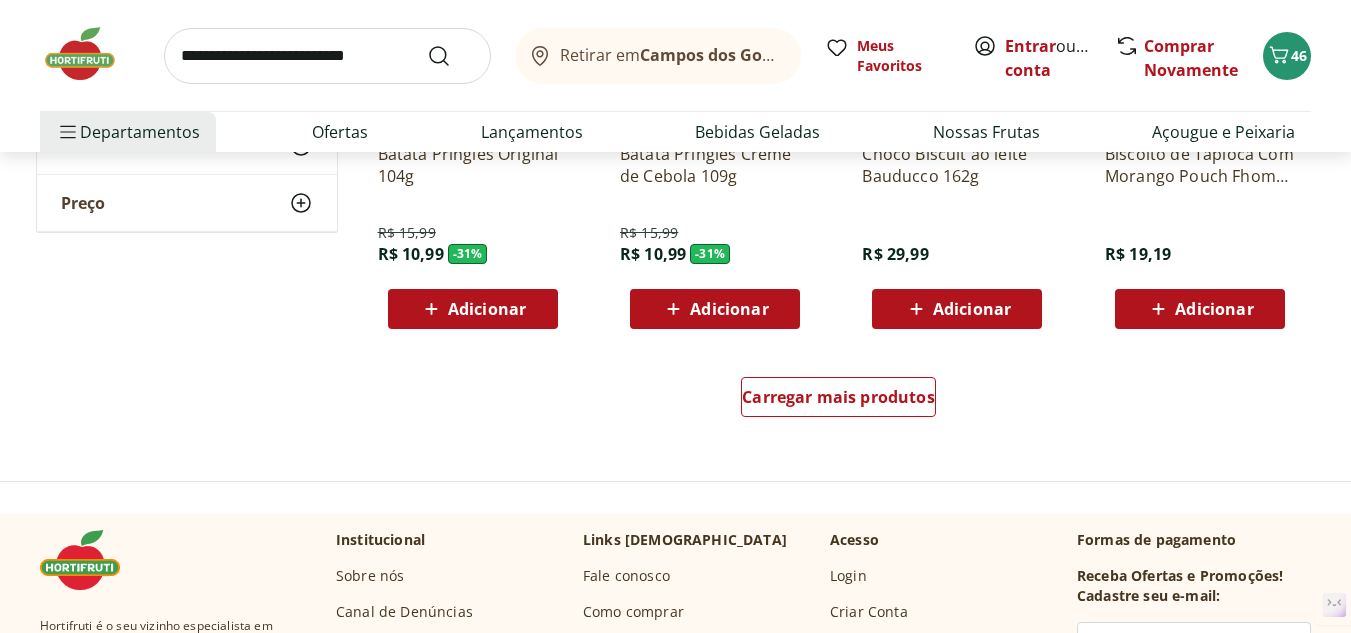 scroll, scrollTop: 2600, scrollLeft: 0, axis: vertical 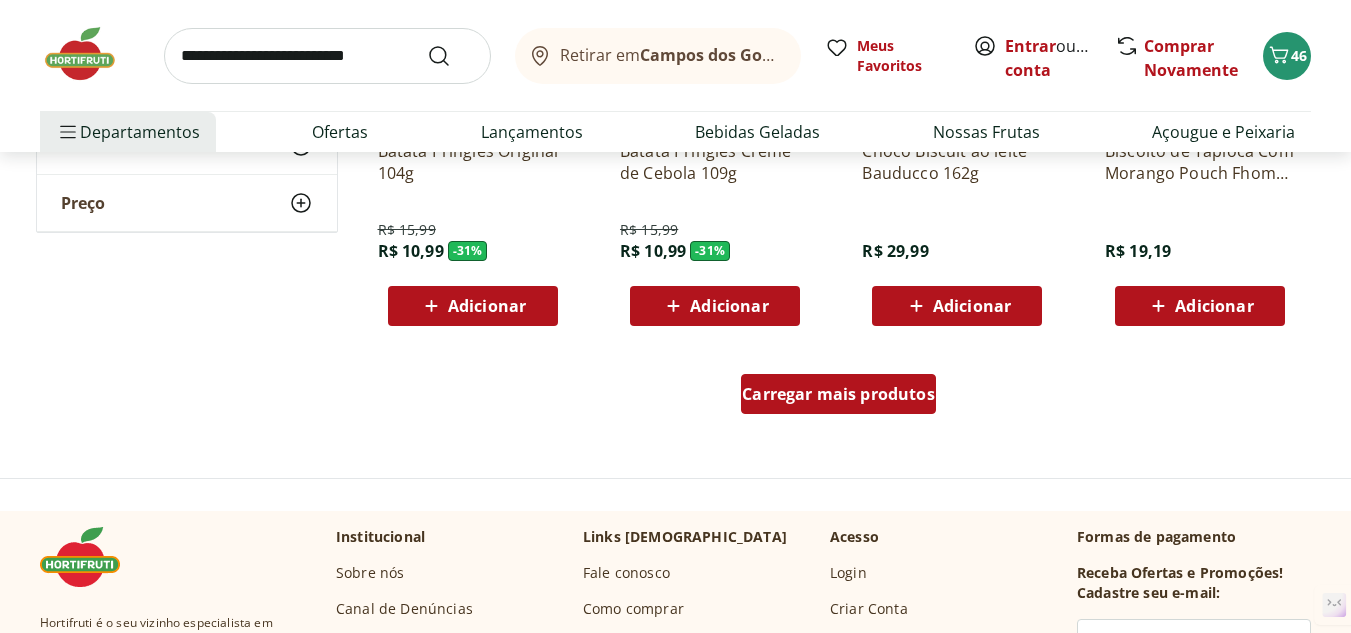 click on "Carregar mais produtos" at bounding box center [838, 394] 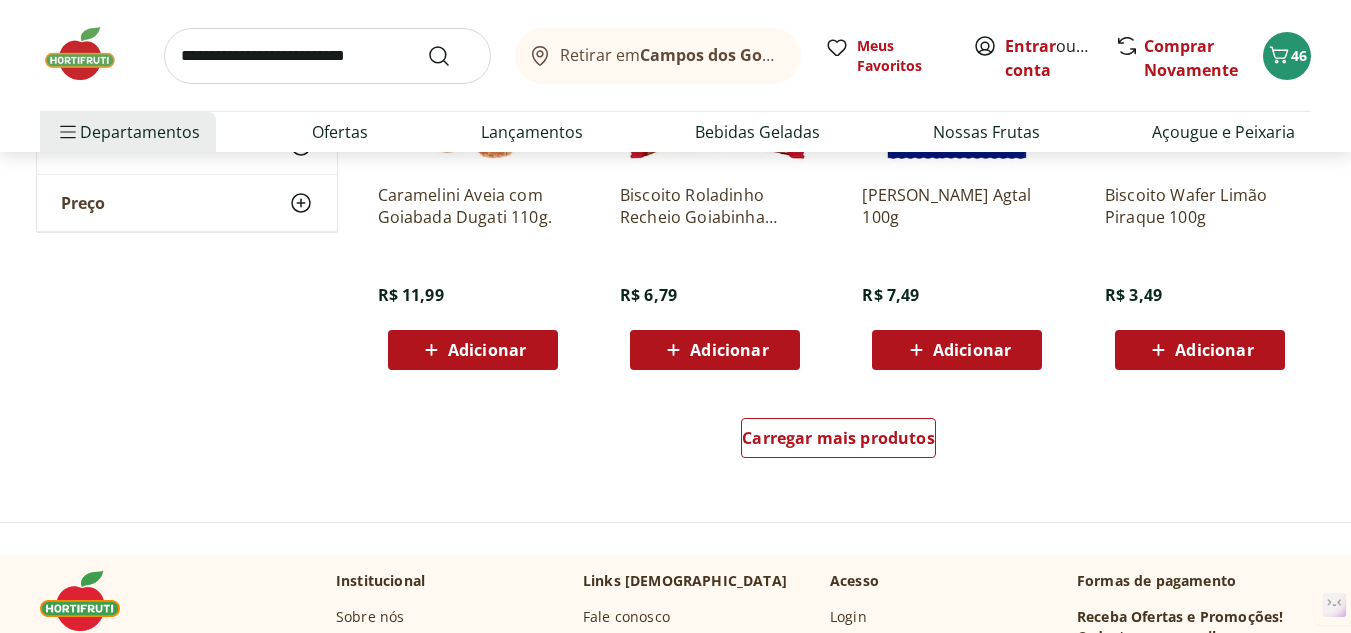 scroll, scrollTop: 3900, scrollLeft: 0, axis: vertical 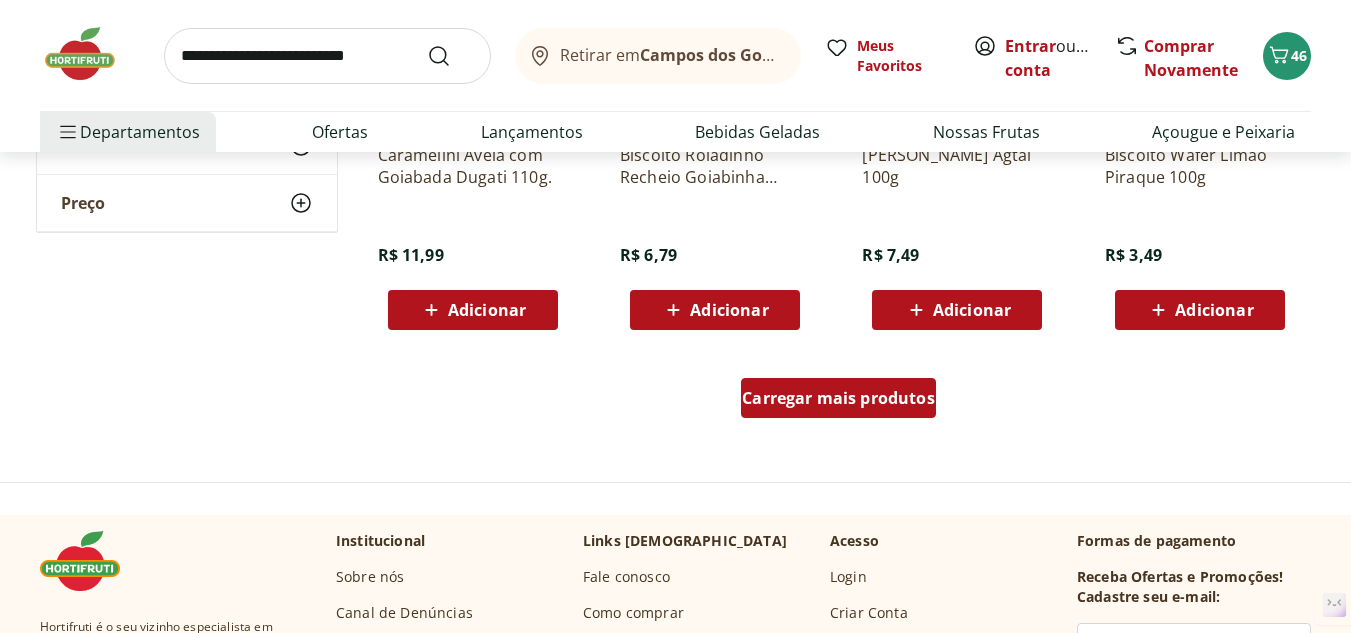 click on "Carregar mais produtos" at bounding box center [838, 398] 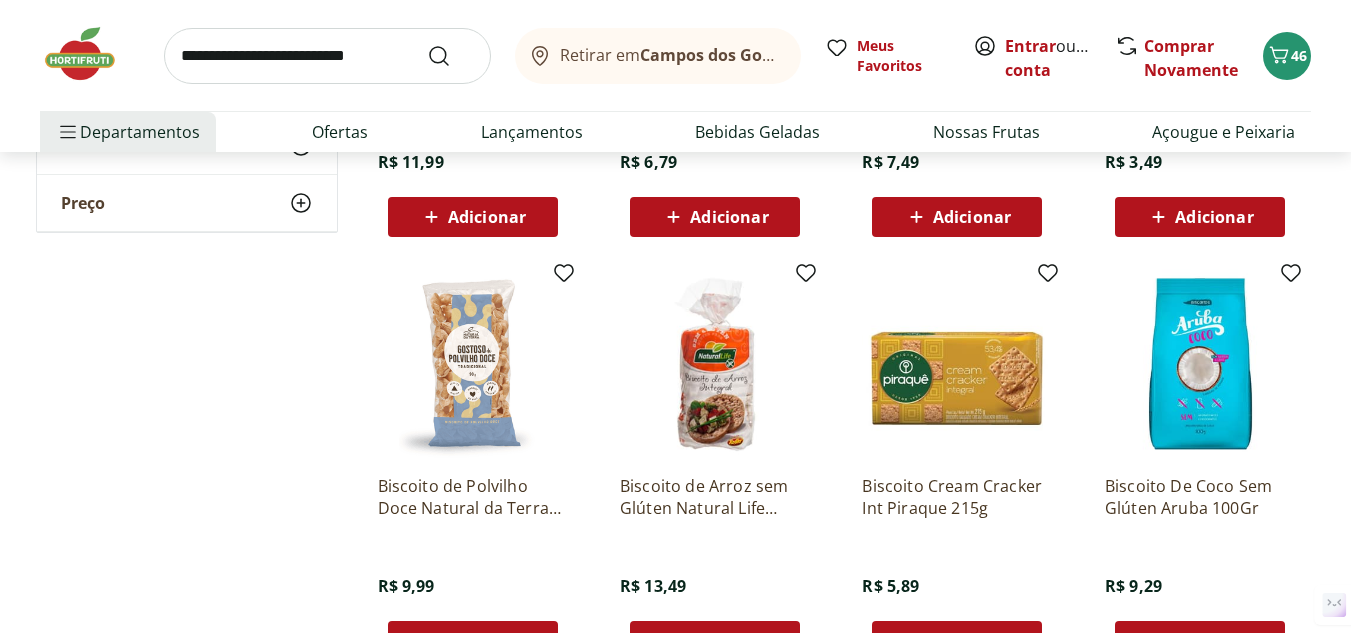 scroll, scrollTop: 4100, scrollLeft: 0, axis: vertical 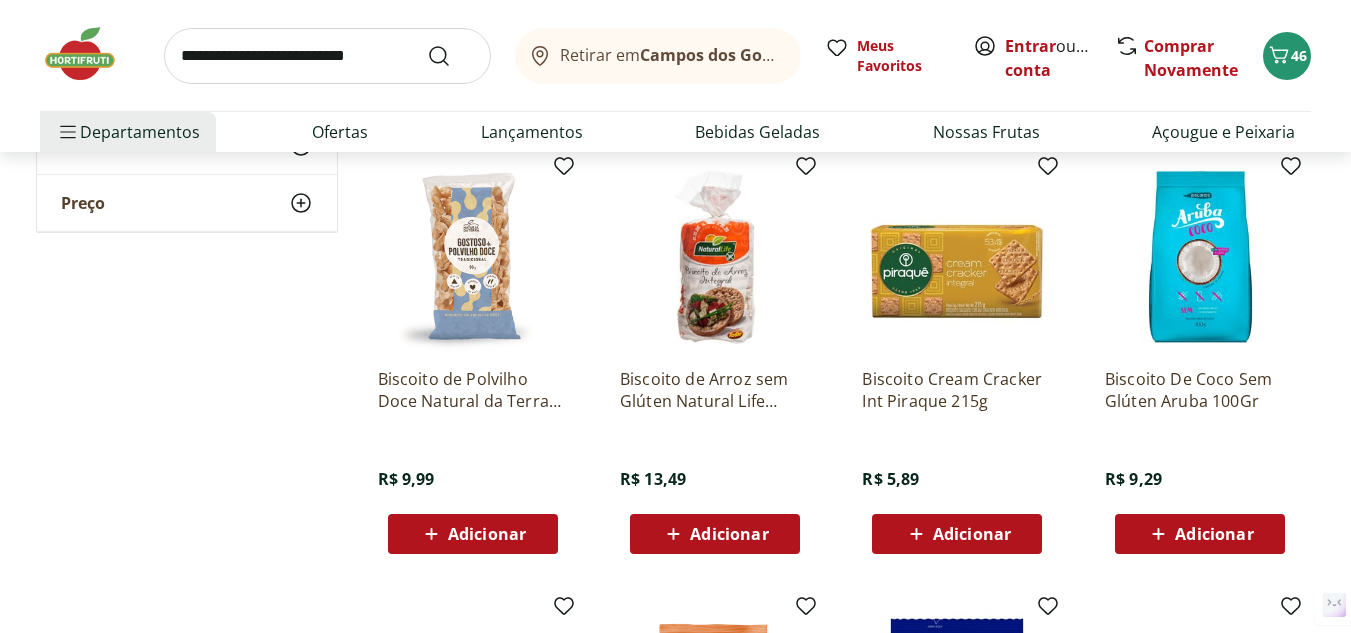 click on "Adicionar" at bounding box center (972, 534) 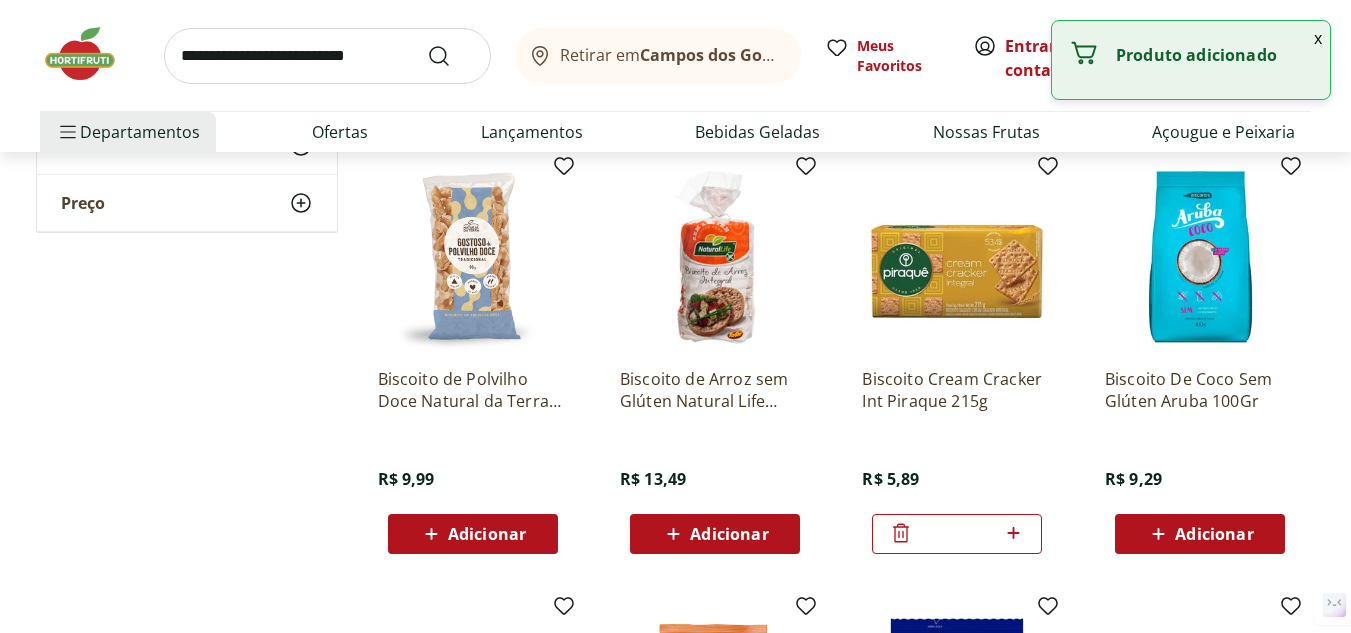 click 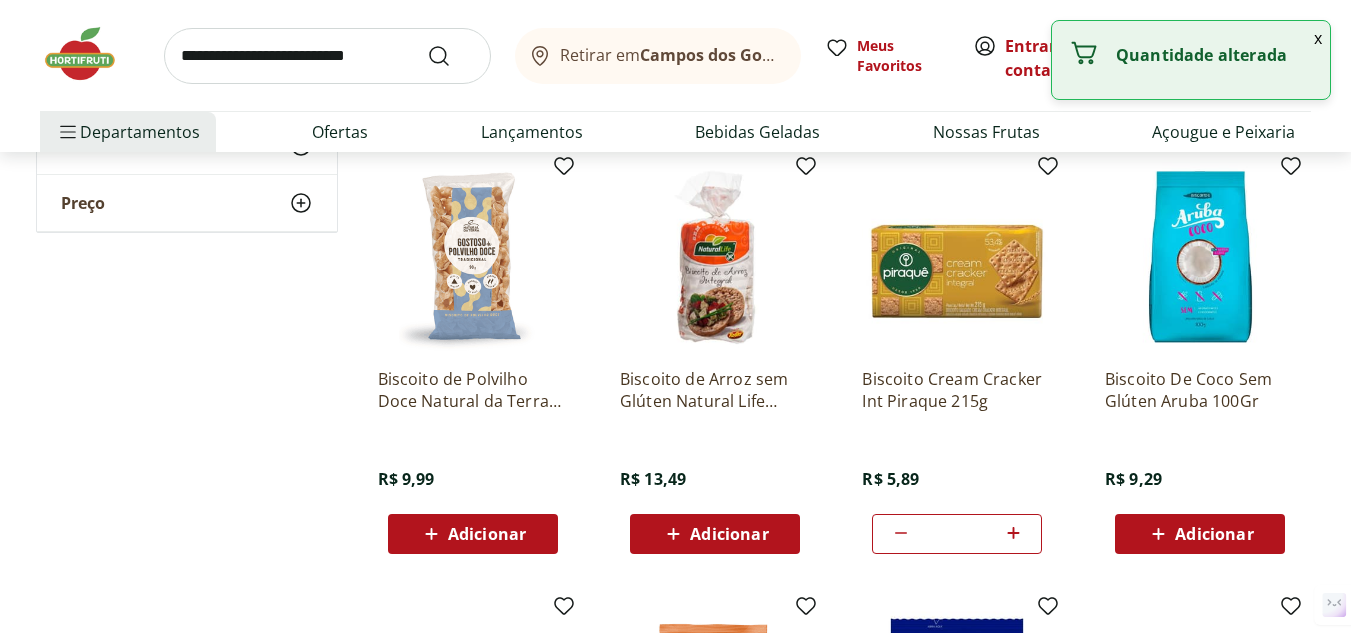 click 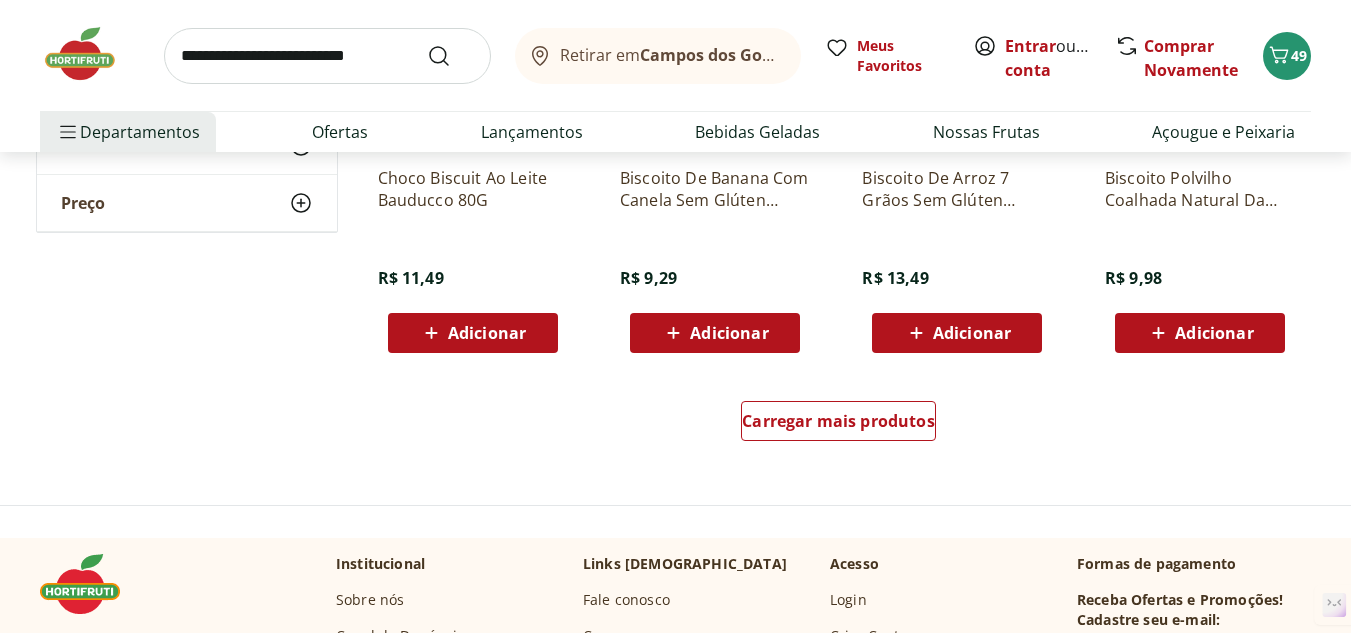 scroll, scrollTop: 5200, scrollLeft: 0, axis: vertical 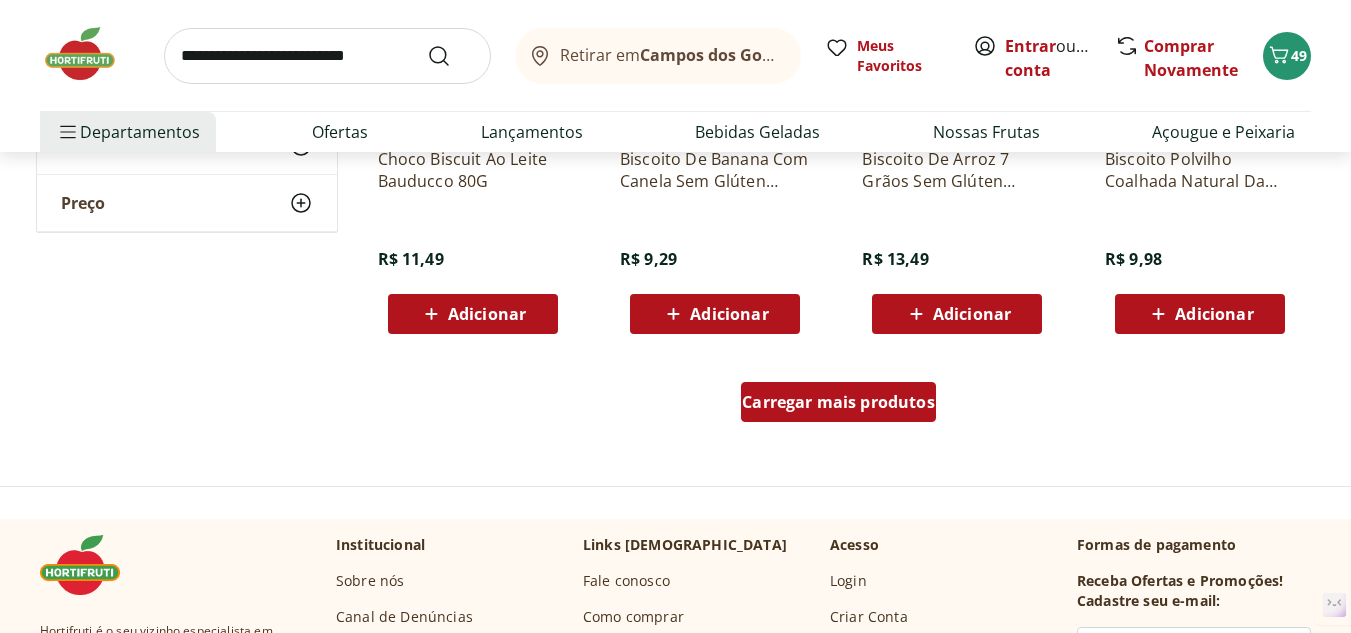 click on "Carregar mais produtos" at bounding box center [838, 402] 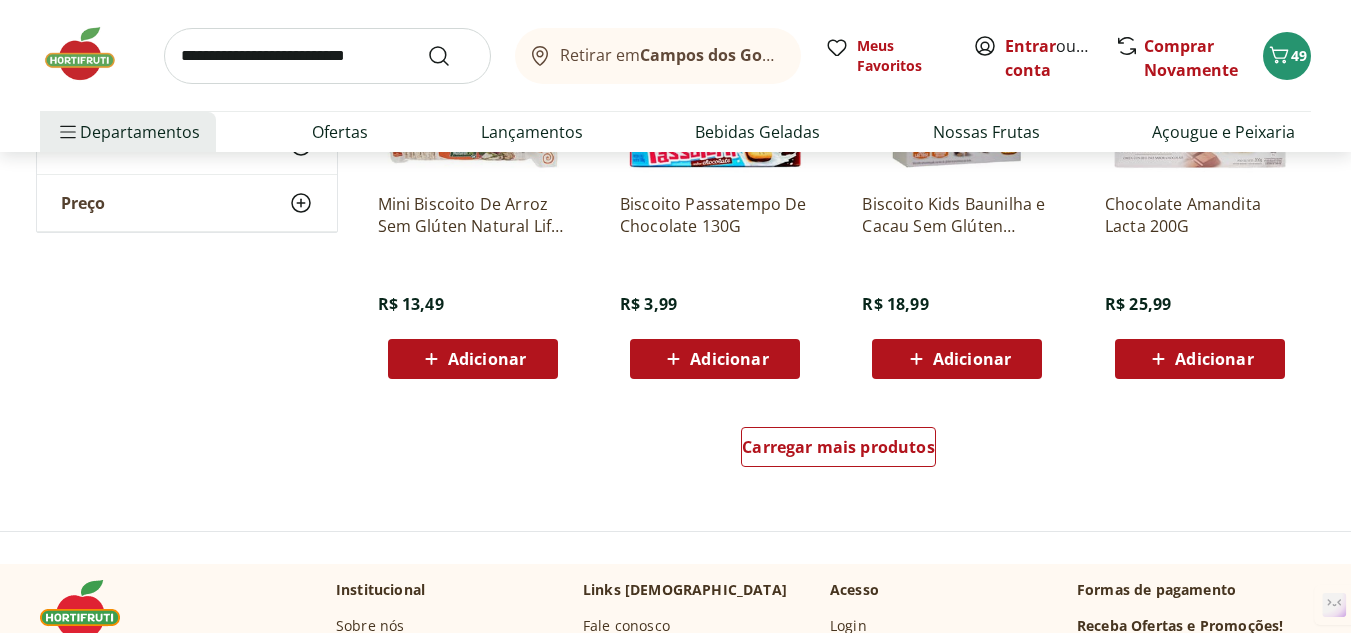 scroll, scrollTop: 6500, scrollLeft: 0, axis: vertical 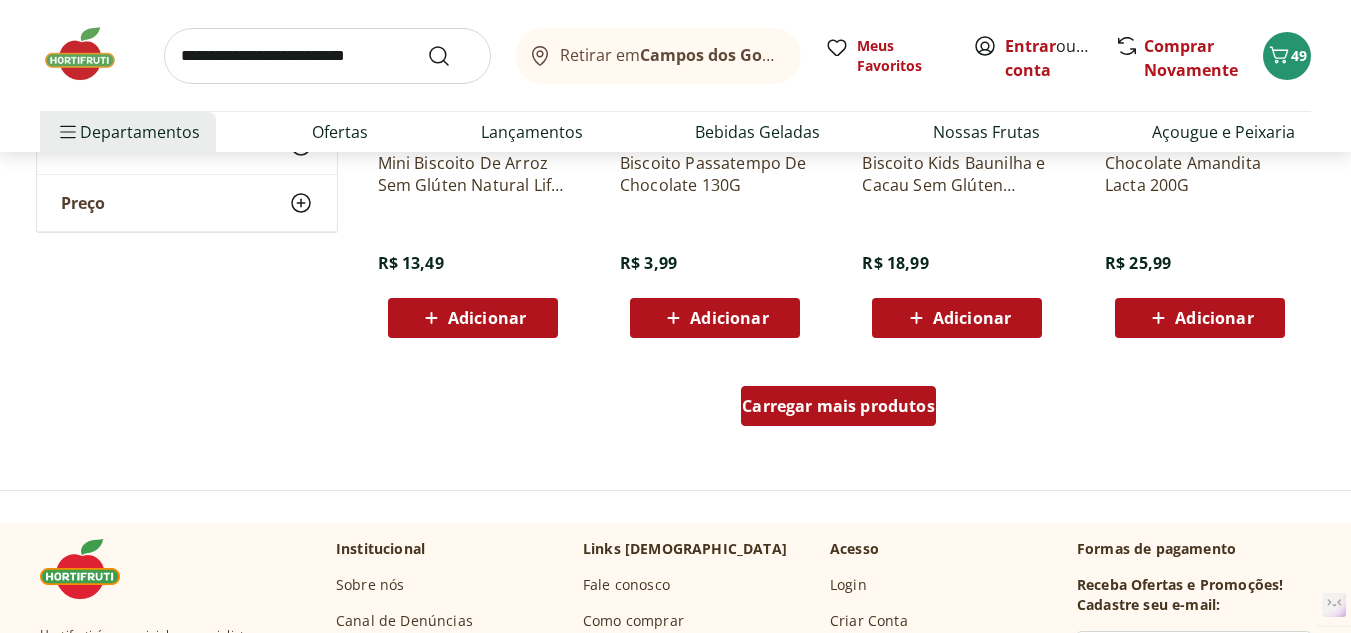 click on "Carregar mais produtos" at bounding box center [838, 406] 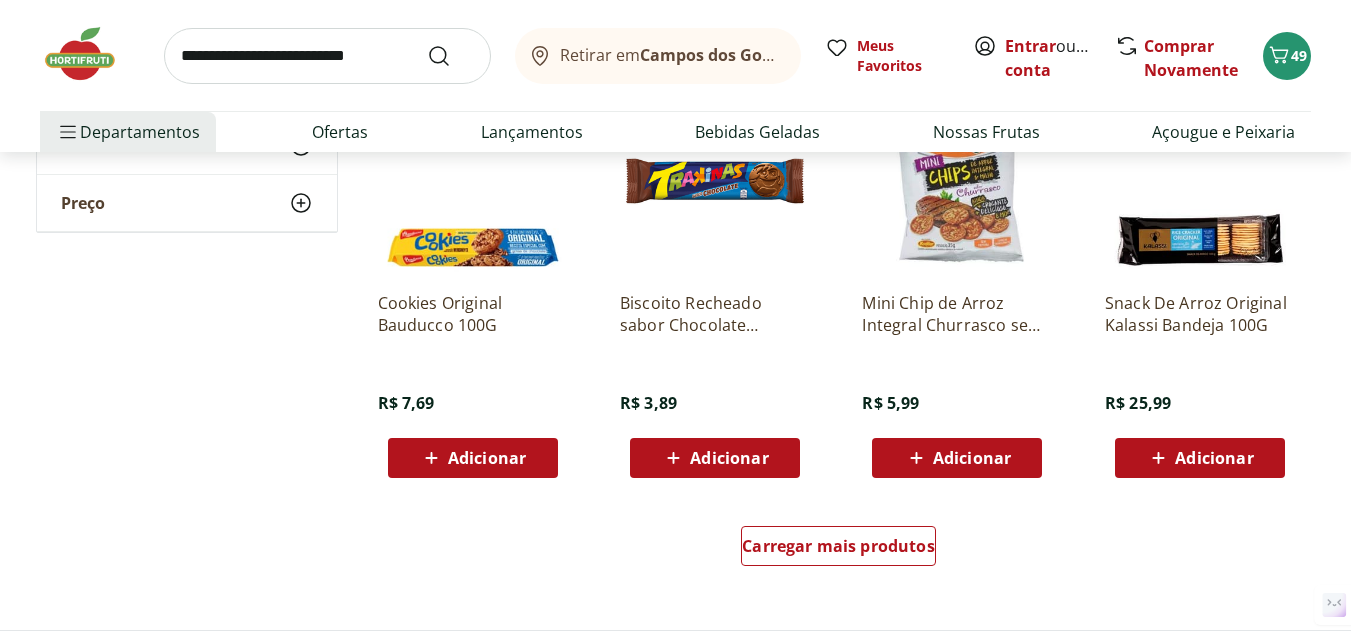 scroll, scrollTop: 7700, scrollLeft: 0, axis: vertical 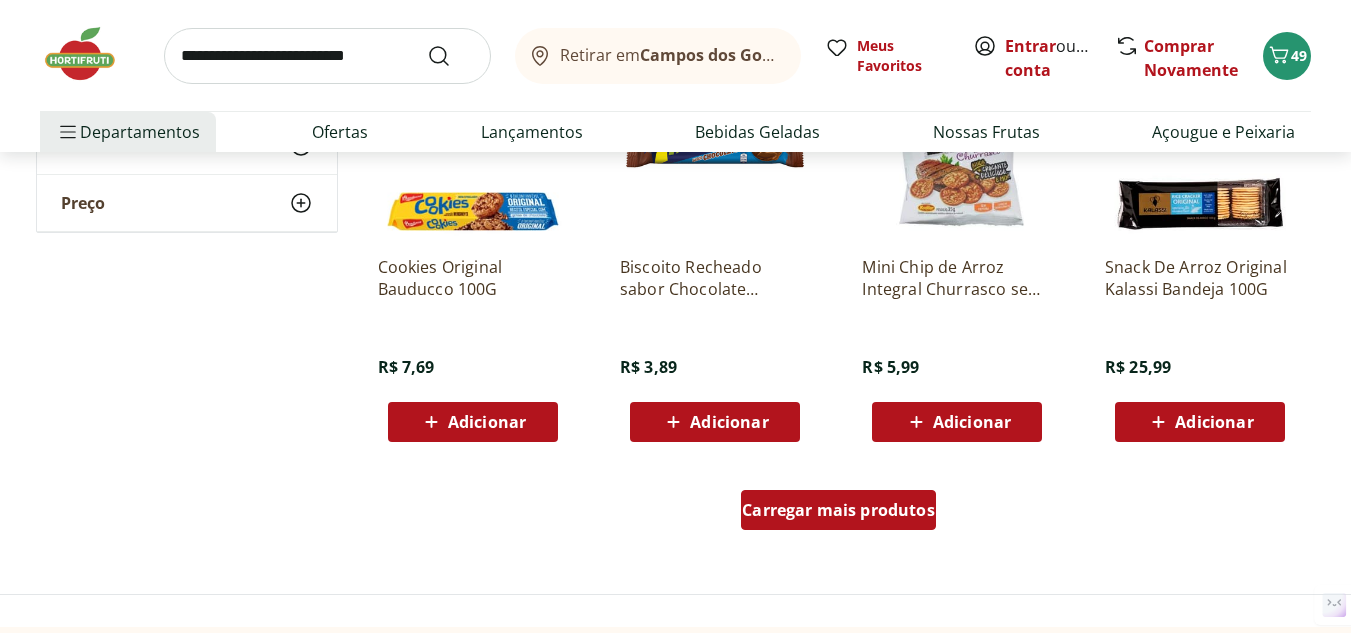 click on "Carregar mais produtos" at bounding box center (838, 510) 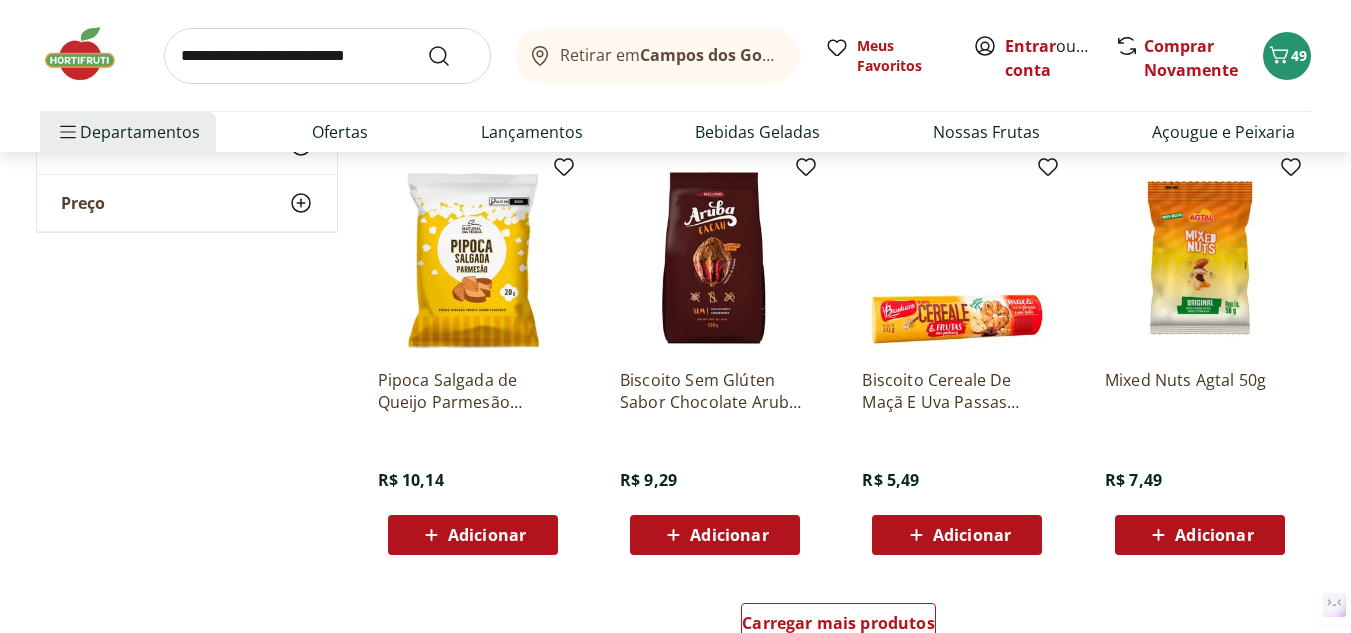 scroll, scrollTop: 9000, scrollLeft: 0, axis: vertical 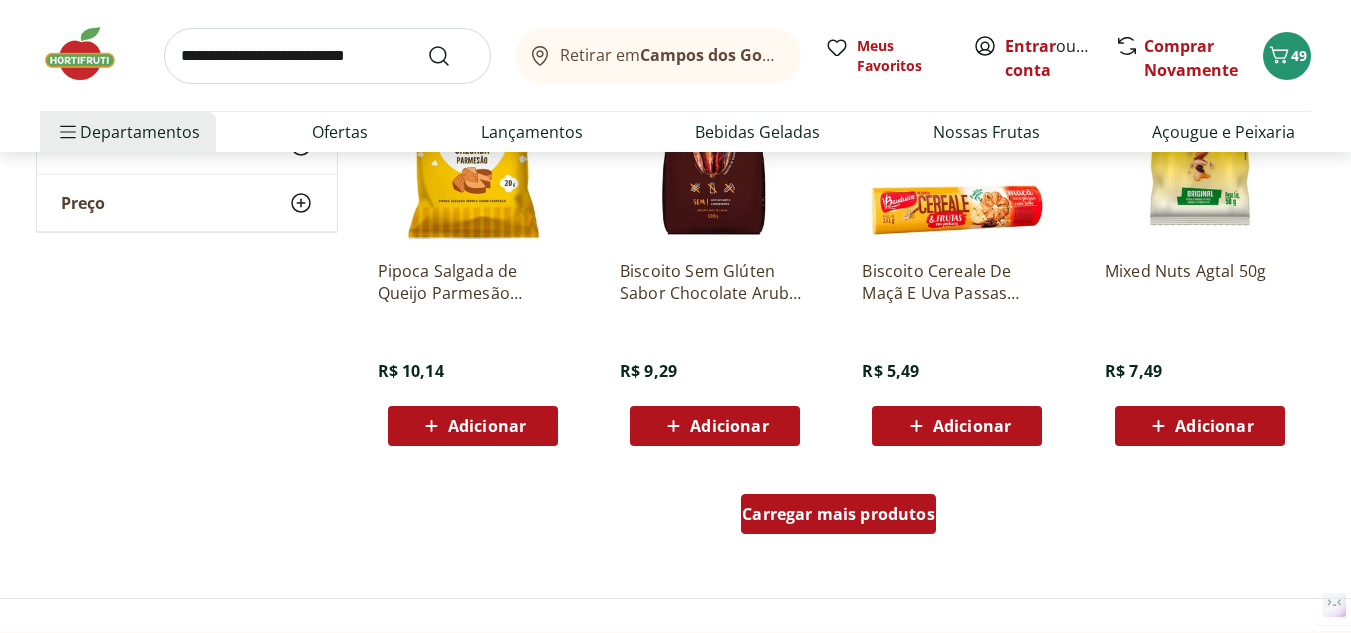 click on "Carregar mais produtos" at bounding box center (838, 514) 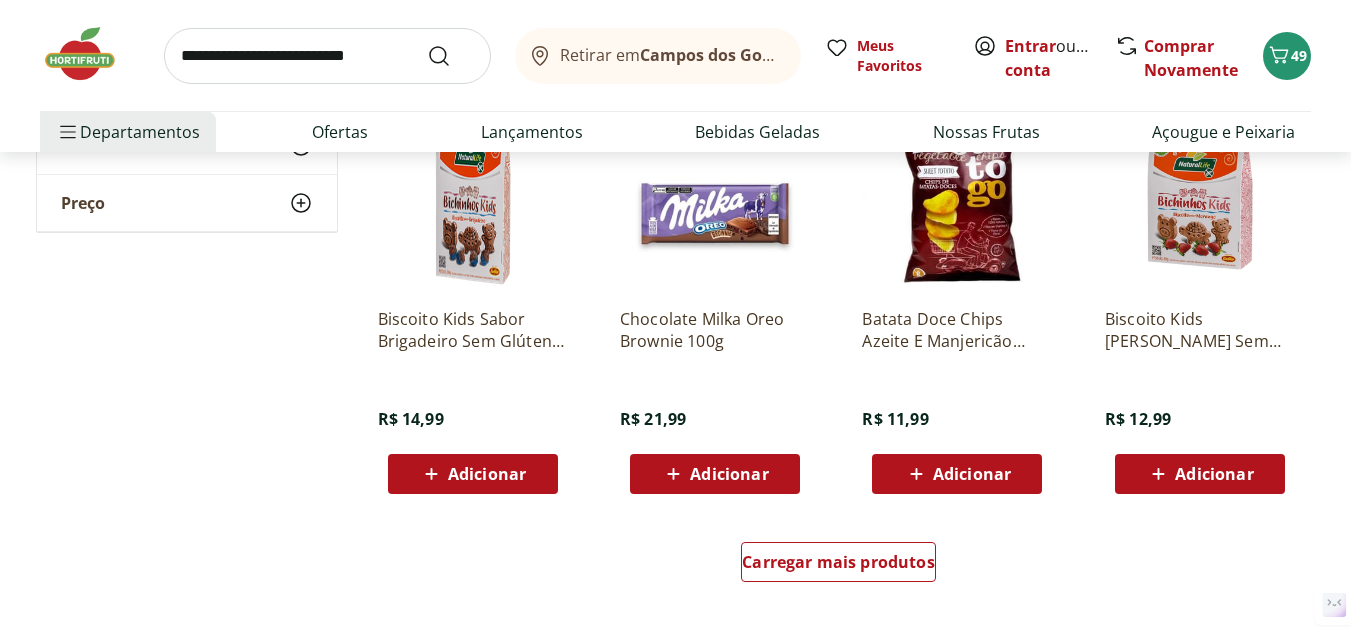 scroll, scrollTop: 10300, scrollLeft: 0, axis: vertical 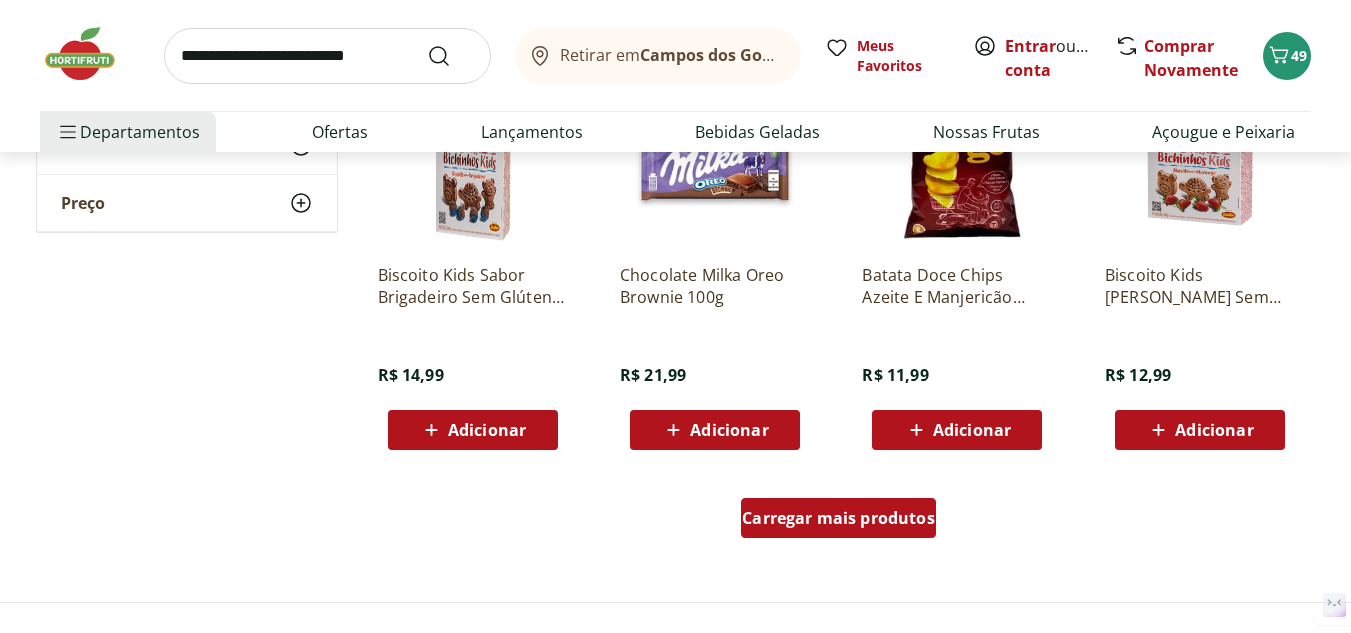 click on "Carregar mais produtos" at bounding box center [838, 518] 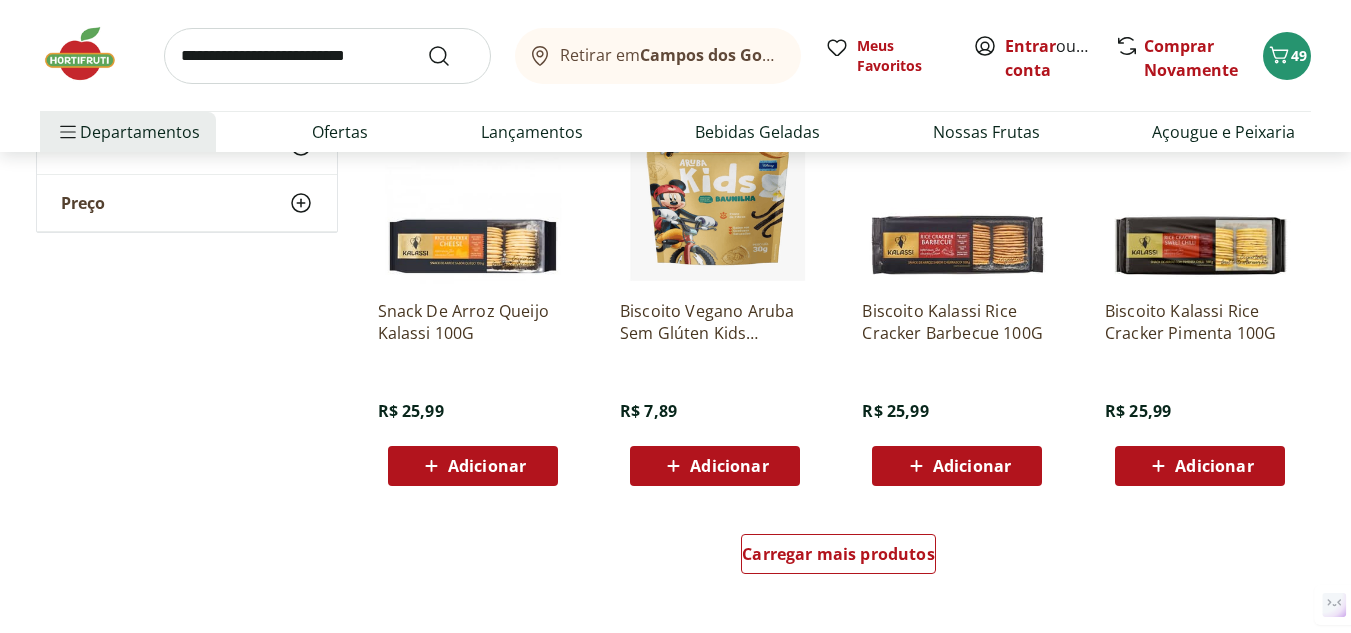 scroll, scrollTop: 11600, scrollLeft: 0, axis: vertical 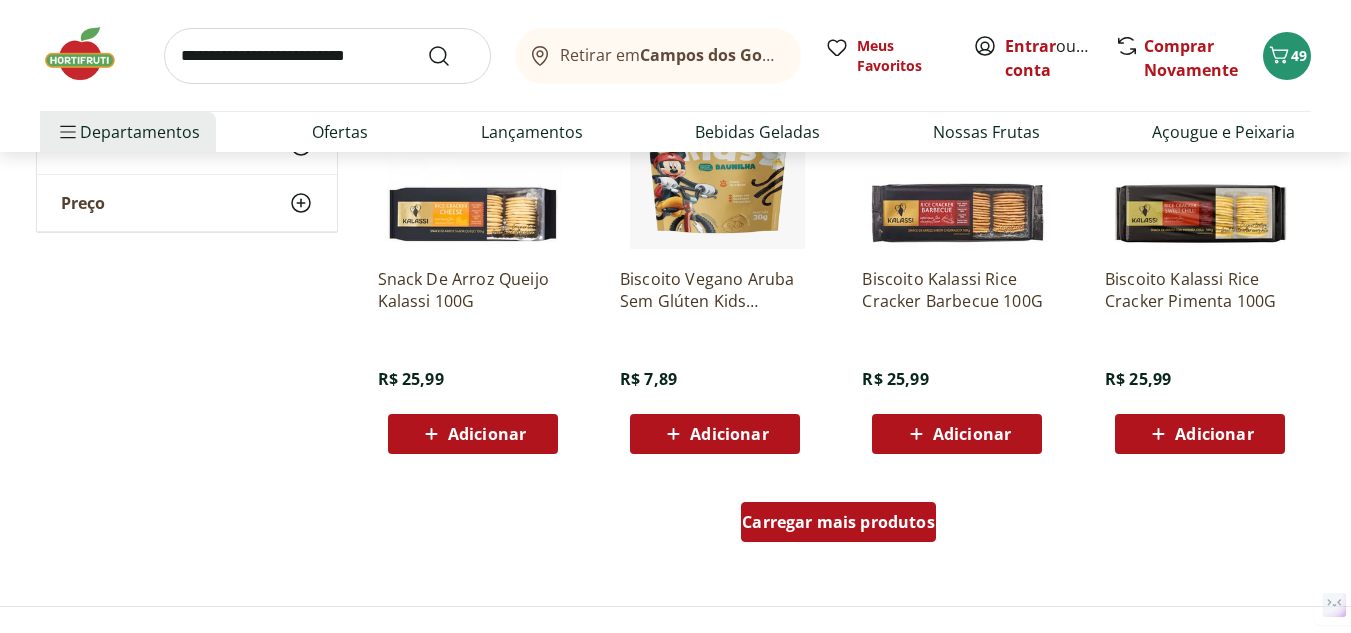 click on "Carregar mais produtos" at bounding box center [838, 522] 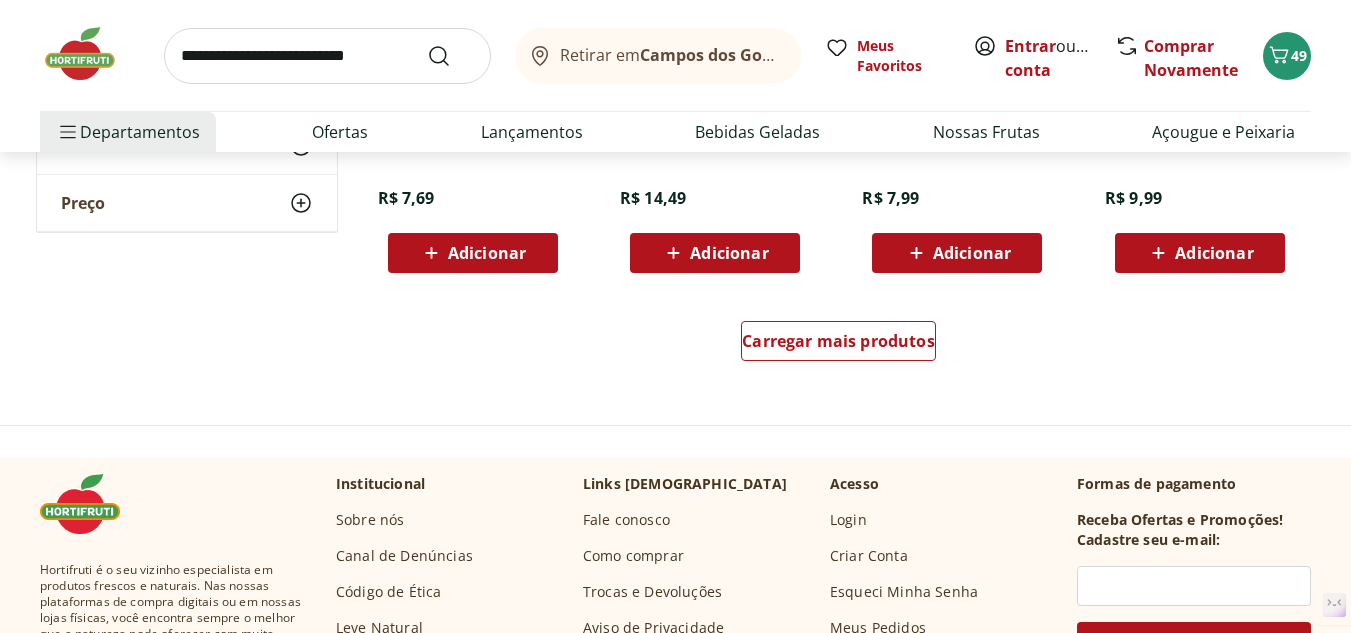 scroll, scrollTop: 13100, scrollLeft: 0, axis: vertical 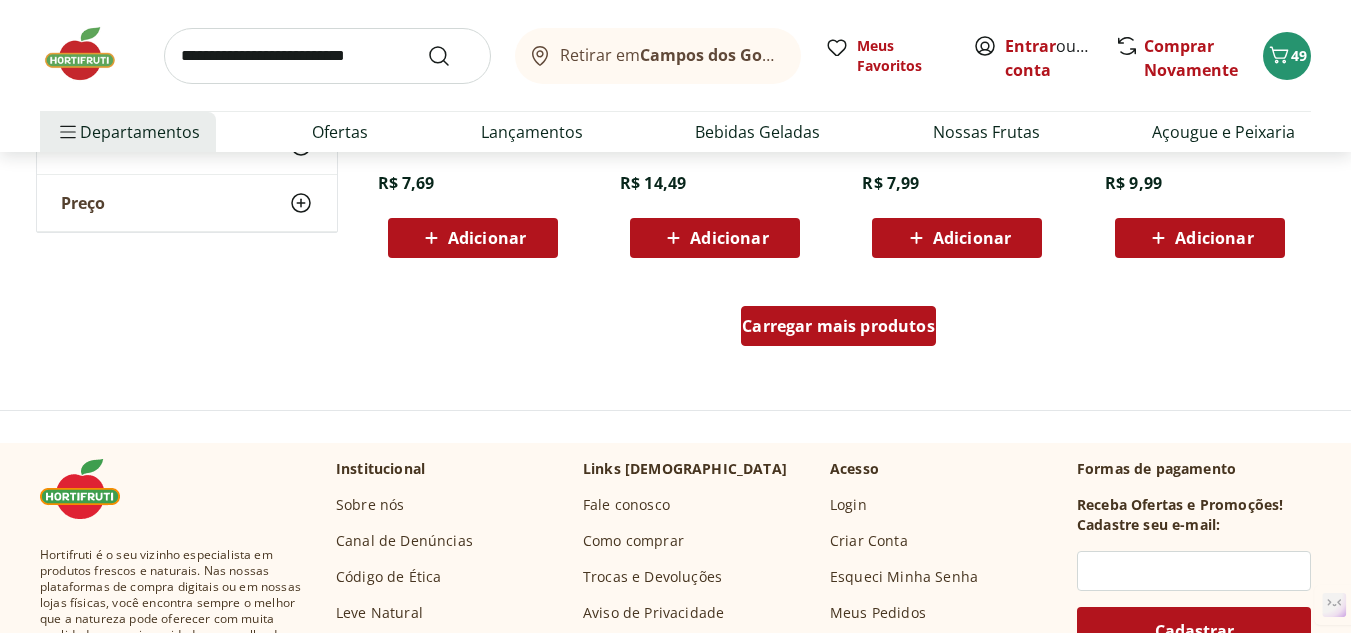 click on "Carregar mais produtos" at bounding box center [838, 326] 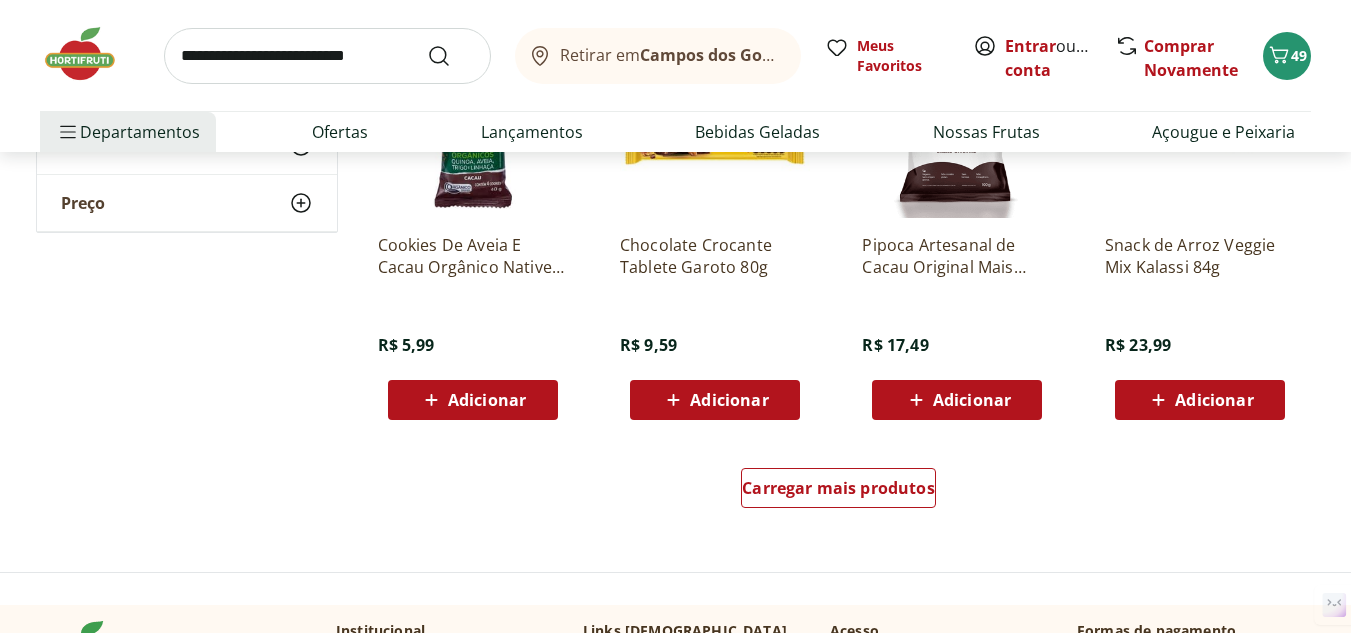 scroll, scrollTop: 14300, scrollLeft: 0, axis: vertical 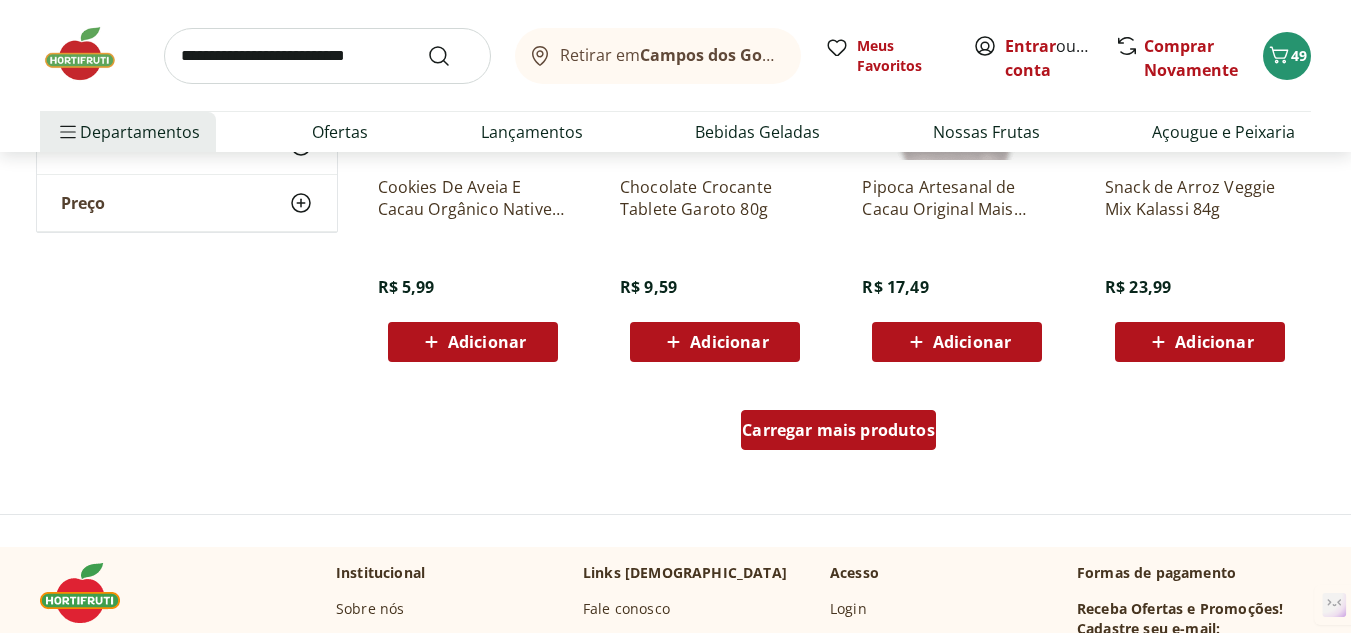 click on "Carregar mais produtos" at bounding box center (838, 430) 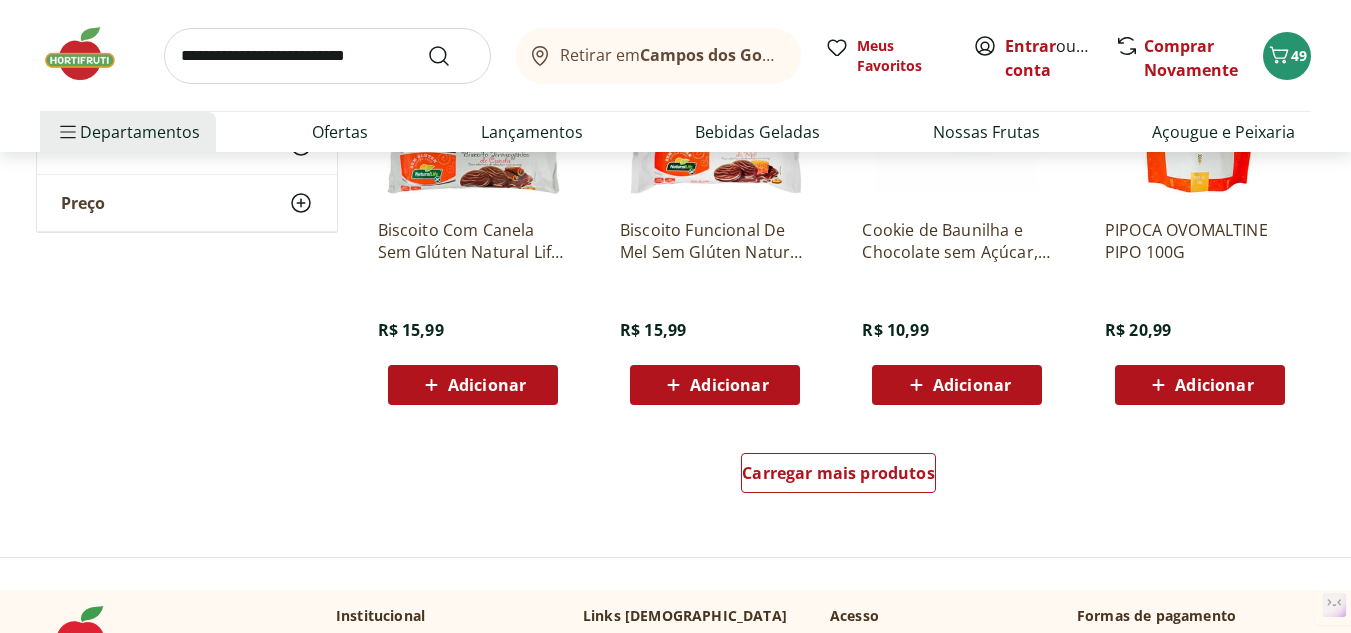scroll, scrollTop: 15600, scrollLeft: 0, axis: vertical 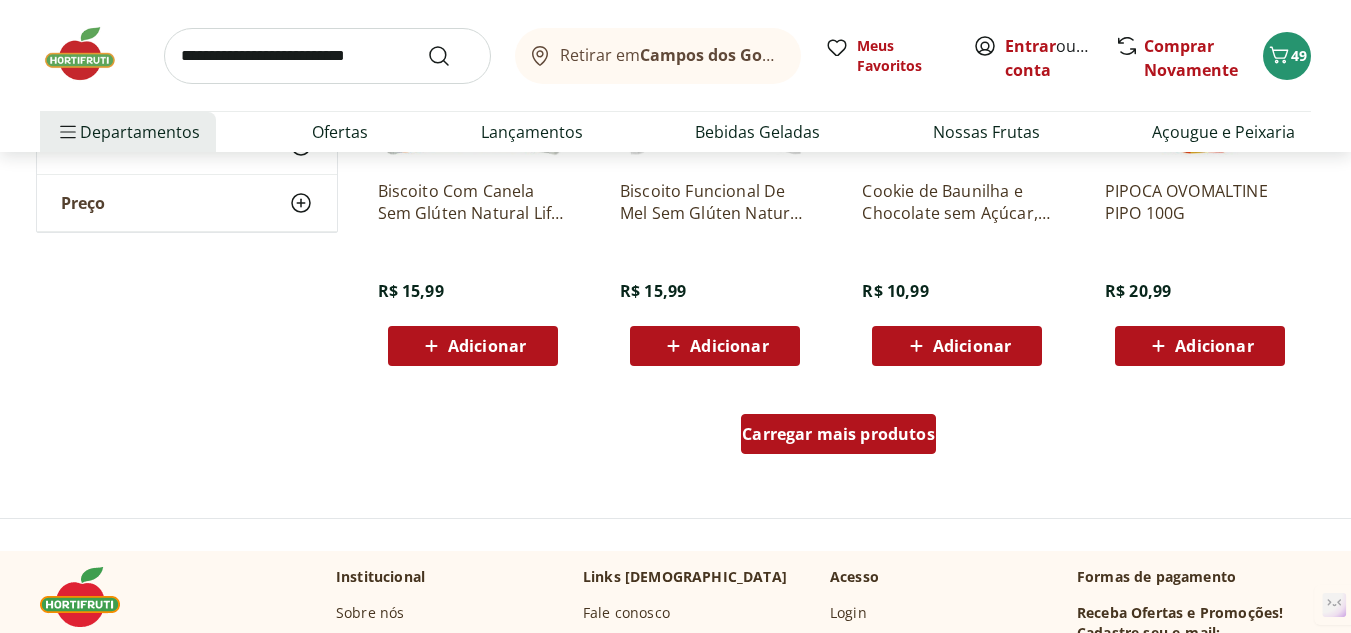 click on "Carregar mais produtos" at bounding box center (838, 434) 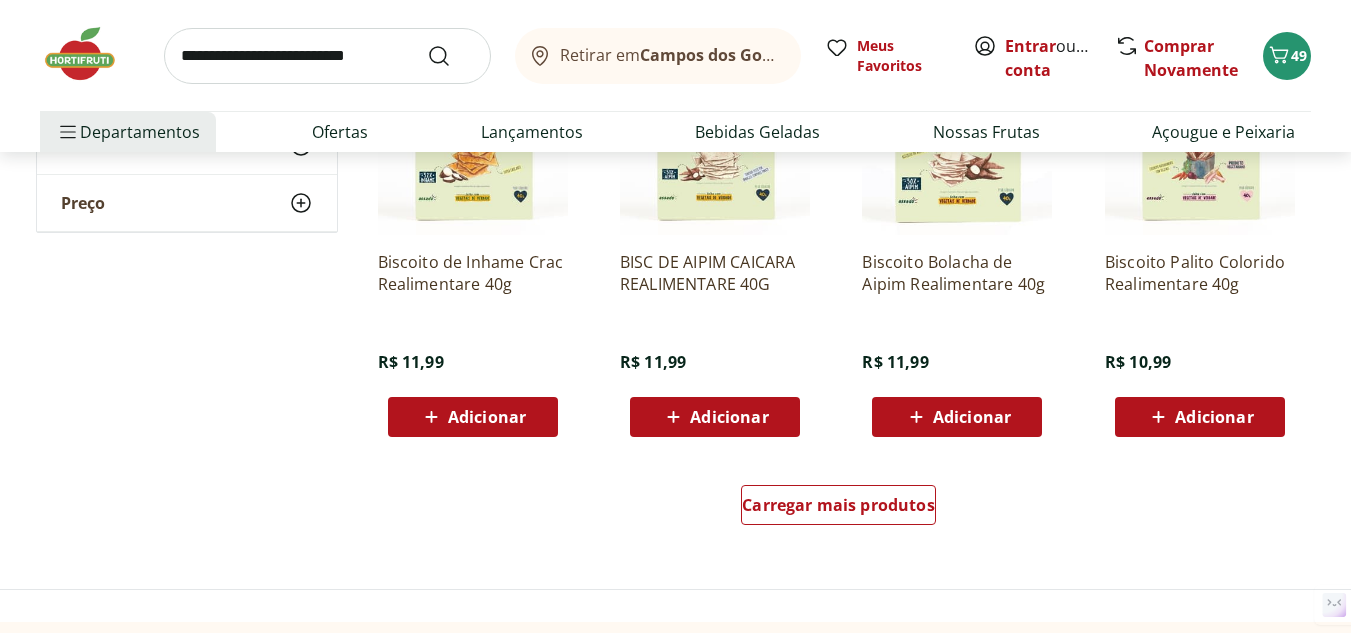 scroll, scrollTop: 16900, scrollLeft: 0, axis: vertical 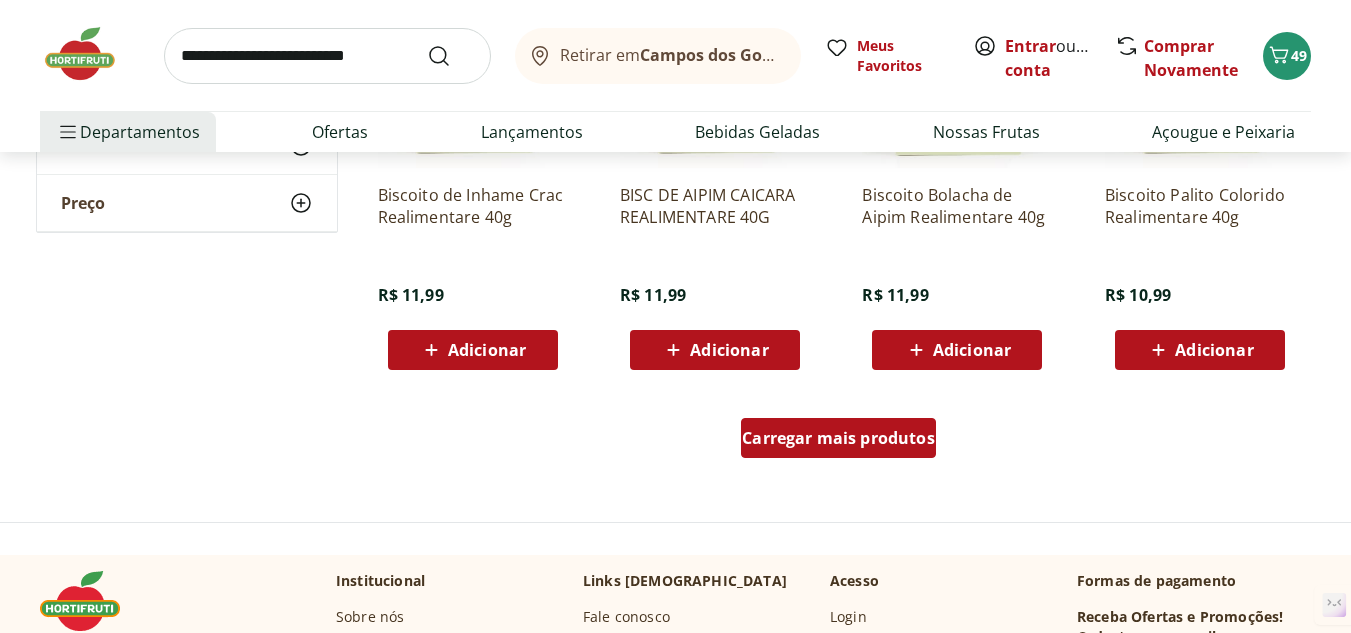 click on "Carregar mais produtos" at bounding box center [838, 438] 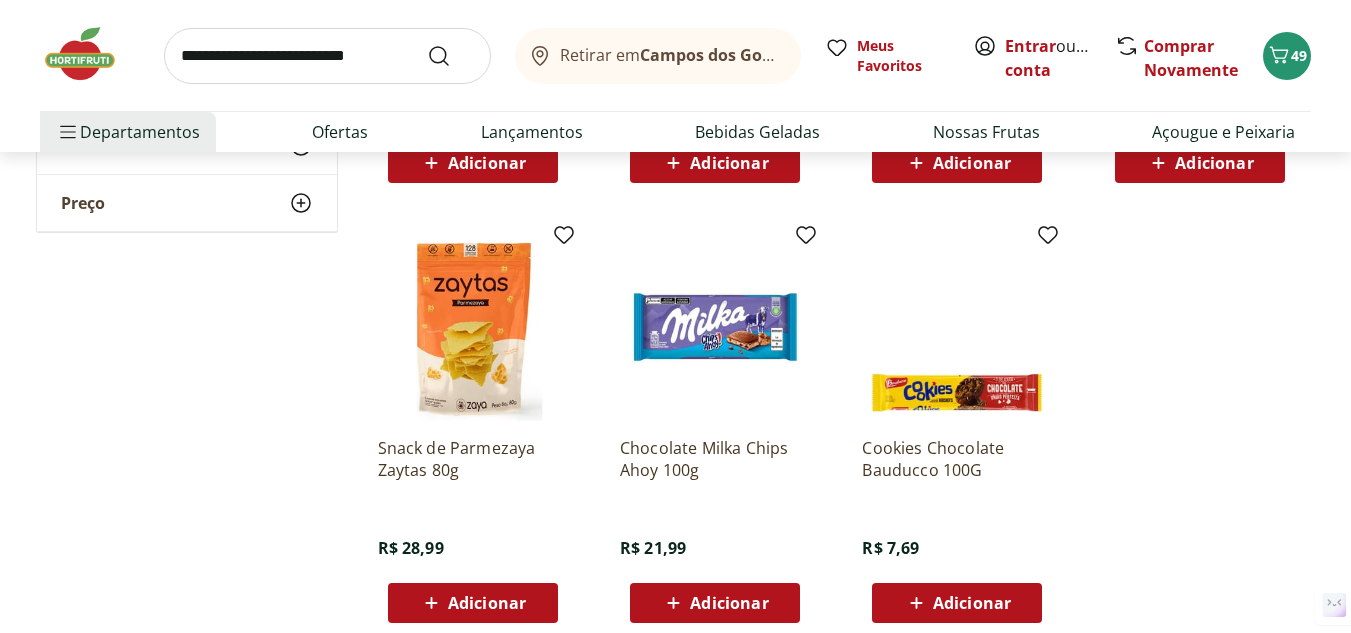 scroll, scrollTop: 18100, scrollLeft: 0, axis: vertical 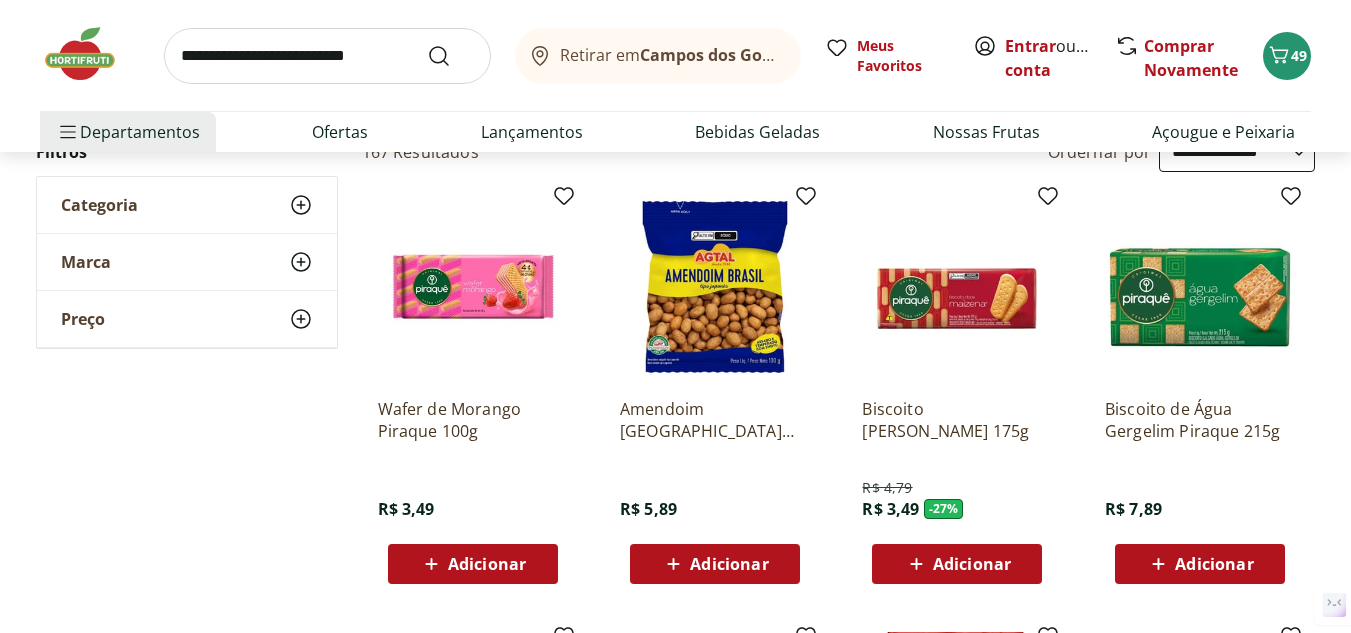click on "Adicionar" at bounding box center [487, 564] 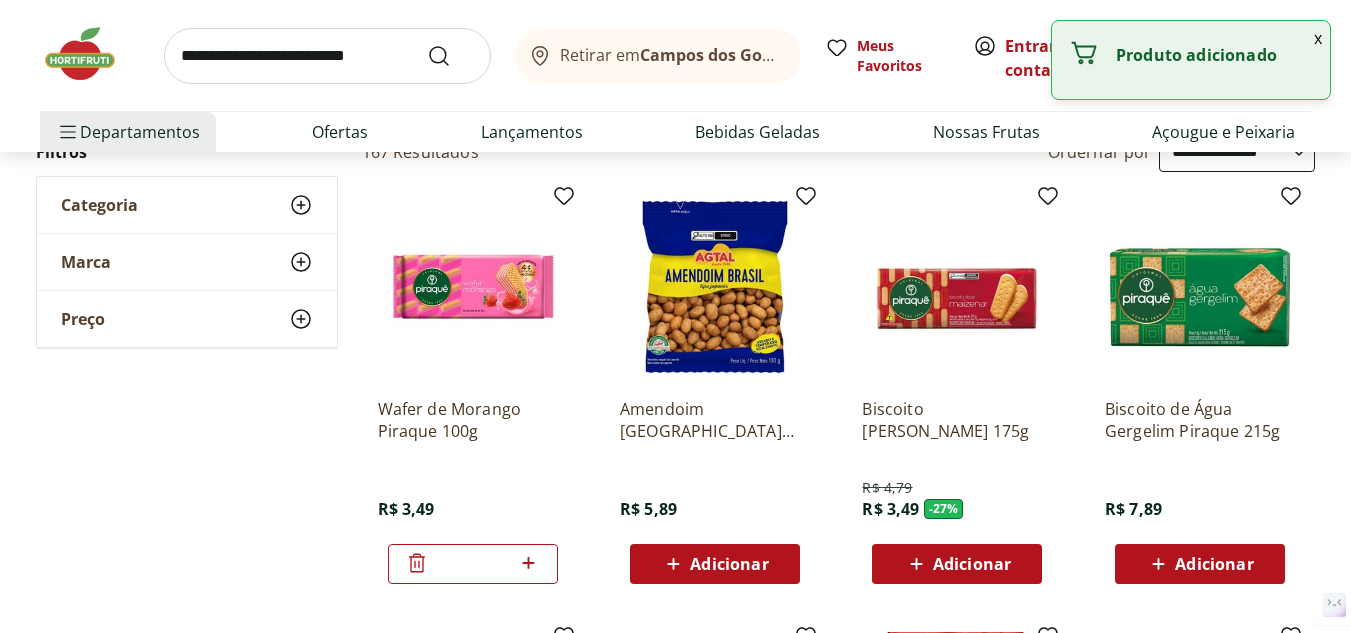 click 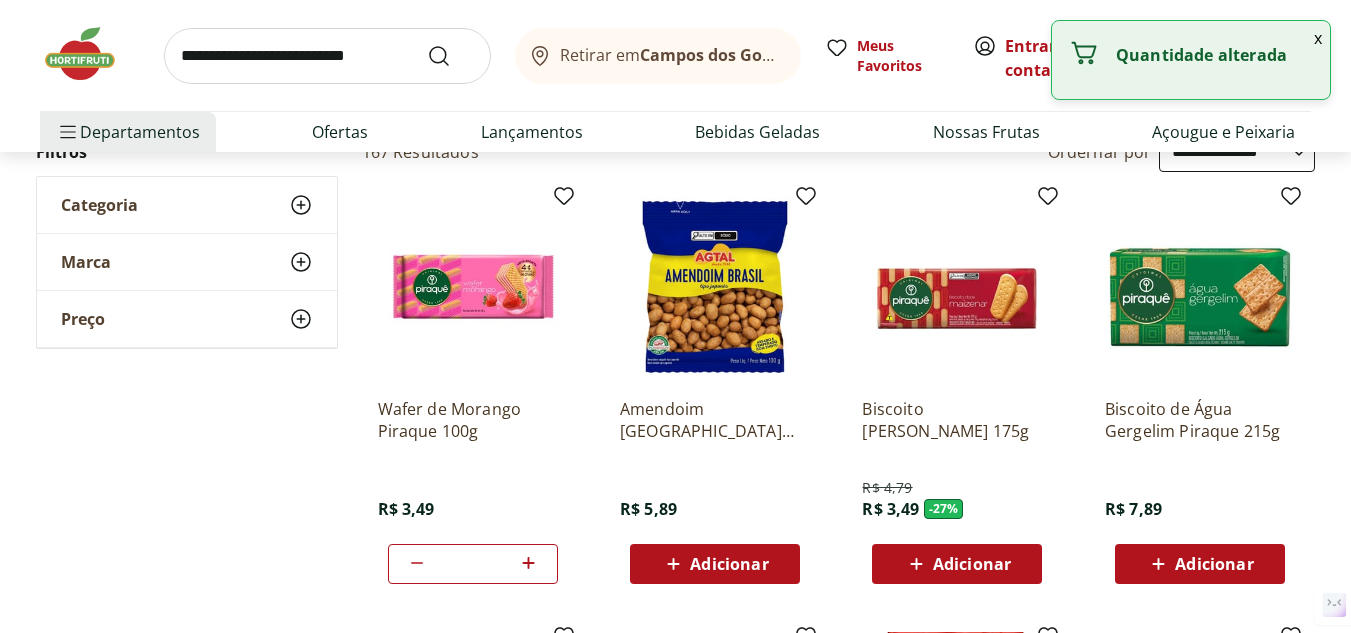 click 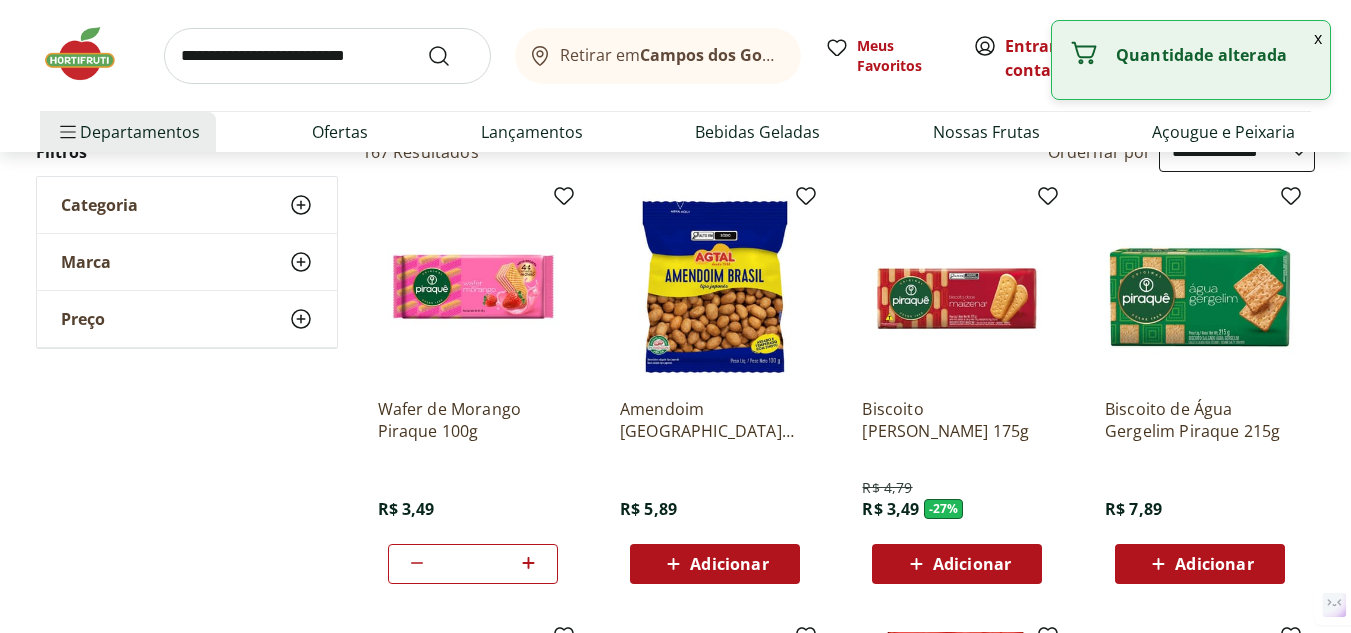 click on "**********" at bounding box center [676, 9282] 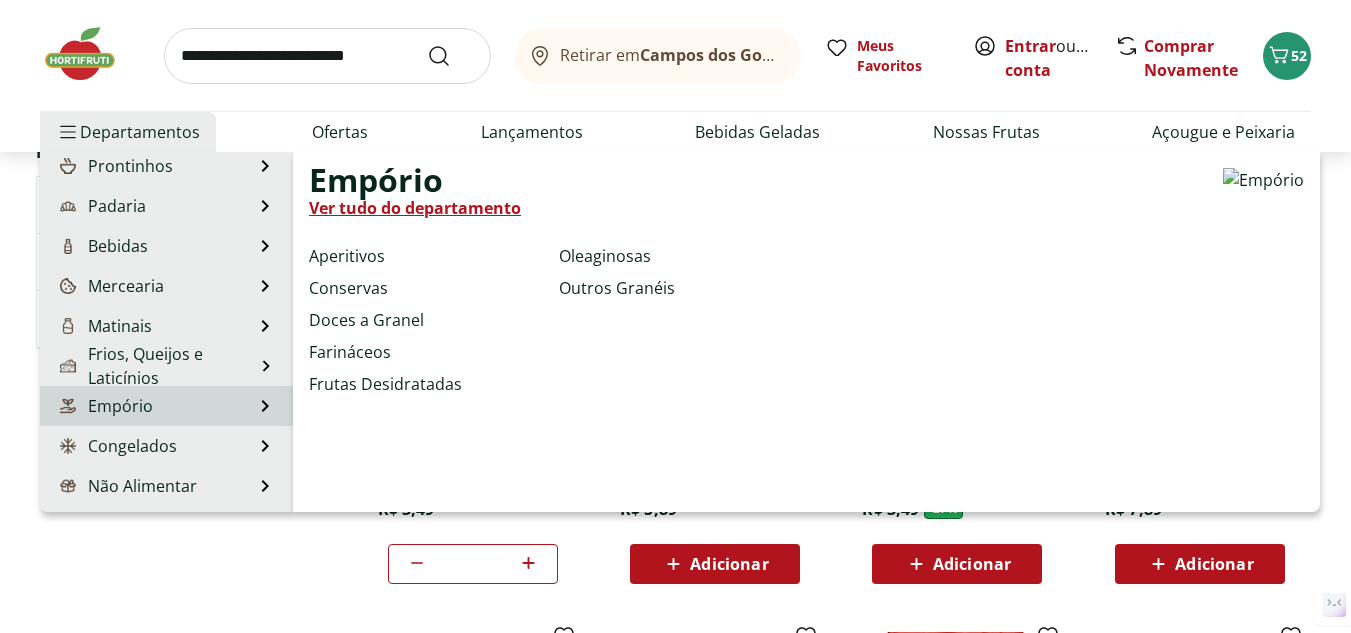 scroll, scrollTop: 200, scrollLeft: 0, axis: vertical 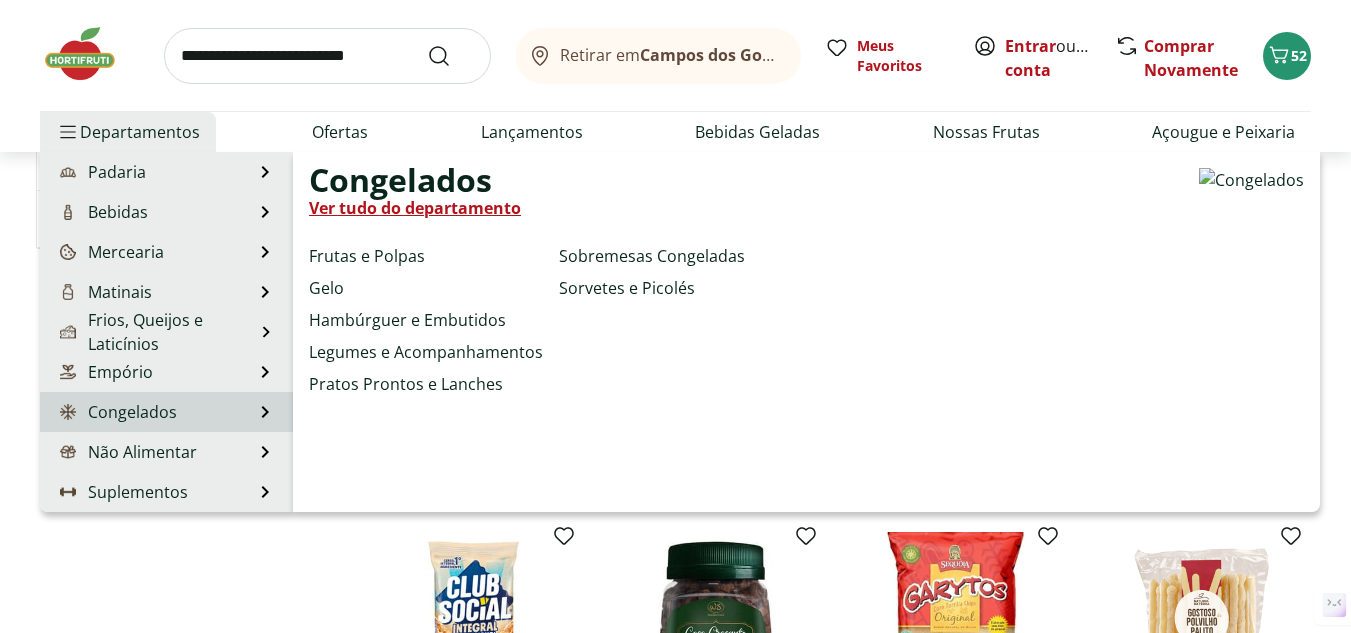 click on "Congelados Congelados Ver tudo do departamento Frutas e Polpas Gelo Hambúrguer e Embutidos Legumes e Acompanhamentos Pratos Prontos e Lanches Sobremesas Congeladas Sorvetes e Picolés" at bounding box center (166, 412) 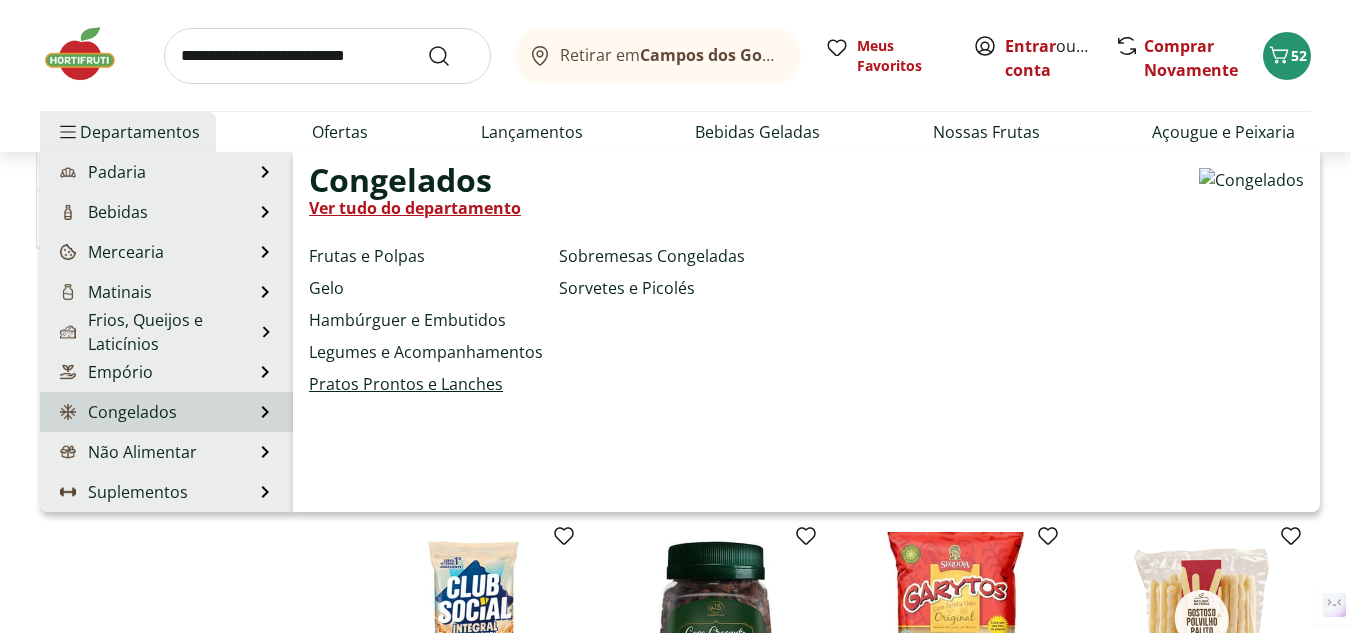click on "Pratos Prontos e Lanches" at bounding box center (406, 384) 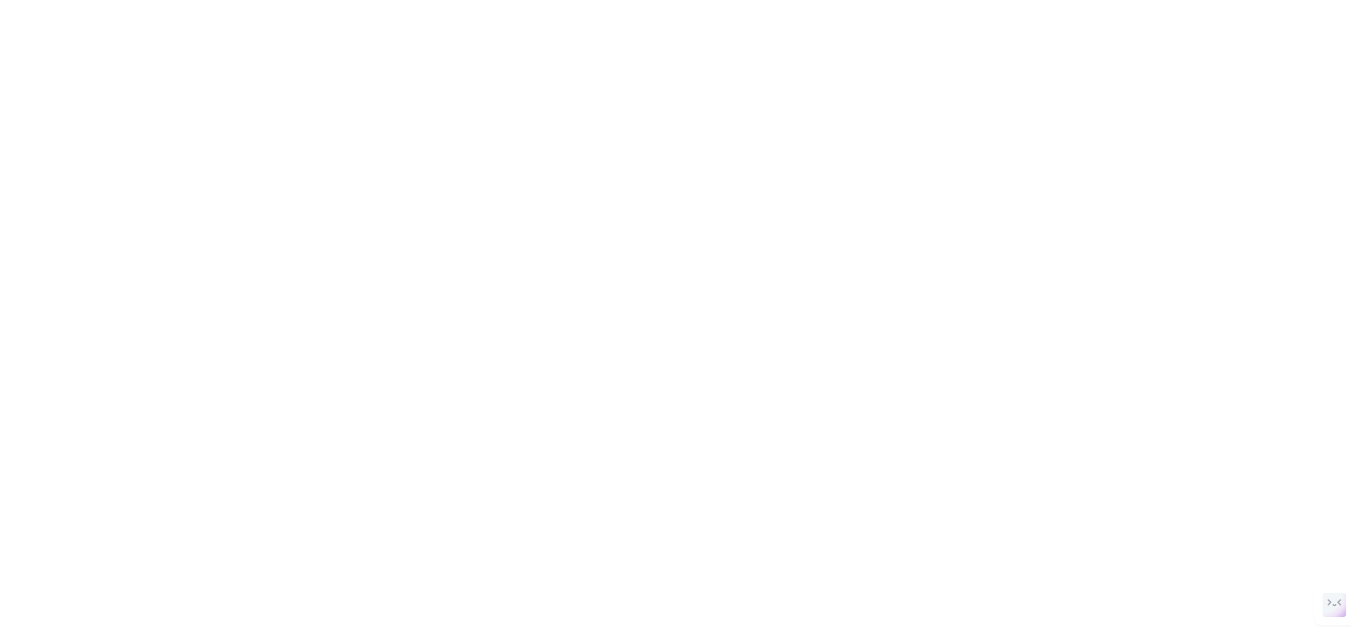 scroll, scrollTop: 0, scrollLeft: 0, axis: both 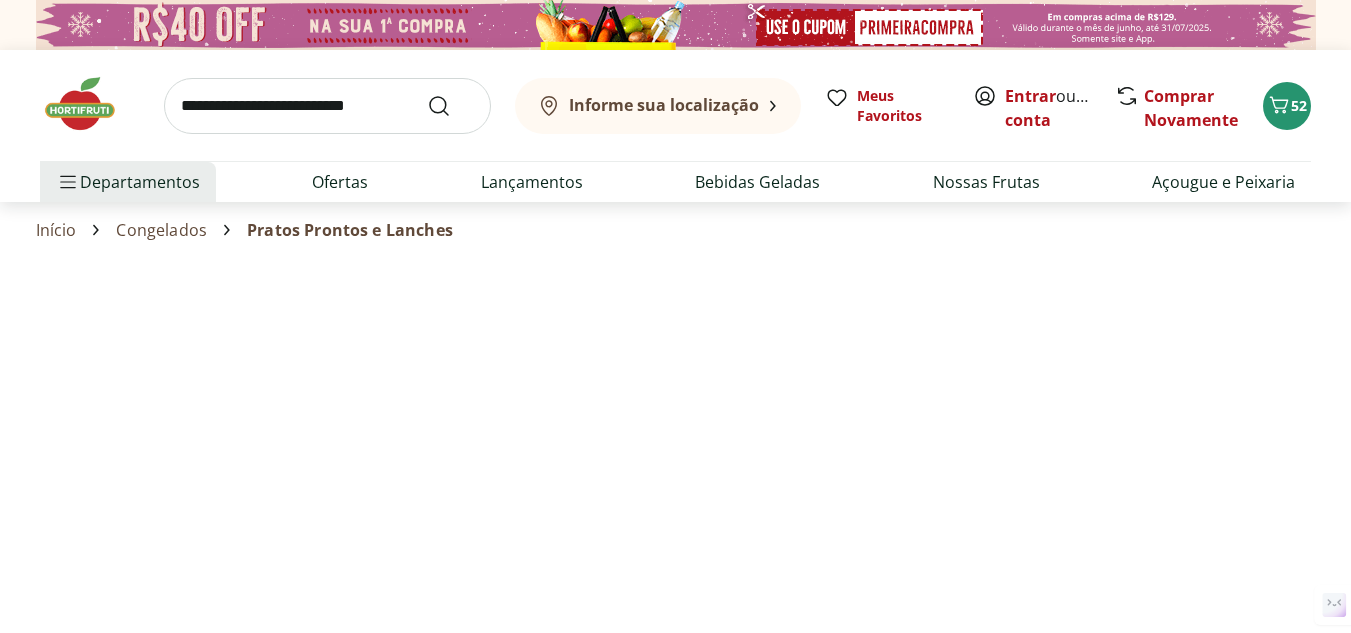 select on "**********" 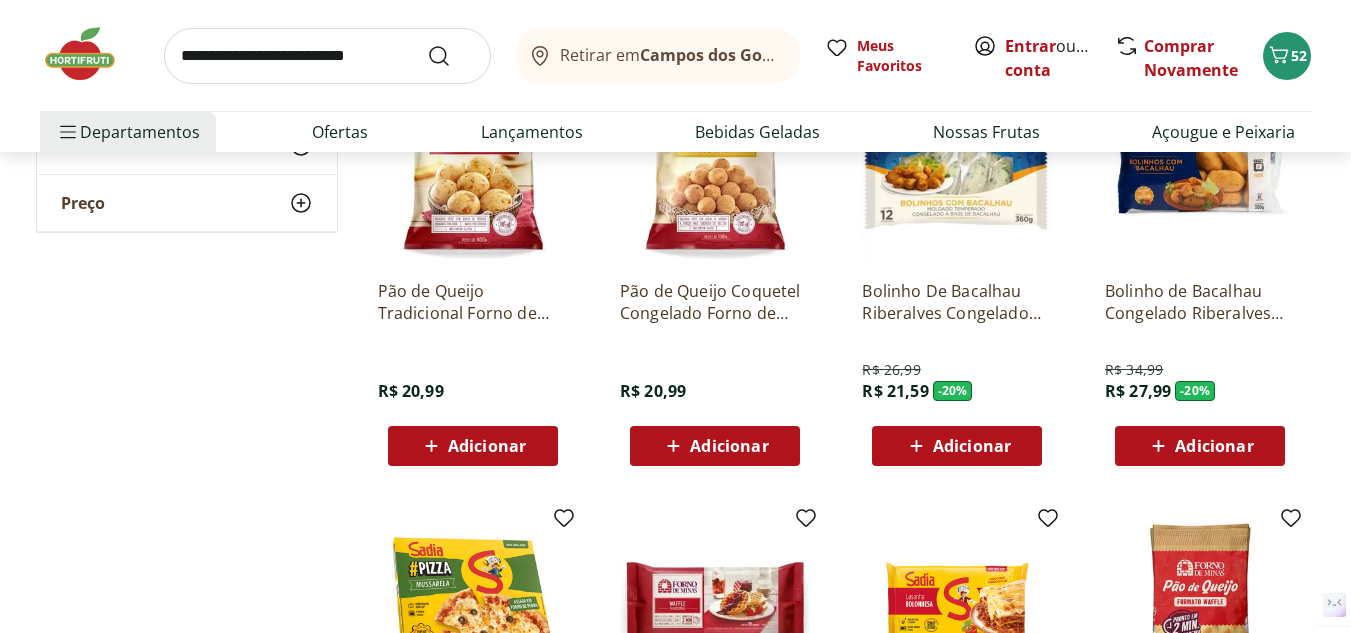 scroll, scrollTop: 389, scrollLeft: 0, axis: vertical 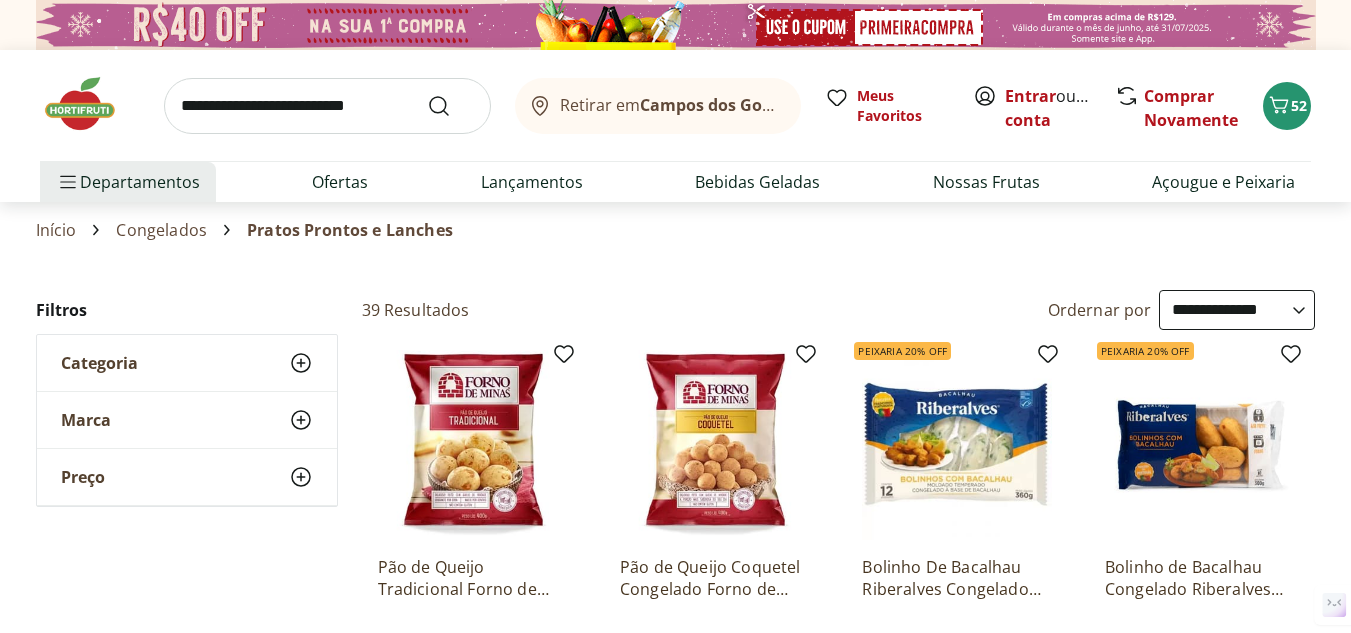 select on "**********" 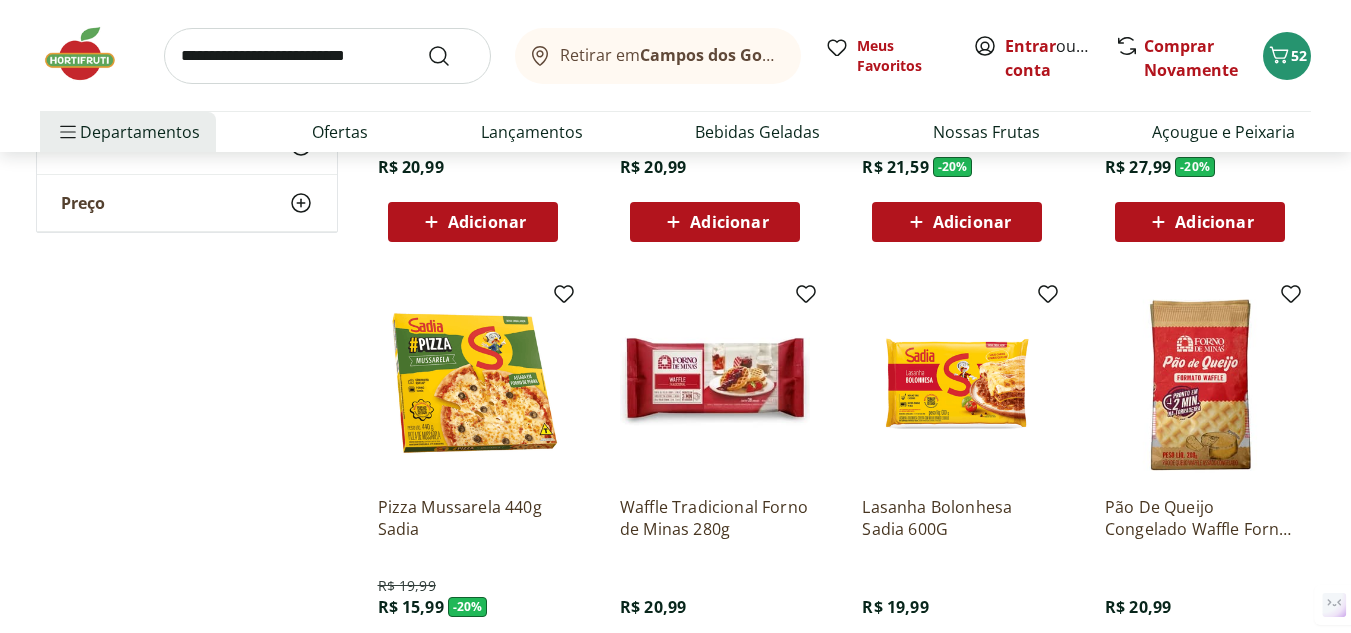 scroll, scrollTop: 0, scrollLeft: 0, axis: both 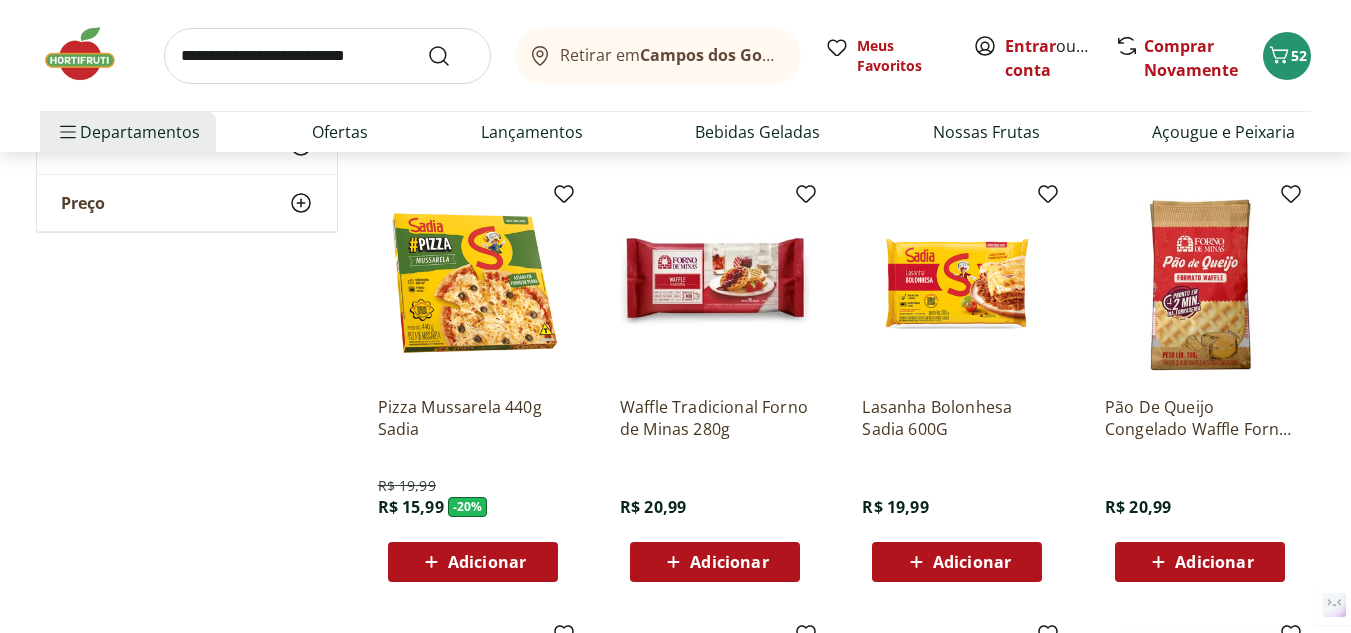 click on "Adicionar" at bounding box center [487, 562] 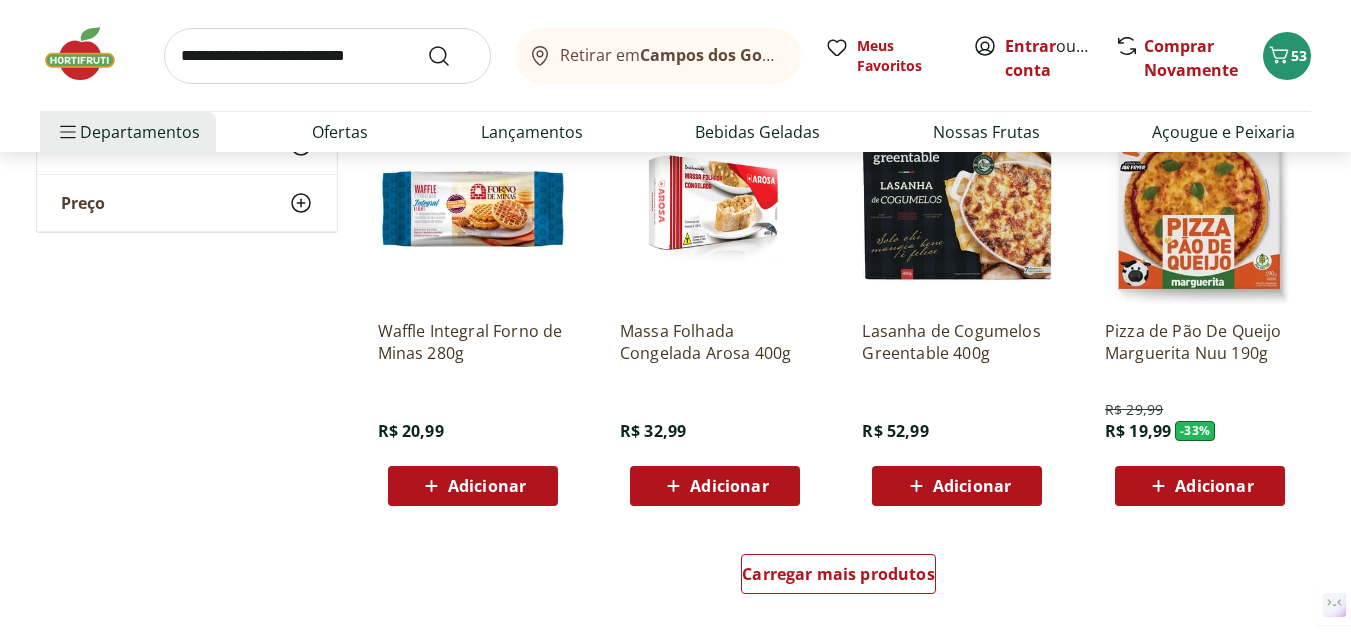 scroll, scrollTop: 1200, scrollLeft: 0, axis: vertical 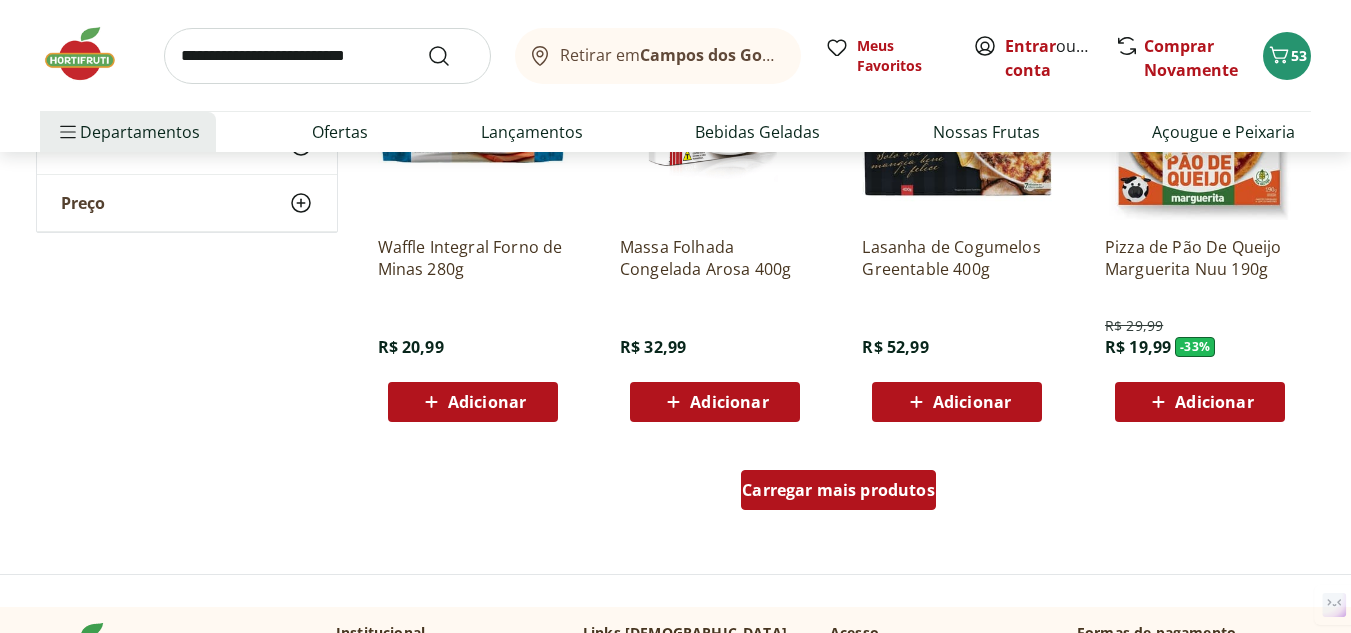 click on "Carregar mais produtos" at bounding box center [838, 490] 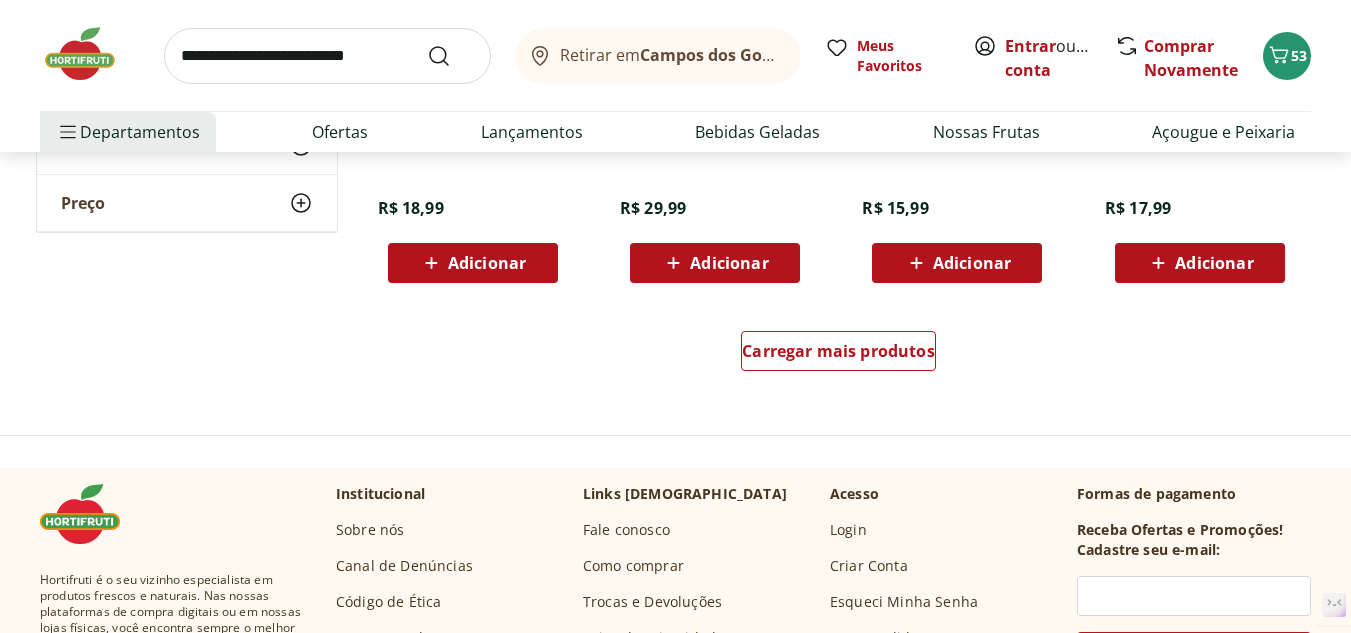 scroll, scrollTop: 2700, scrollLeft: 0, axis: vertical 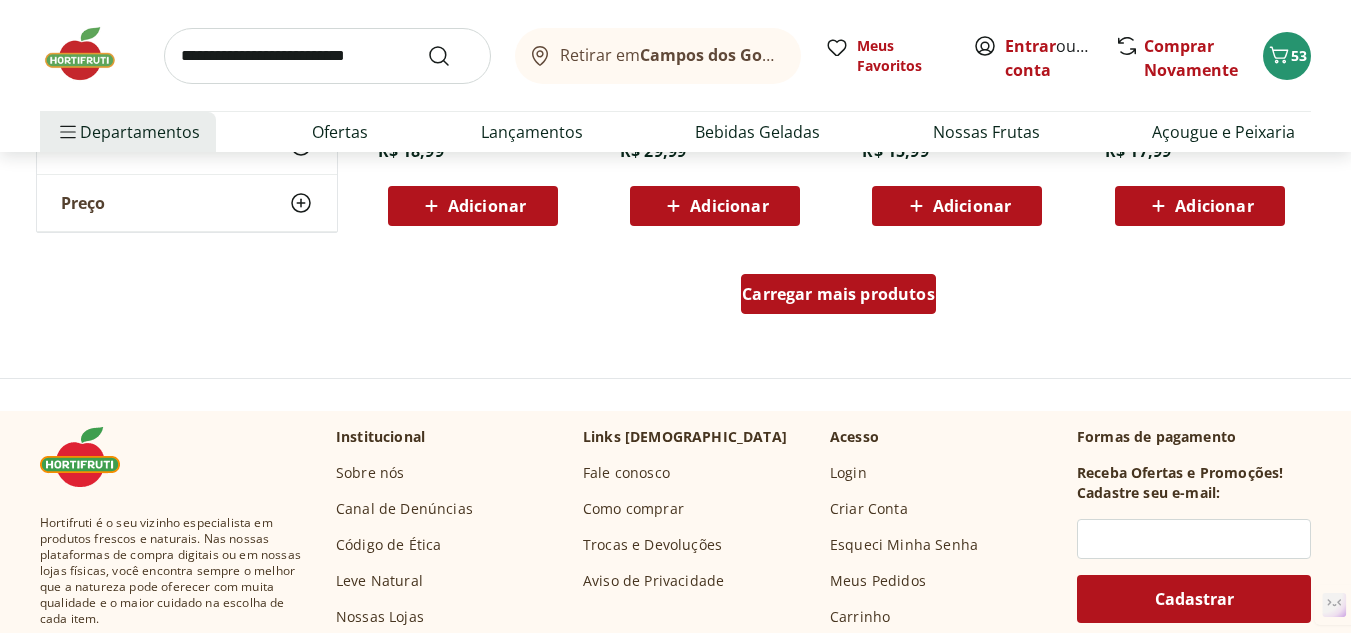 click on "Carregar mais produtos" at bounding box center [838, 294] 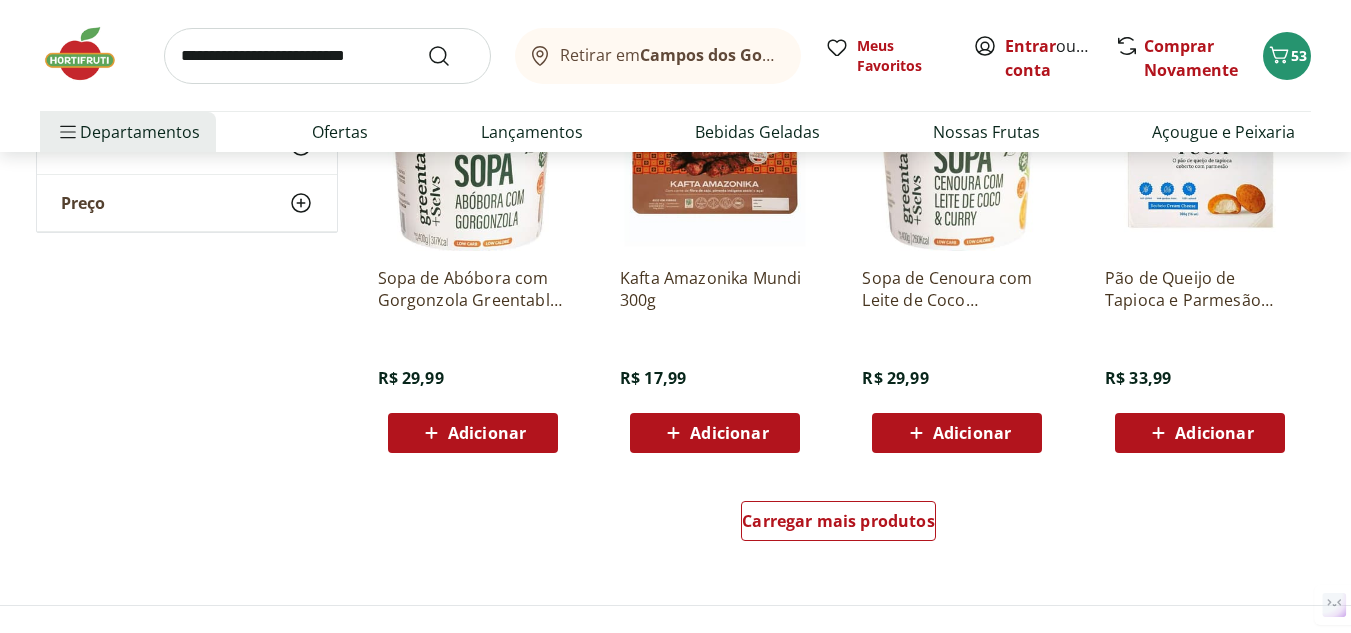scroll, scrollTop: 3800, scrollLeft: 0, axis: vertical 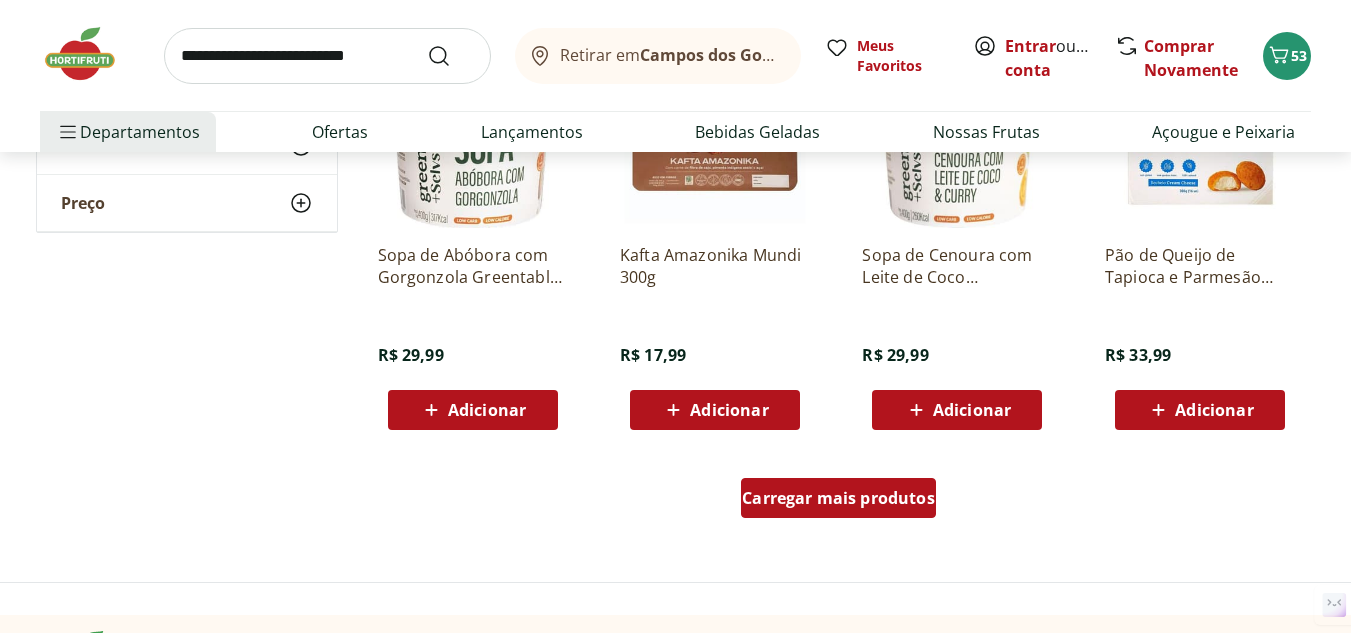 click on "Carregar mais produtos" at bounding box center [838, 498] 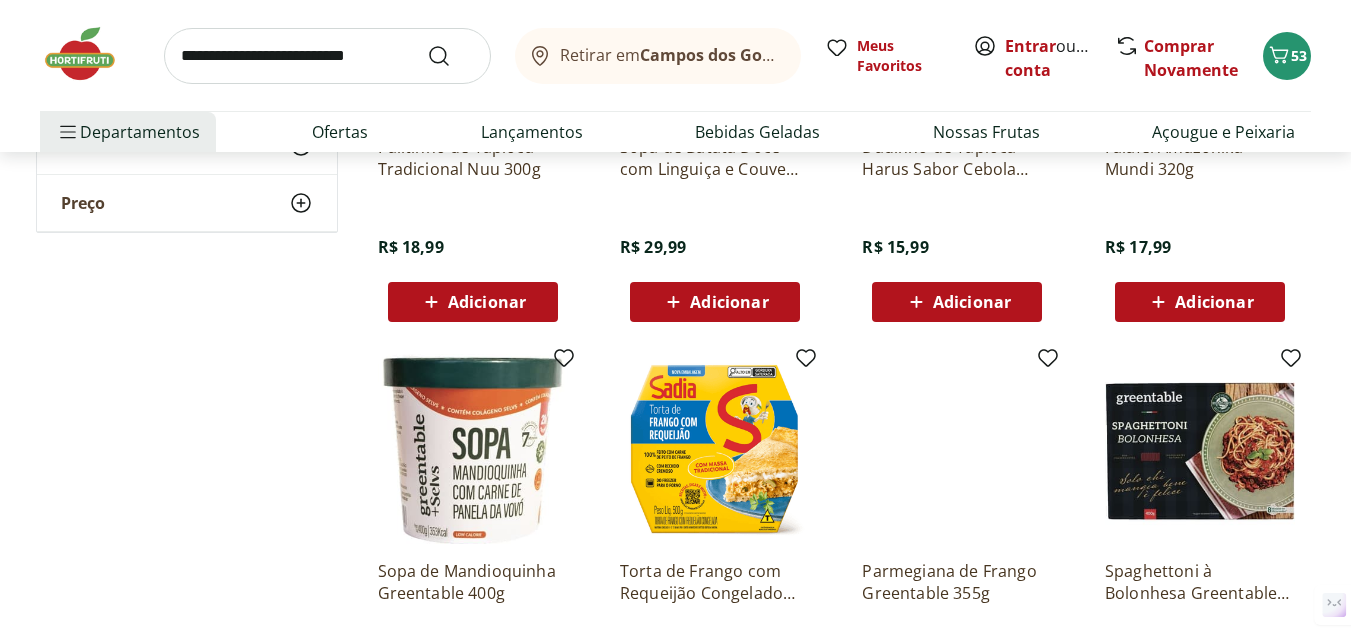 scroll, scrollTop: 2700, scrollLeft: 0, axis: vertical 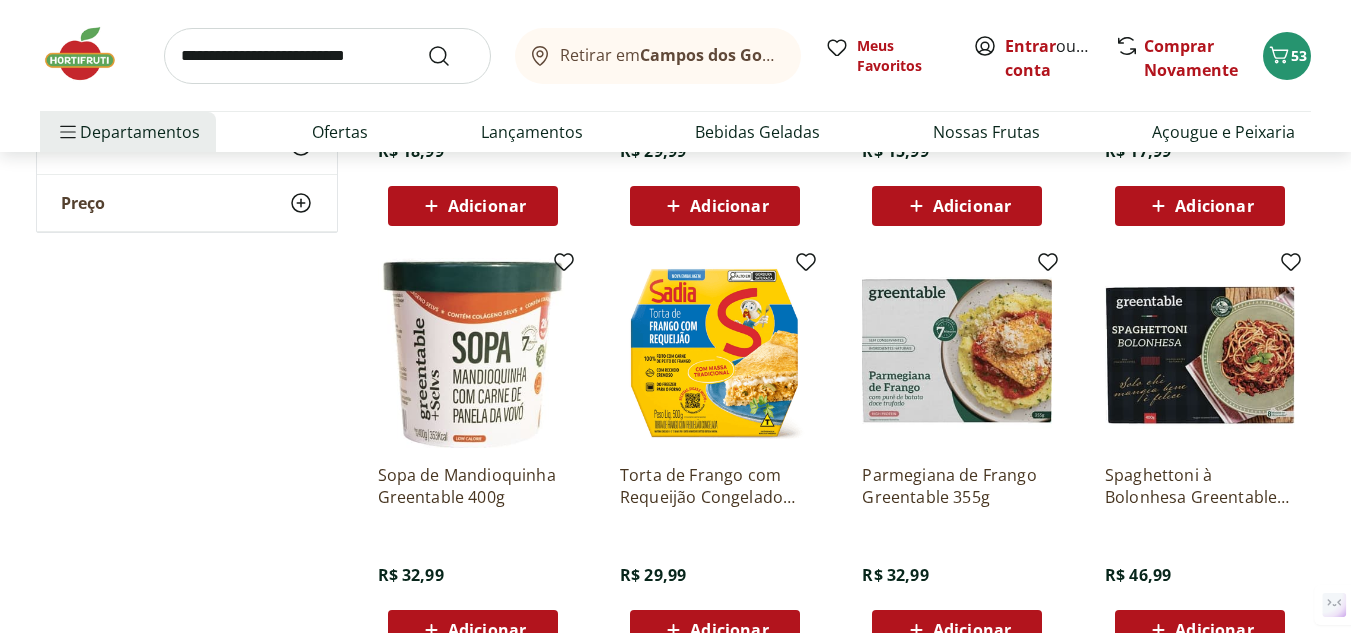 click at bounding box center [715, 353] 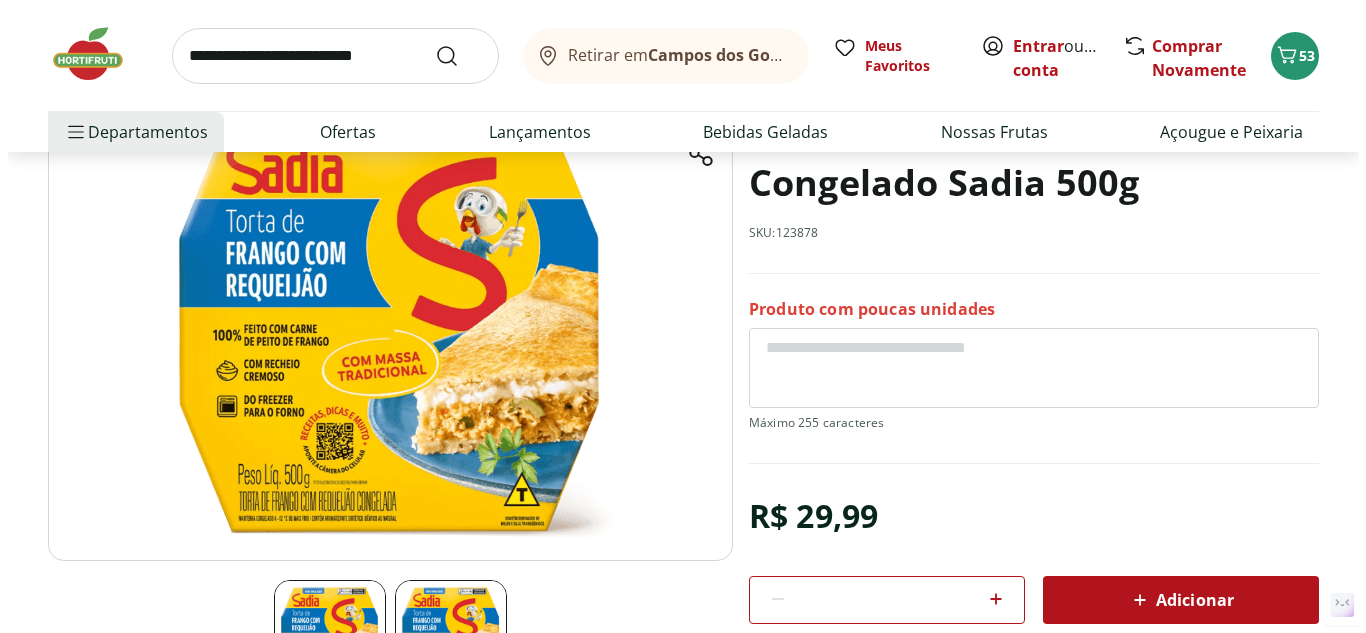 scroll, scrollTop: 200, scrollLeft: 0, axis: vertical 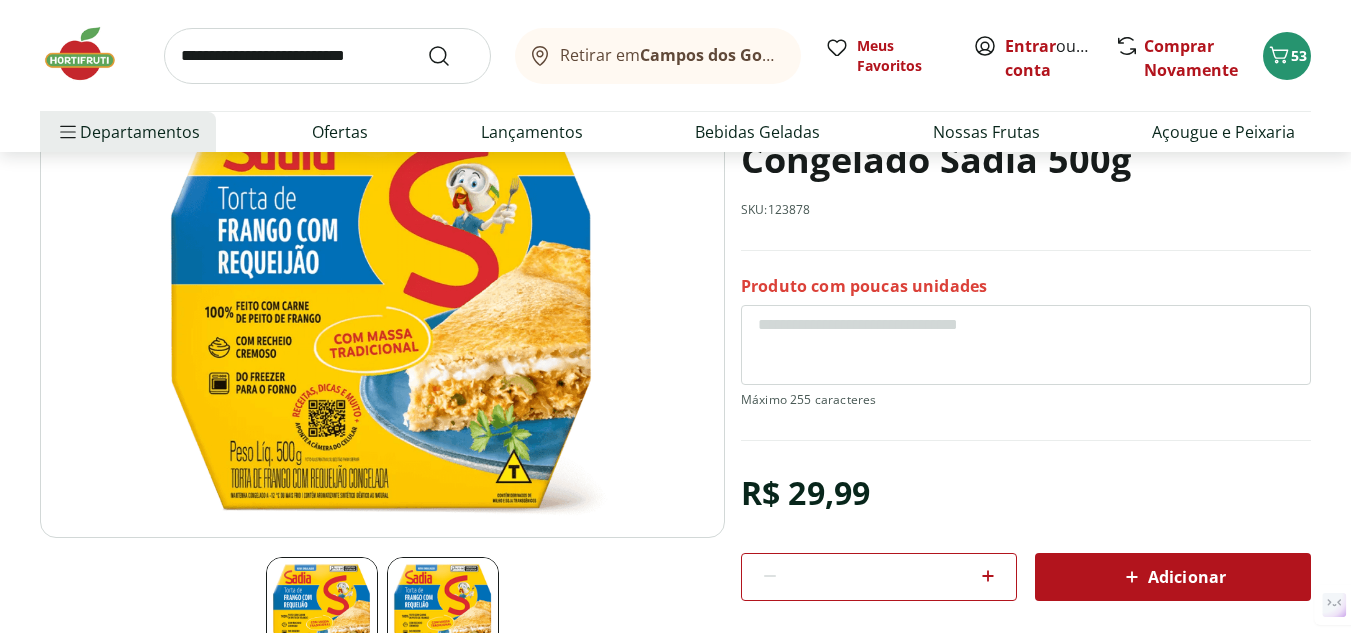 click on "Adicionar" at bounding box center [1173, 577] 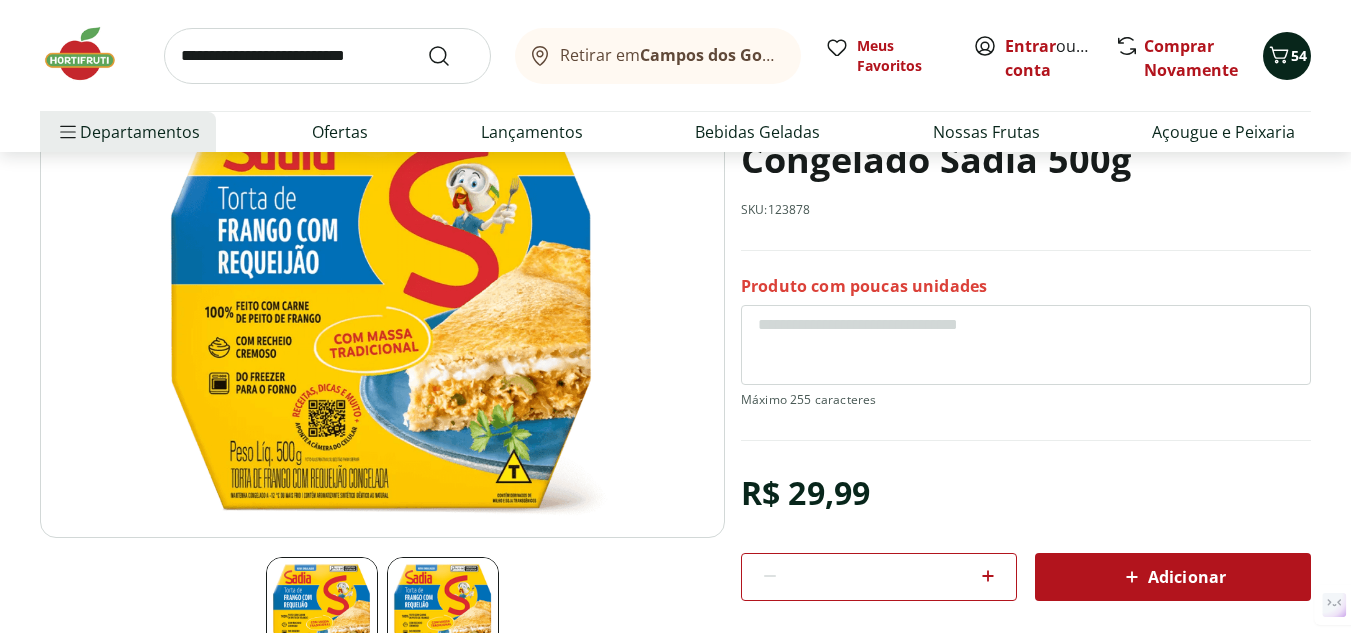 click on "54" at bounding box center [1299, 55] 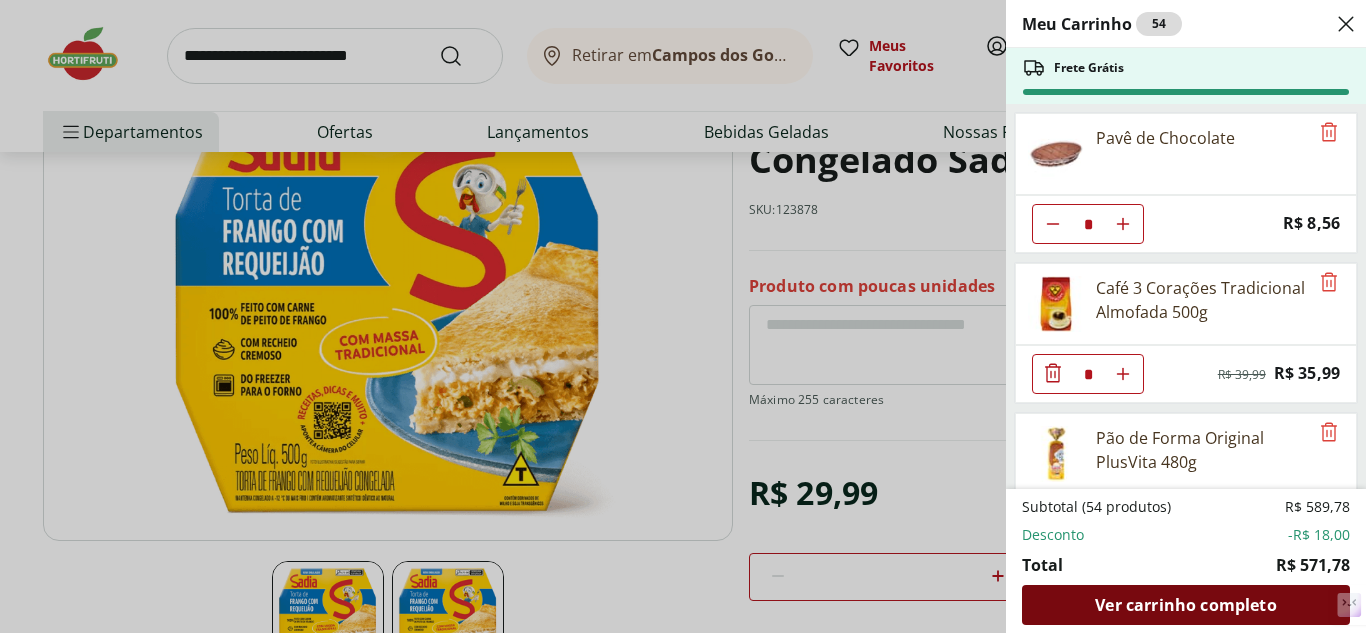 click on "Ver carrinho completo" at bounding box center [1185, 605] 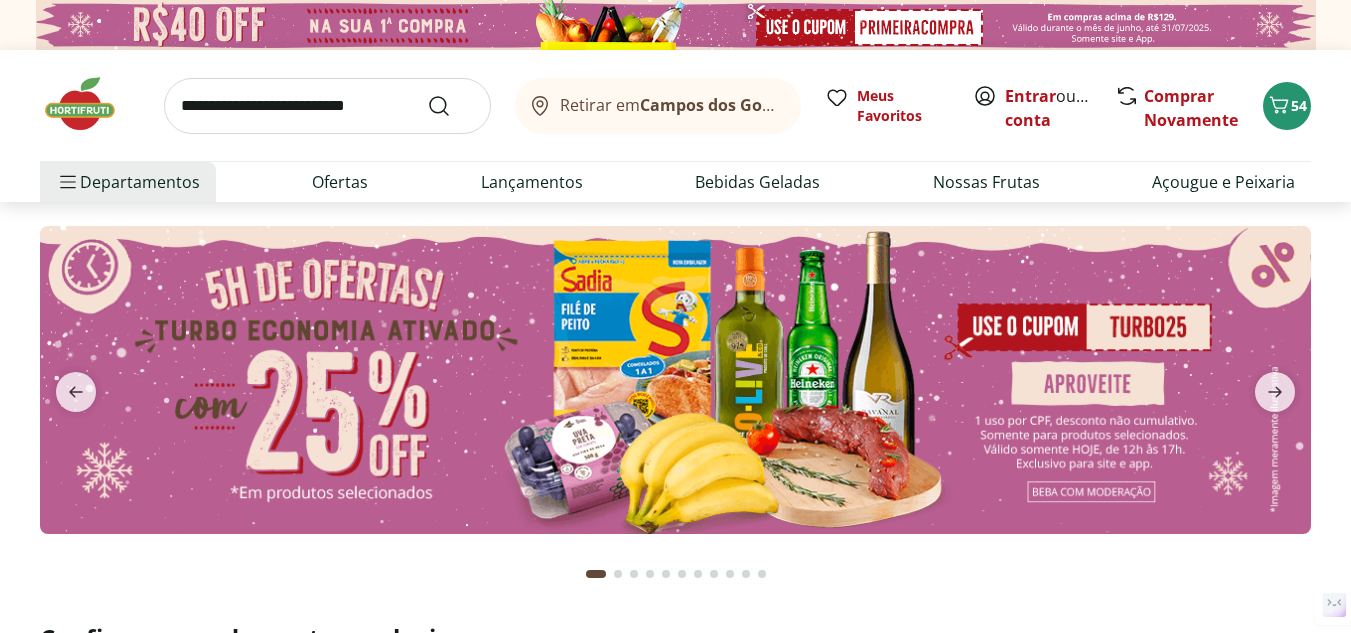 scroll, scrollTop: 0, scrollLeft: 0, axis: both 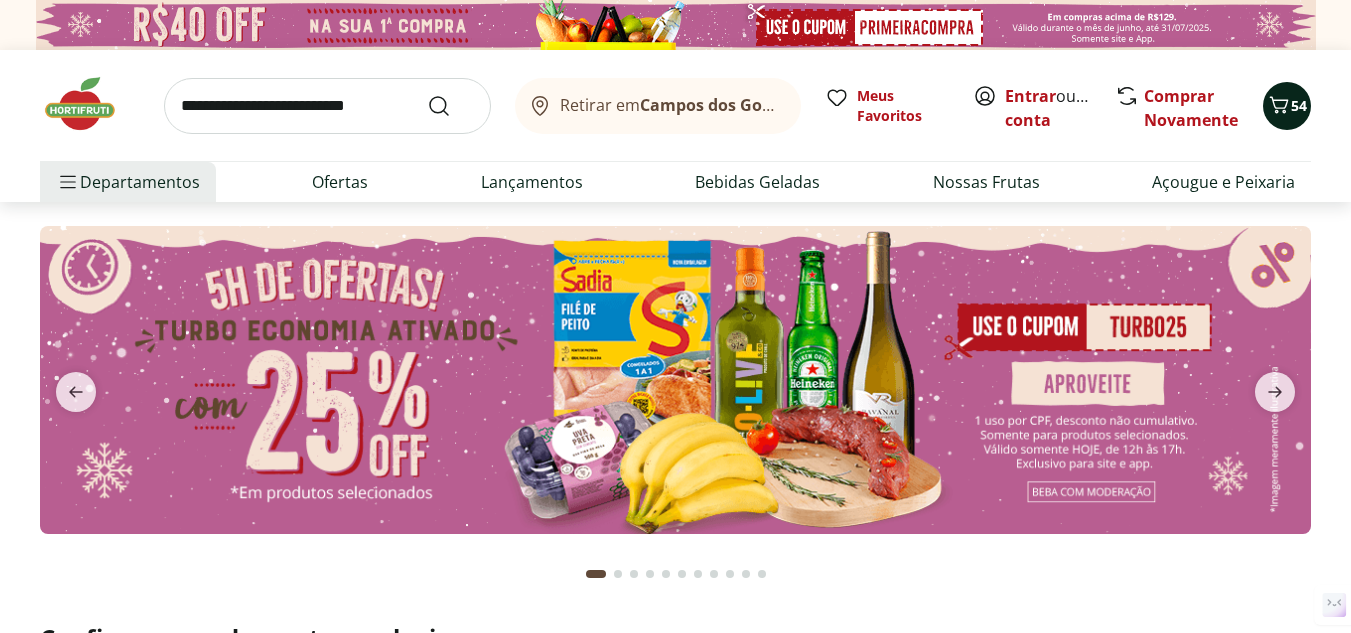 click 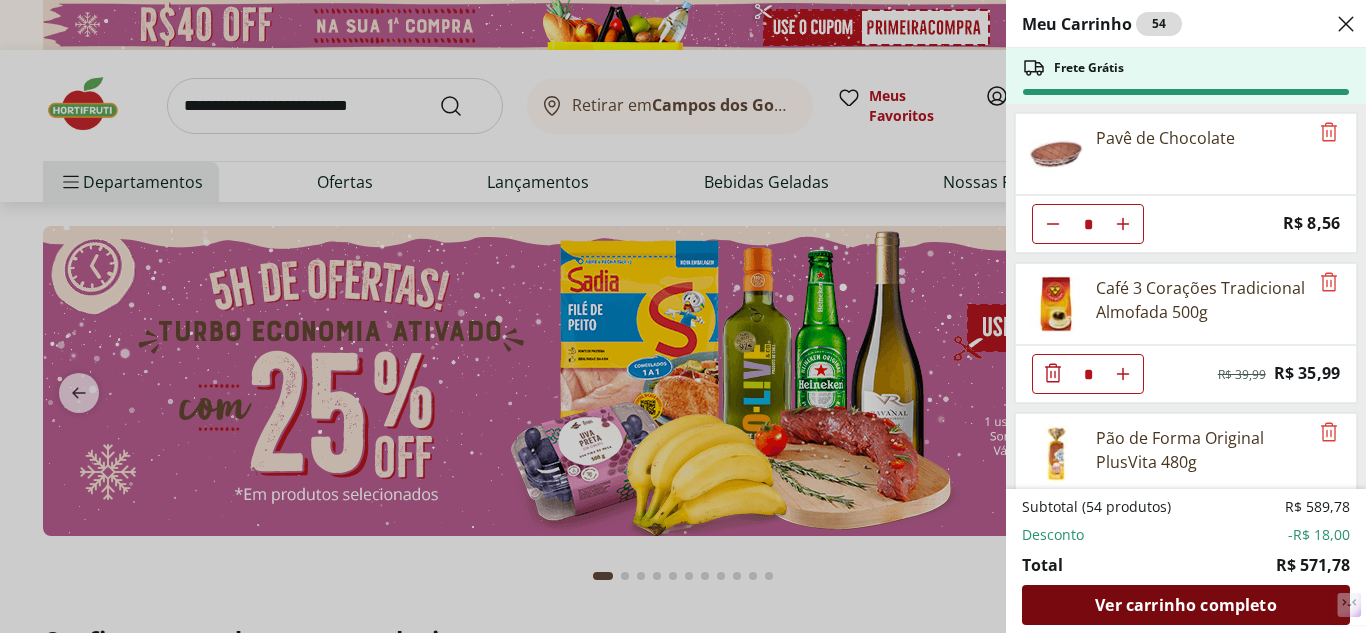 click on "Ver carrinho completo" at bounding box center (1185, 605) 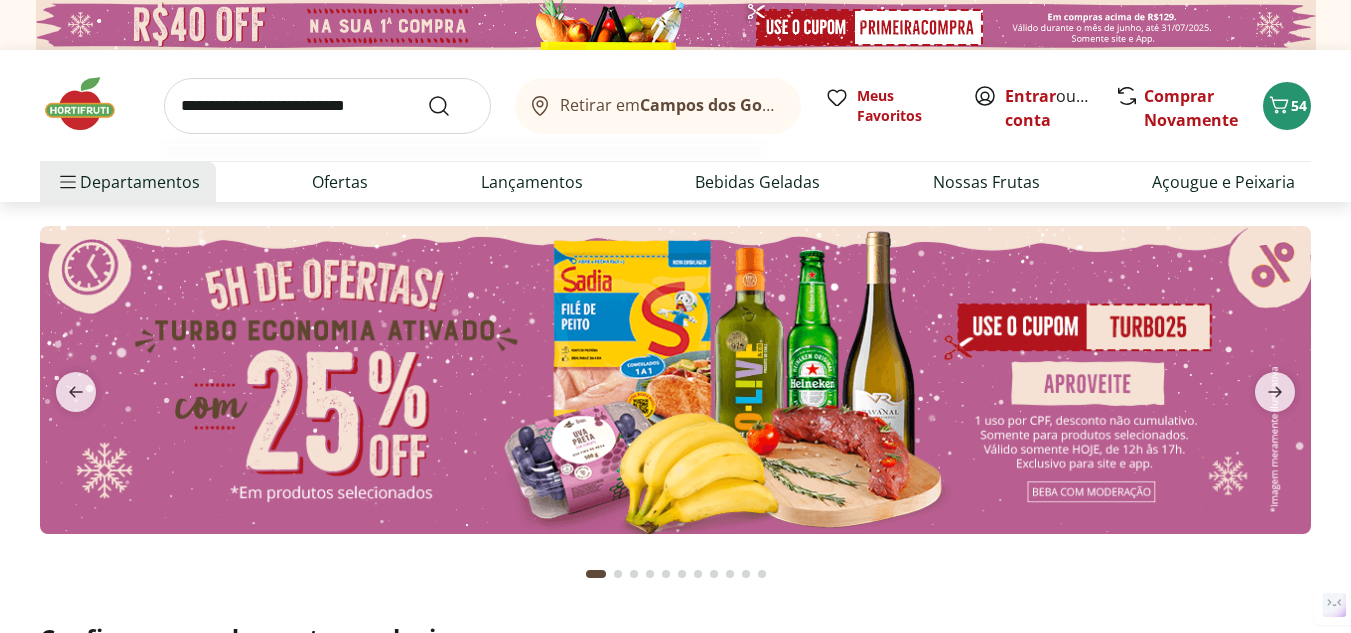 scroll, scrollTop: 0, scrollLeft: 0, axis: both 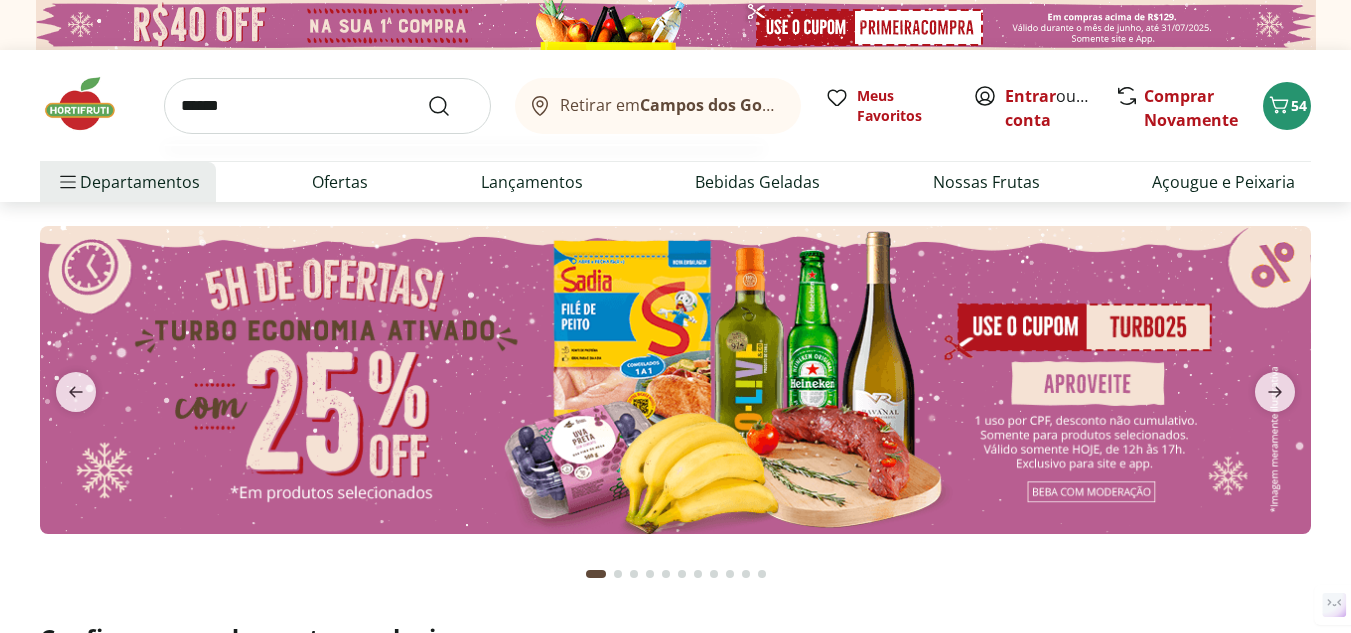 type on "******" 